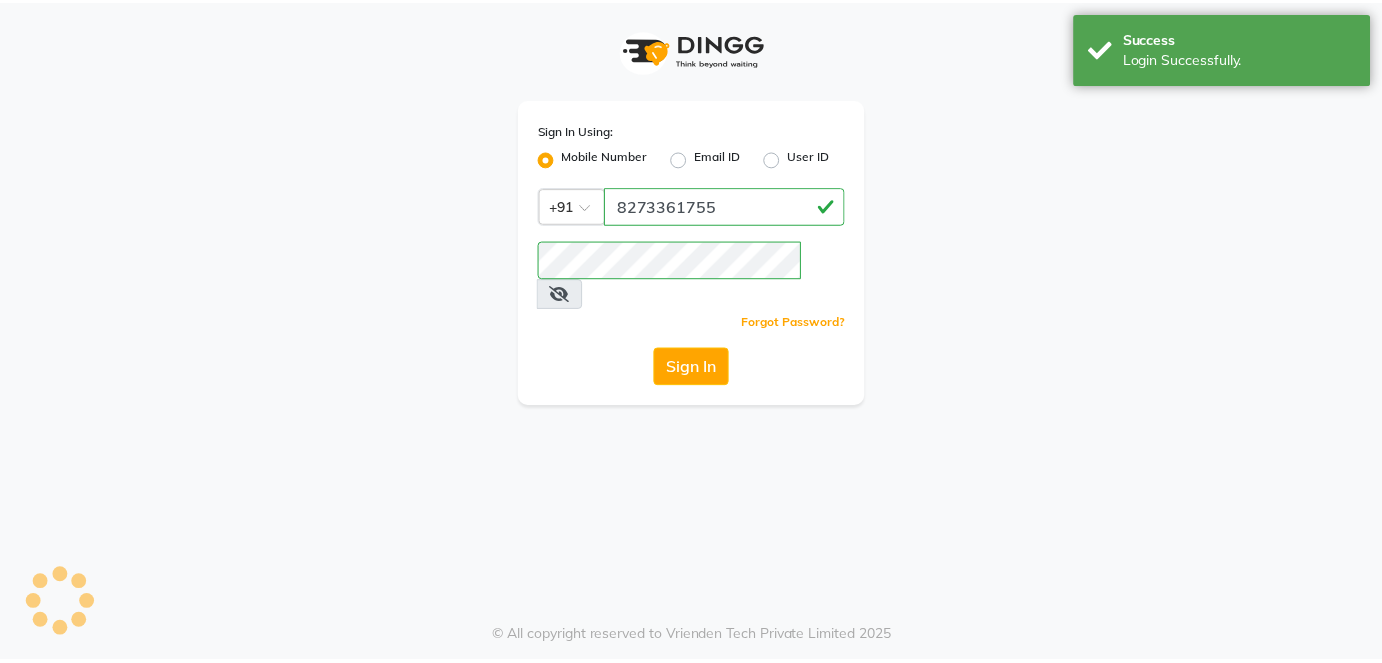 scroll, scrollTop: 0, scrollLeft: 0, axis: both 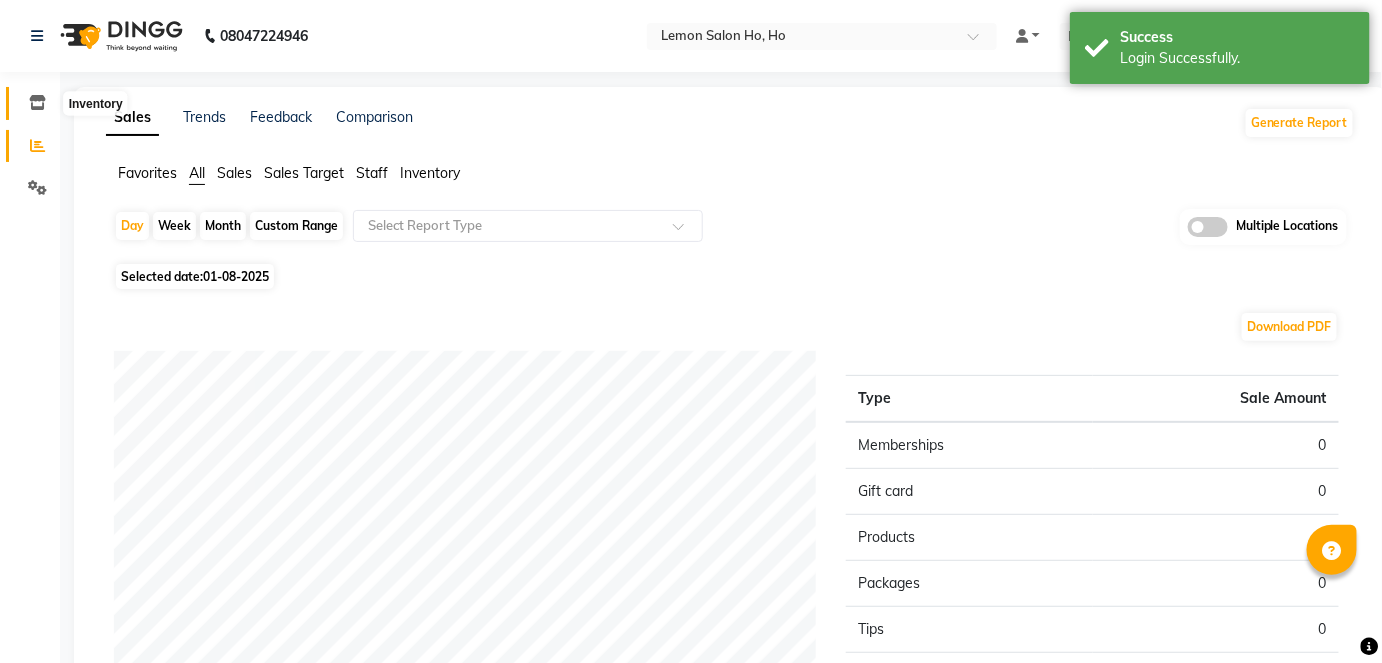 click 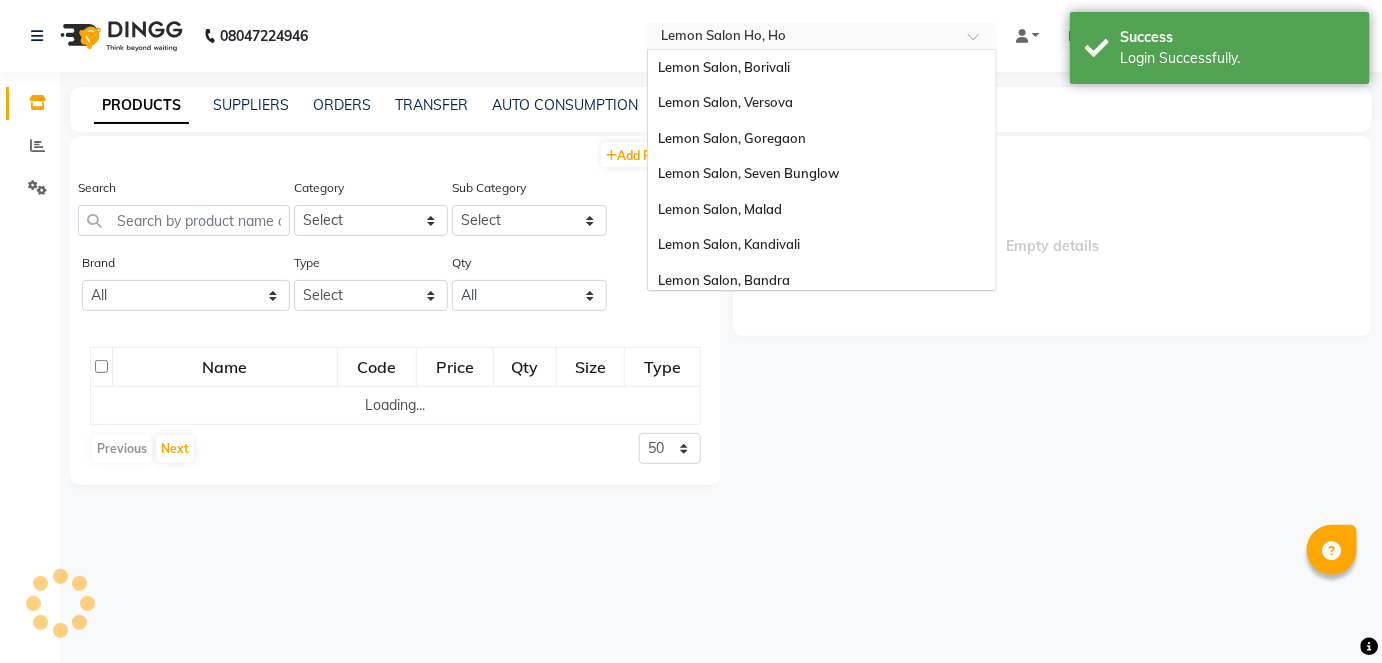 scroll, scrollTop: 186, scrollLeft: 0, axis: vertical 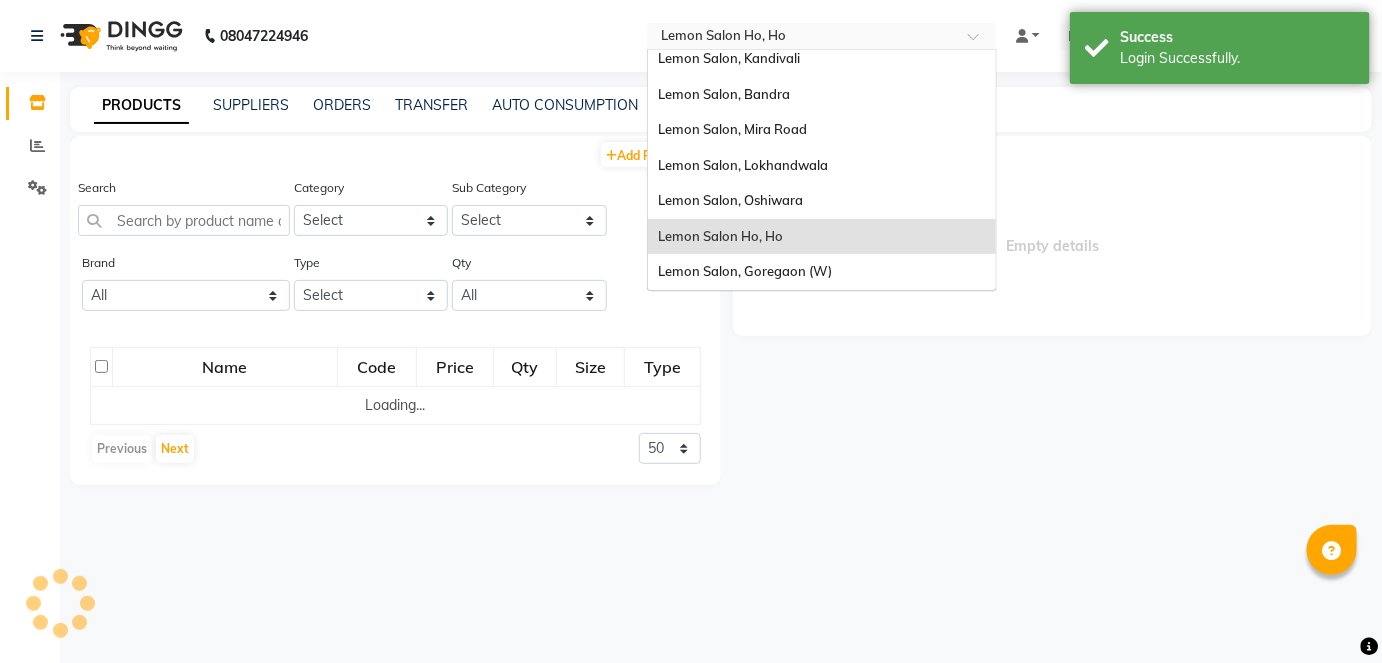 click at bounding box center (802, 38) 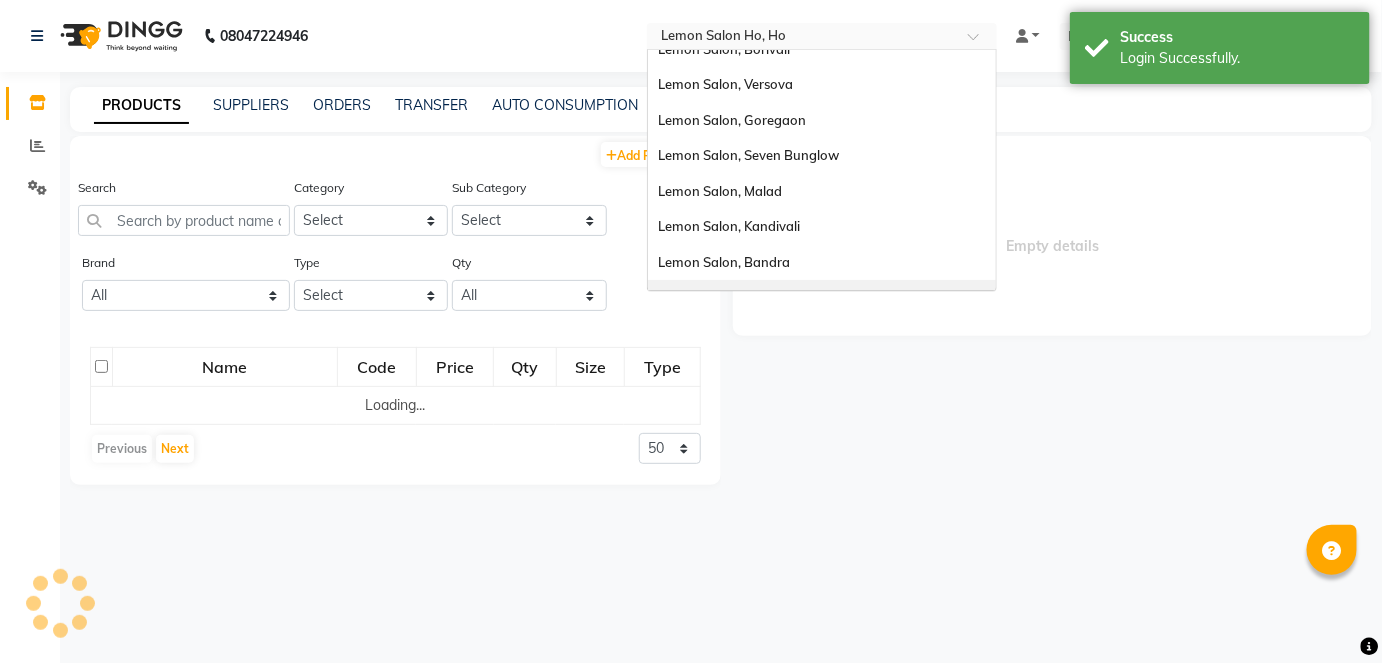 scroll, scrollTop: 0, scrollLeft: 0, axis: both 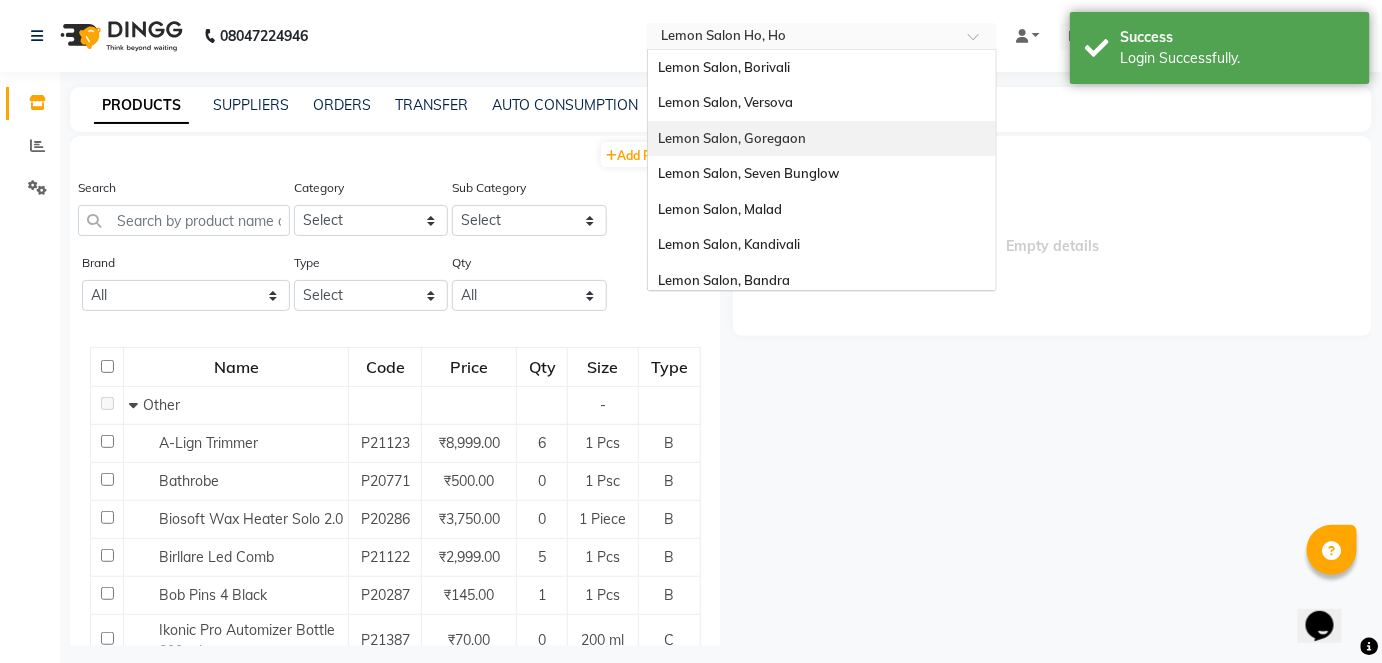 click on "Lemon Salon, Goregaon" at bounding box center [822, 139] 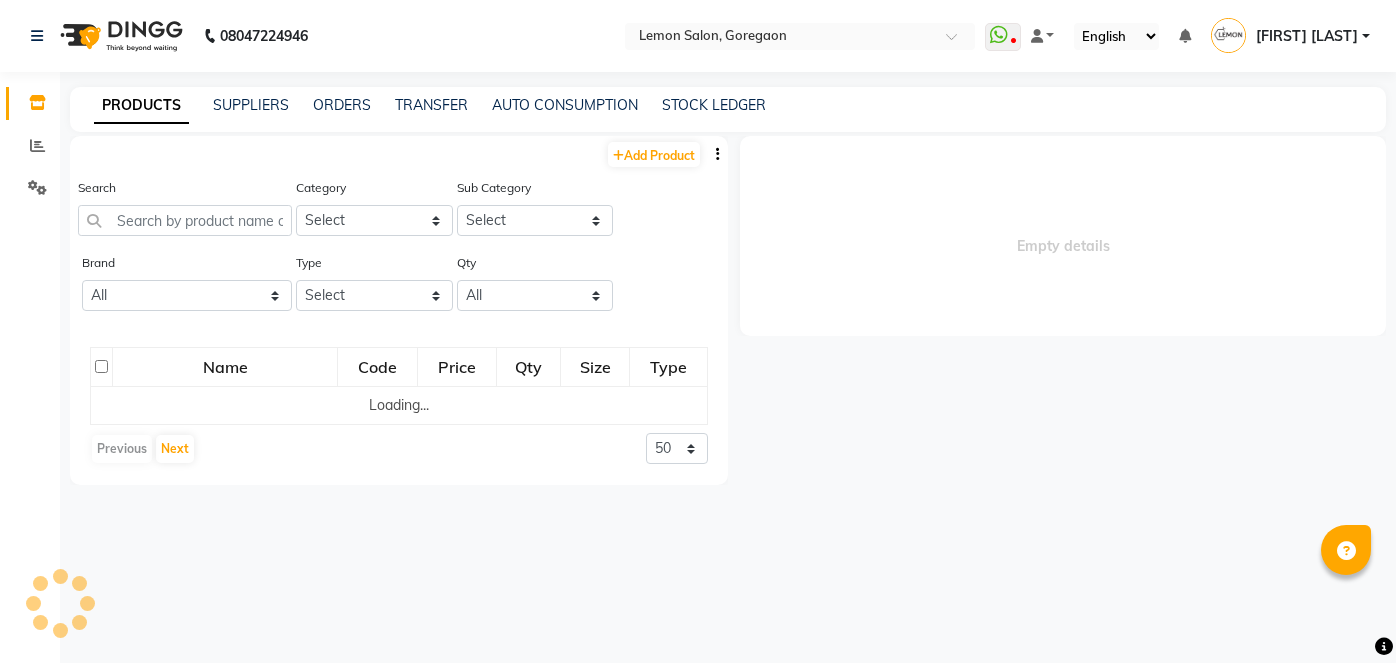 scroll, scrollTop: 0, scrollLeft: 0, axis: both 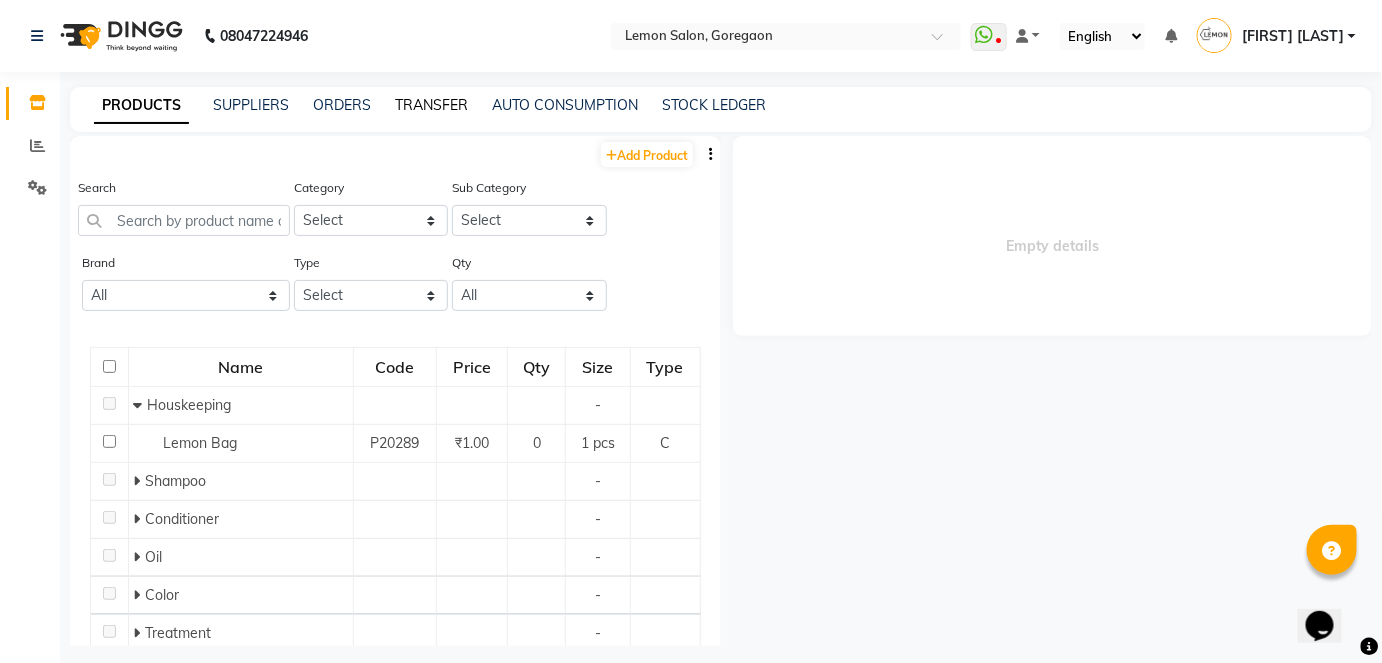 click on "TRANSFER" 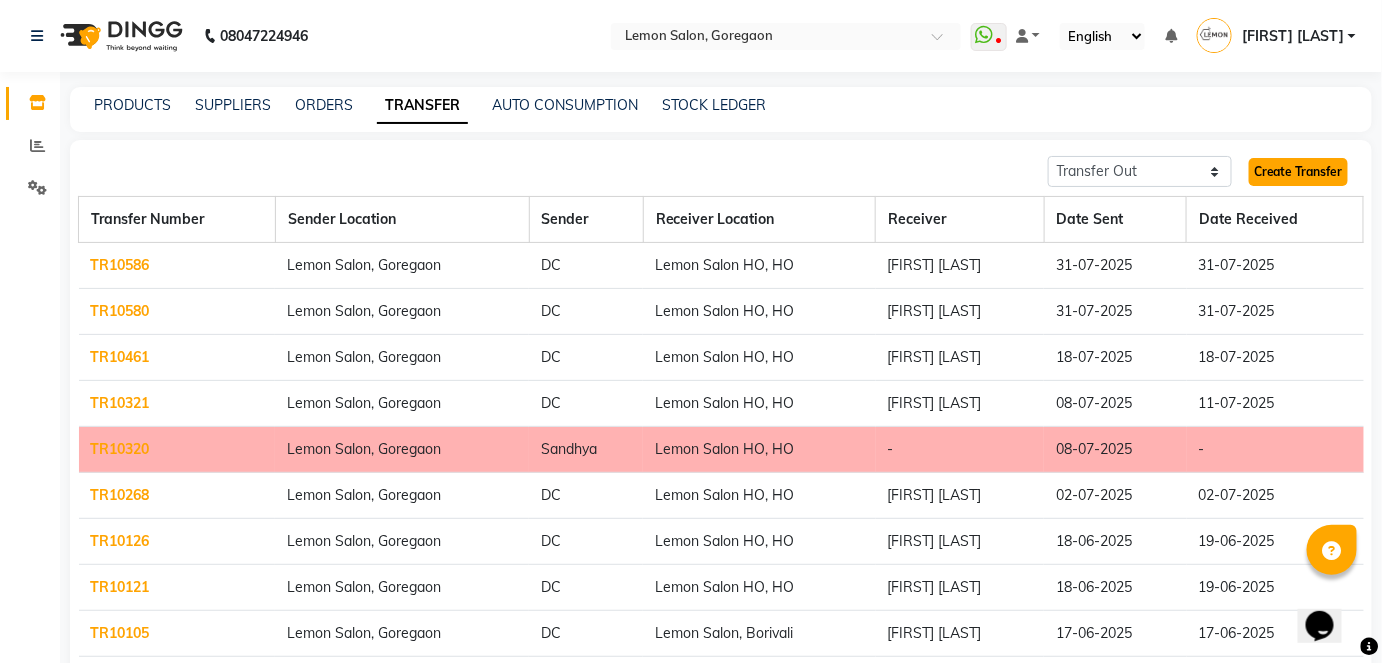 click on "Create Transfer" 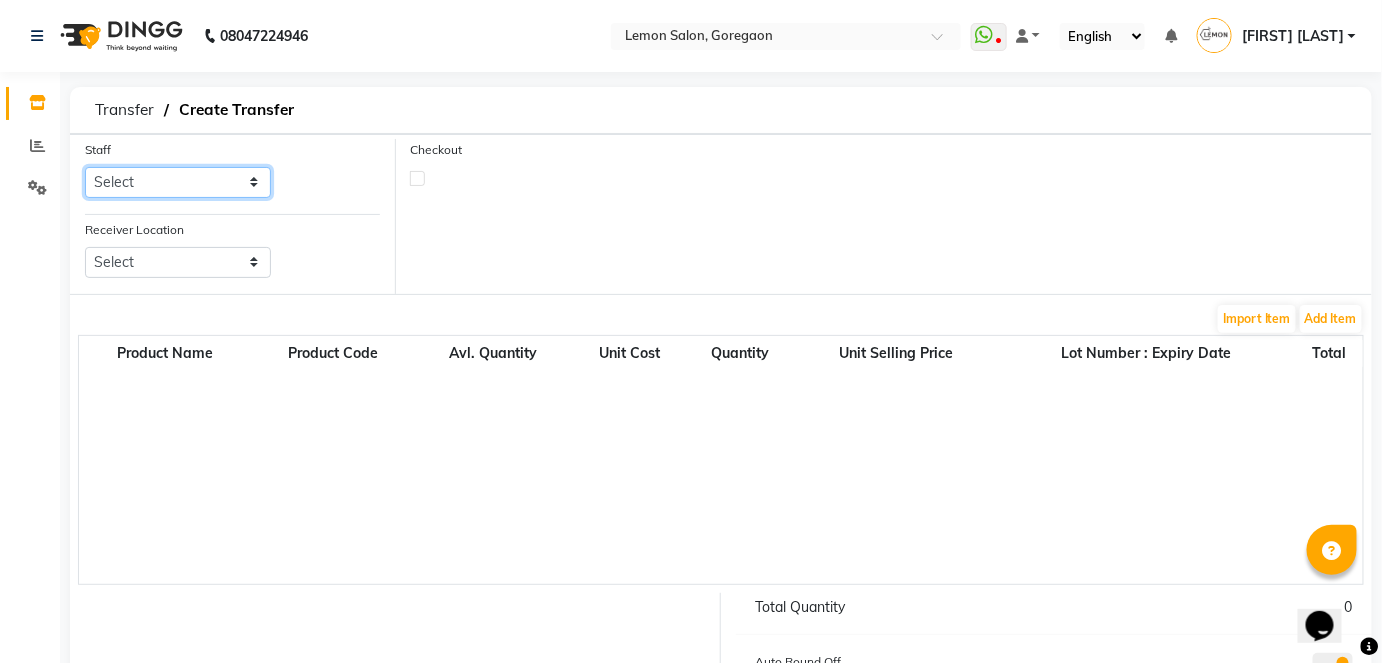 click on "Select Abhay  Akansha Sadafule Asma Dshpande Datta Kawar DC Furkan Mansoori Jenny Shah kavita Kelatkar  Manisha Mohammed Mohsin  Mohammed Nawab  Mukaddar Shaikh Pranali Jagtap Sana Mansoori Sandhya Tabrez Shah  Urmila Pol" at bounding box center [178, 182] 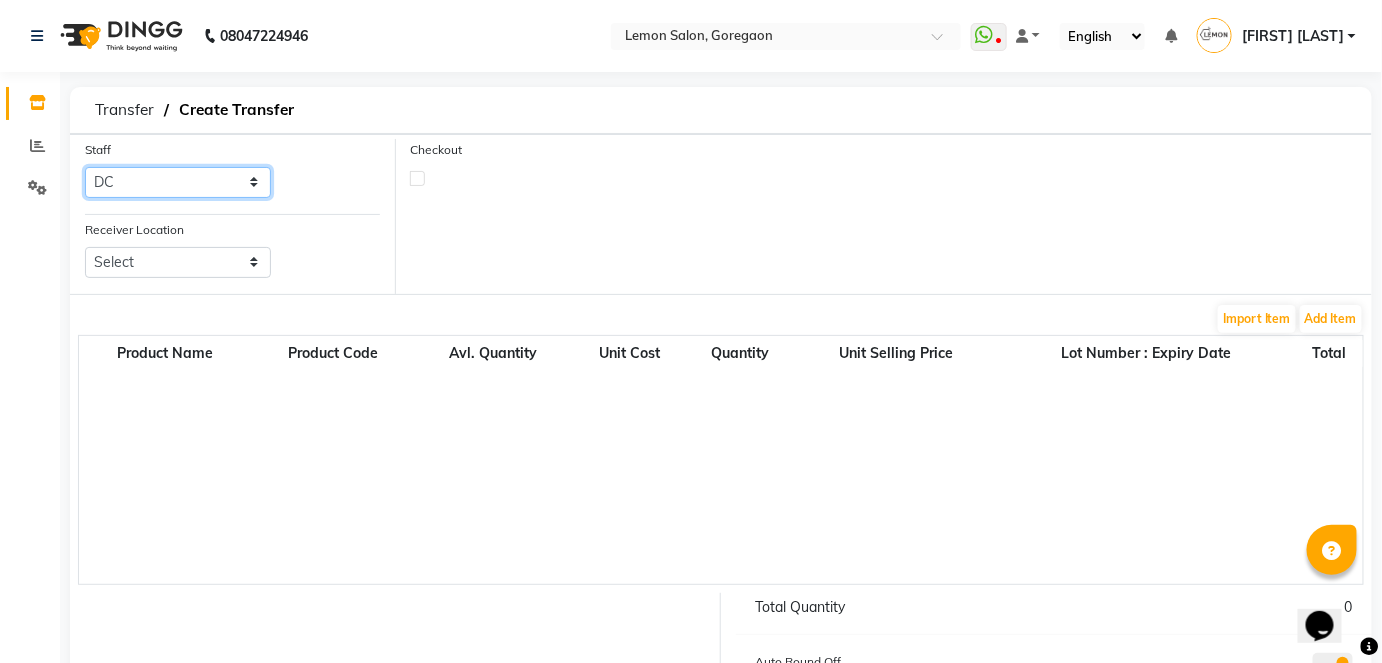 click on "Select Abhay  Akansha Sadafule Asma Dshpande Datta Kawar DC Furkan Mansoori Jenny Shah kavita Kelatkar  Manisha Mohammed Mohsin  Mohammed Nawab  Mukaddar Shaikh Pranali Jagtap Sana Mansoori Sandhya Tabrez Shah  Urmila Pol" at bounding box center (178, 182) 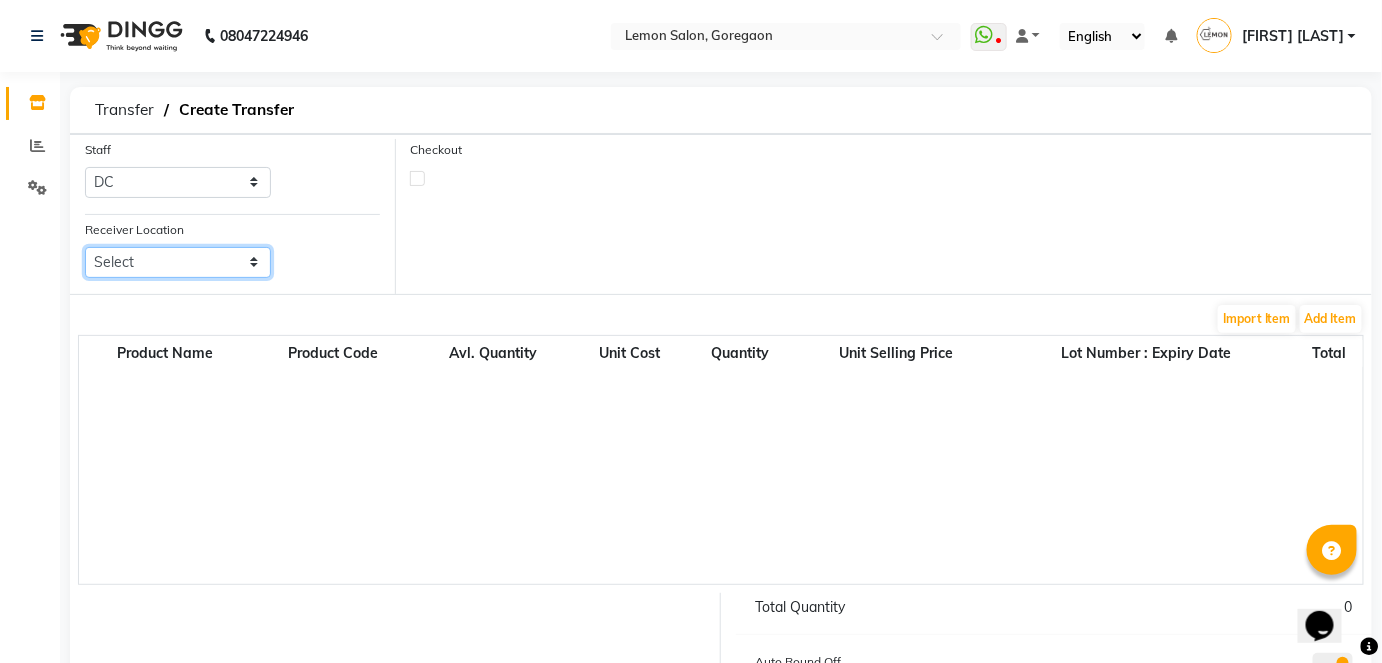 click on "Select Lemon Salon, Lokhandwala  Lemon Salon, Malad Lemon Salon, Seven Bunglow Lemon Salon, Bandra Lemon Salon, Versova Lemon Salon, Oshiwara Lemon Salon, Borivali Lemon Salon, Mira Road Lemon Salon, Kandivali Lemon Salon Ho, Ho Lemon Salon, Goregaon (W)" at bounding box center [178, 262] 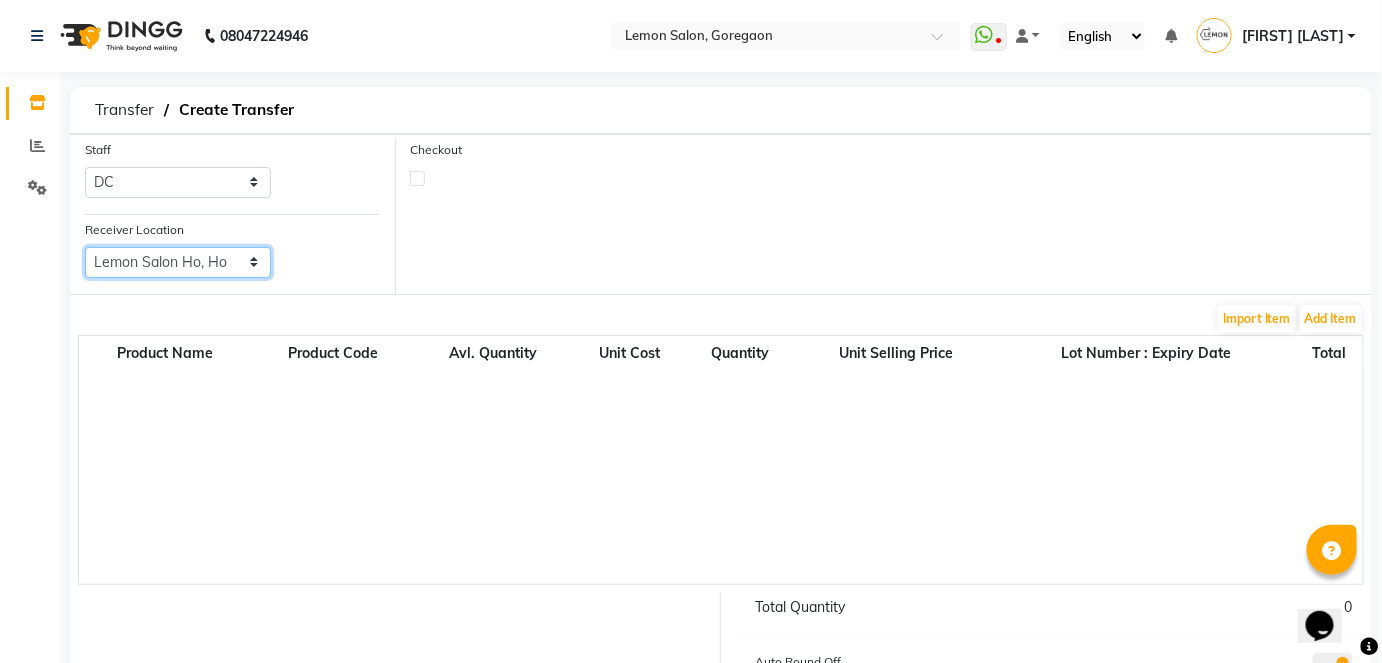 click on "Select Lemon Salon, Lokhandwala  Lemon Salon, Malad Lemon Salon, Seven Bunglow Lemon Salon, Bandra Lemon Salon, Versova Lemon Salon, Oshiwara Lemon Salon, Borivali Lemon Salon, Mira Road Lemon Salon, Kandivali Lemon Salon Ho, Ho Lemon Salon, Goregaon (W)" at bounding box center (178, 262) 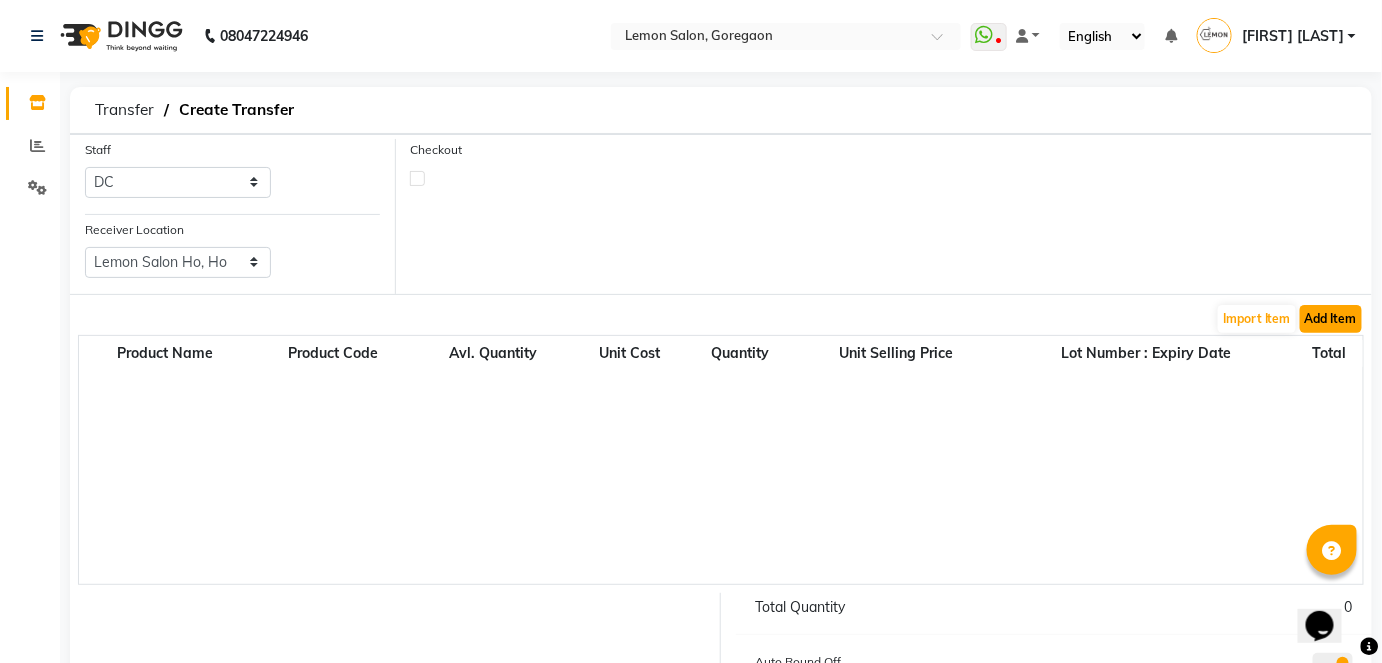 click on "Add Item" 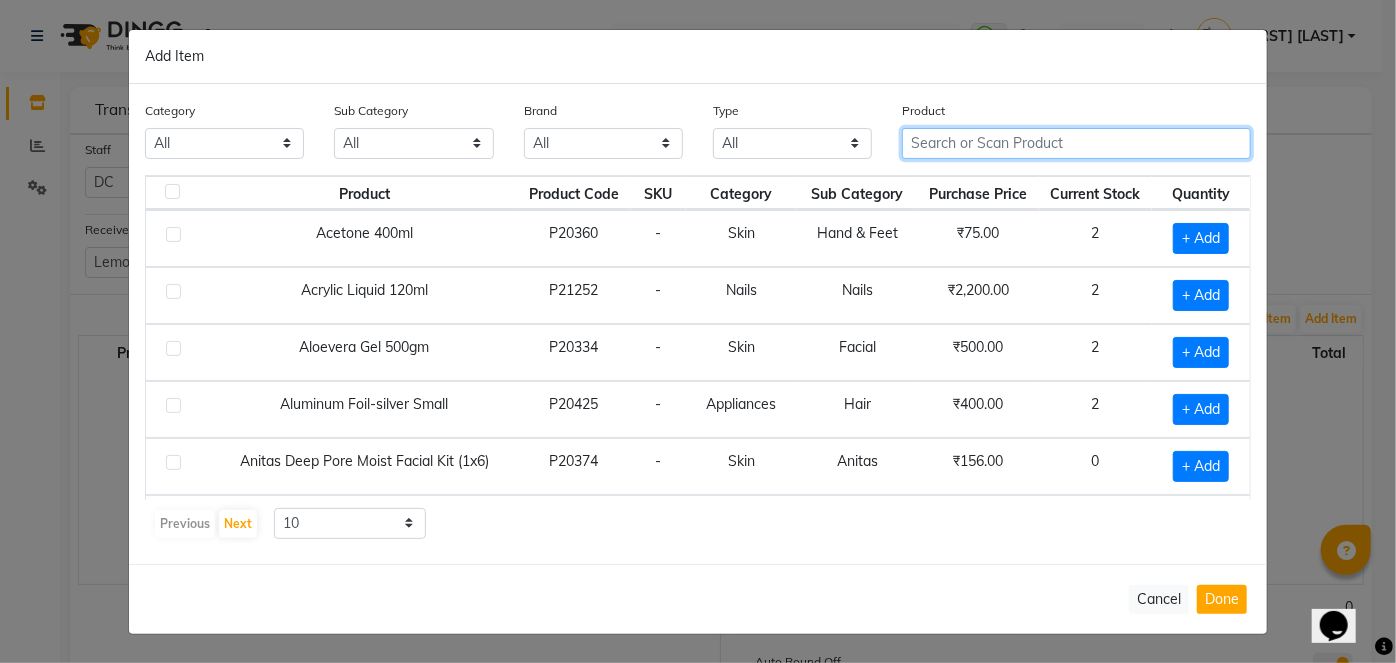 click 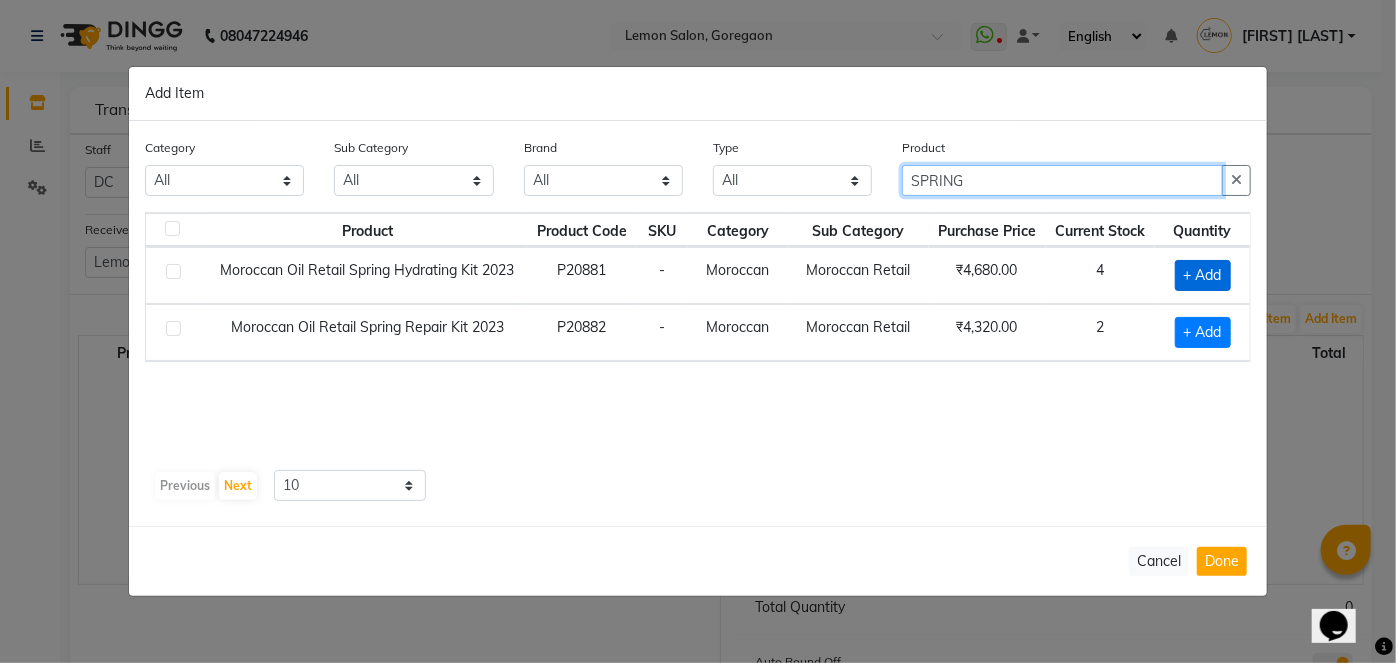 type on "SPRING" 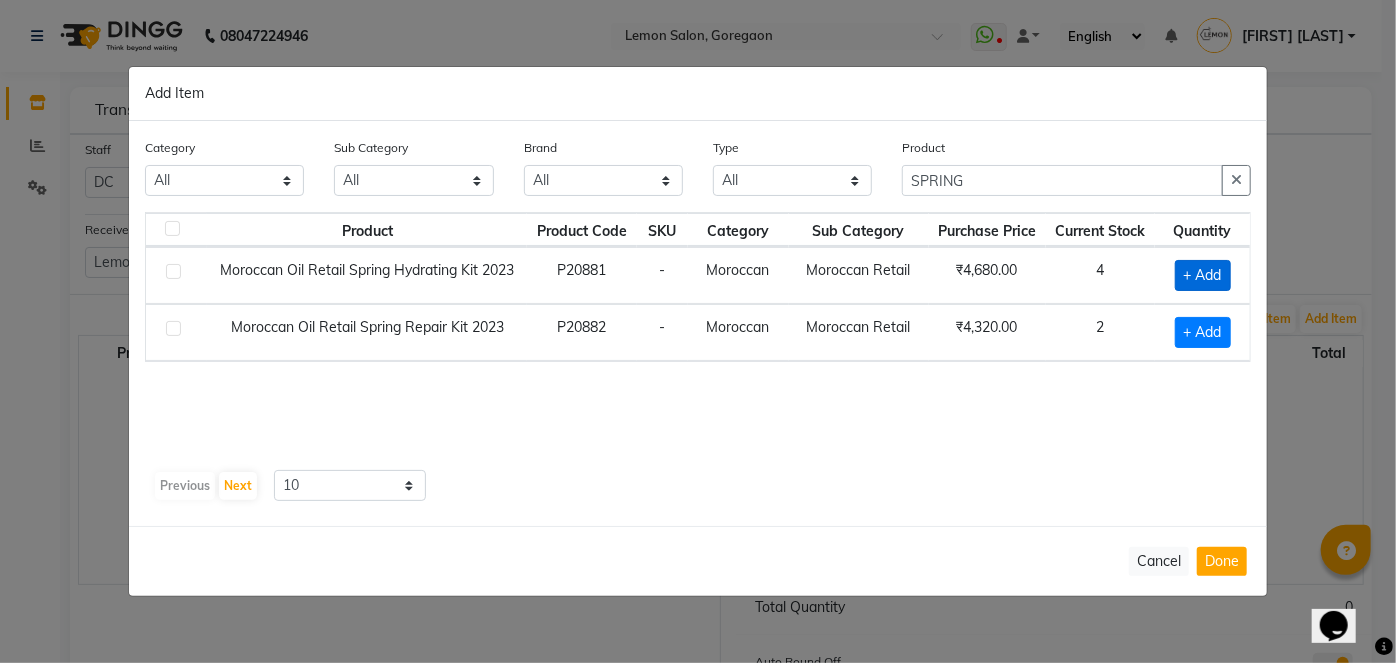 click on "+ Add" 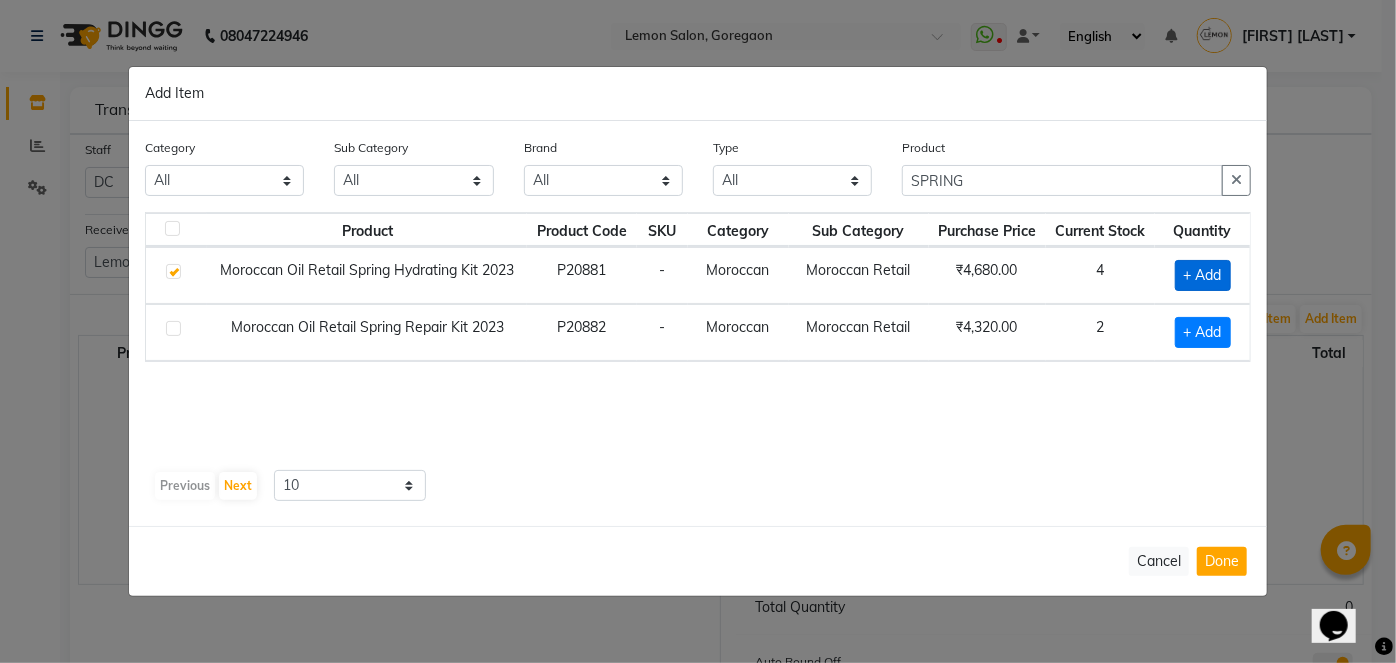 checkbox on "true" 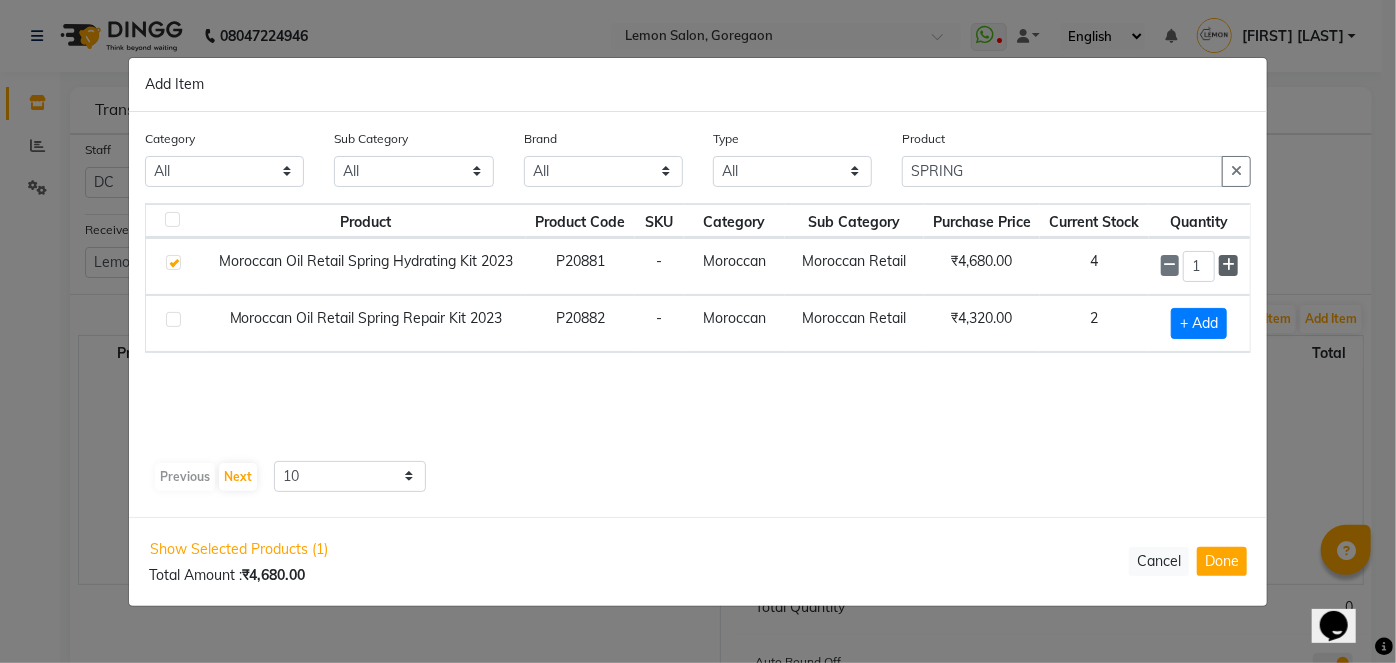 click 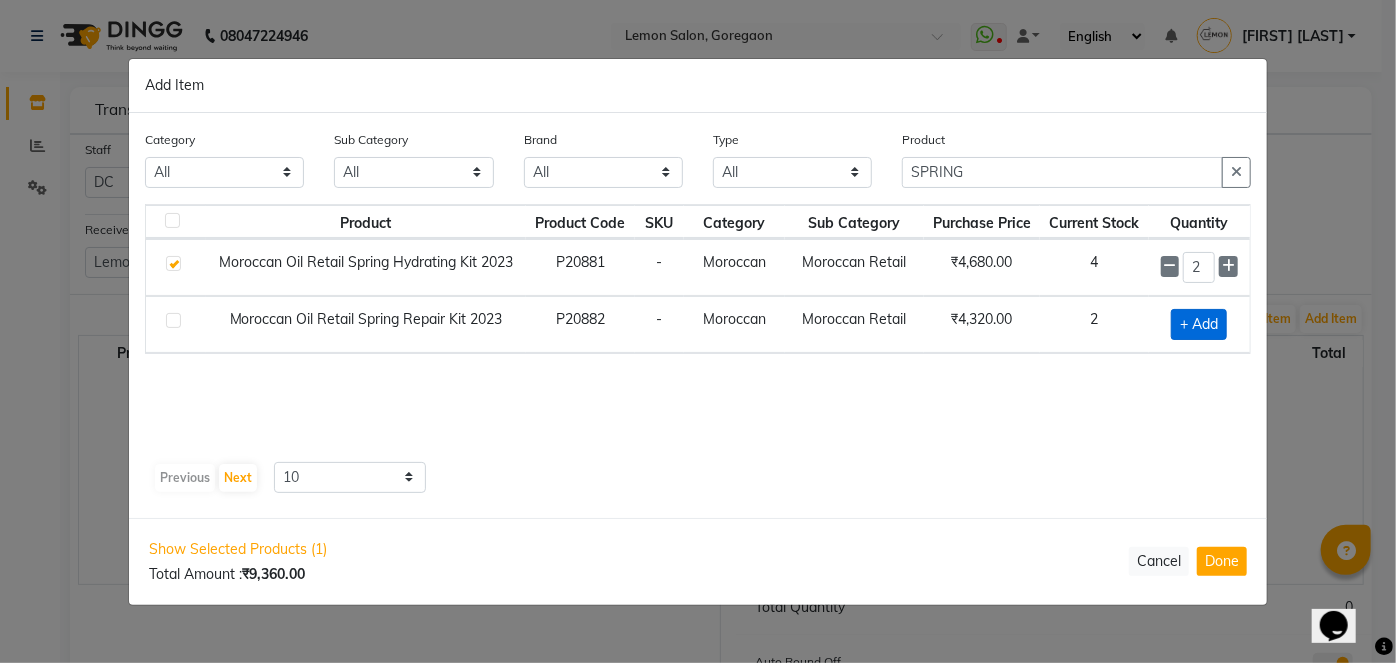 click on "+ Add" 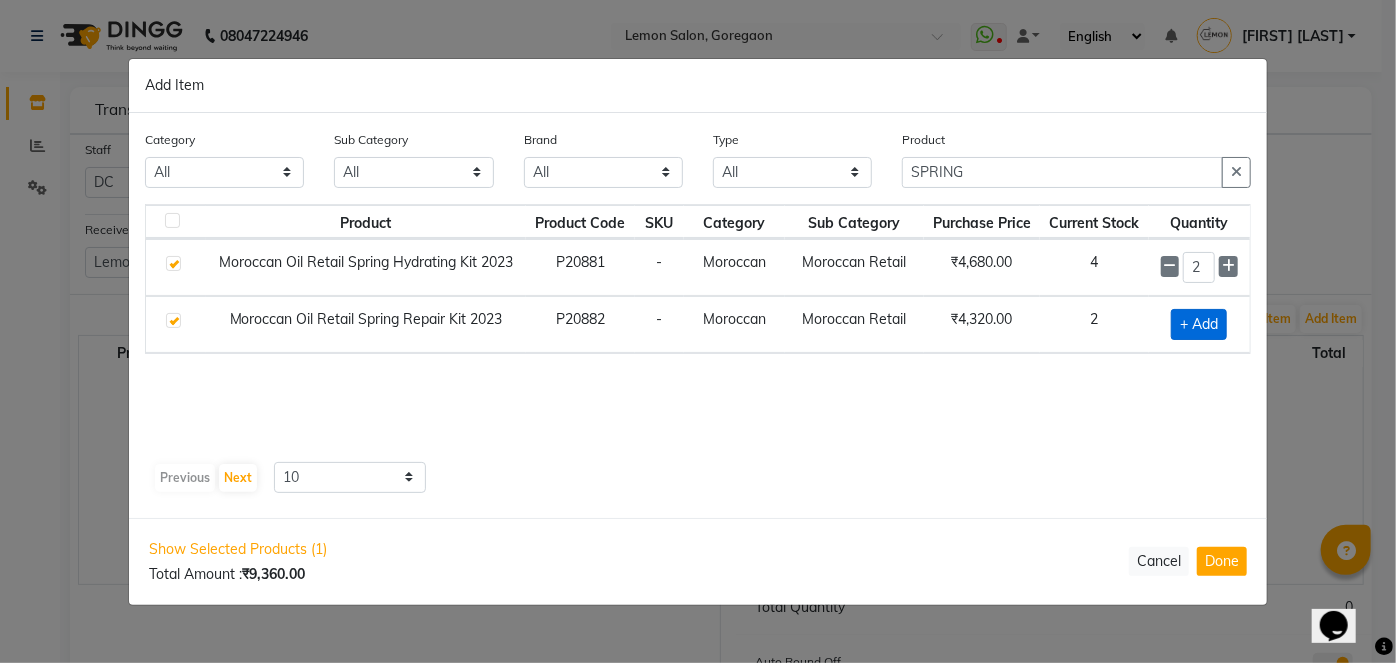 checkbox on "true" 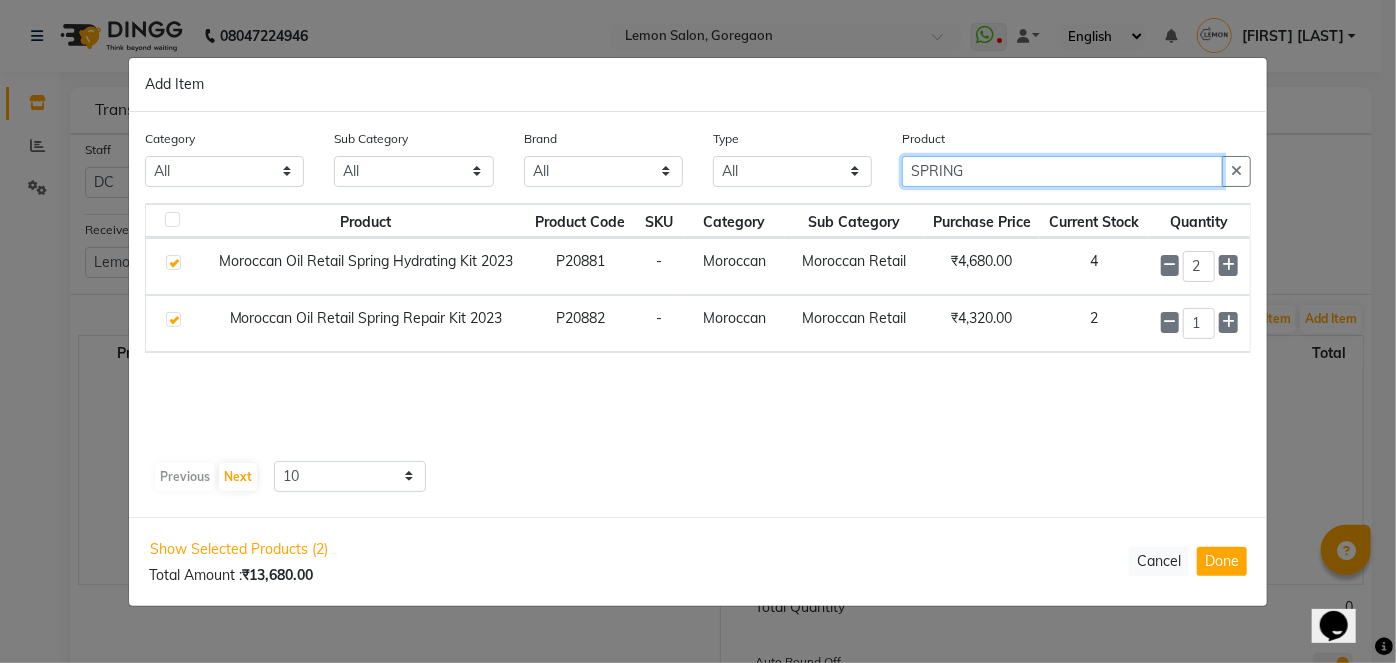 click on "SPRING" 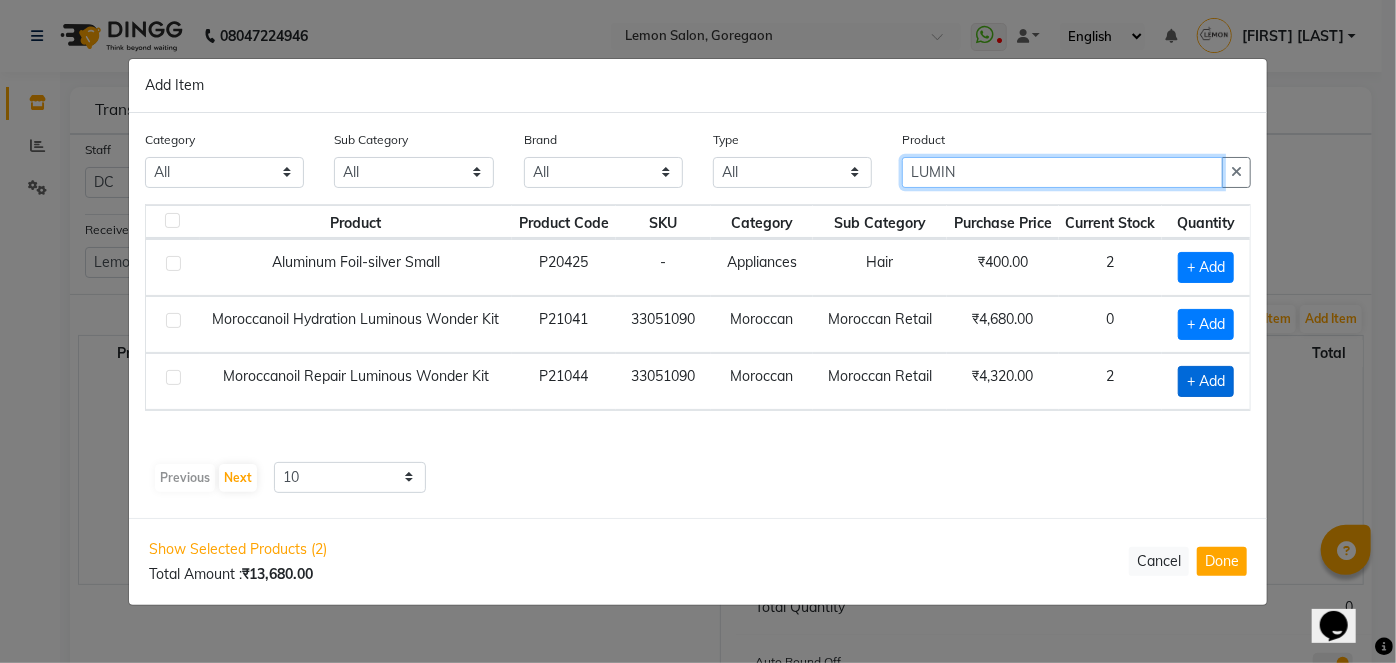 type on "LUMIN" 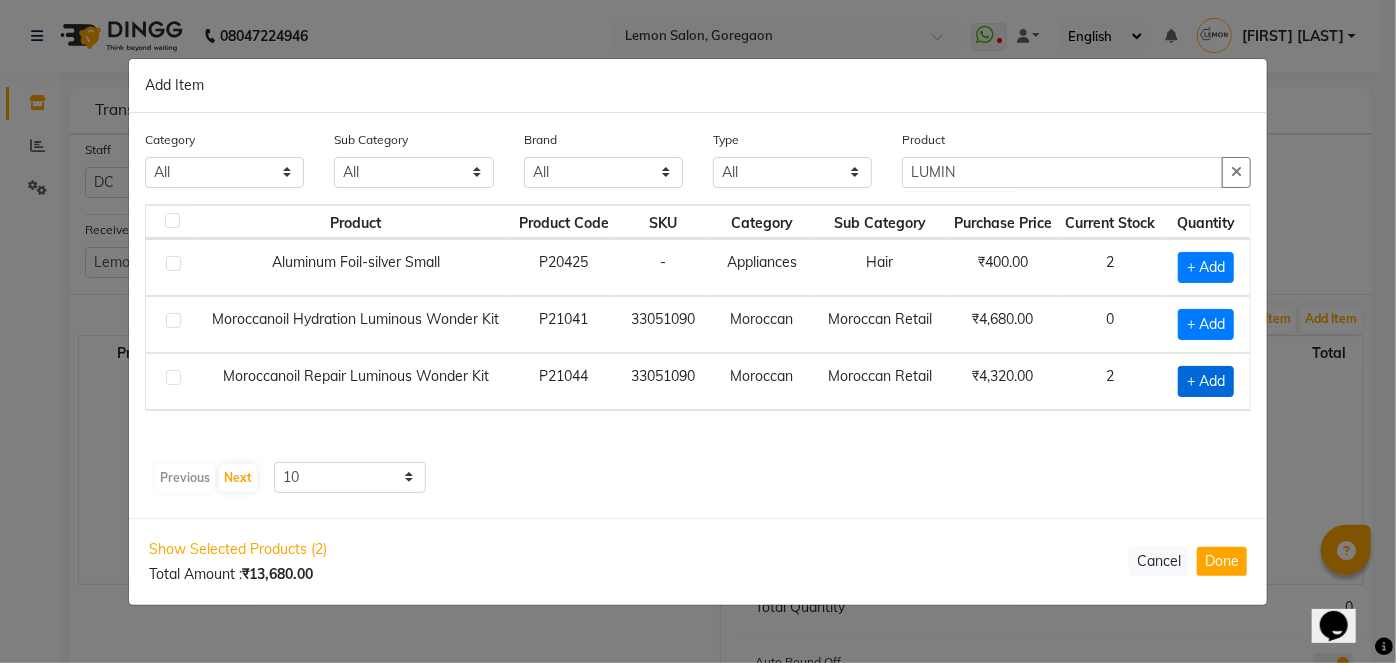 click on "+ Add" 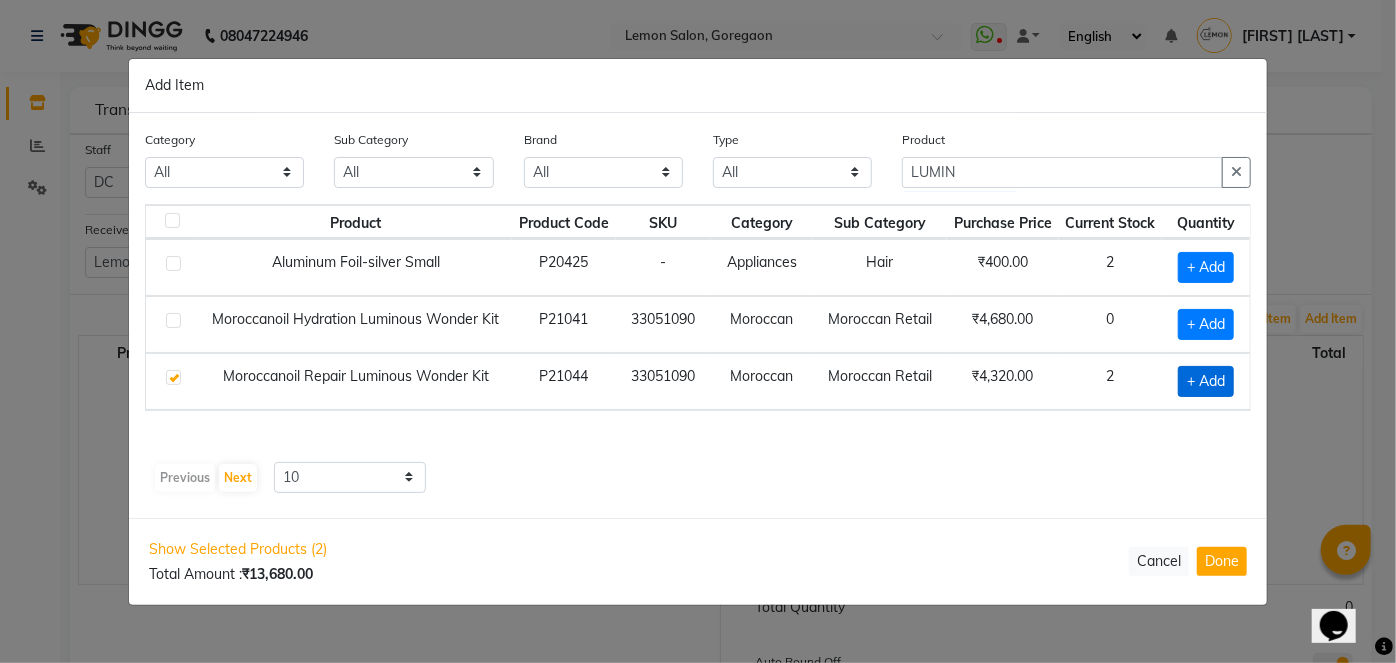 checkbox on "true" 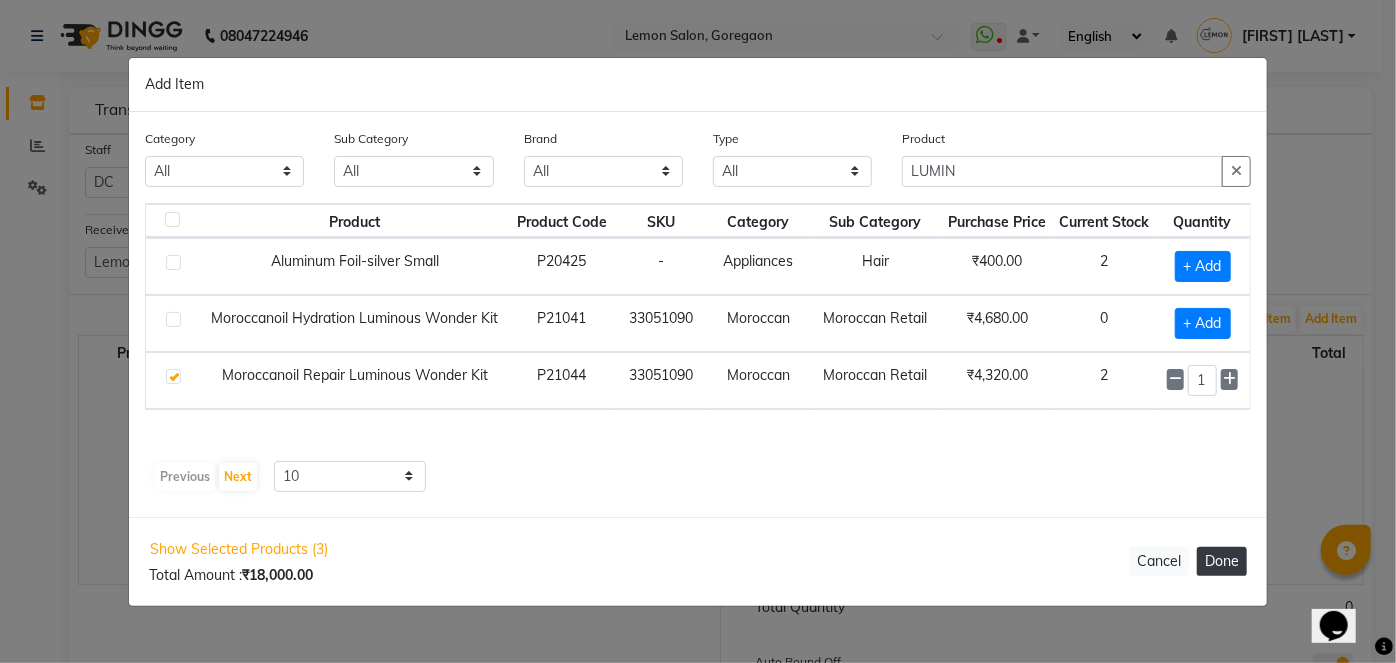 click on "Done" 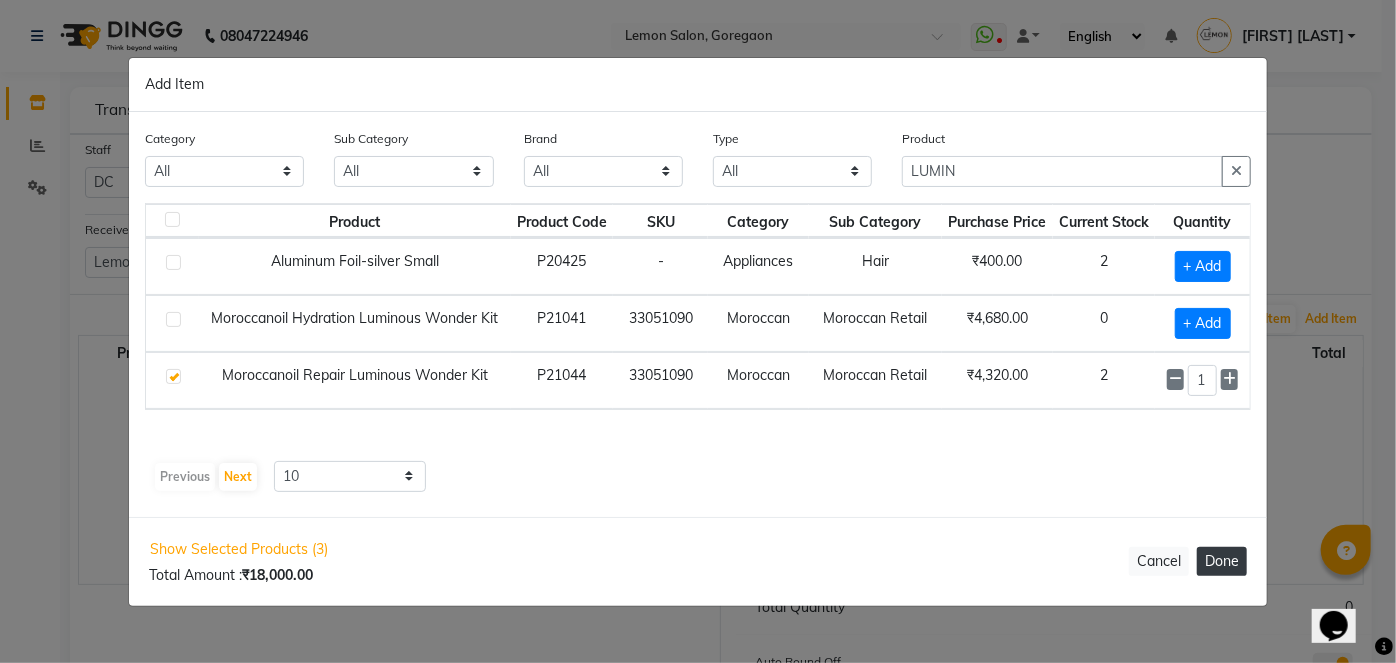 type 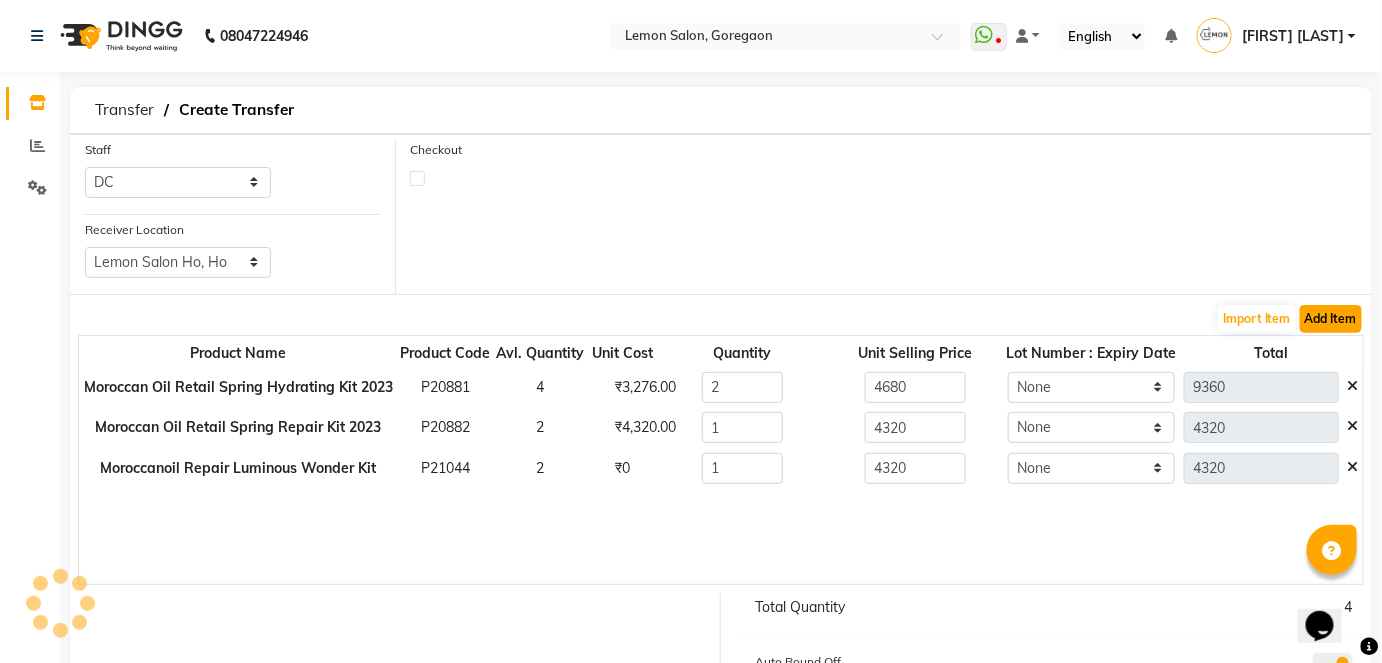click on "Add Item" 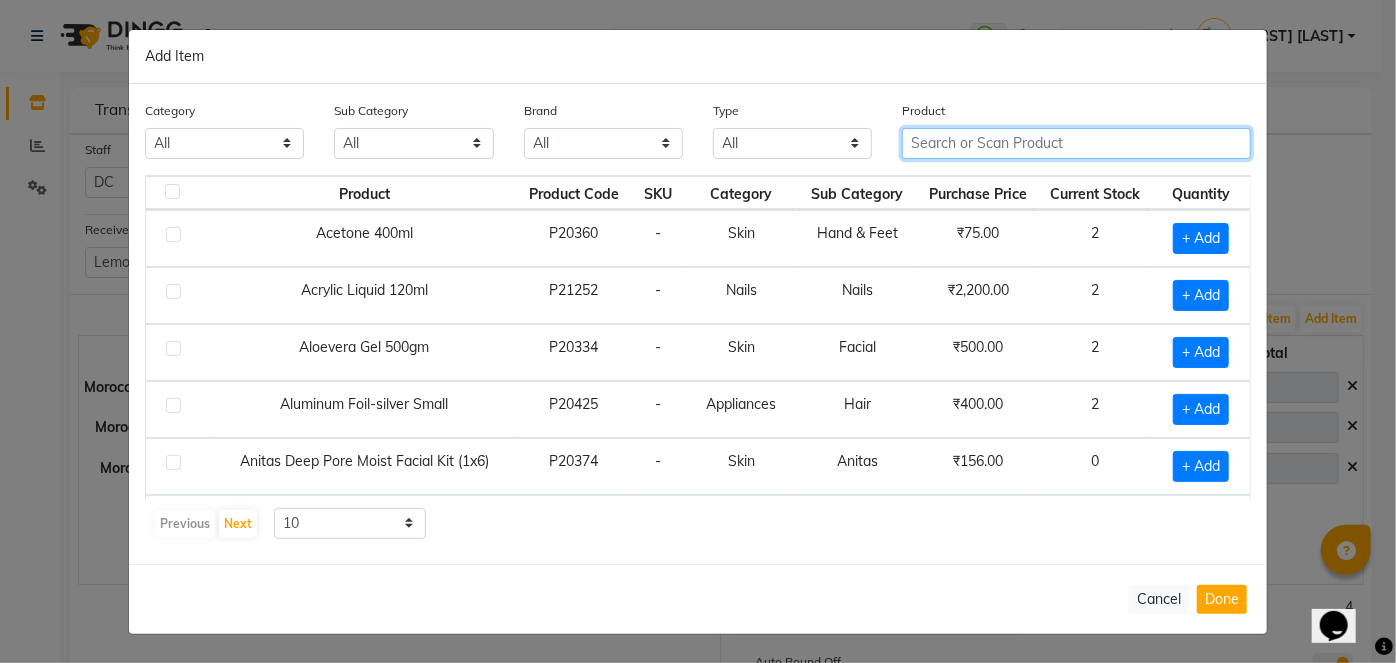 click 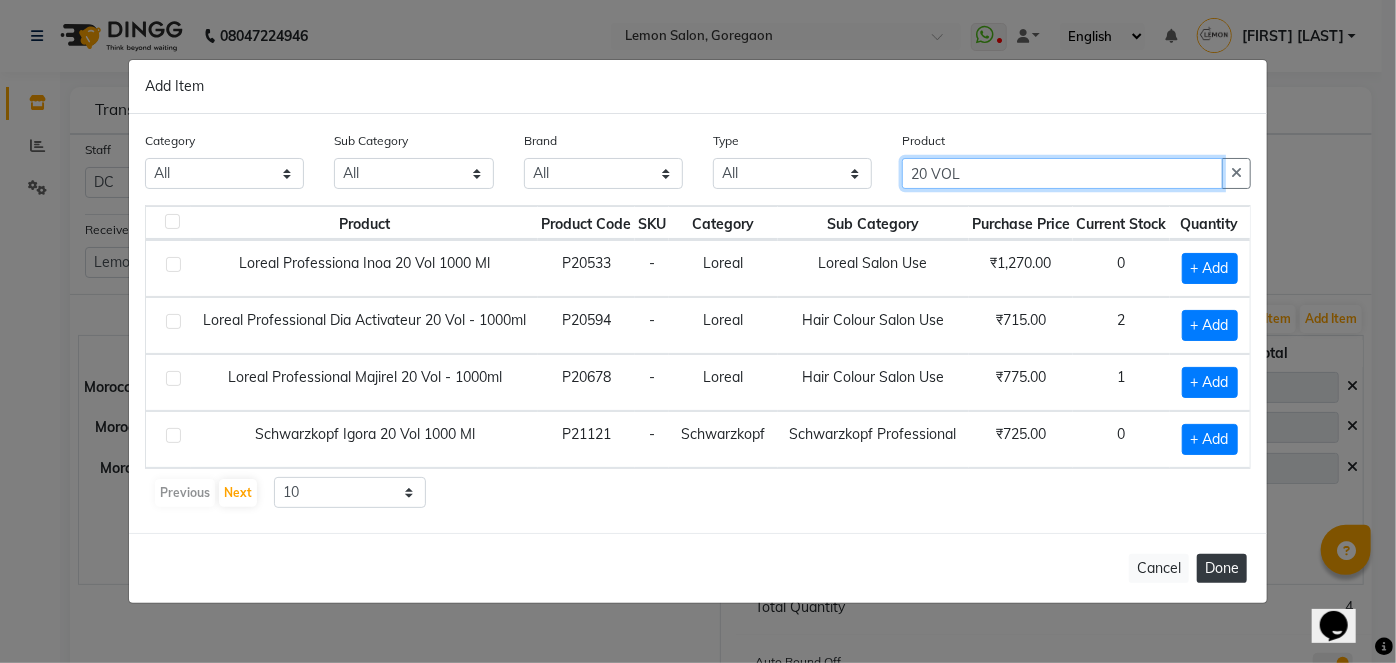 type on "20 VOL" 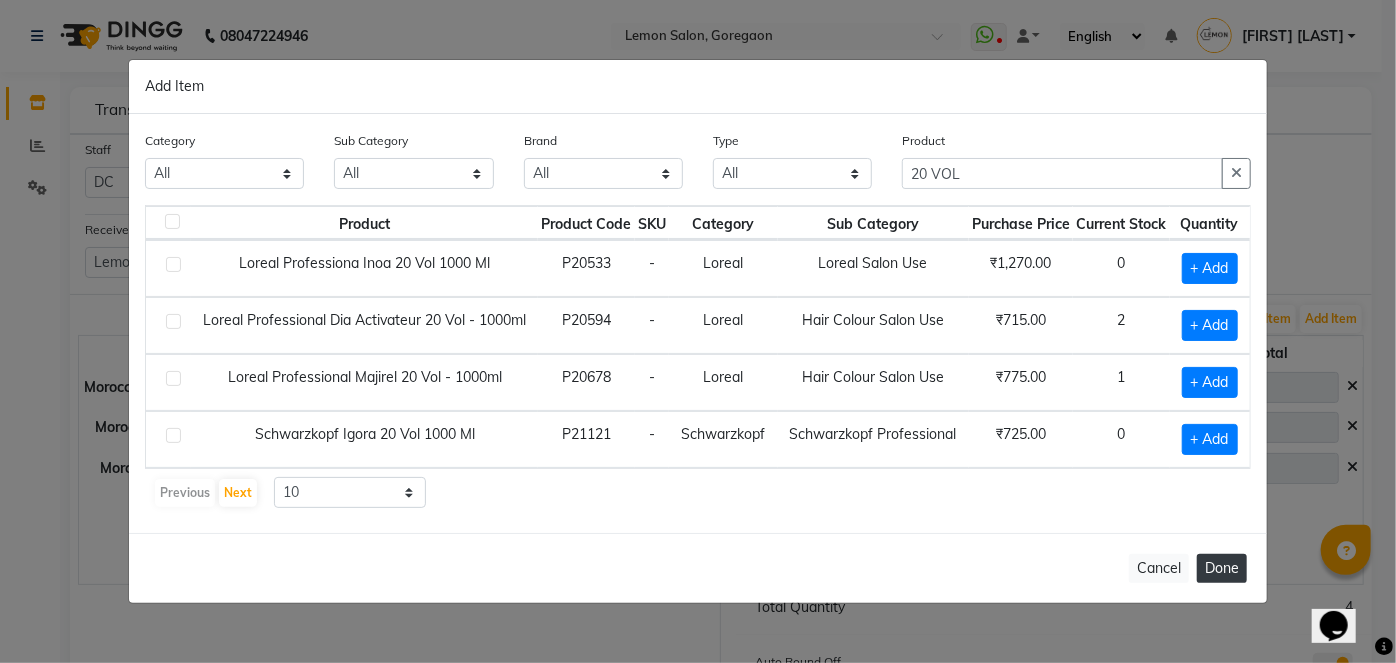 click on "Done" 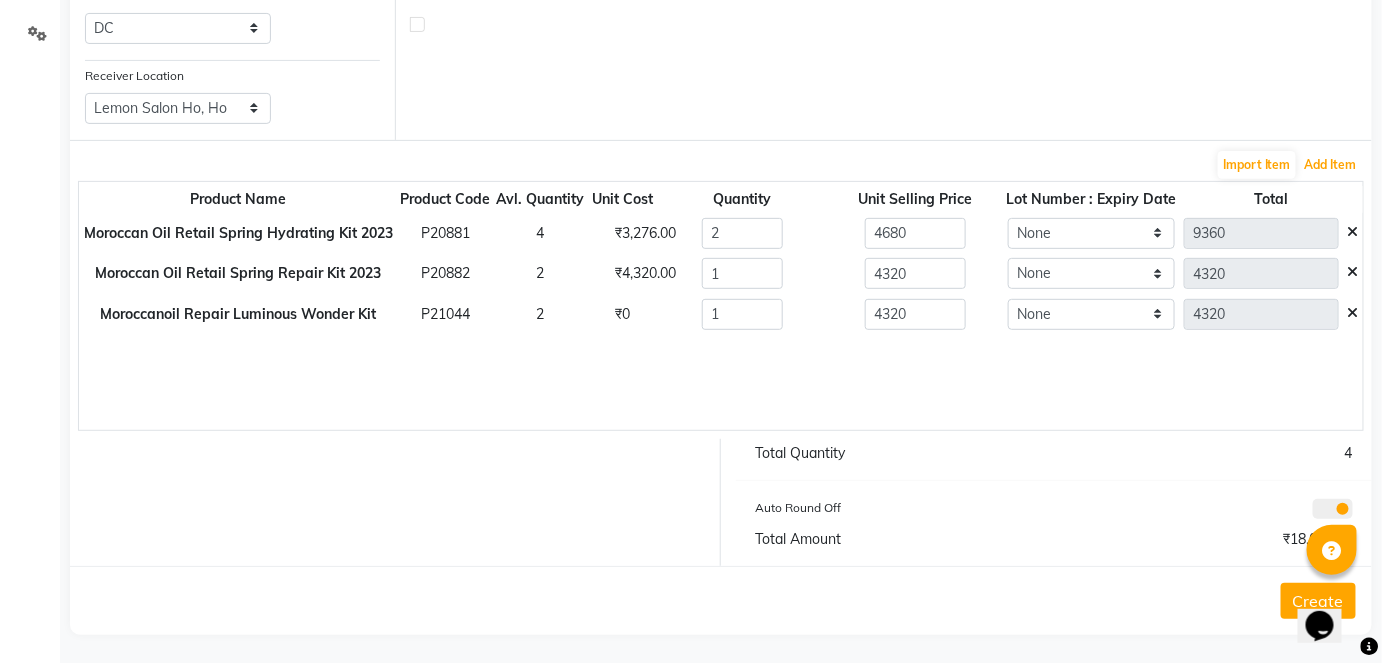 scroll, scrollTop: 158, scrollLeft: 0, axis: vertical 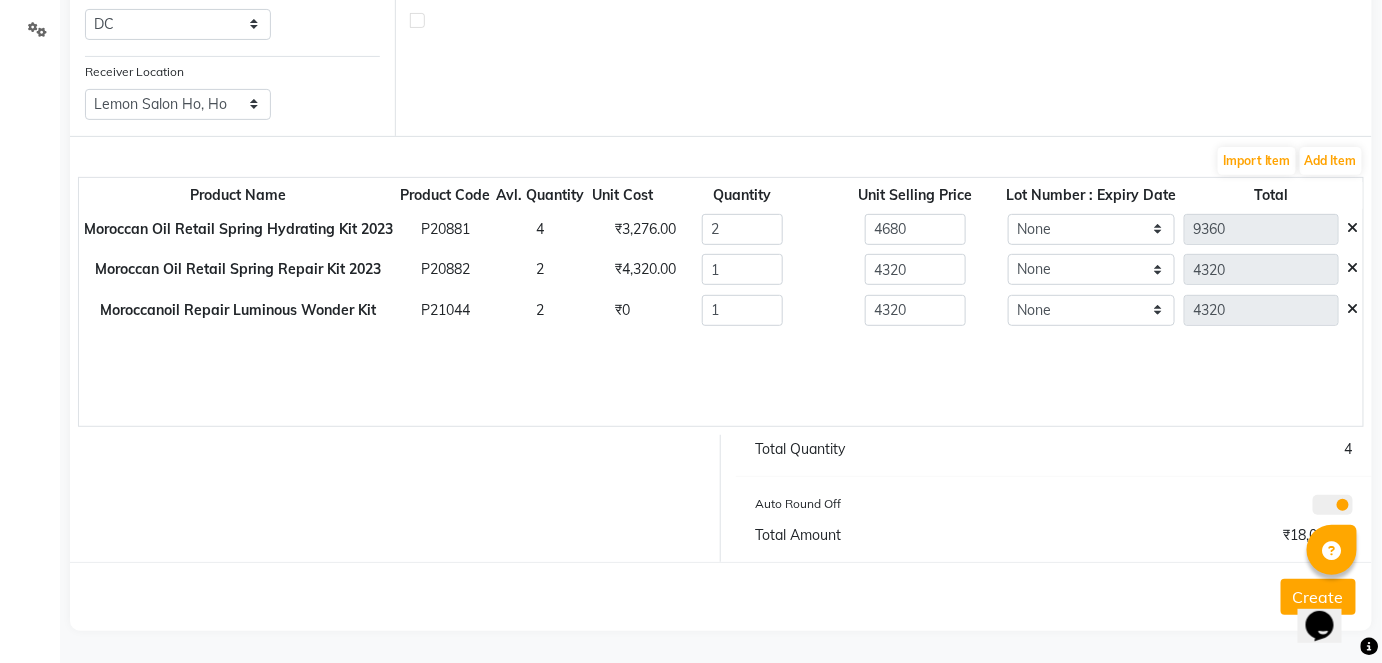 click on "Create" 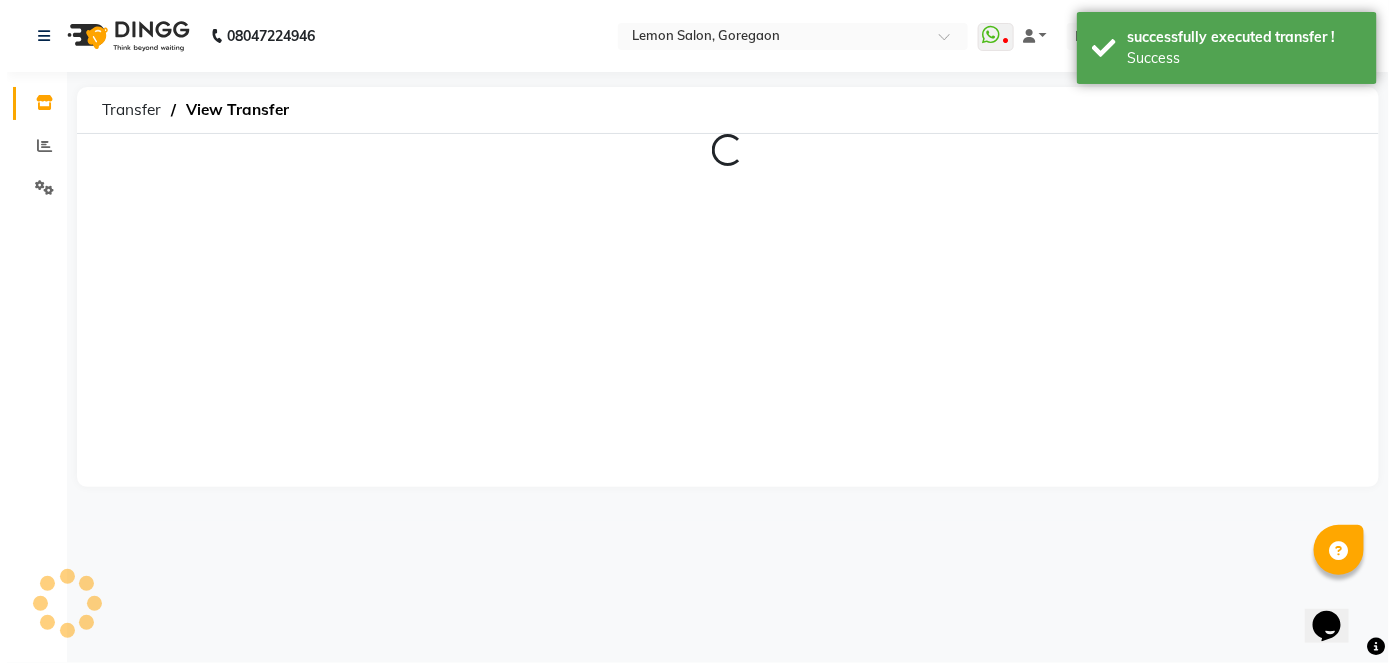 scroll, scrollTop: 0, scrollLeft: 0, axis: both 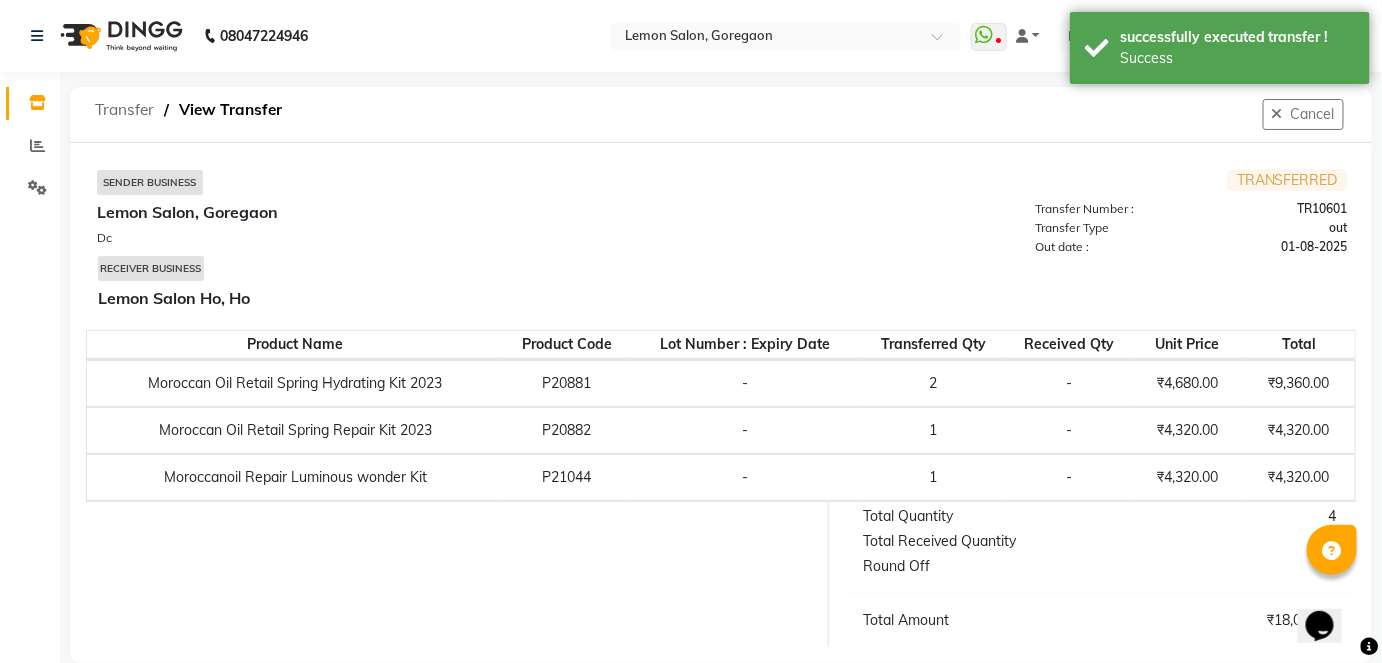 click on "Transfer" 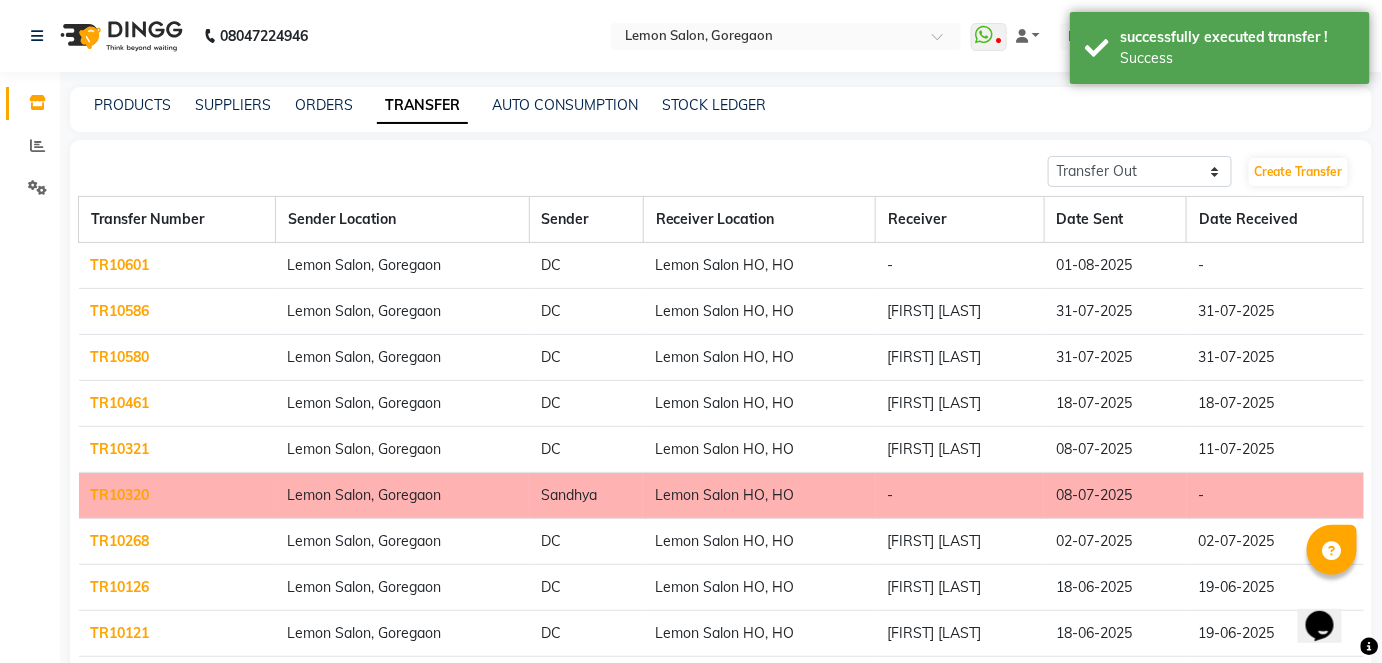 click on "TR10601" 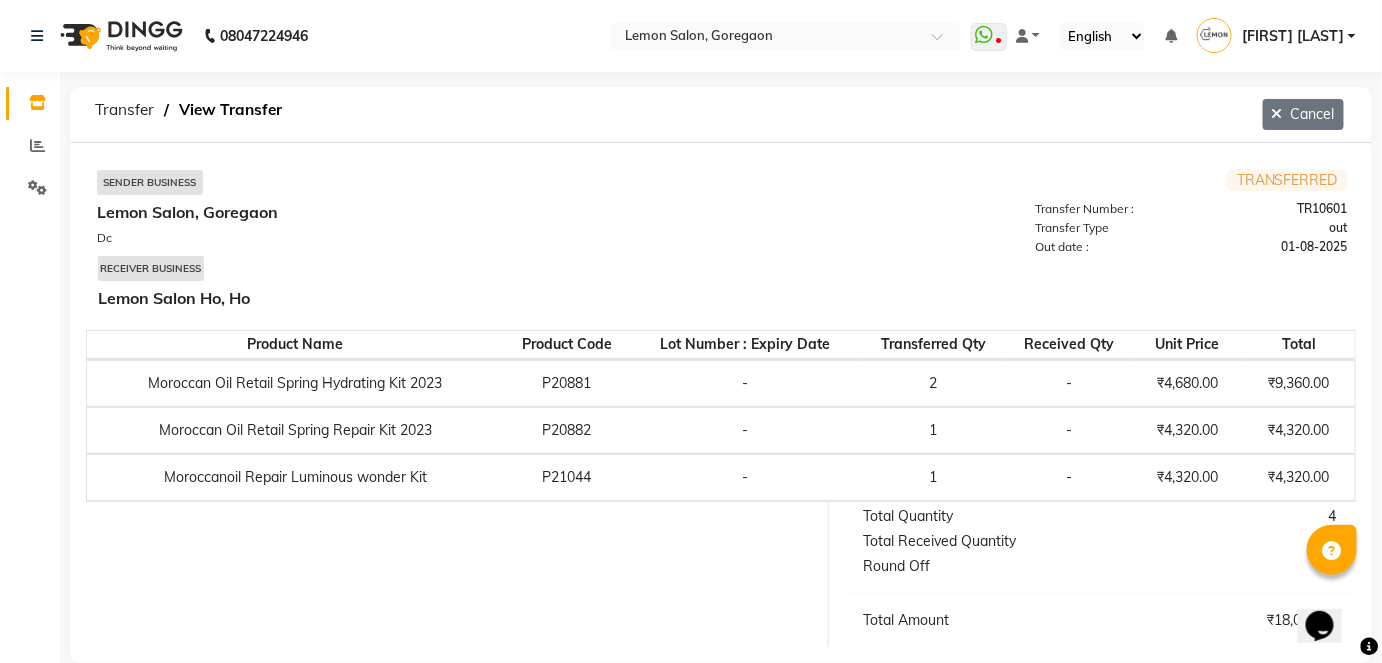 click on "Cancel" 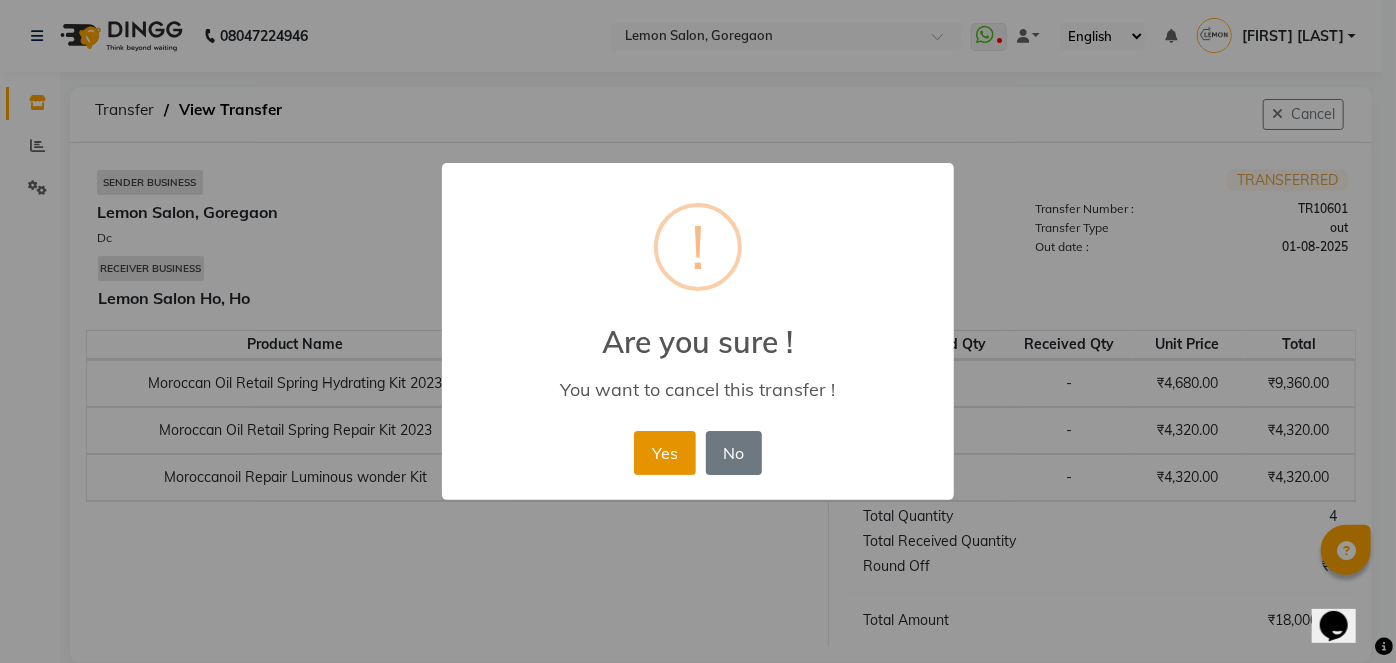 click on "Yes" at bounding box center (664, 453) 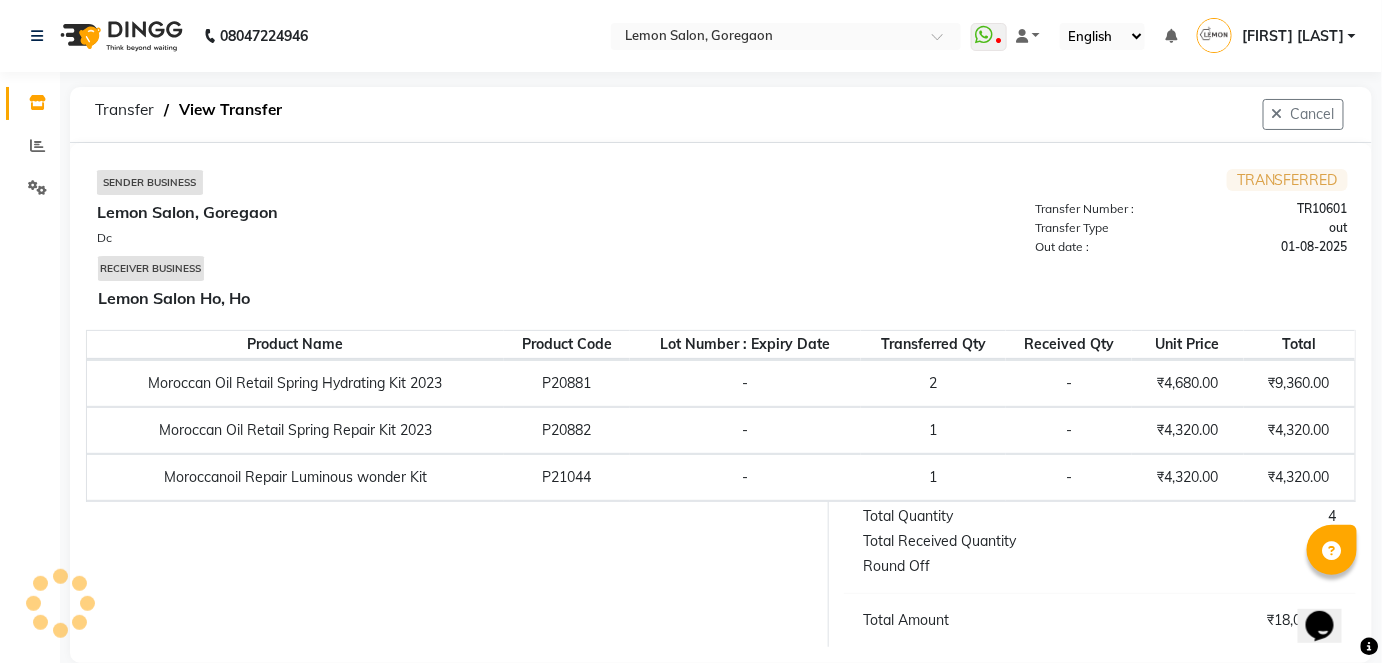 select on "sender" 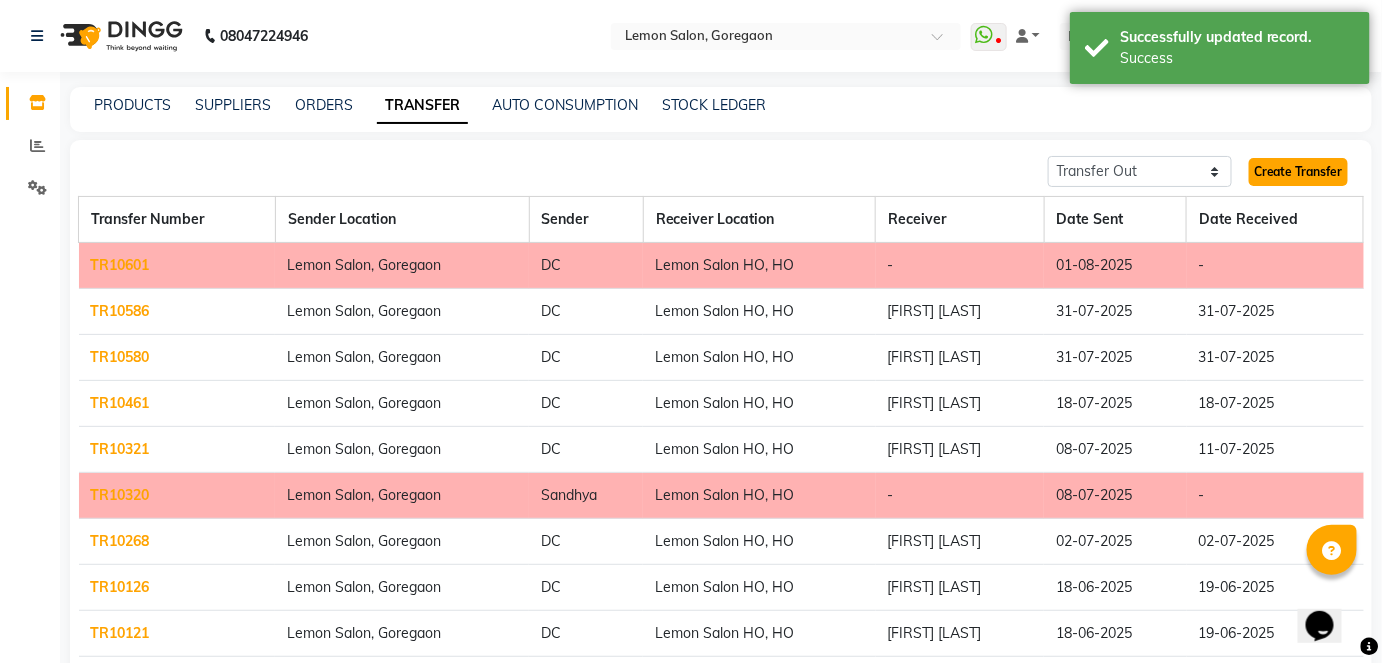 click on "Create Transfer" 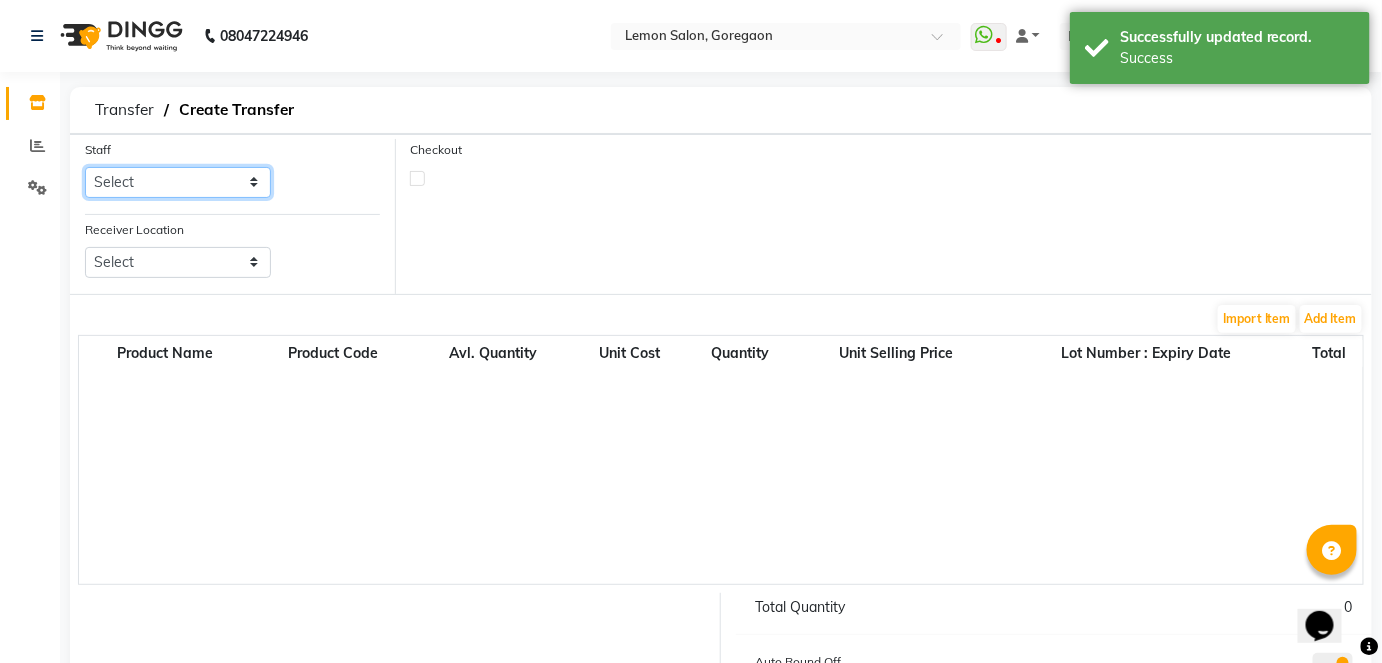 click on "Select Abhay  Akansha Sadafule Asma Dshpande Datta Kawar DC Furkan Mansoori Jenny Shah kavita Kelatkar  Manisha Mohammed Mohsin  Mohammed Nawab  Mukaddar Shaikh Pranali Jagtap Sana Mansoori Sandhya Tabrez Shah  Urmila Pol" at bounding box center [178, 182] 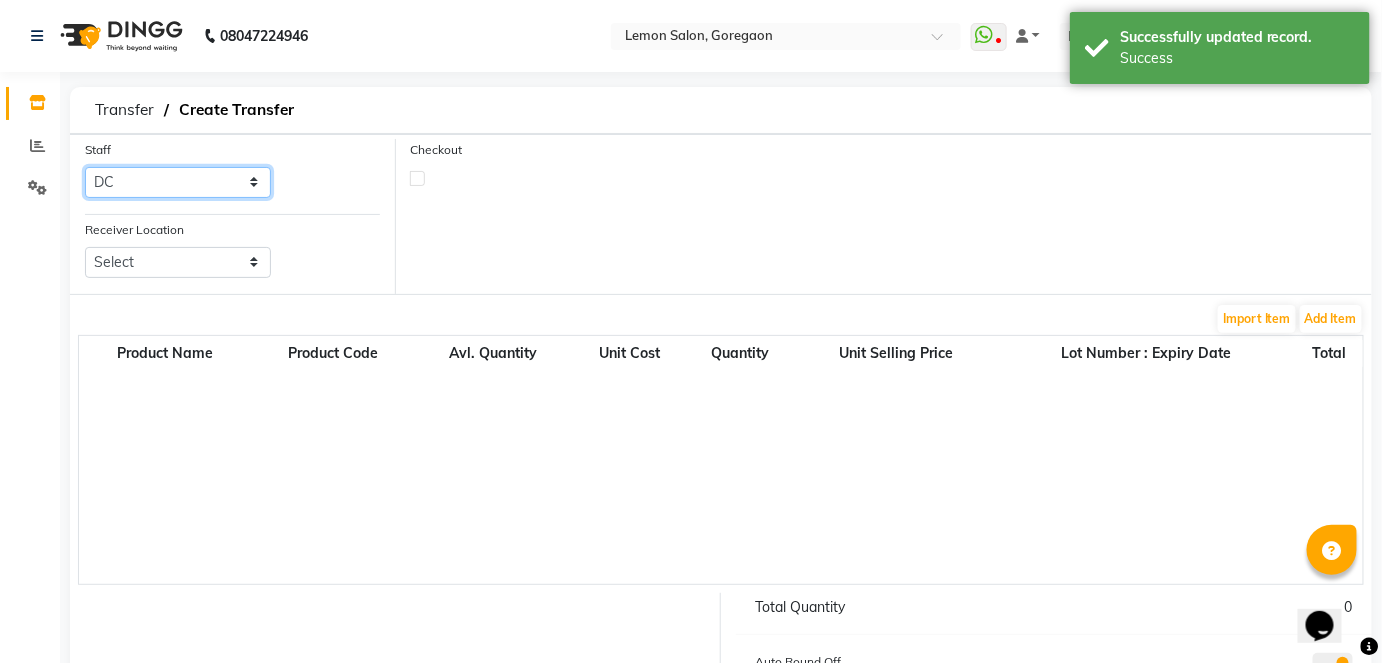 click on "Select Abhay  Akansha Sadafule Asma Dshpande Datta Kawar DC Furkan Mansoori Jenny Shah kavita Kelatkar  Manisha Mohammed Mohsin  Mohammed Nawab  Mukaddar Shaikh Pranali Jagtap Sana Mansoori Sandhya Tabrez Shah  Urmila Pol" at bounding box center [178, 182] 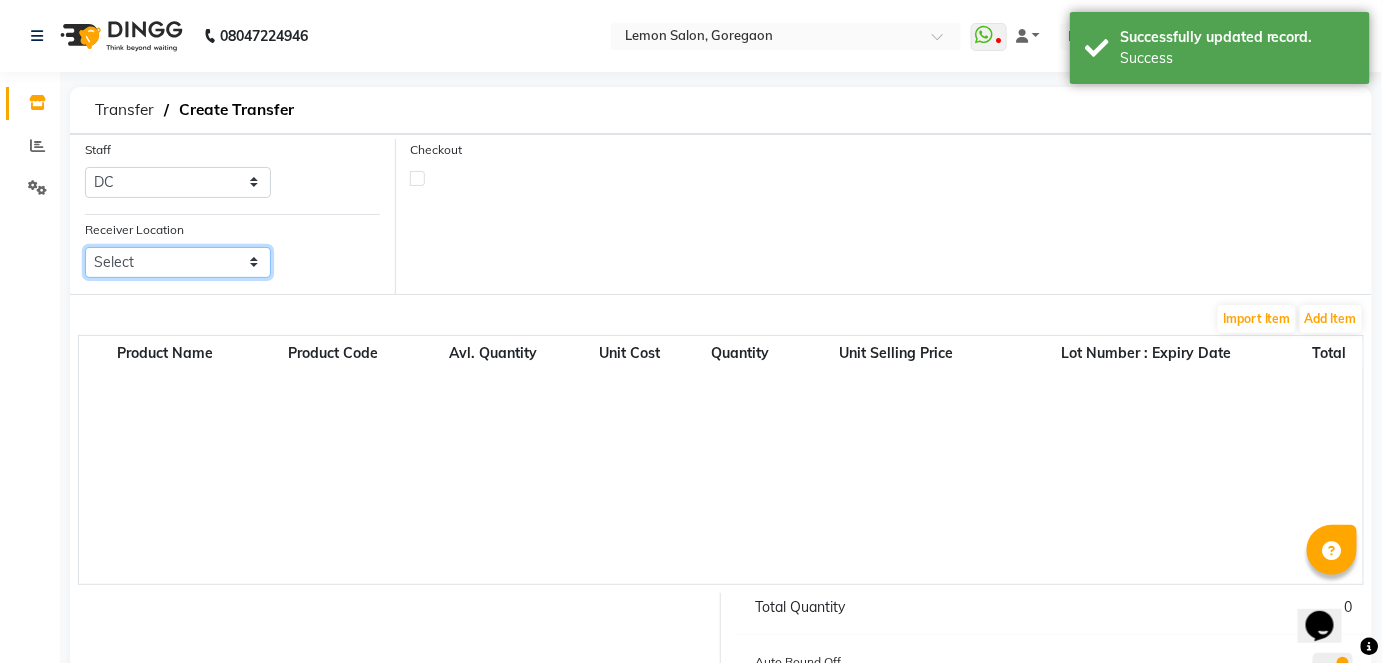 click on "Select Lemon Salon, Lokhandwala  Lemon Salon, Malad Lemon Salon, Seven Bunglow Lemon Salon, Bandra Lemon Salon, Versova Lemon Salon, Oshiwara Lemon Salon, Borivali Lemon Salon, Mira Road Lemon Salon, Kandivali Lemon Salon Ho, Ho Lemon Salon, Goregaon (W)" at bounding box center [178, 262] 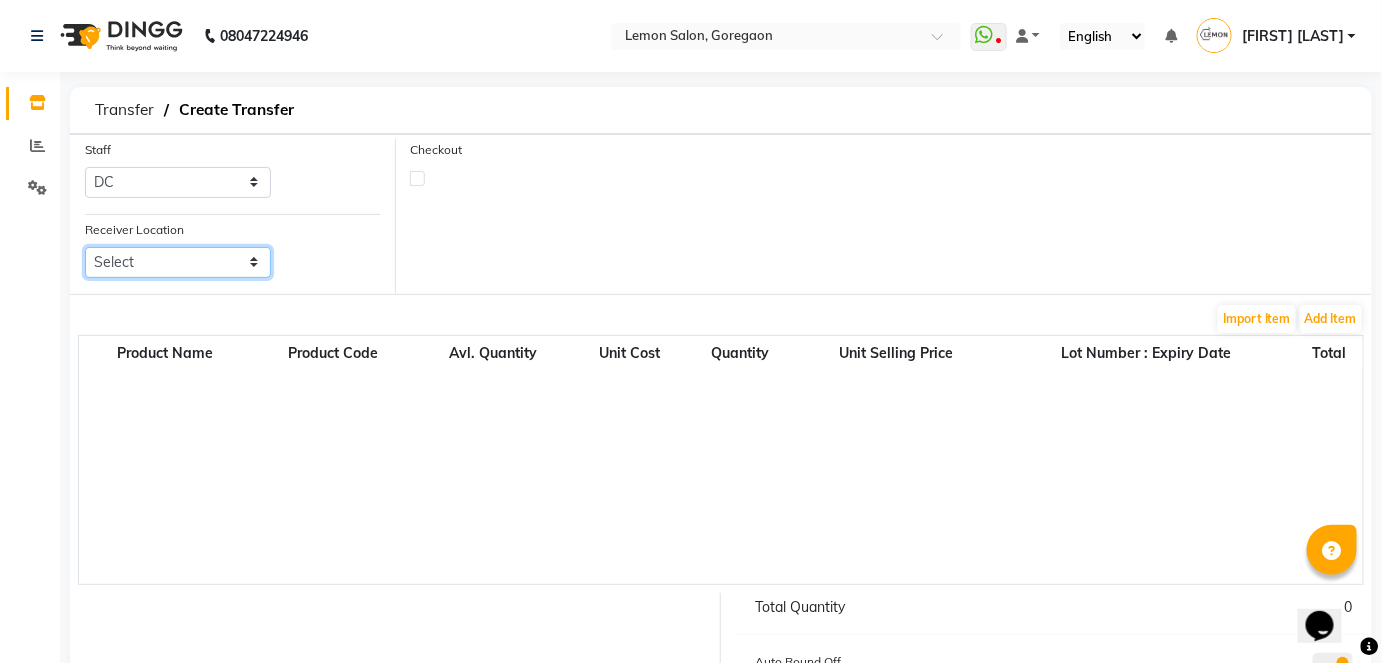 select on "968" 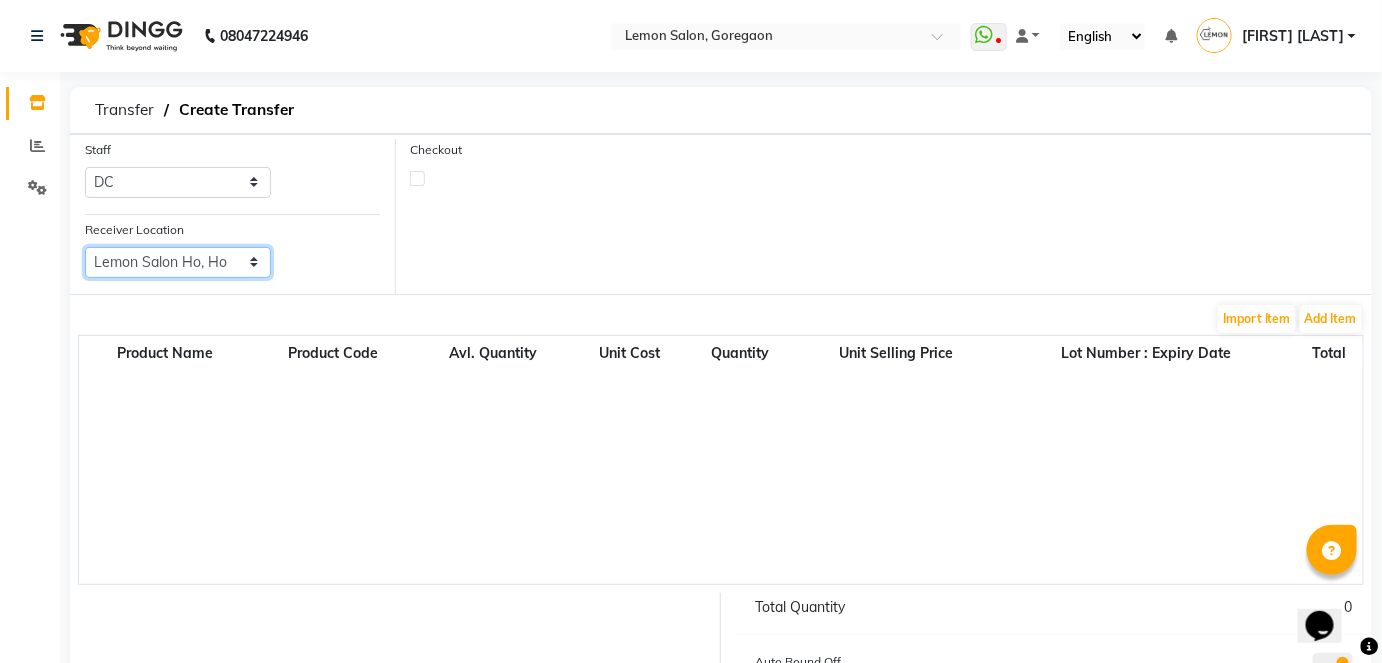 click on "Select Lemon Salon, Lokhandwala  Lemon Salon, Malad Lemon Salon, Seven Bunglow Lemon Salon, Bandra Lemon Salon, Versova Lemon Salon, Oshiwara Lemon Salon, Borivali Lemon Salon, Mira Road Lemon Salon, Kandivali Lemon Salon Ho, Ho Lemon Salon, Goregaon (W)" at bounding box center [178, 262] 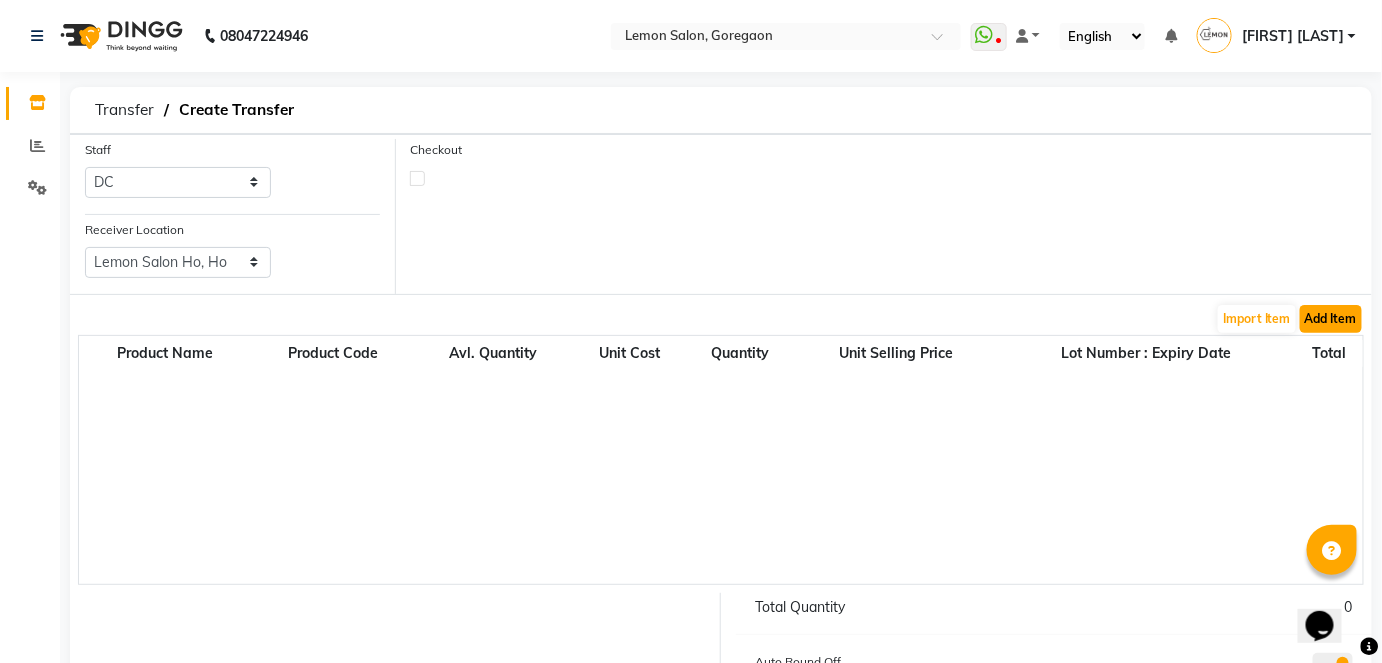 click on "Add Item" 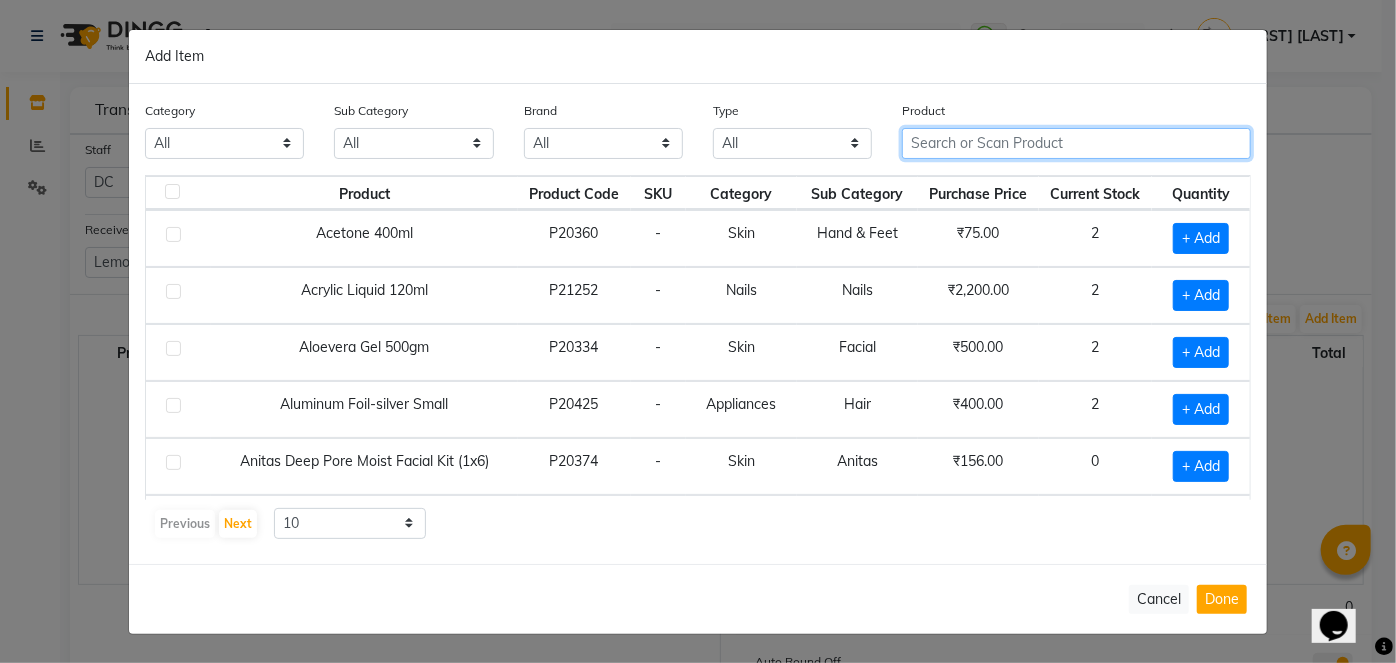 click 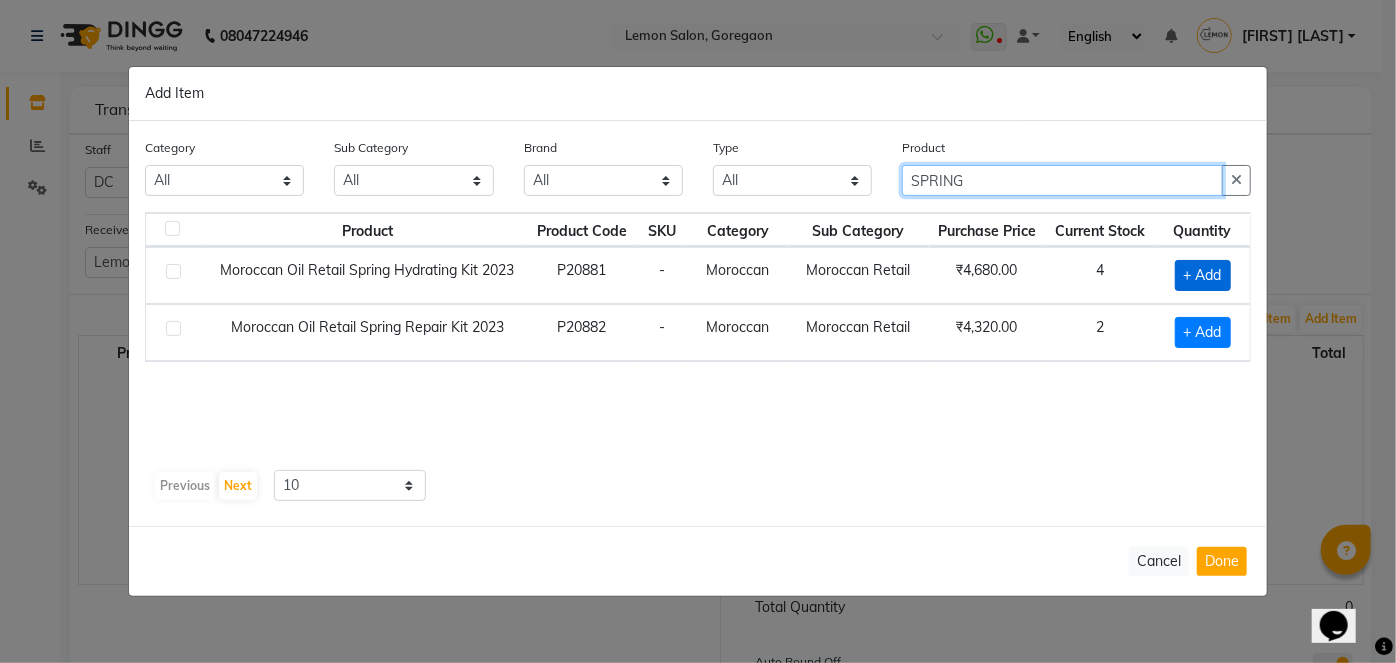 type on "SPRING" 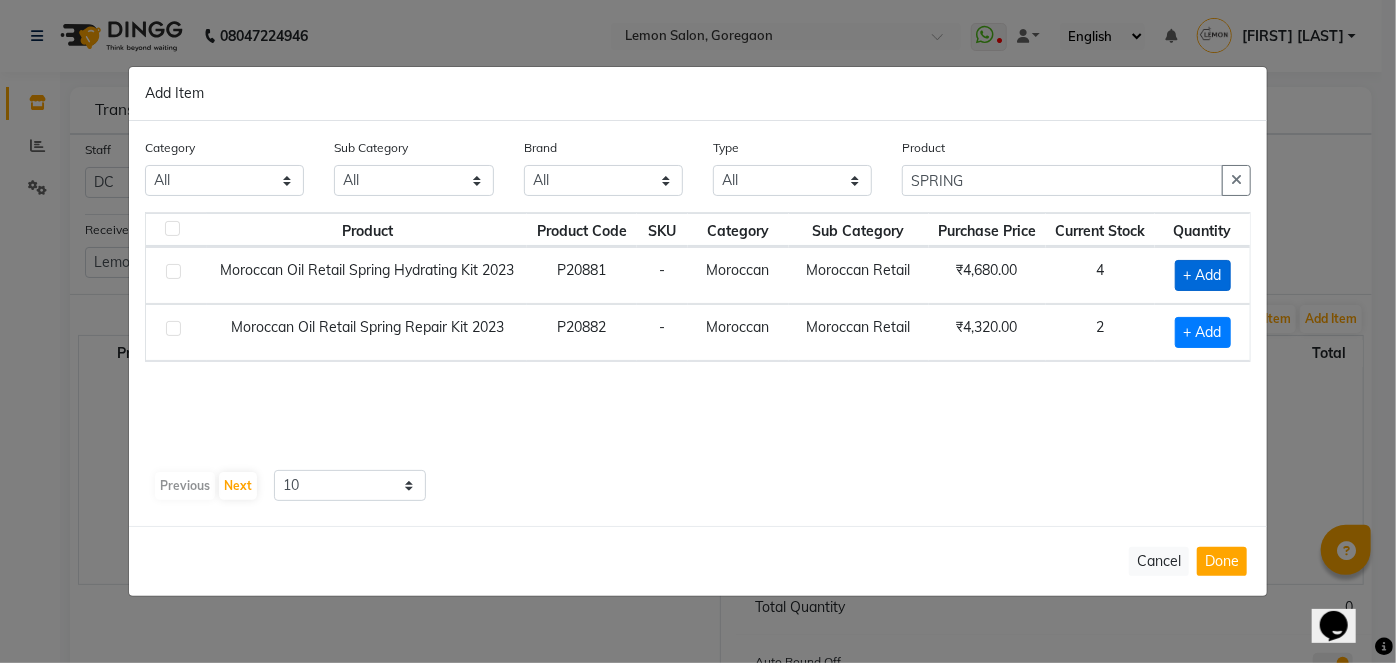 click on "+ Add" 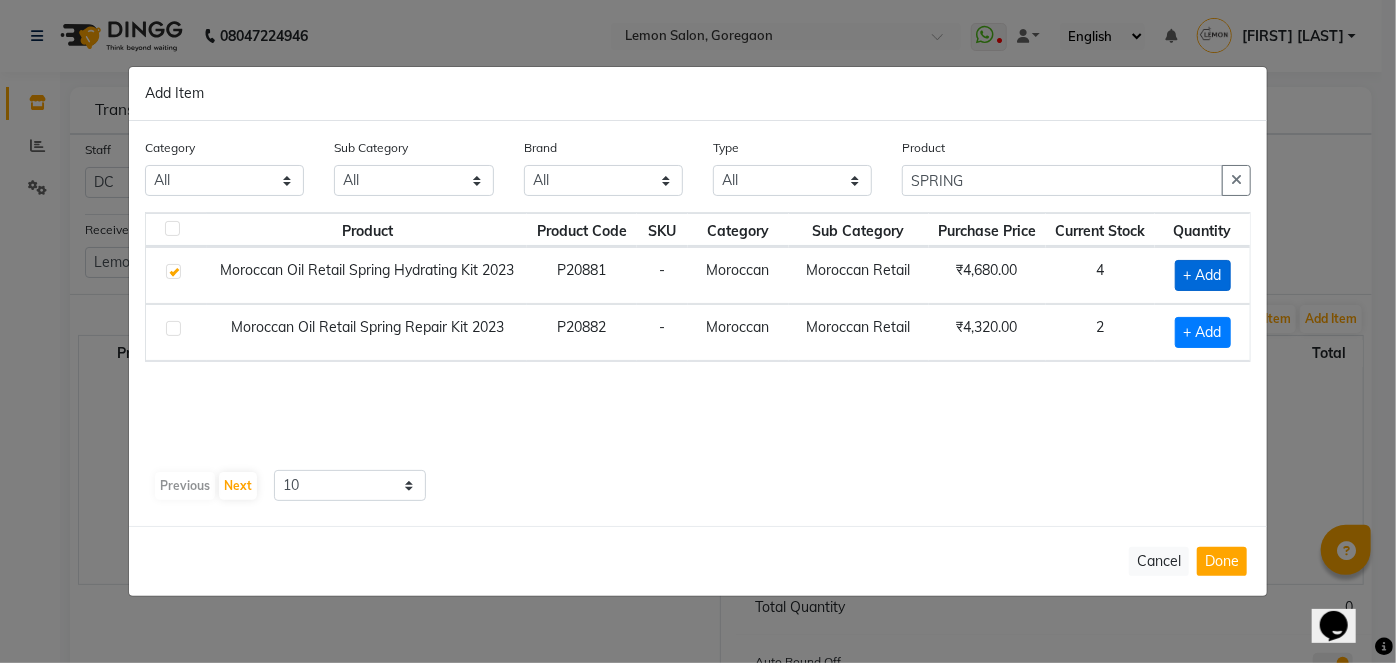 checkbox on "true" 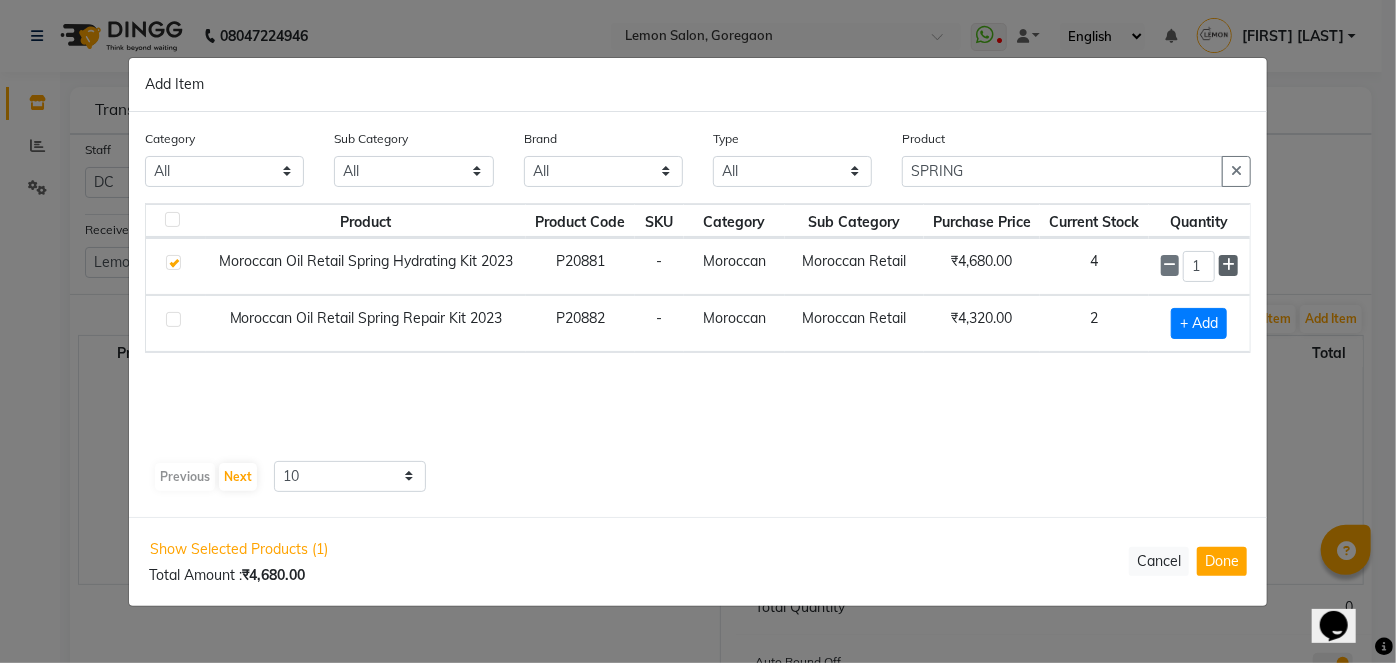 click 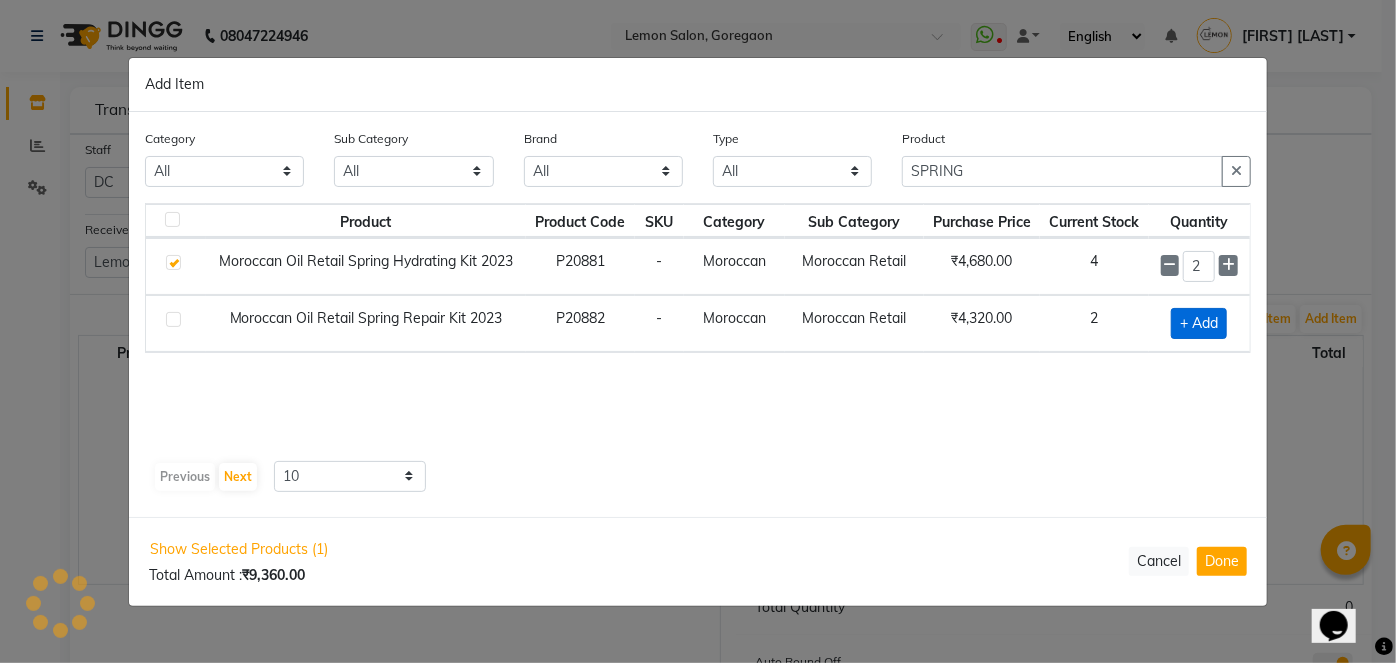 click on "+ Add" 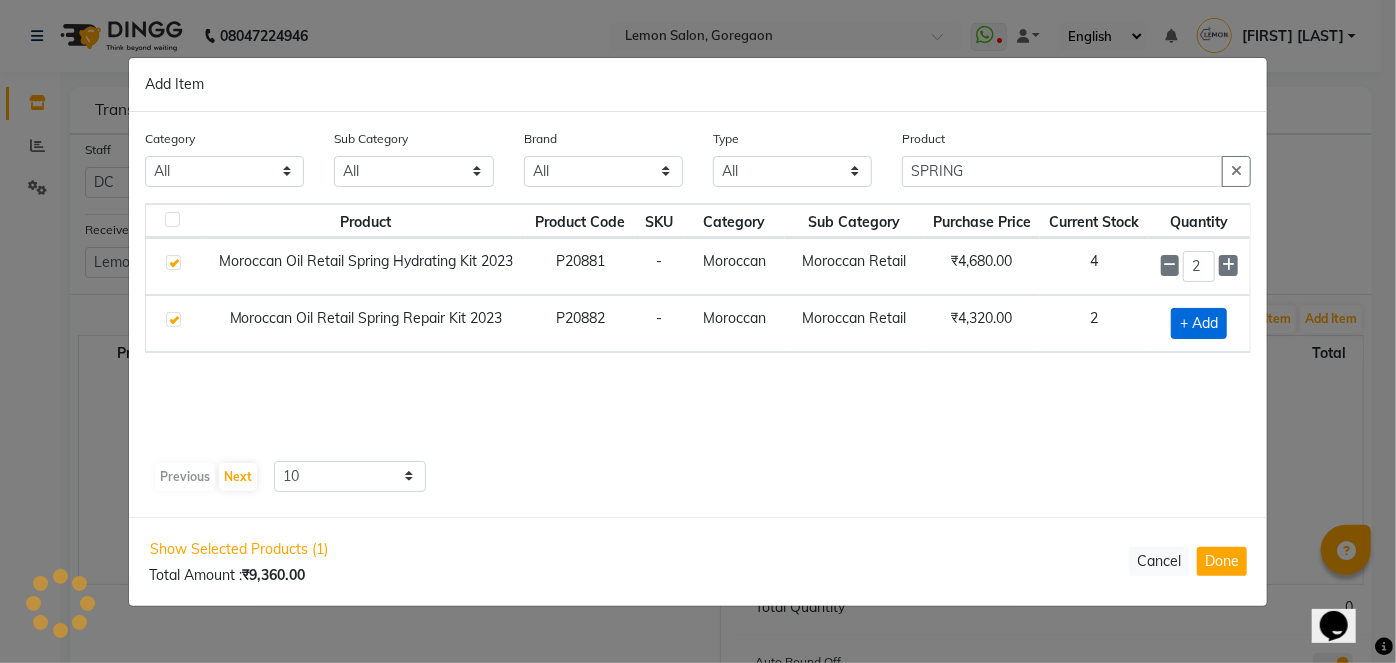checkbox on "true" 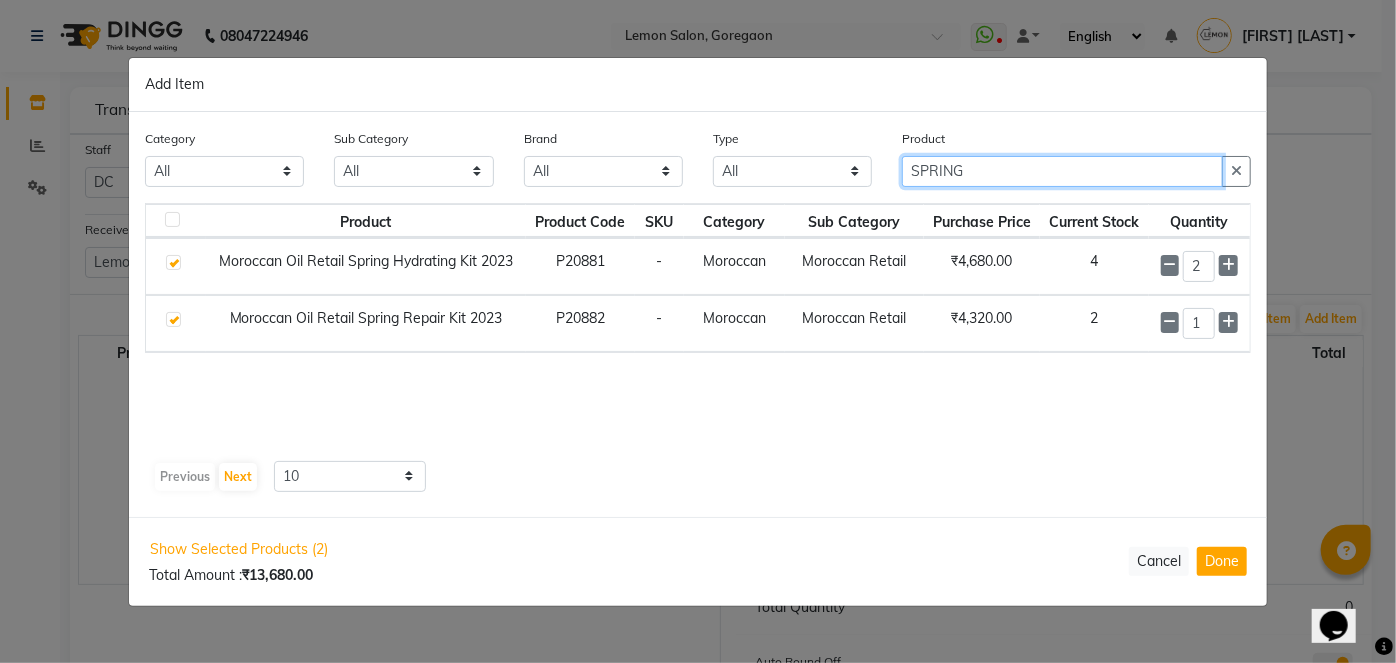 click on "SPRING" 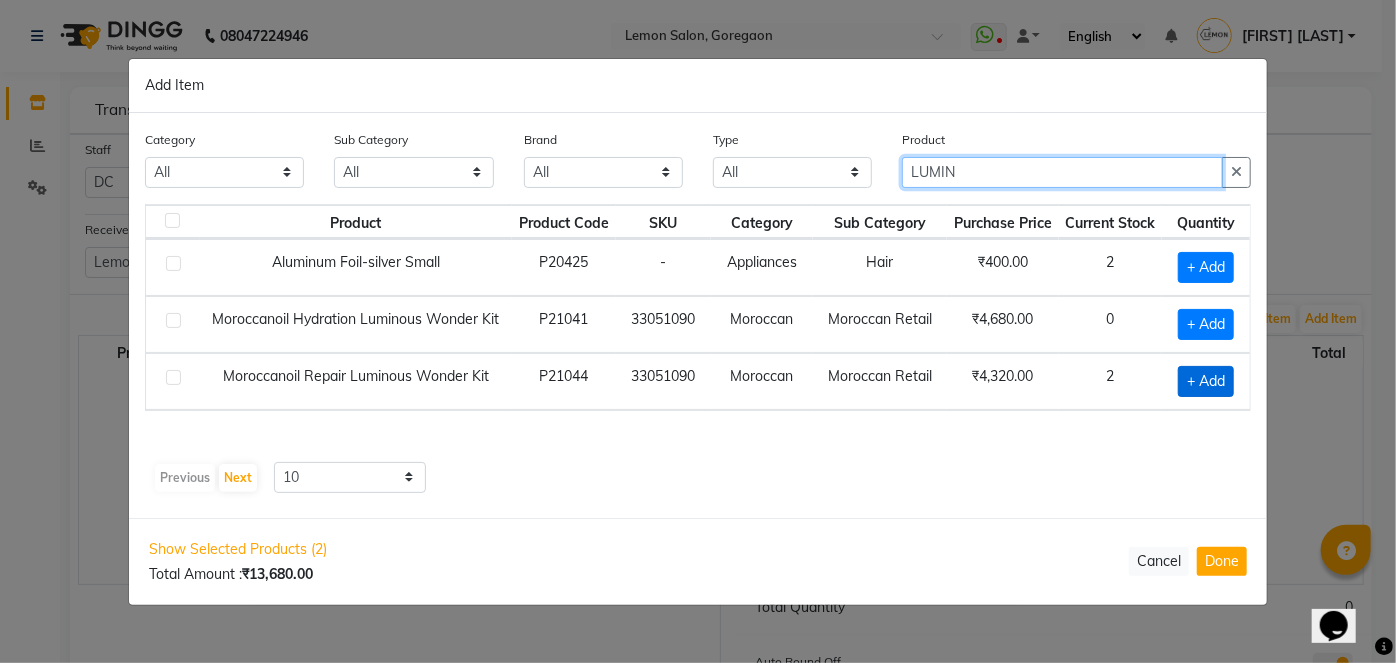 type on "LUMIN" 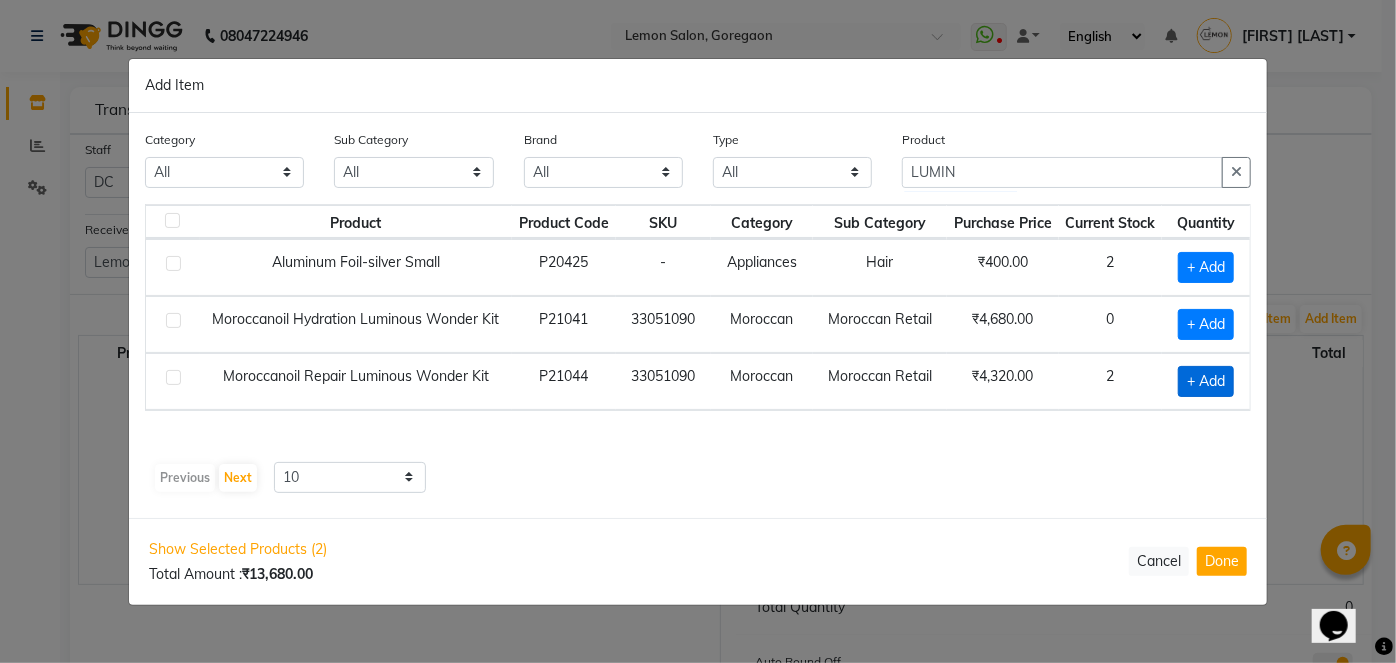 click on "+ Add" 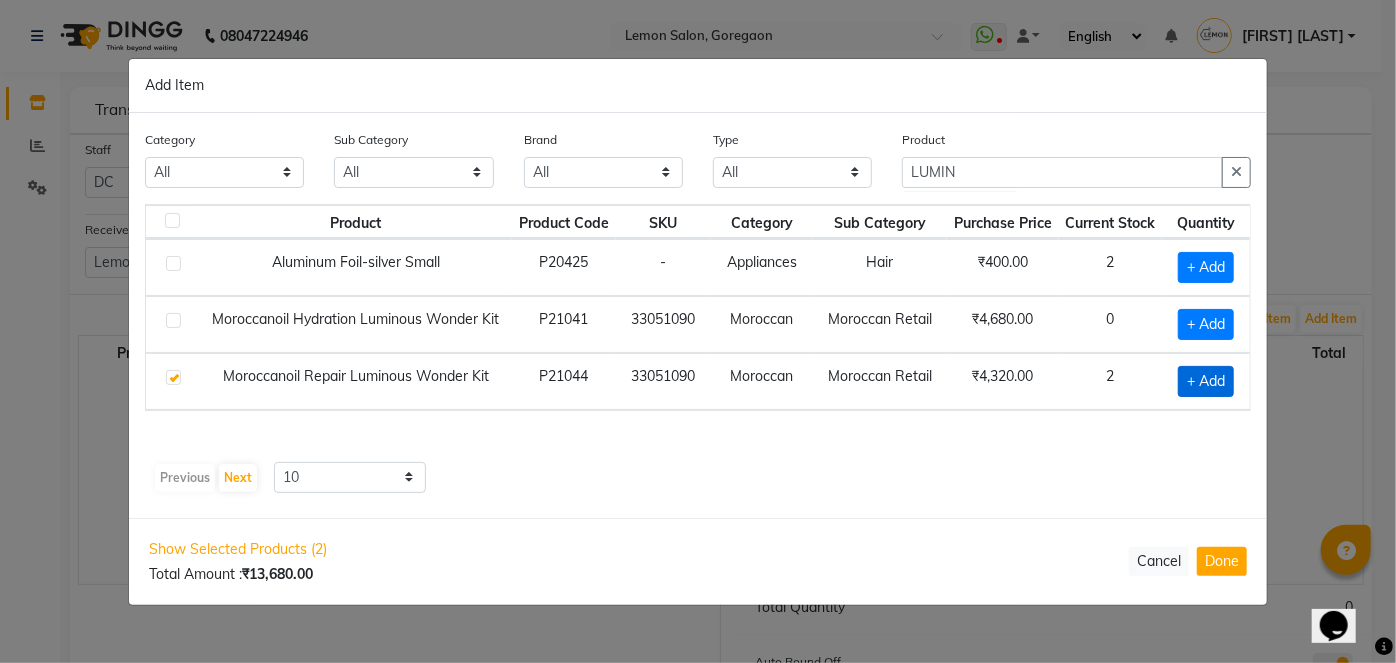 checkbox on "true" 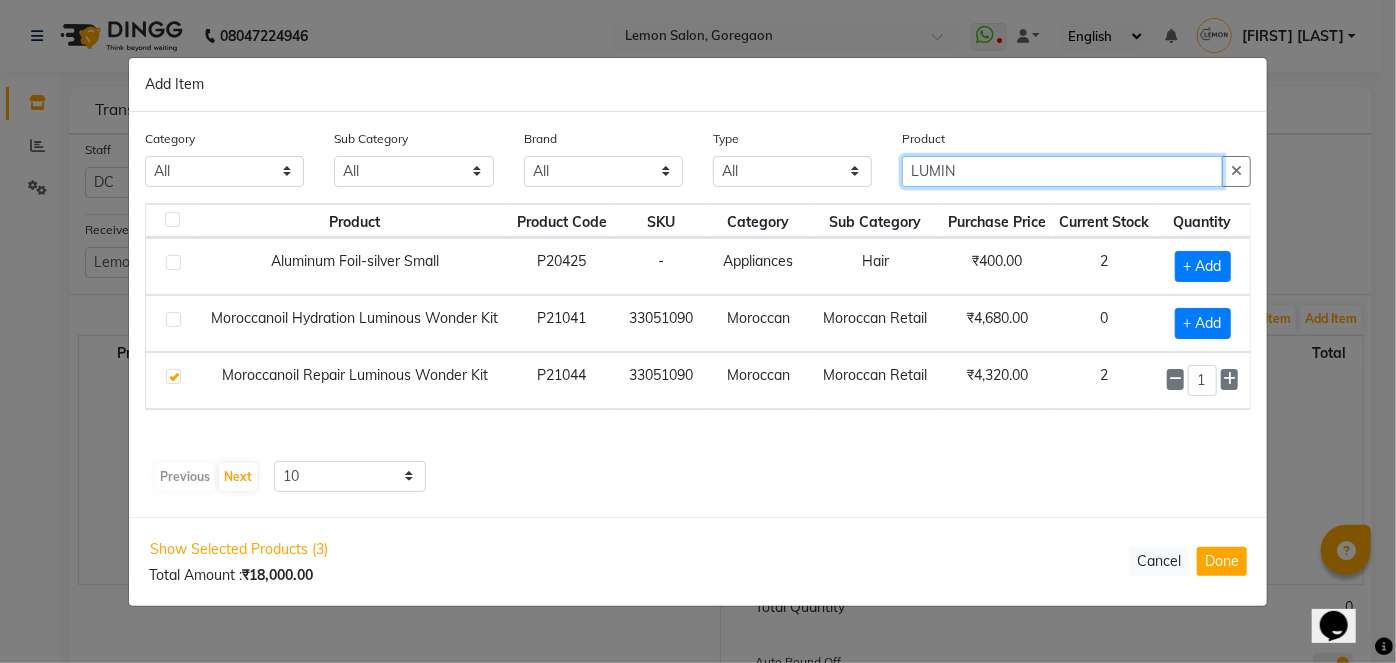 click on "LUMIN" 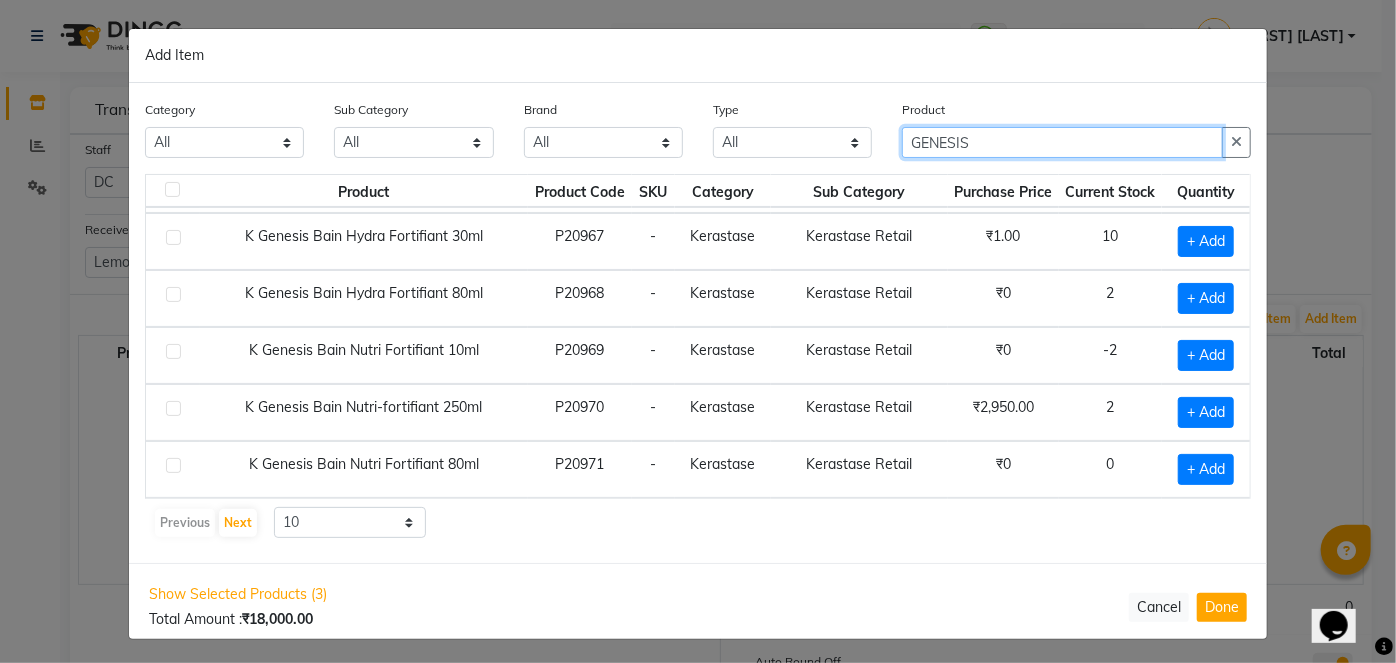 scroll, scrollTop: 268, scrollLeft: 0, axis: vertical 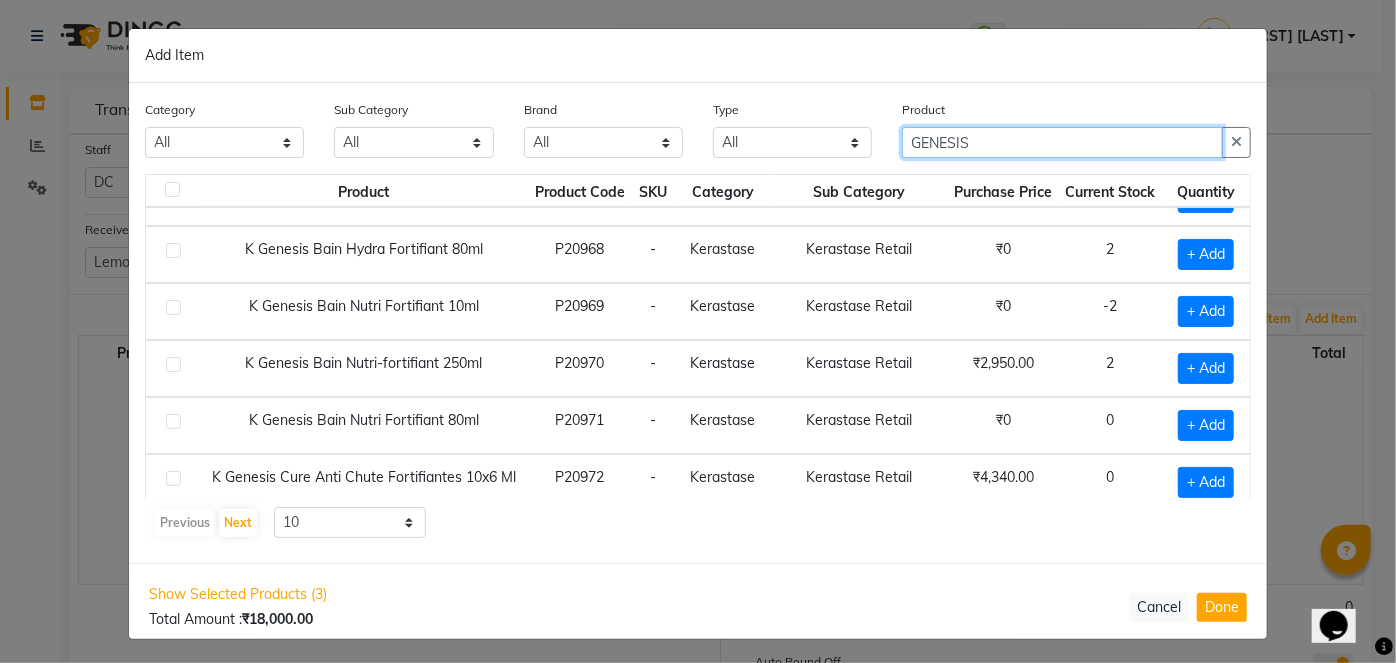 type on "GENESIS" 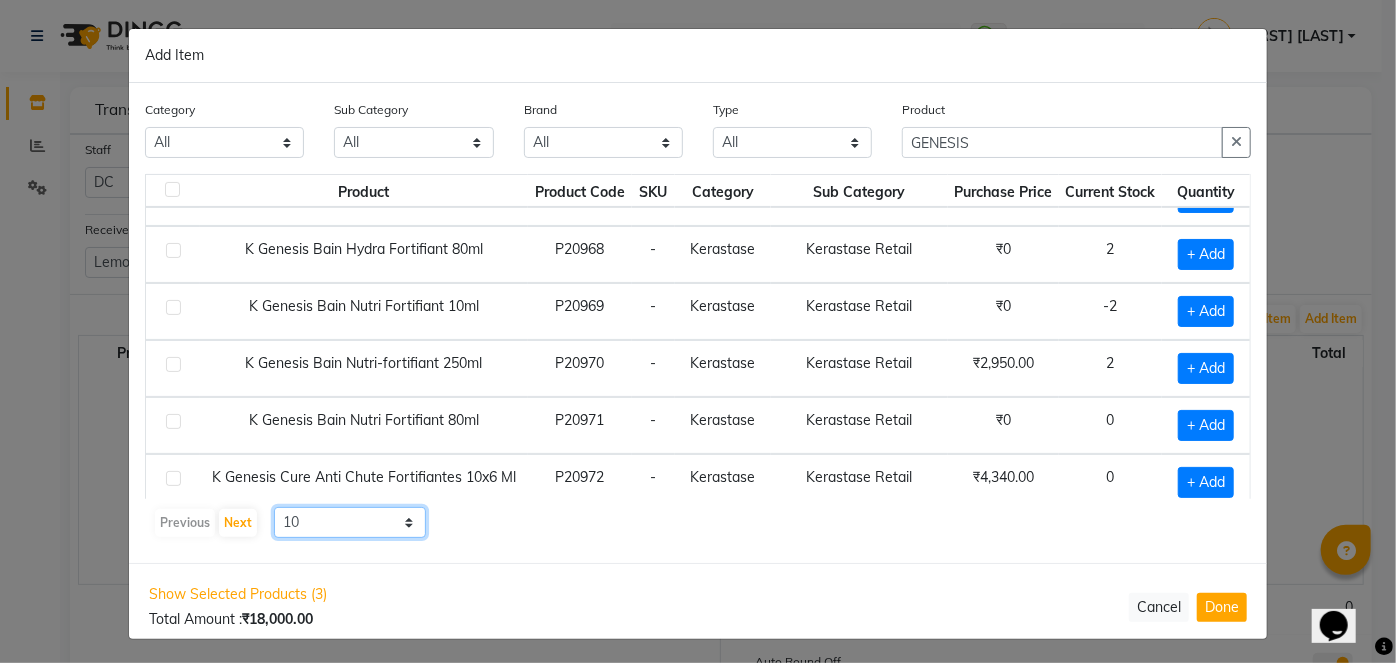 click on "10 50 100" 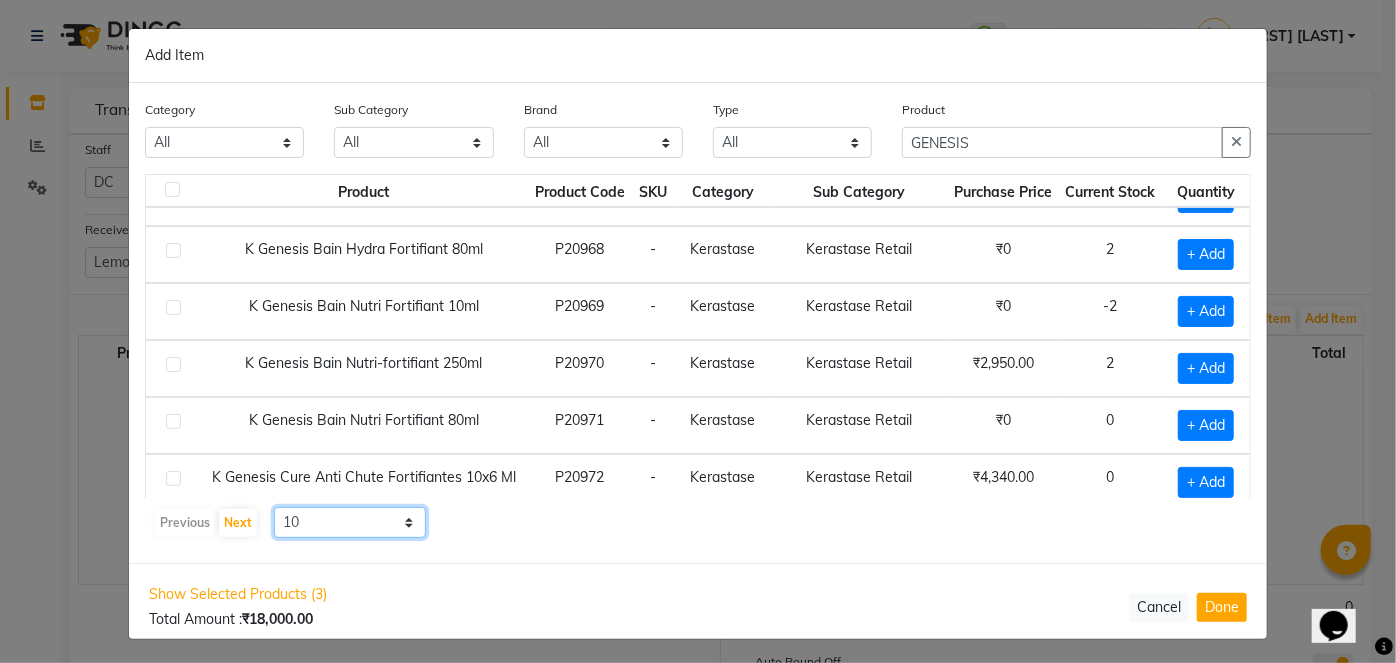 select on "50" 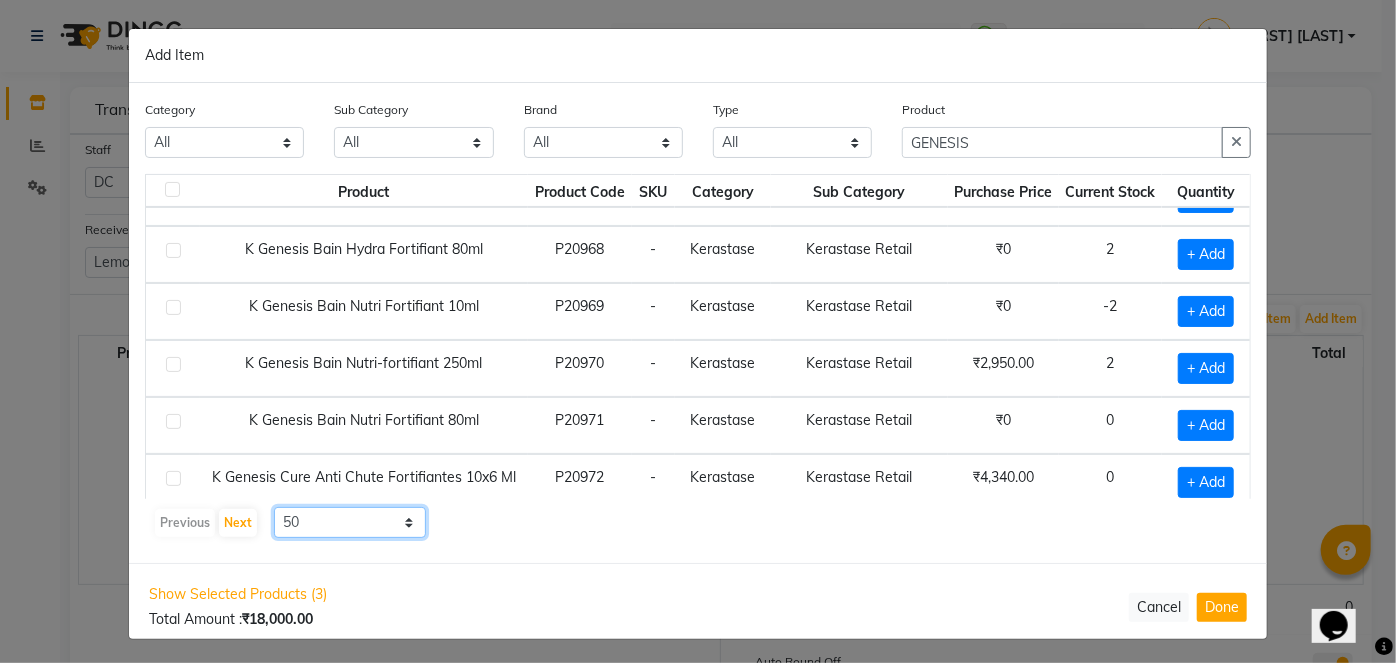 click on "10 50 100" 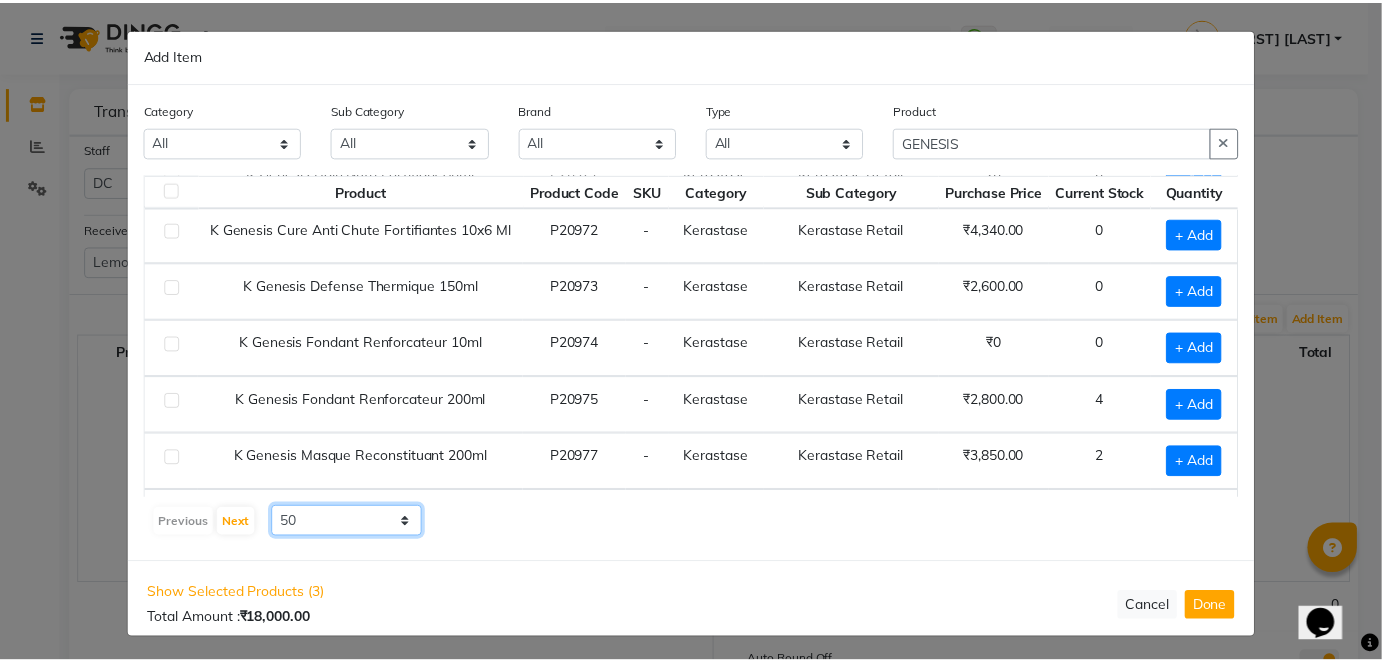 scroll, scrollTop: 516, scrollLeft: 0, axis: vertical 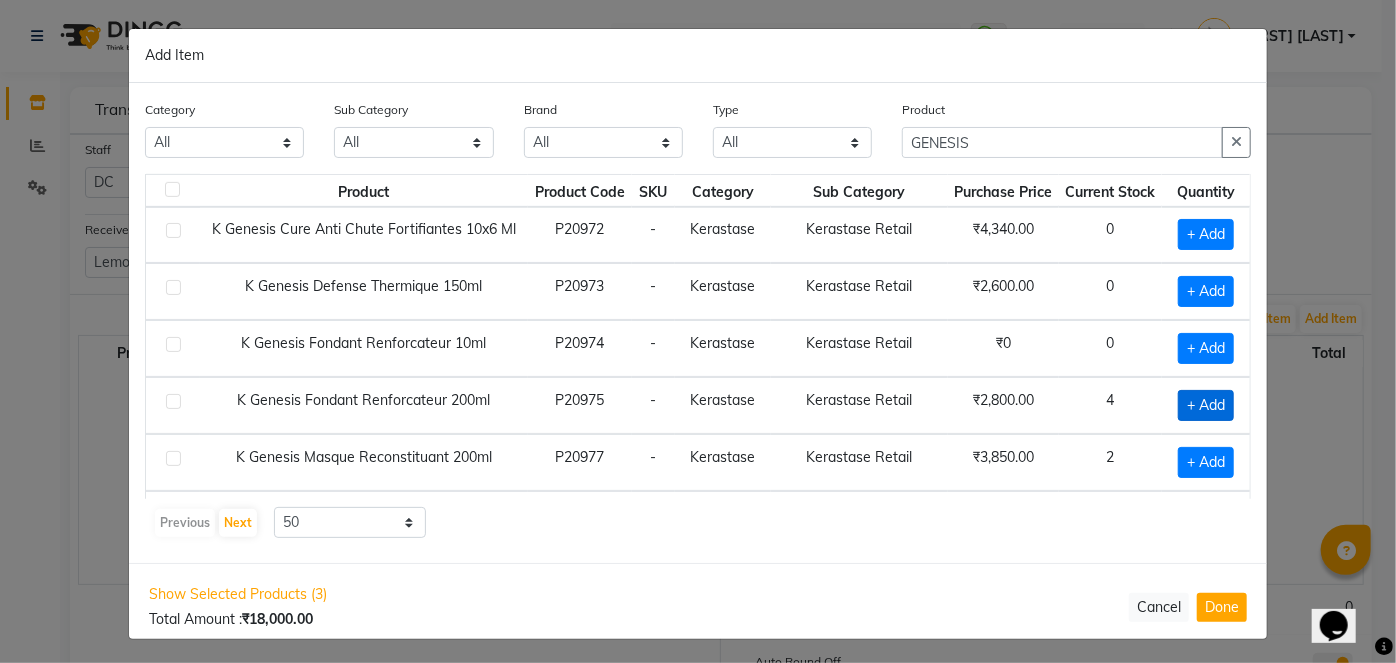 click on "+ Add" 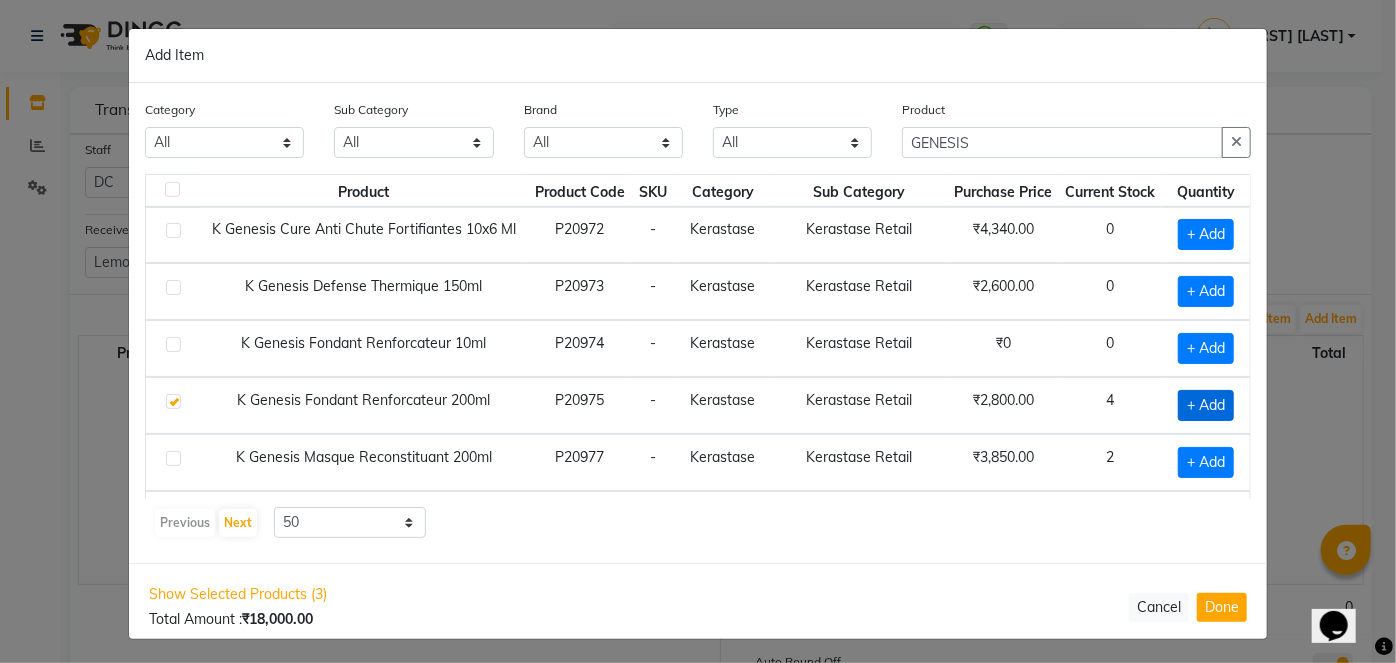 checkbox on "true" 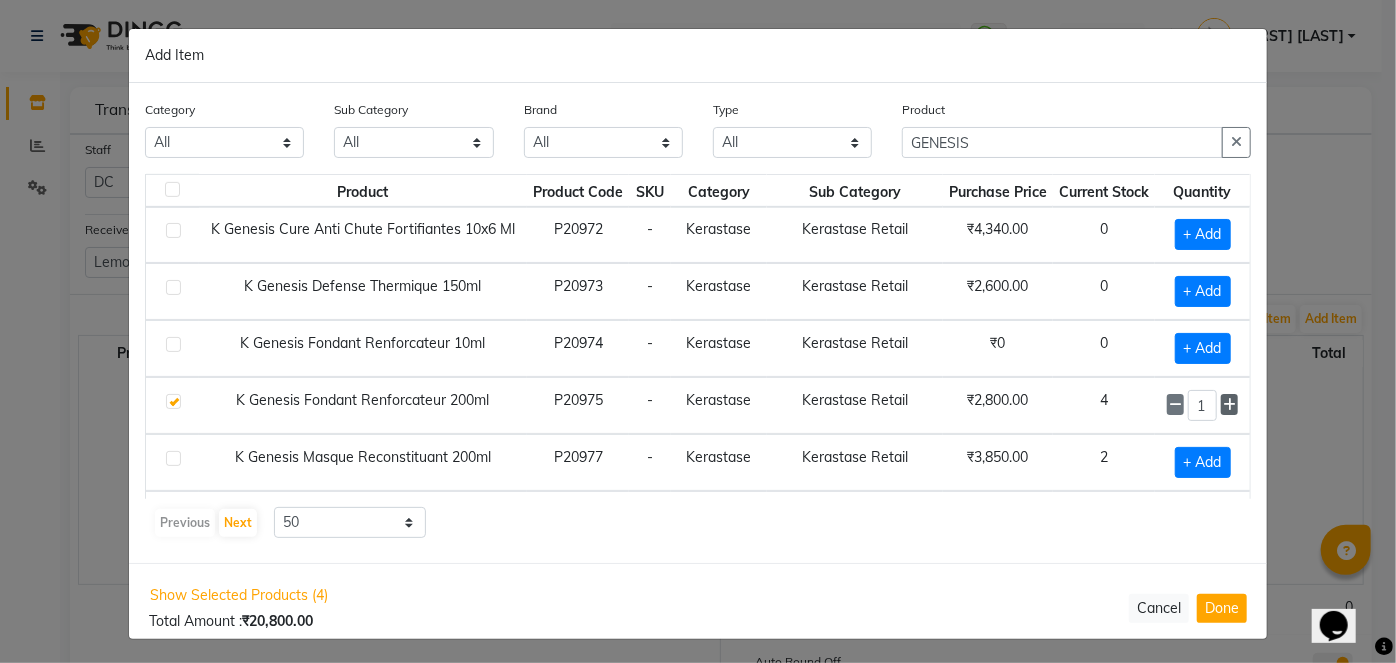 click 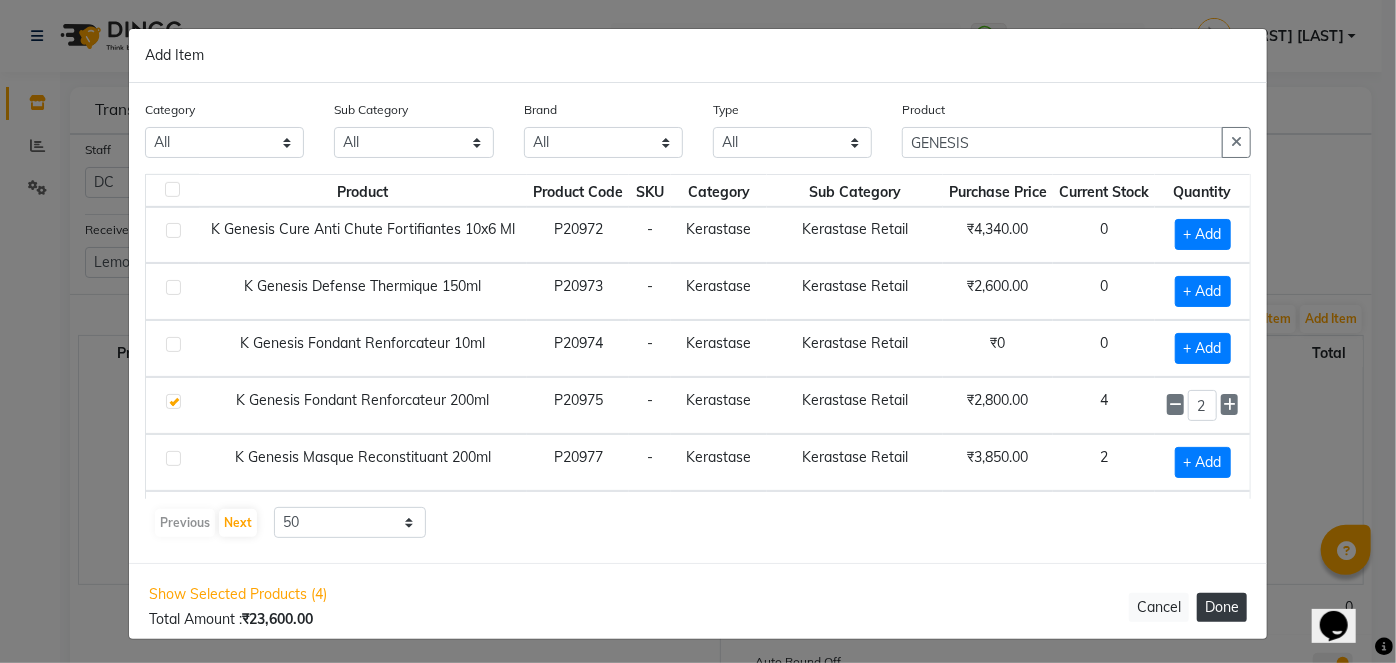 click on "Done" 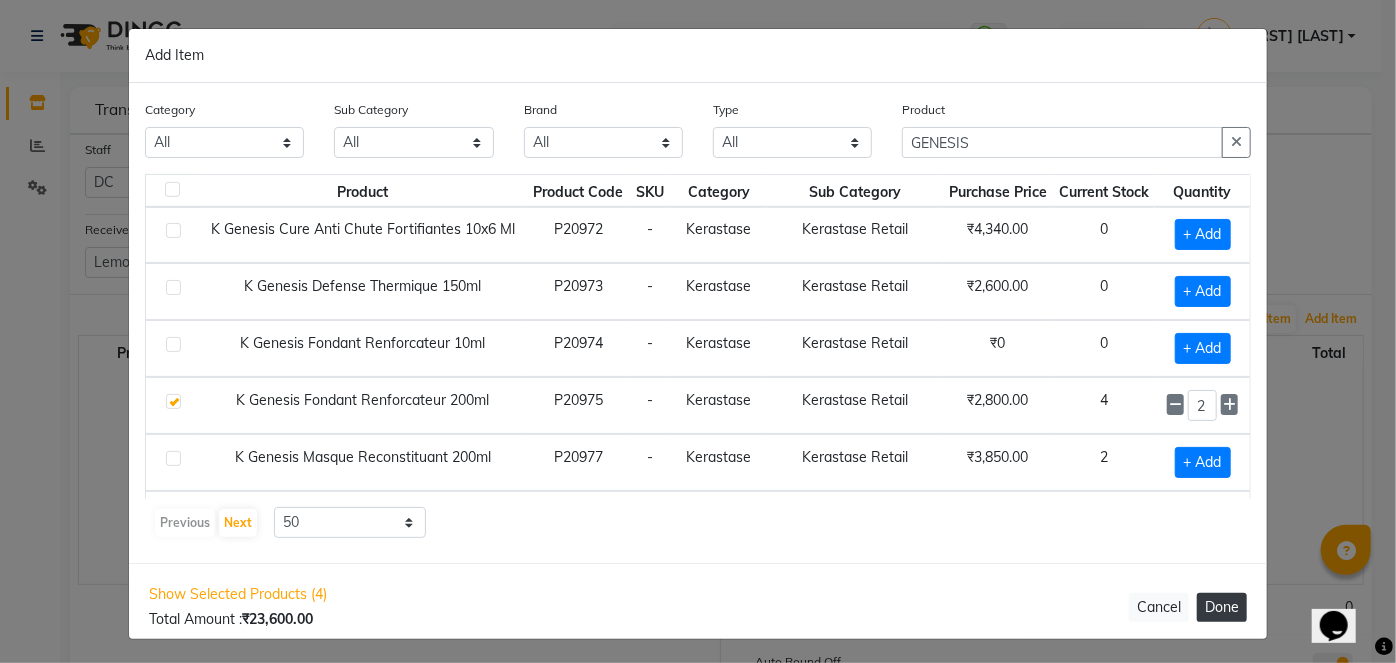 type 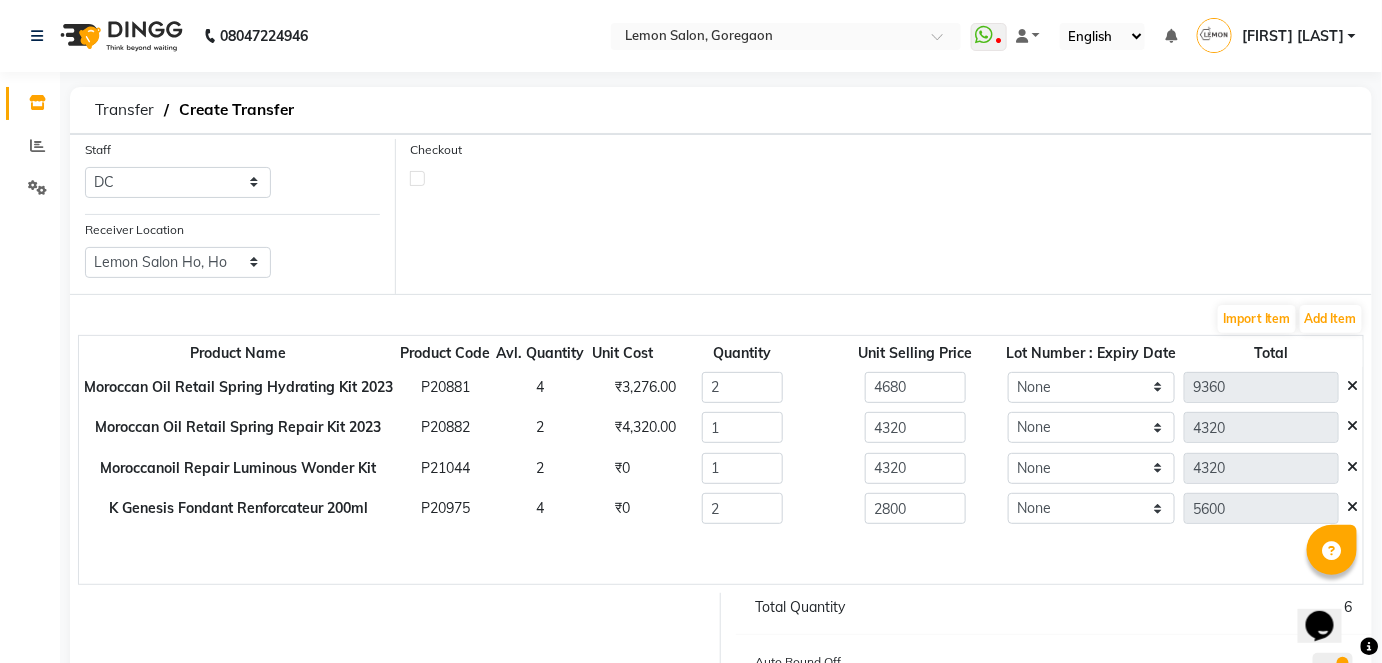 click 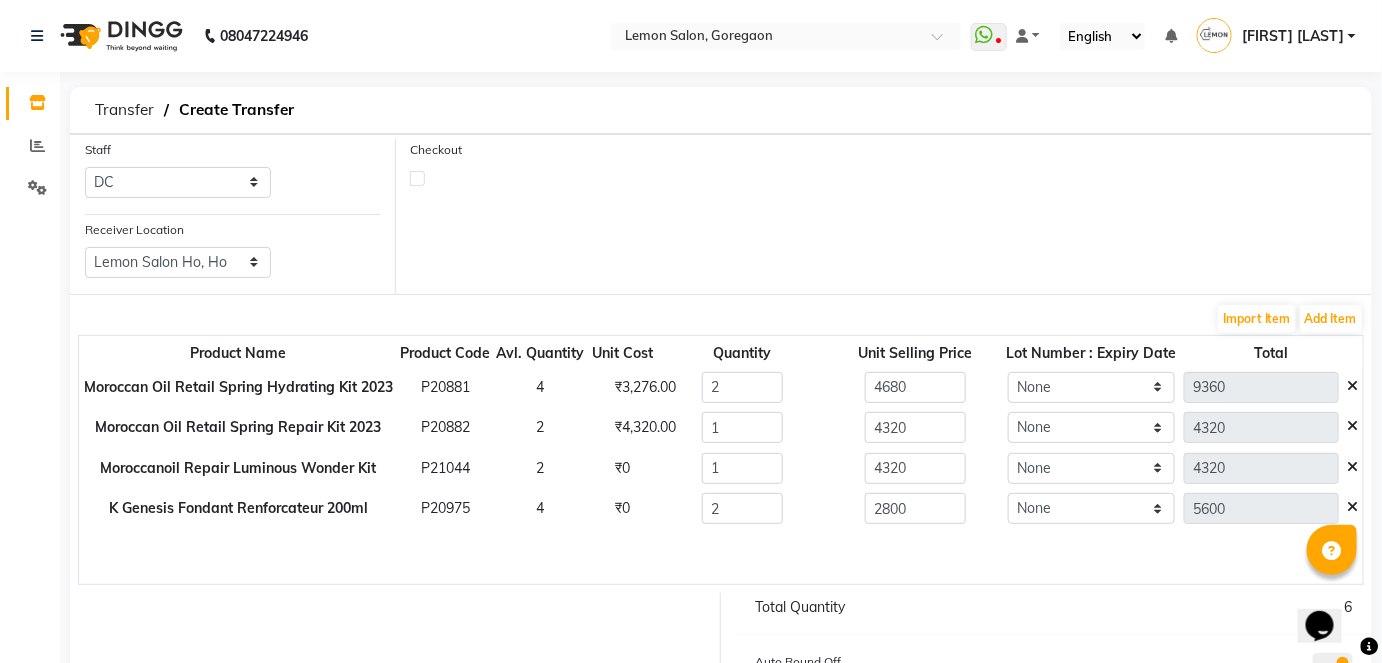 click at bounding box center (417, 177) 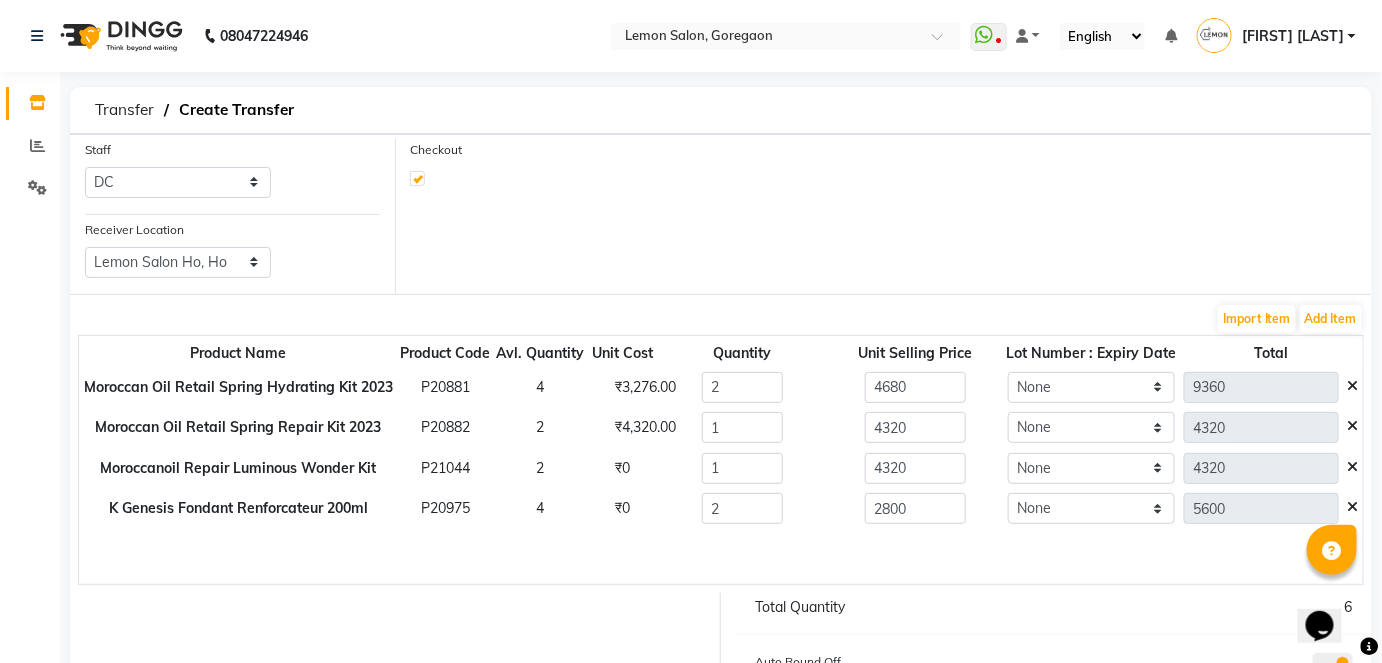 select on "true" 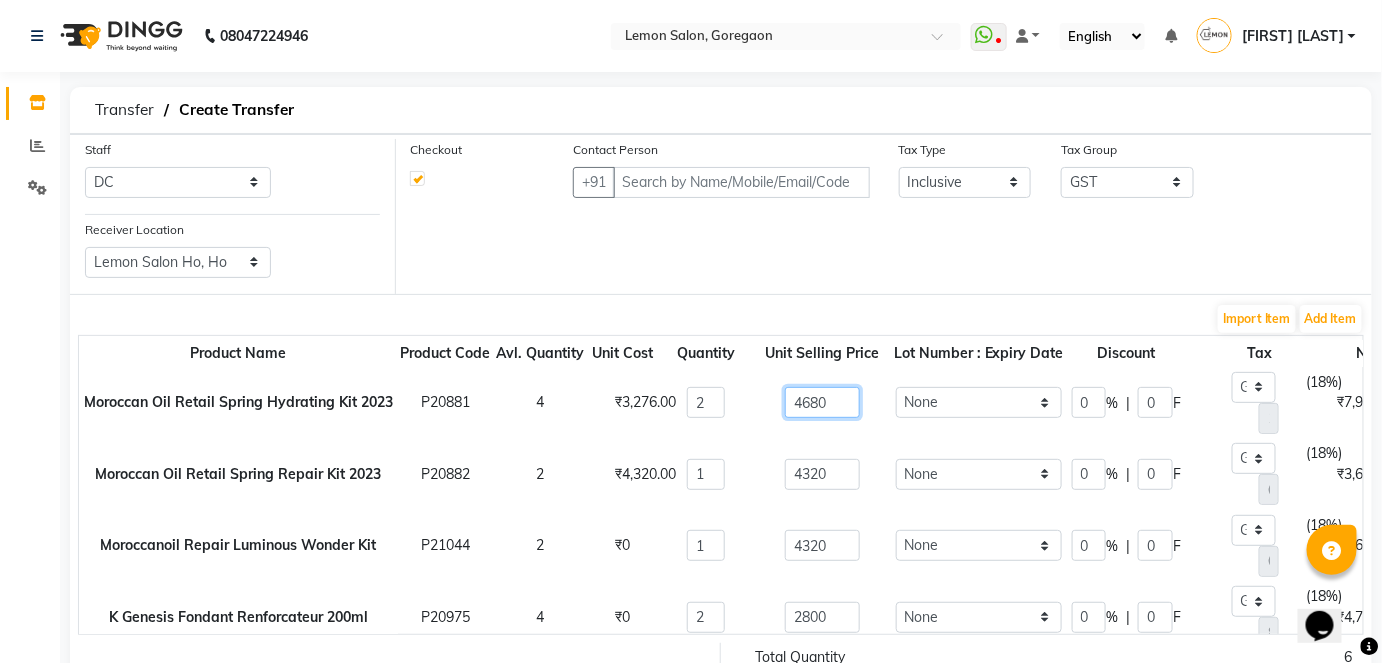 click on "4680" 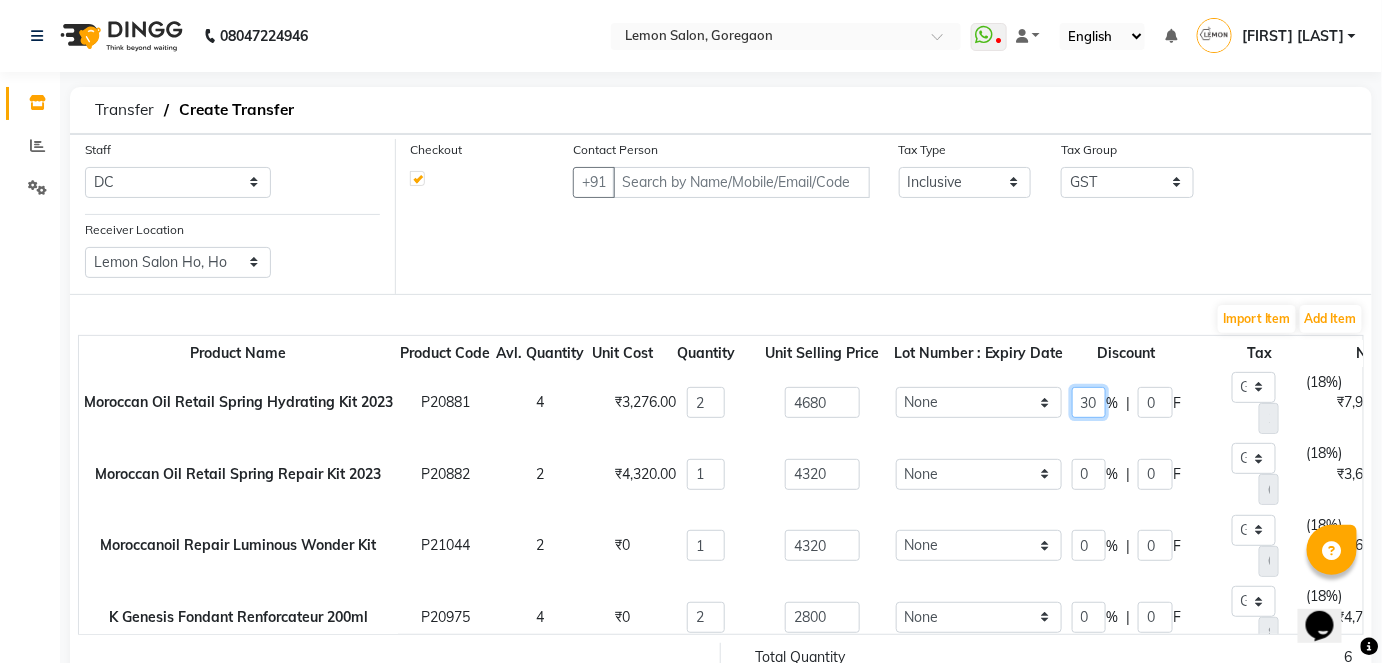 type on "30" 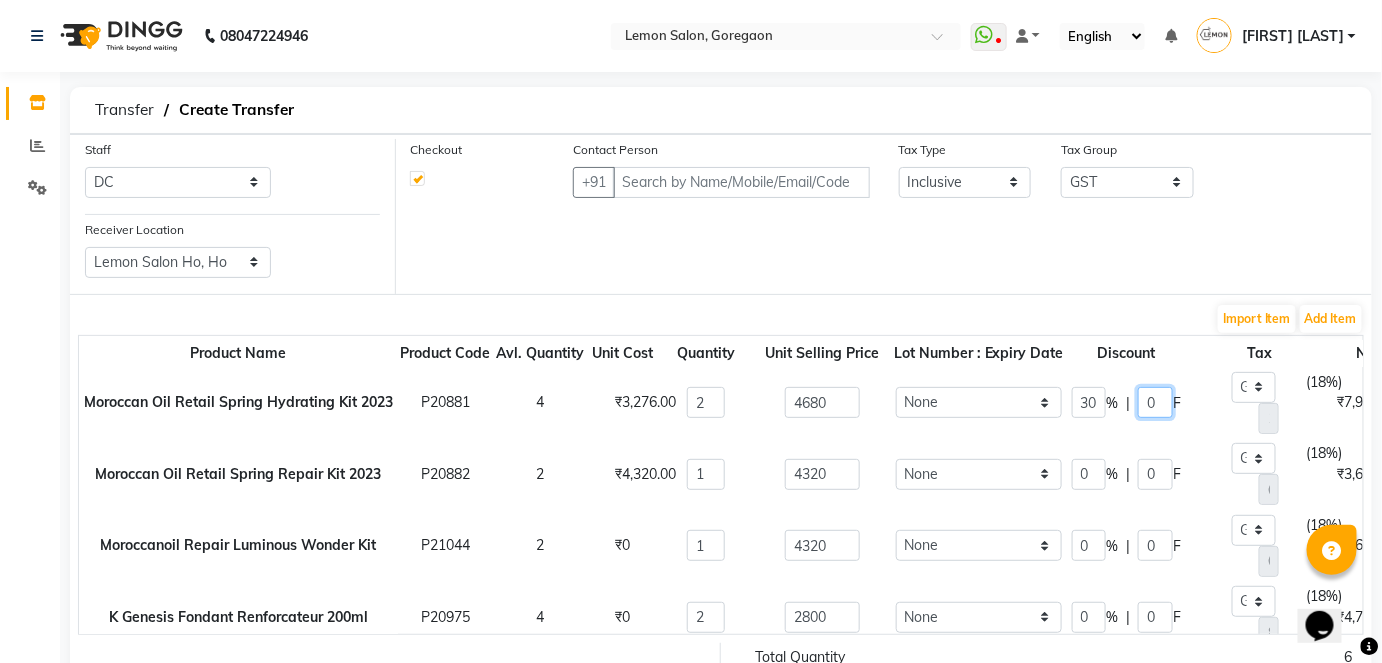 type on "6552" 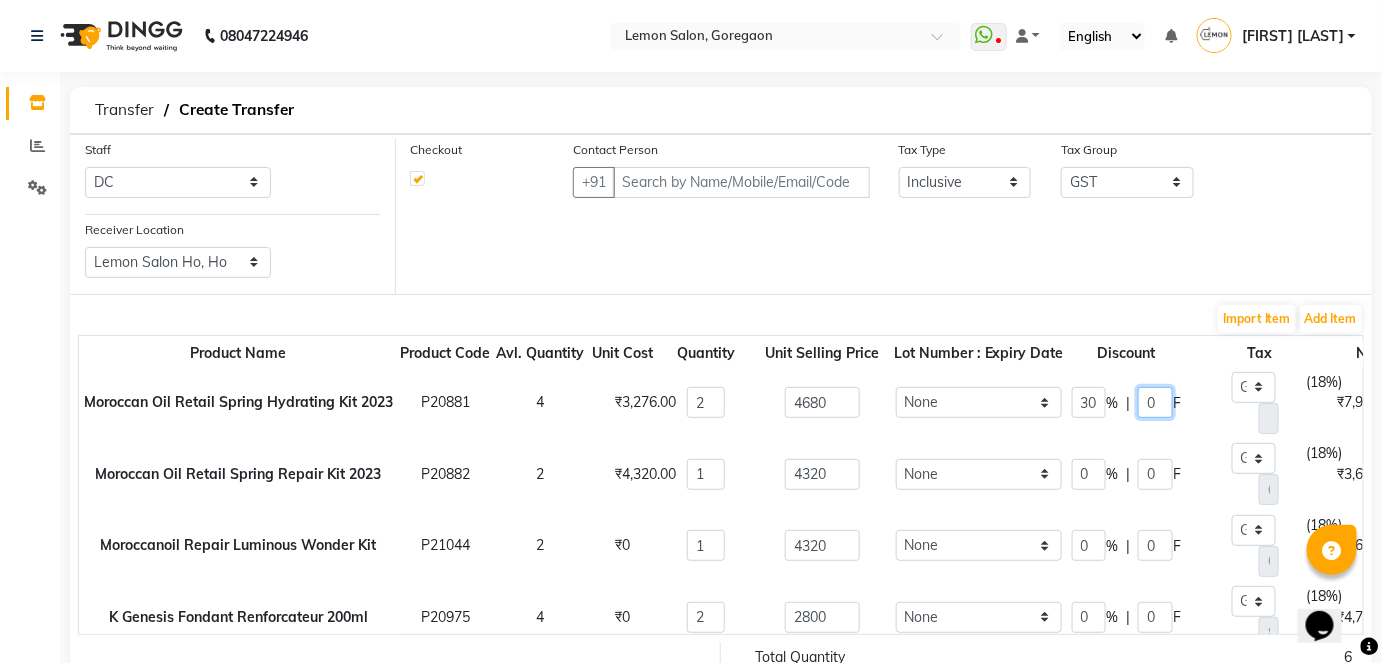 type on "1404" 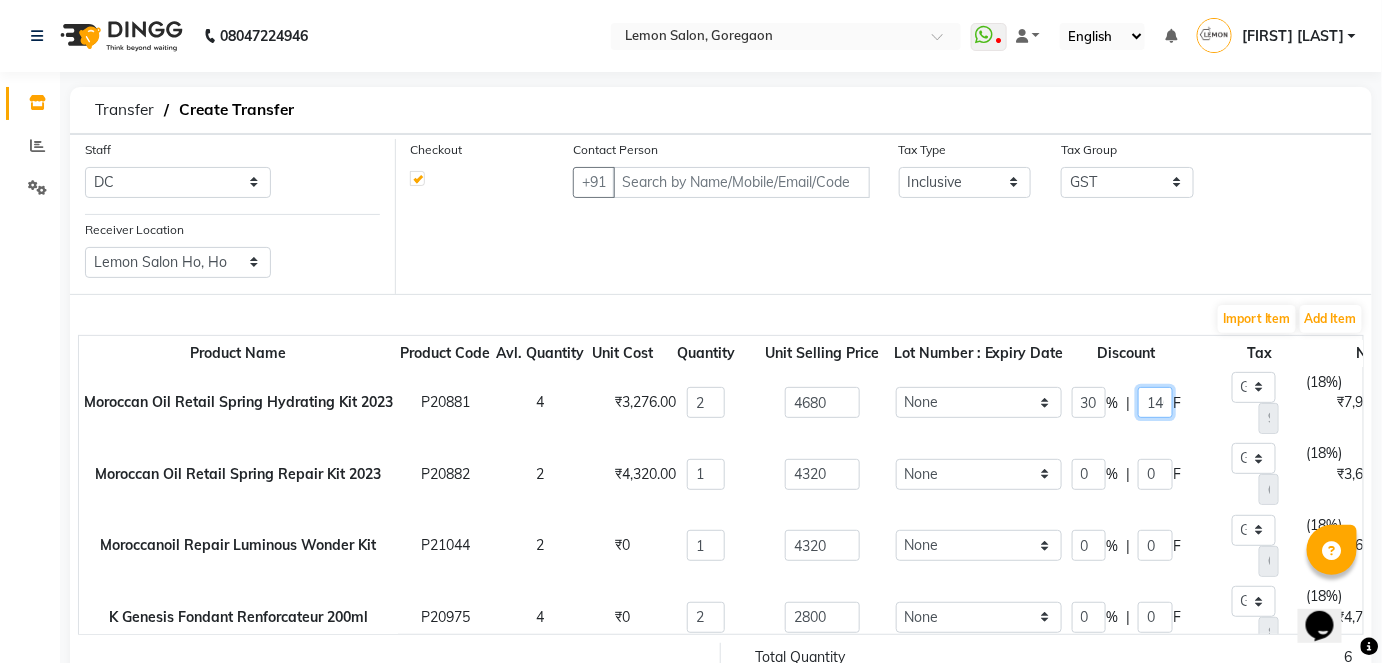 scroll, scrollTop: 0, scrollLeft: 0, axis: both 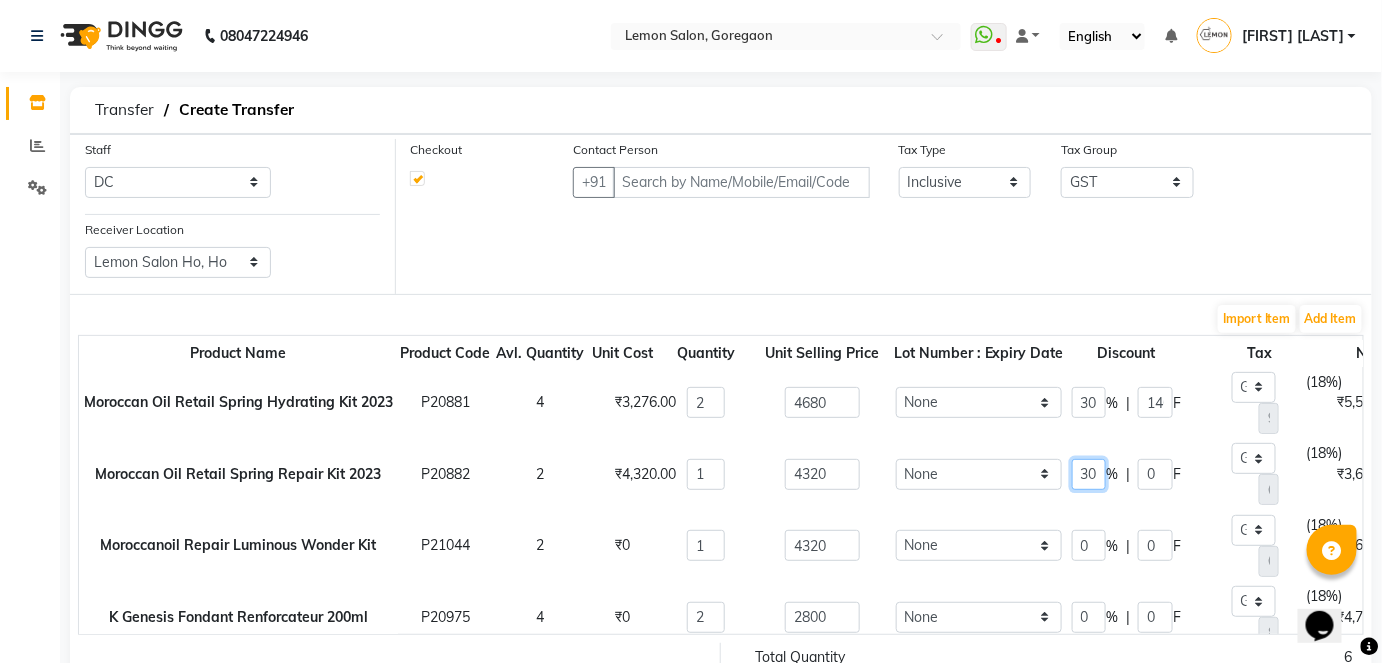 type on "30" 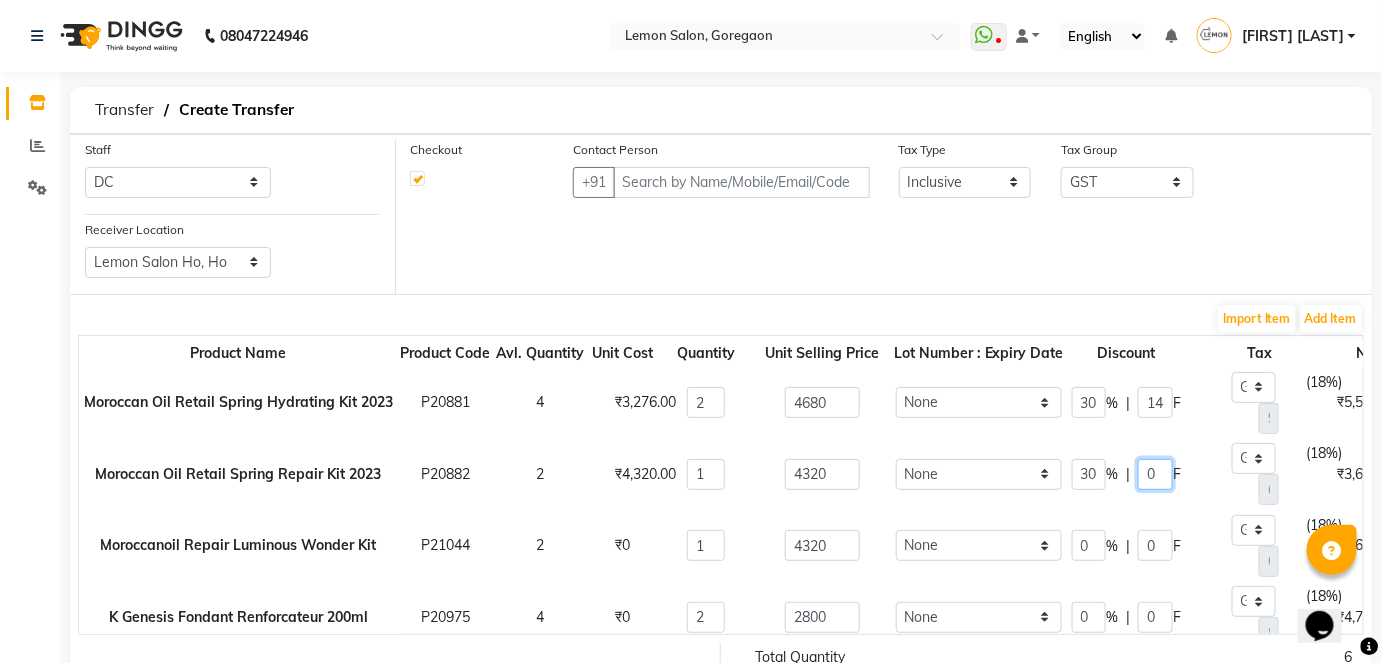 type on "3024" 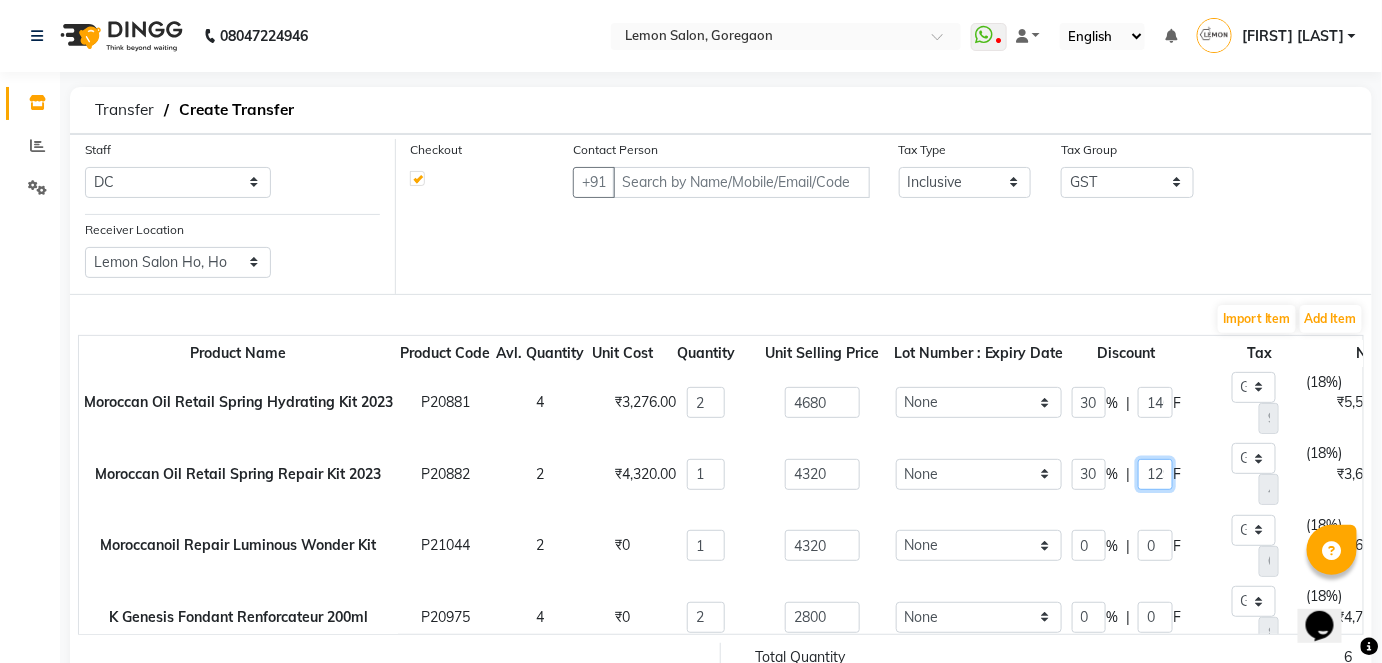 scroll, scrollTop: 0, scrollLeft: 0, axis: both 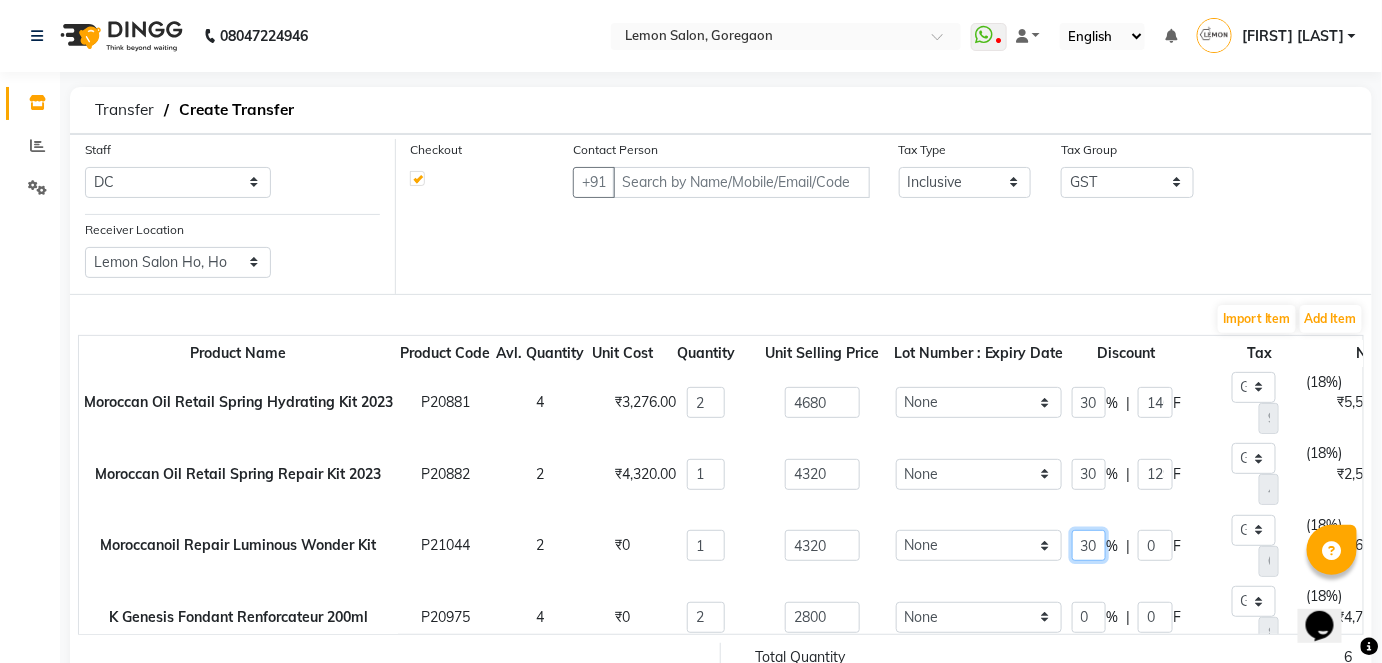 type on "30" 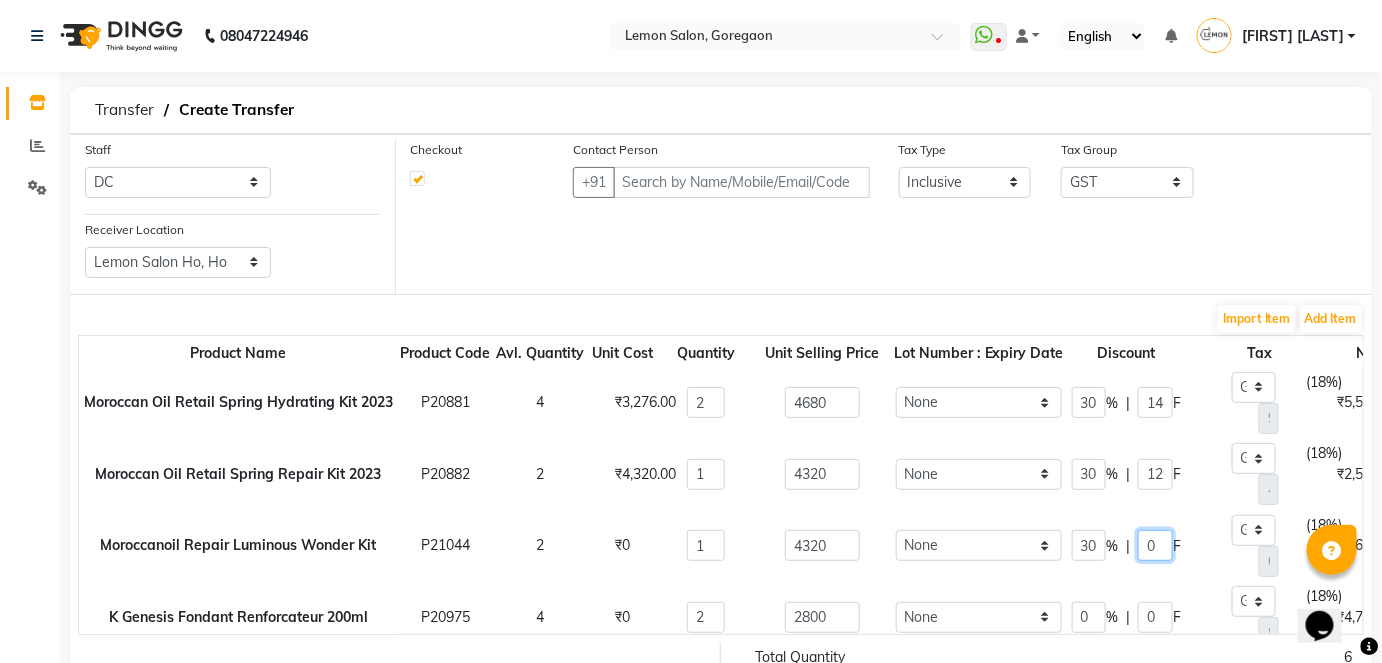 type on "3024" 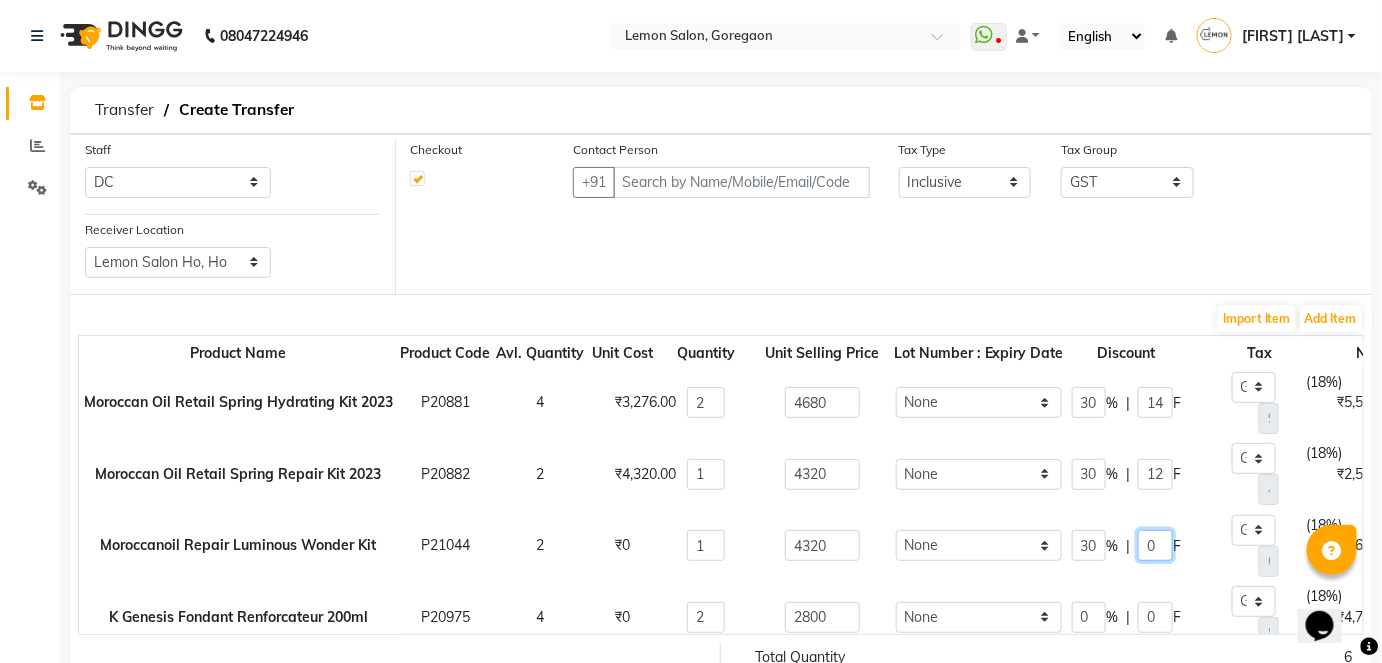 type on "1296" 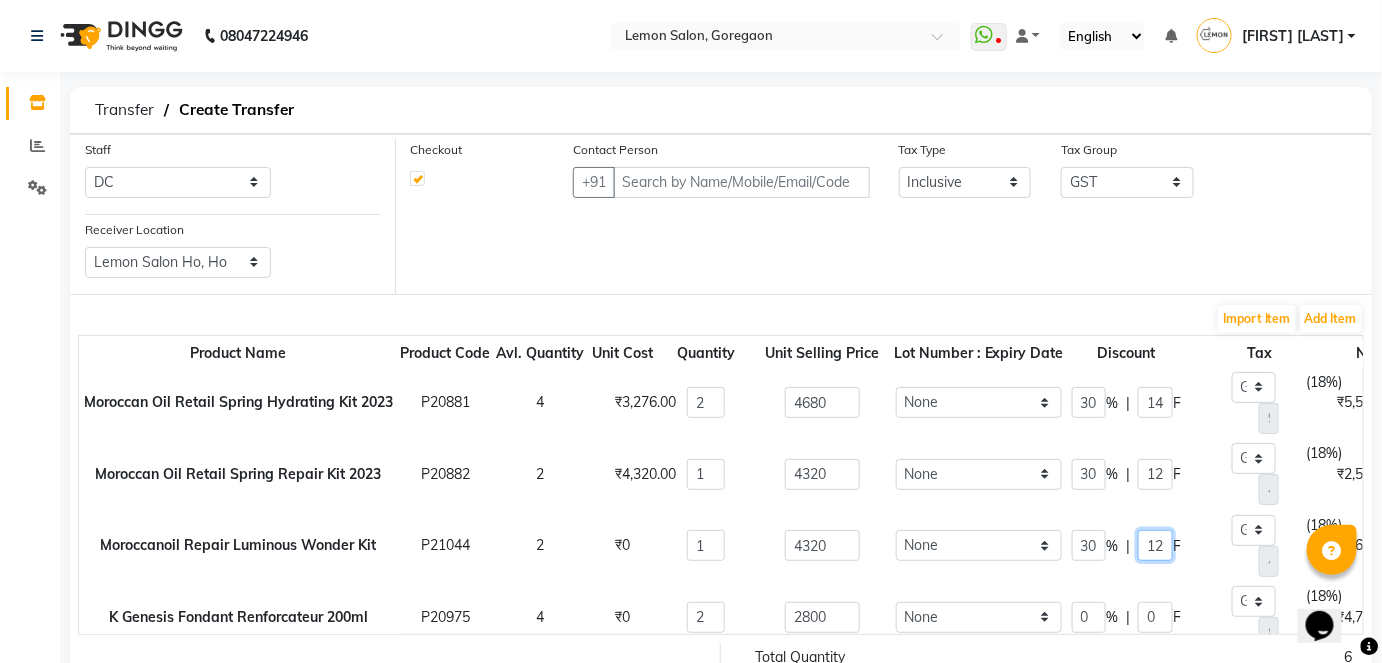 scroll, scrollTop: 0, scrollLeft: 0, axis: both 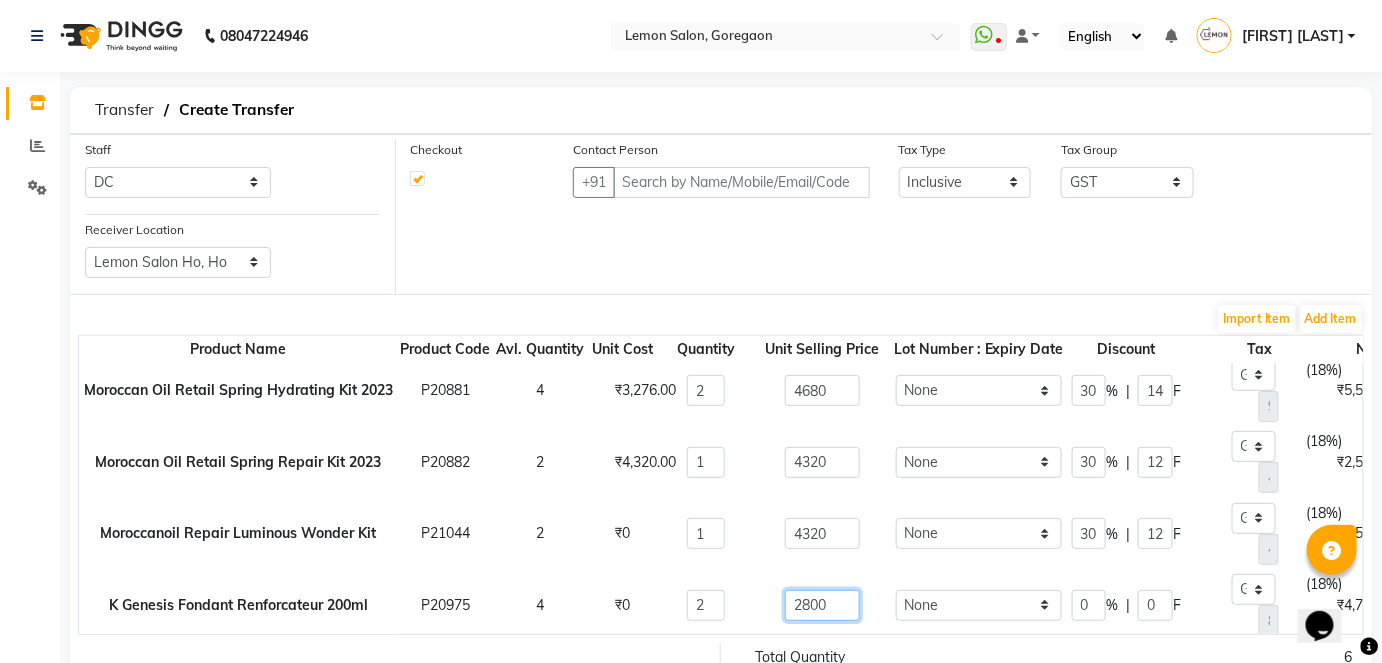click on "2800" 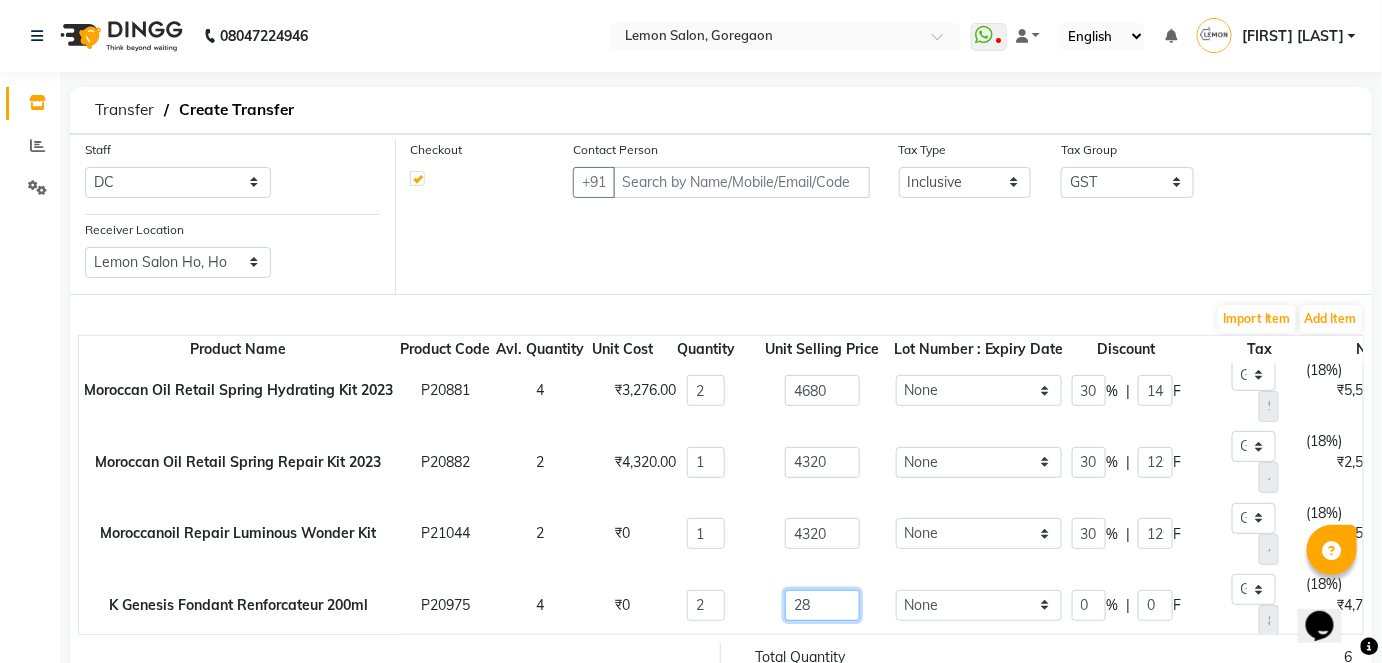 type on "2" 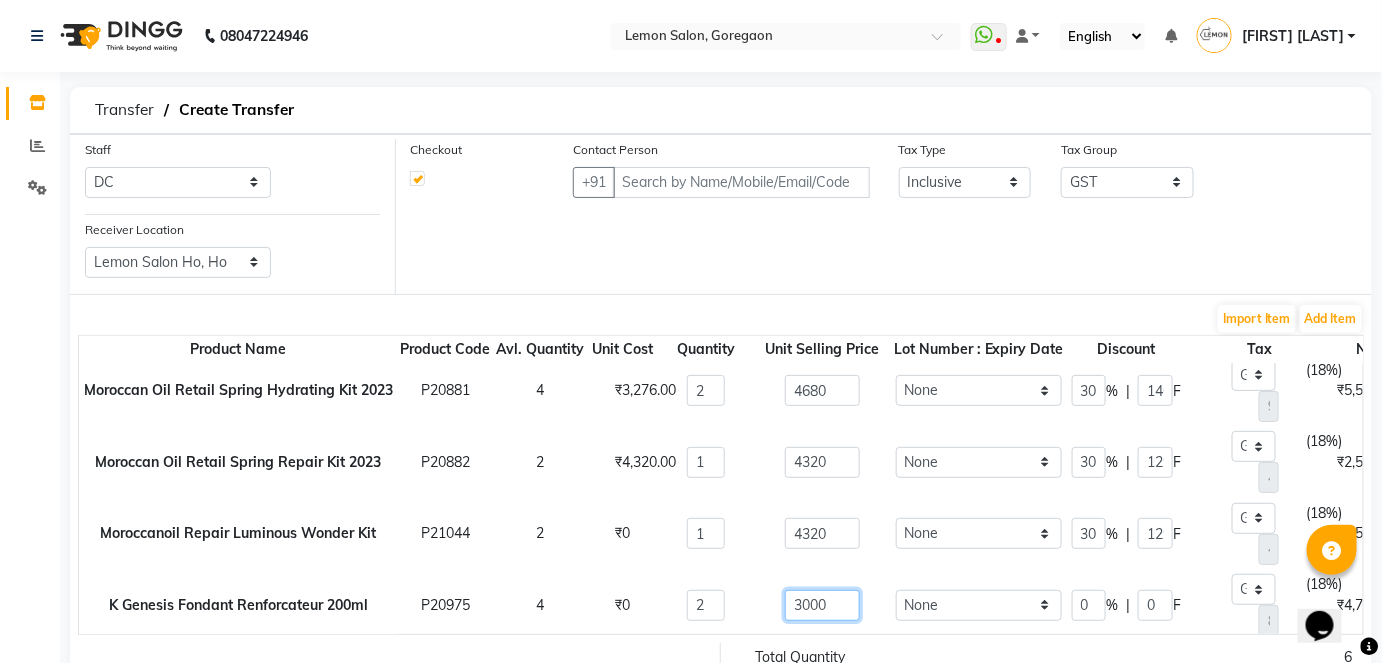 type on "3000" 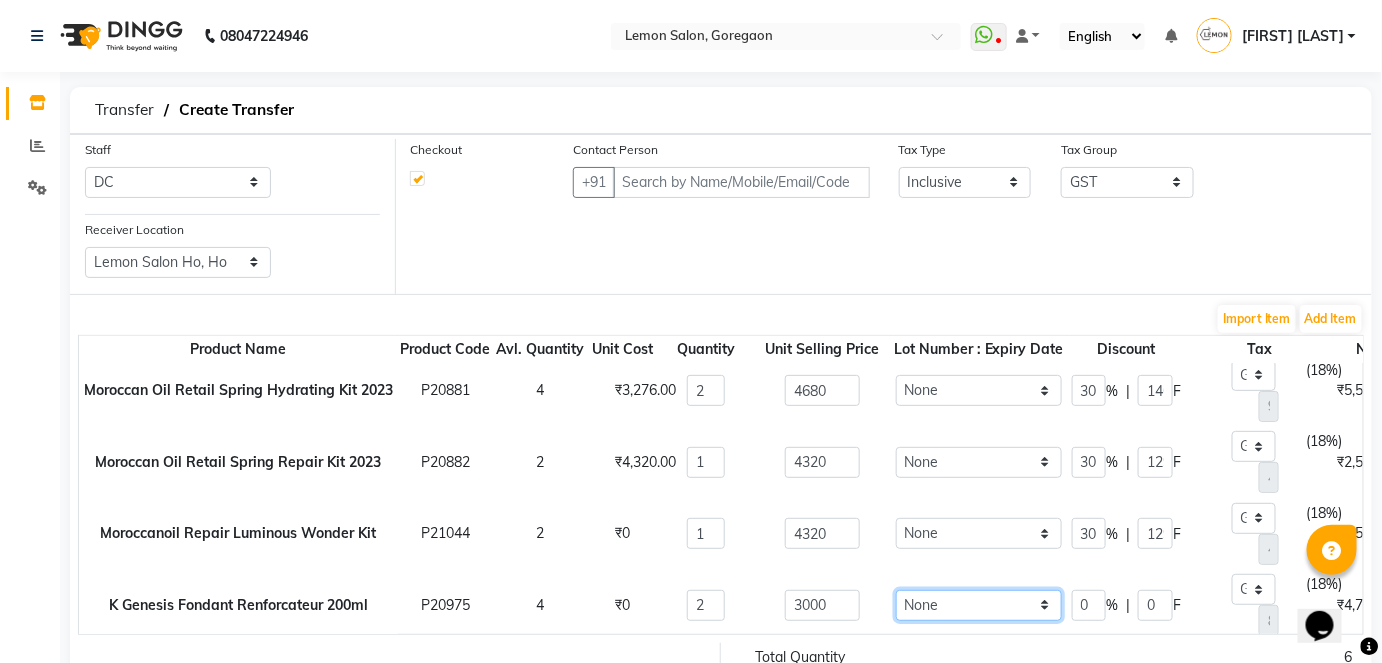 type on "6000" 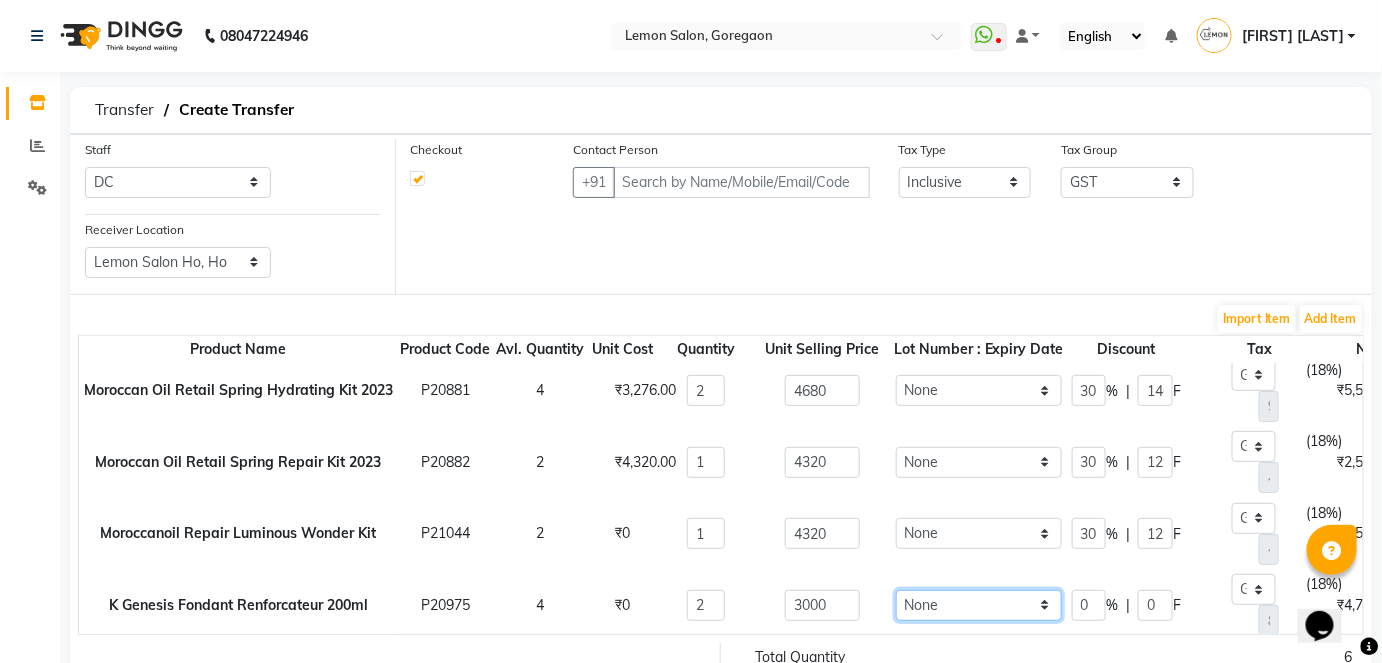 type on "915.25" 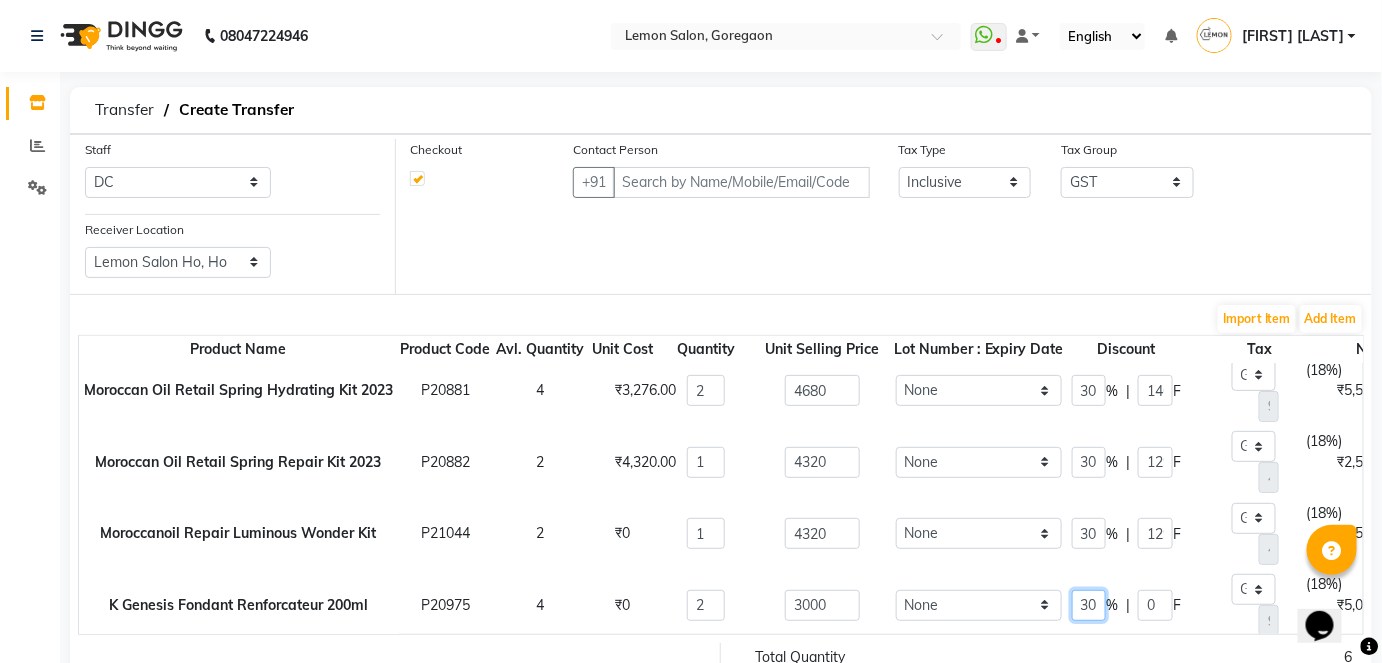 type on "30" 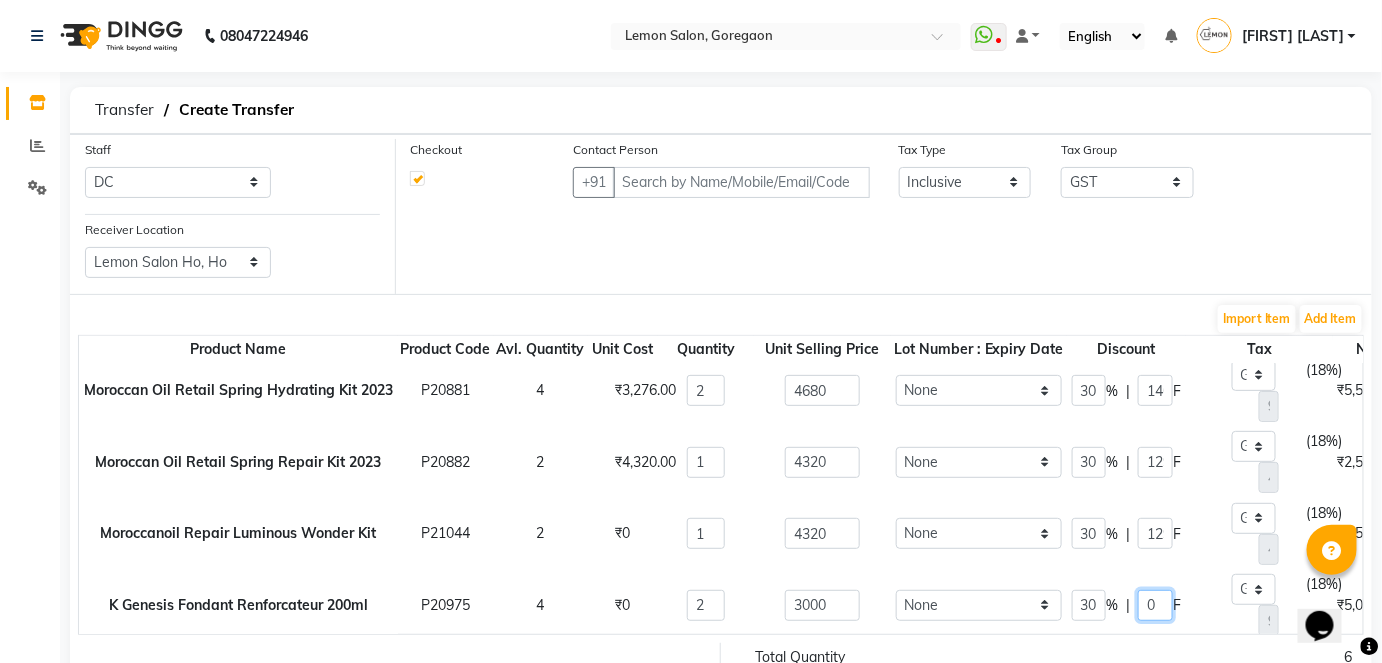 type on "4200" 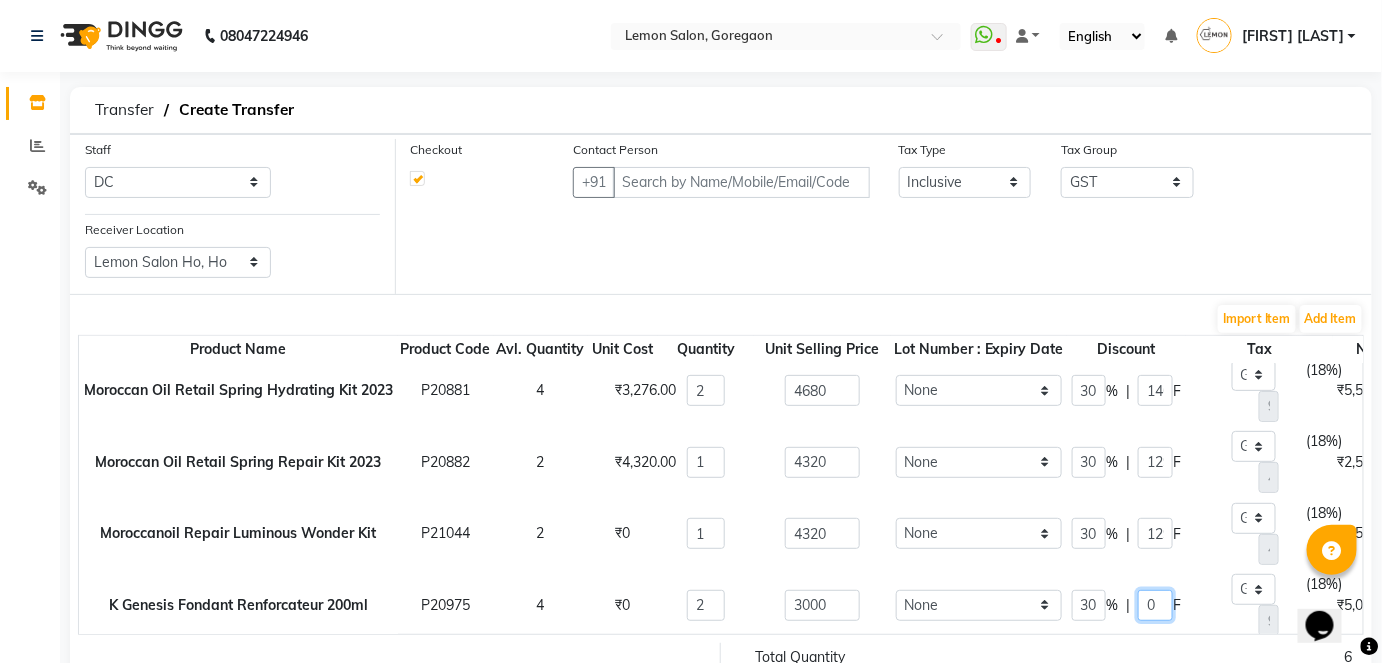 type on "900" 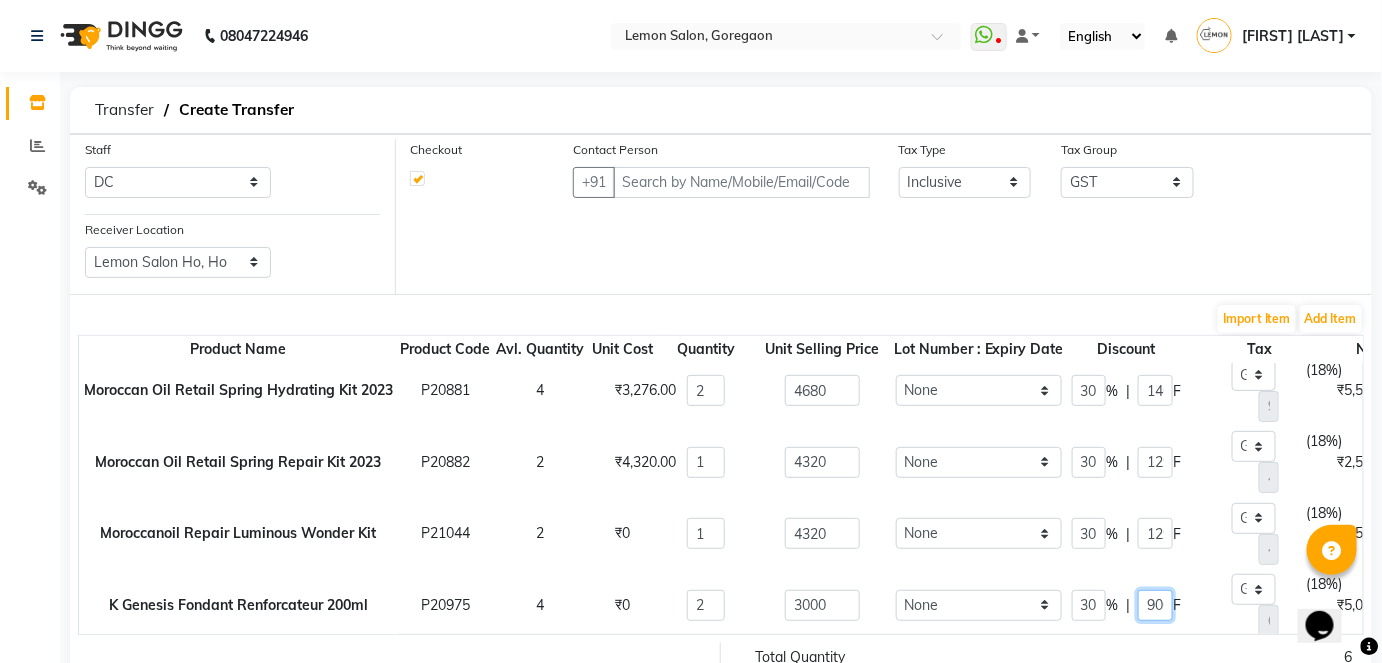 scroll, scrollTop: 0, scrollLeft: 0, axis: both 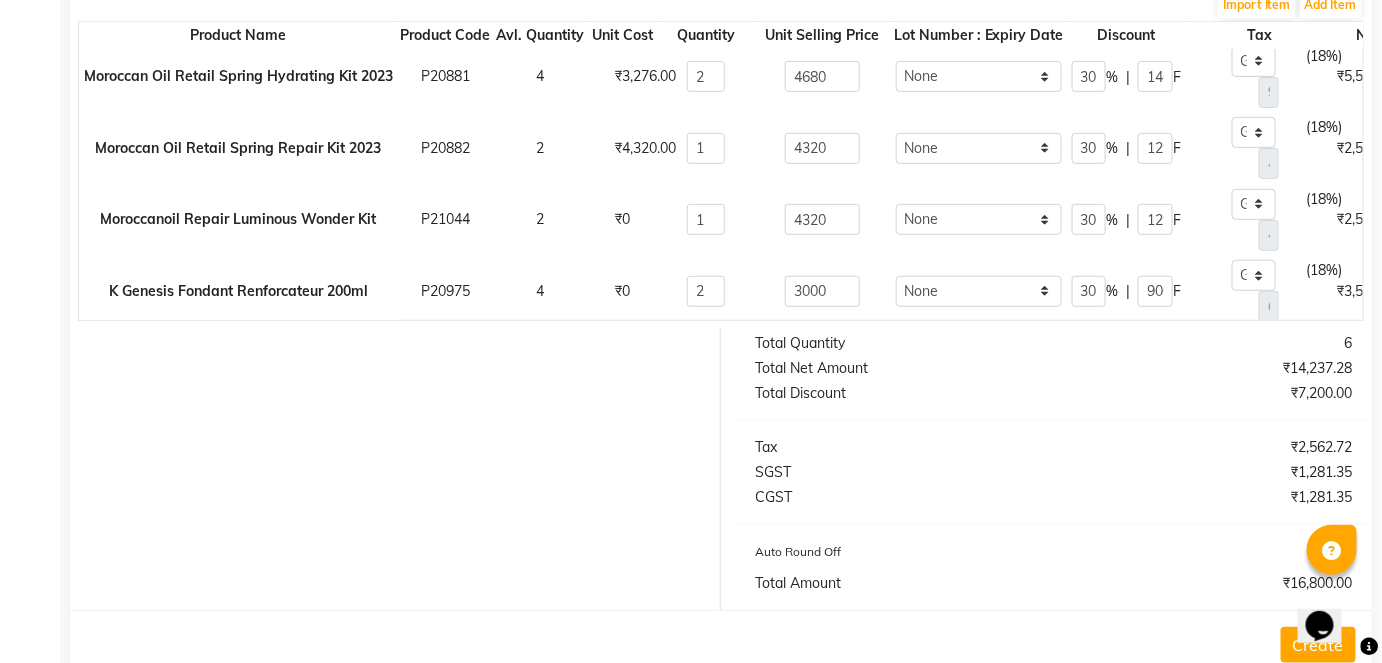 type 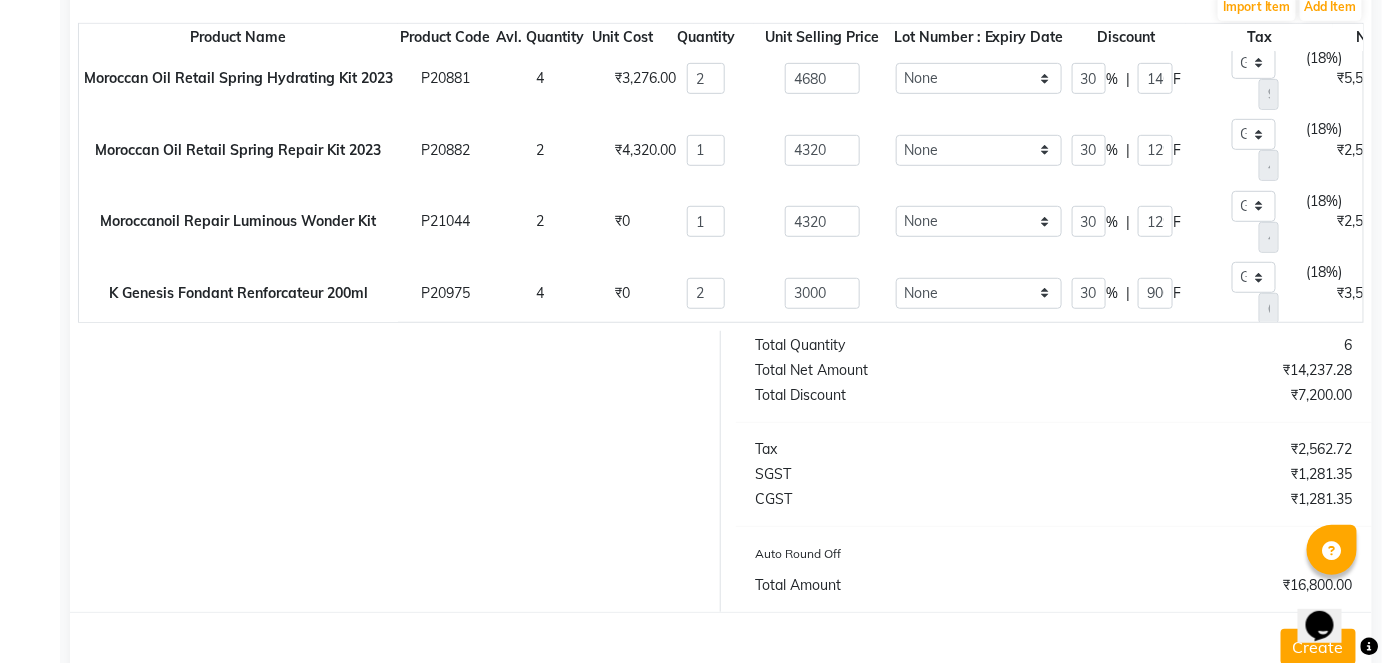 scroll, scrollTop: 362, scrollLeft: 0, axis: vertical 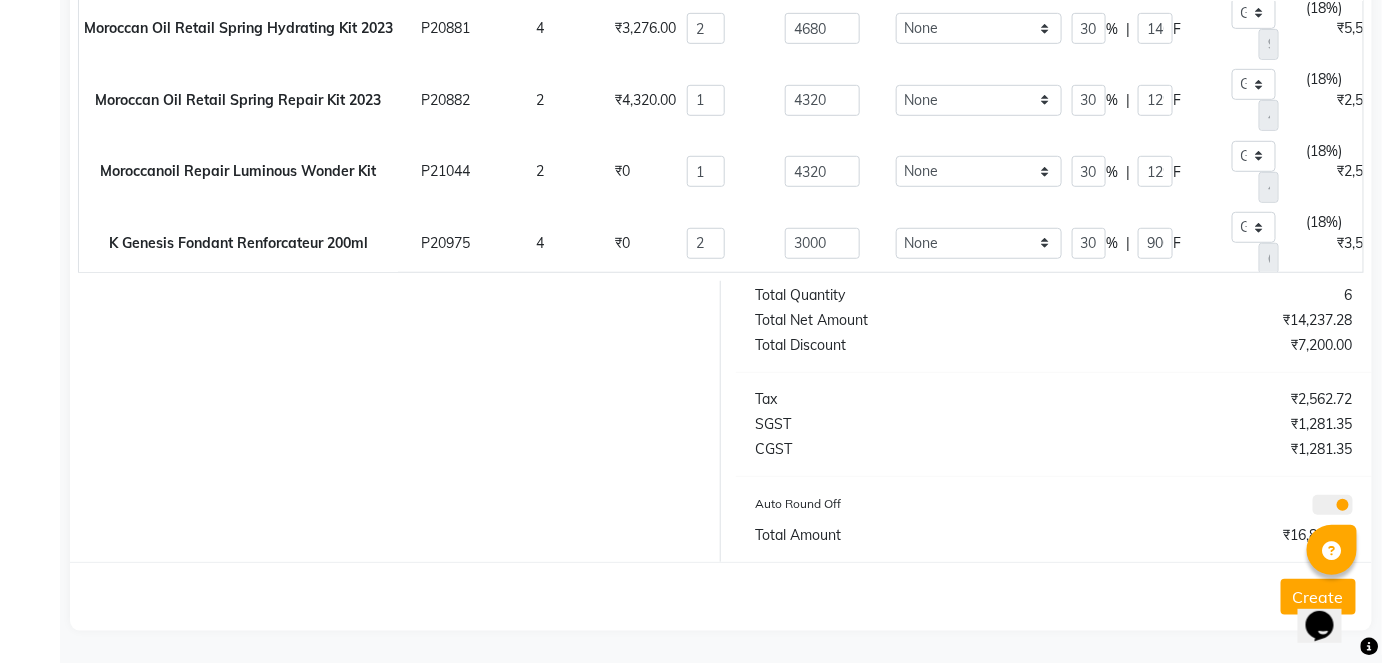 click on "Create" 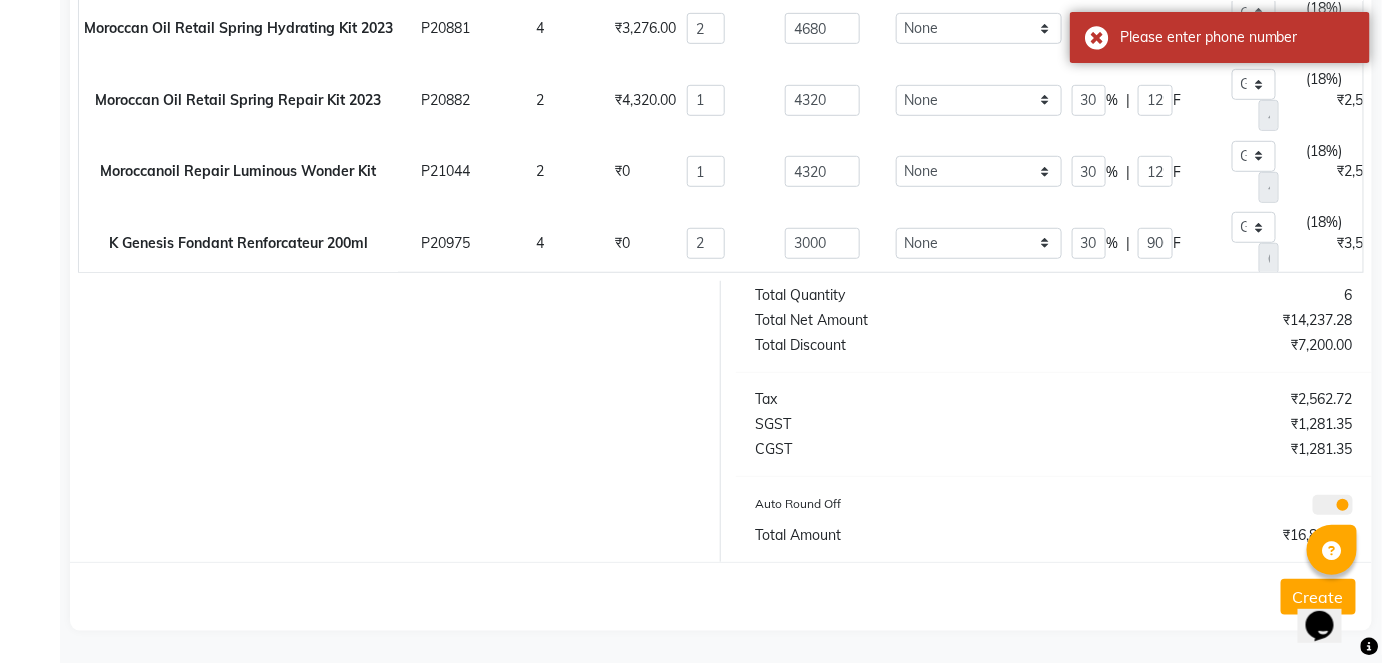 scroll, scrollTop: 0, scrollLeft: 0, axis: both 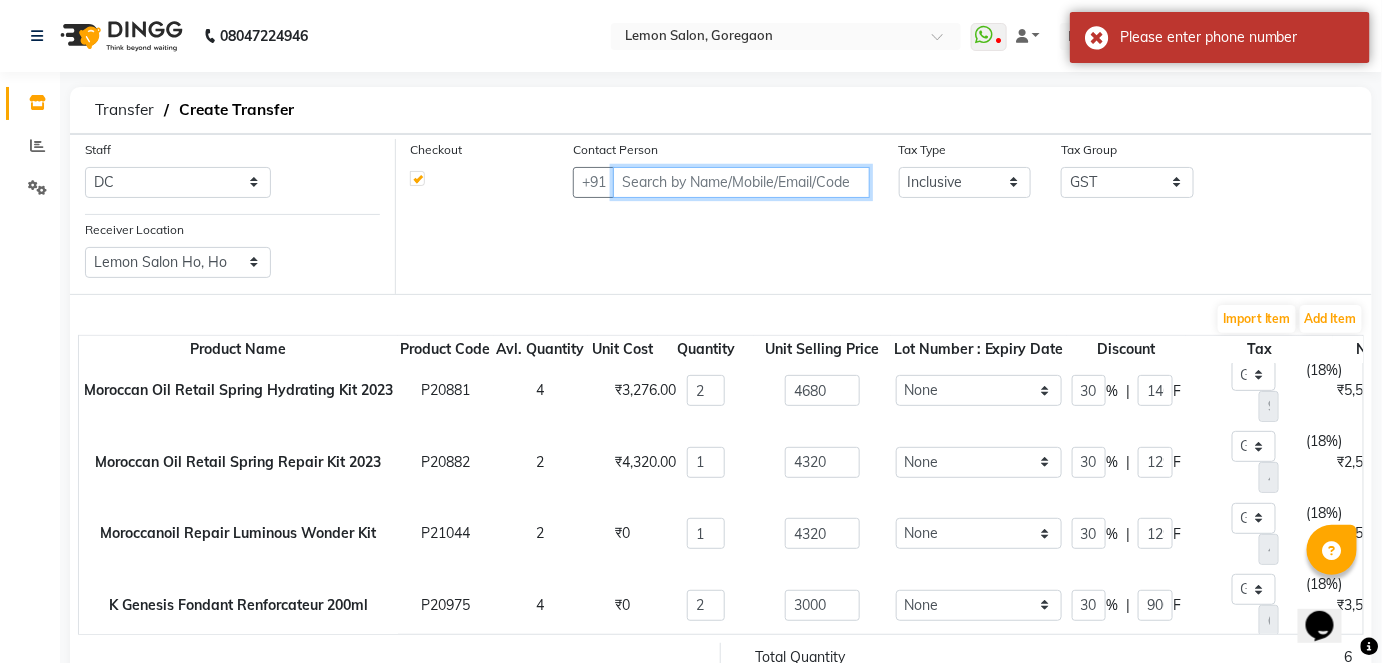 click at bounding box center [741, 182] 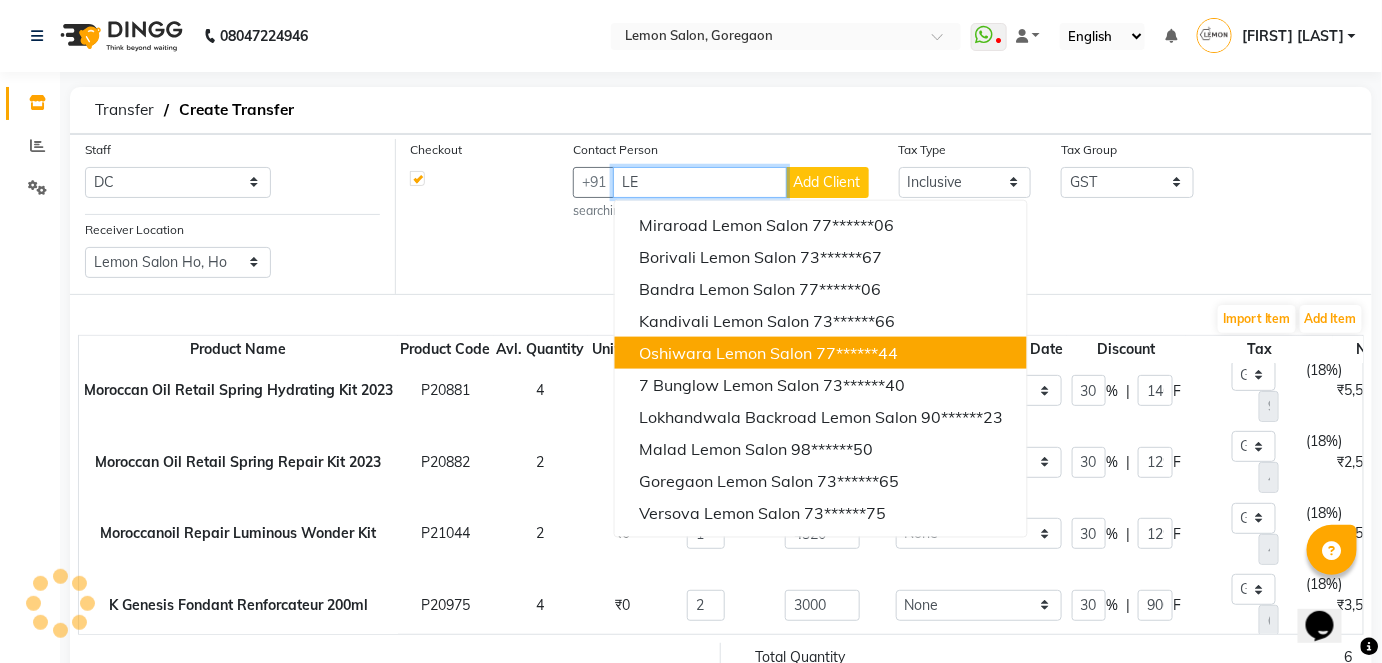 type on "L" 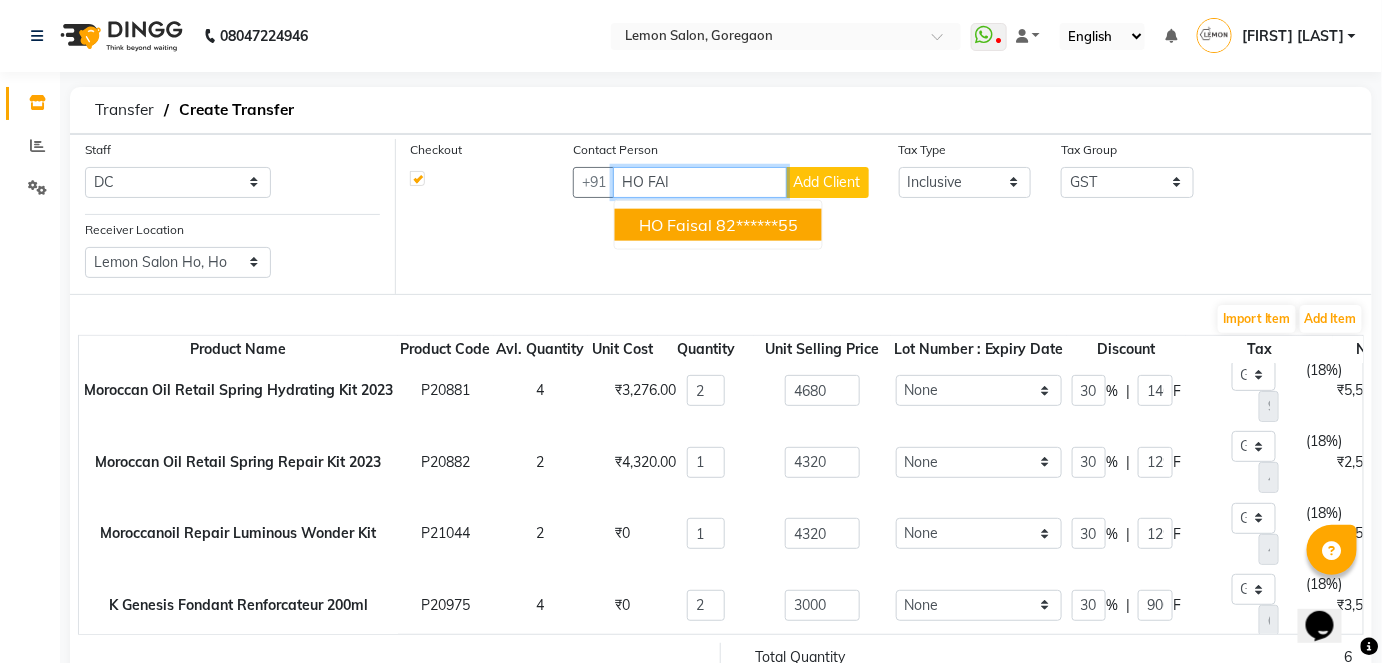 click on "82******55" at bounding box center (757, 225) 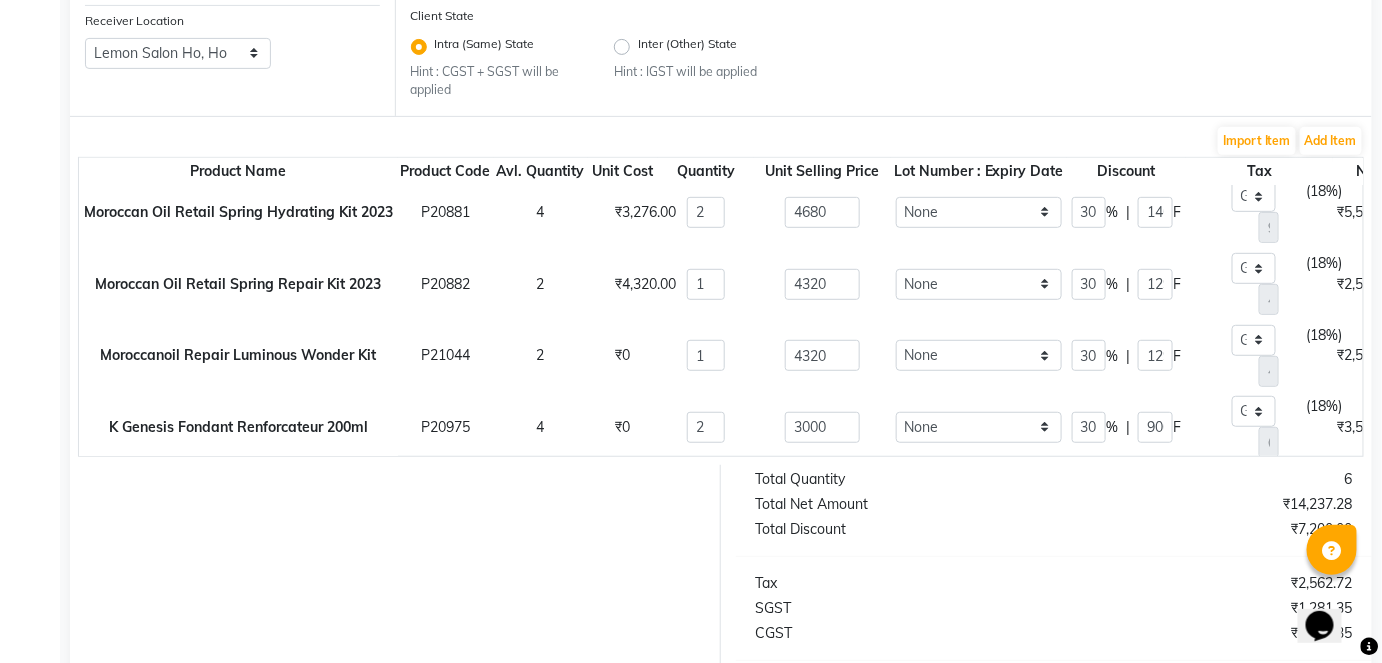 scroll, scrollTop: 210, scrollLeft: 0, axis: vertical 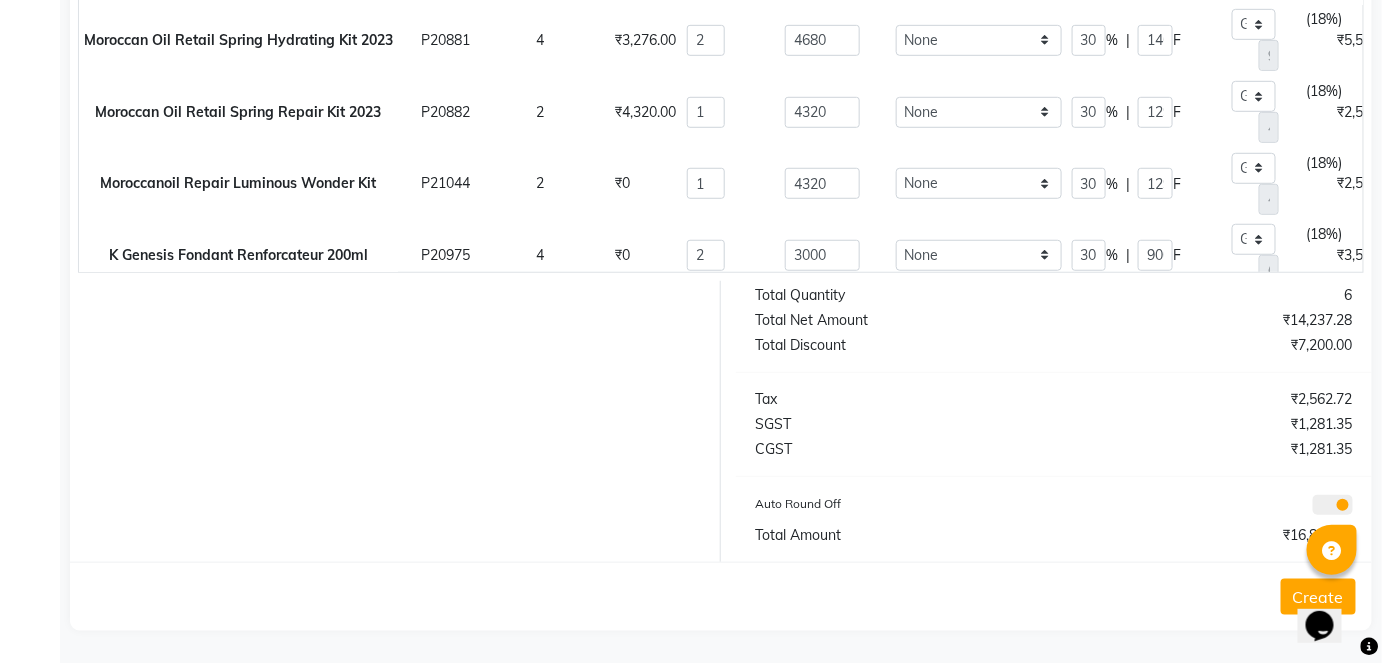 type on "8273361755" 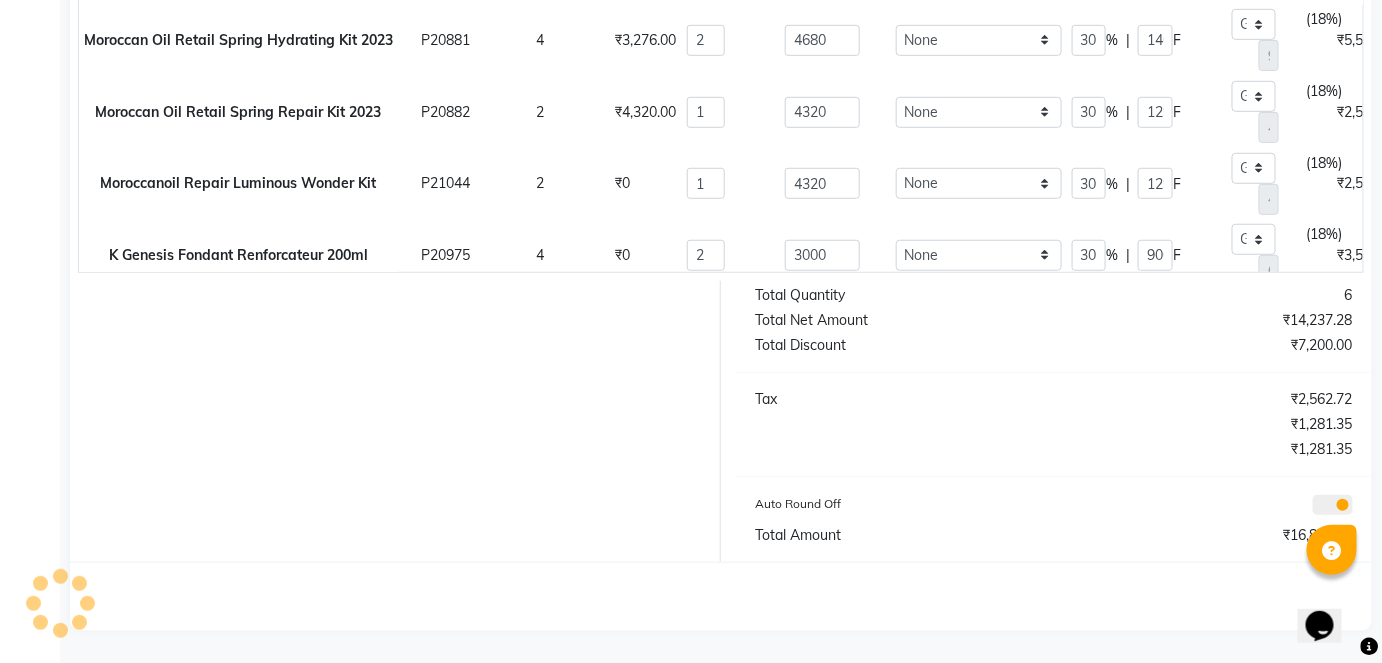 scroll, scrollTop: 0, scrollLeft: 0, axis: both 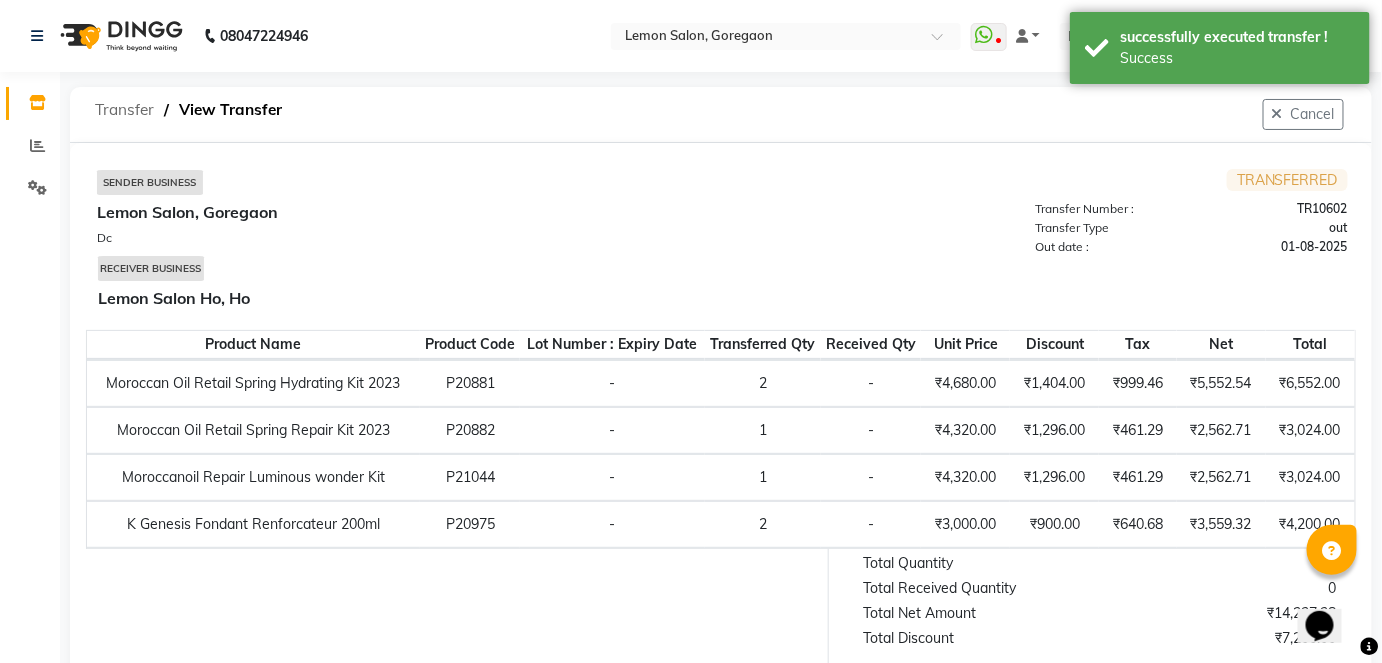 click on "Transfer" 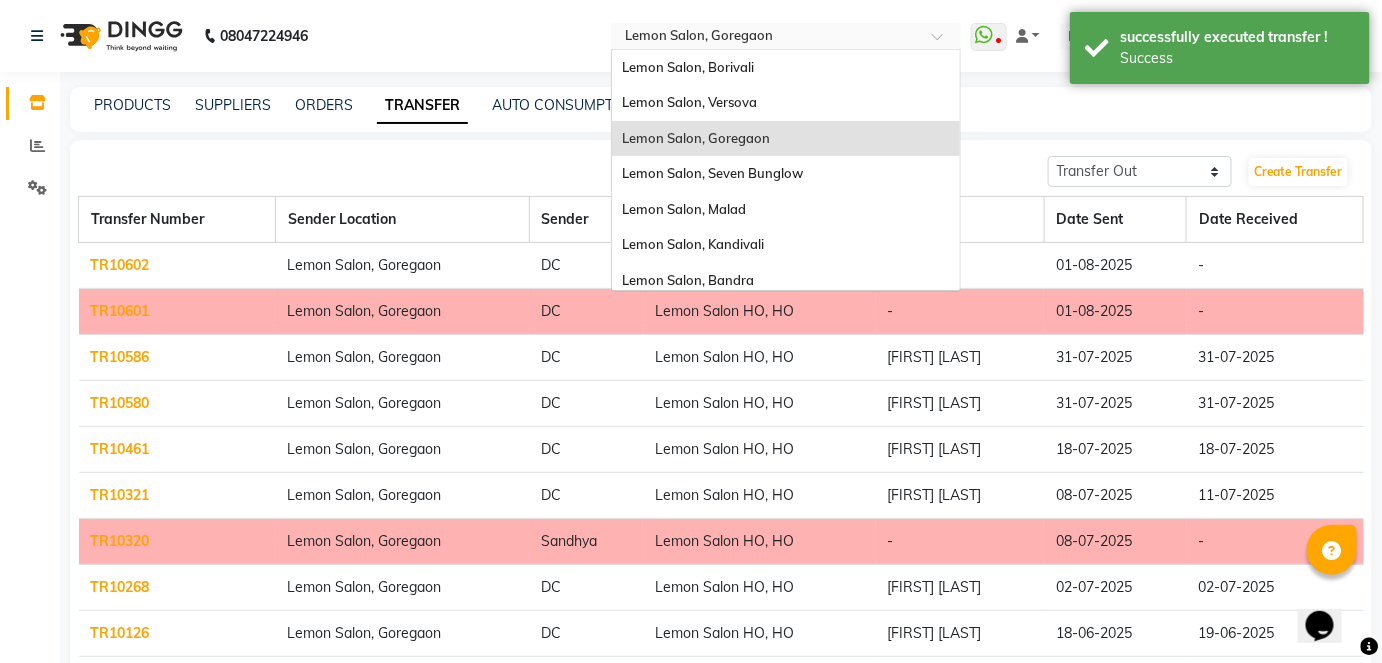 click on "Select Location × Lemon Salon, Goregaon" at bounding box center (770, 36) 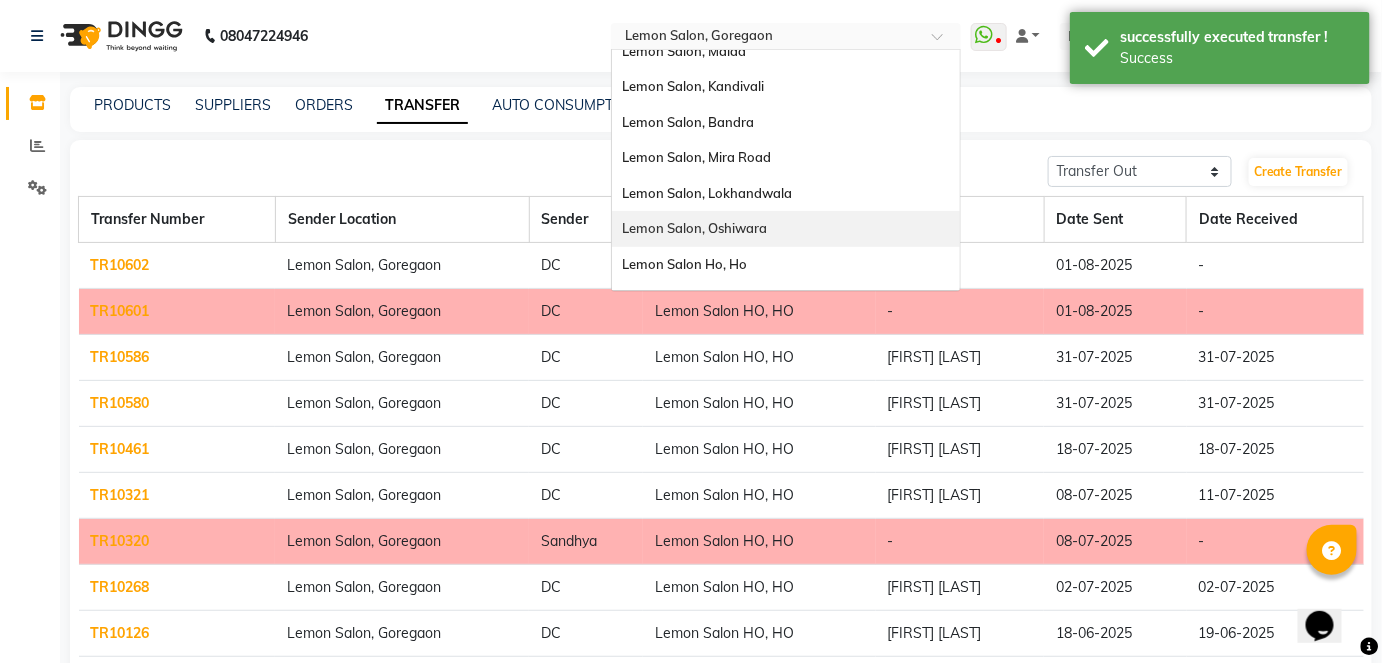scroll, scrollTop: 159, scrollLeft: 0, axis: vertical 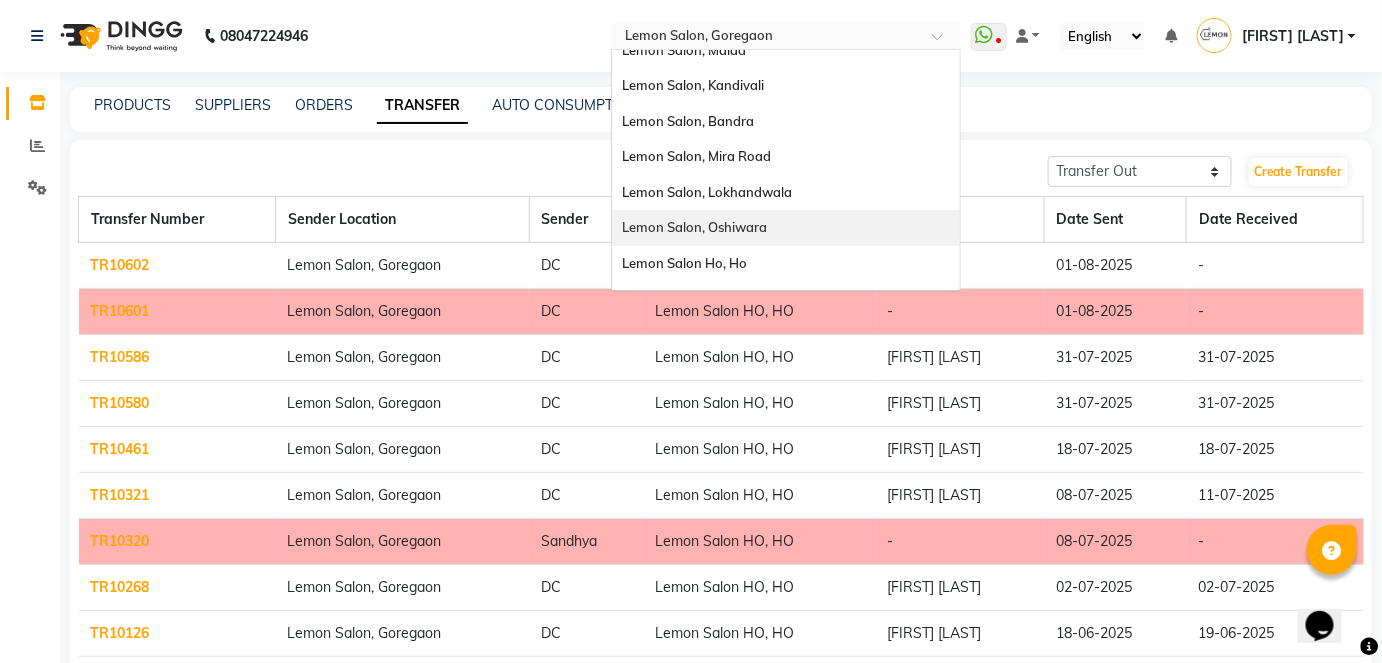 click on "Lemon Salon, Oshiwara" at bounding box center (786, 228) 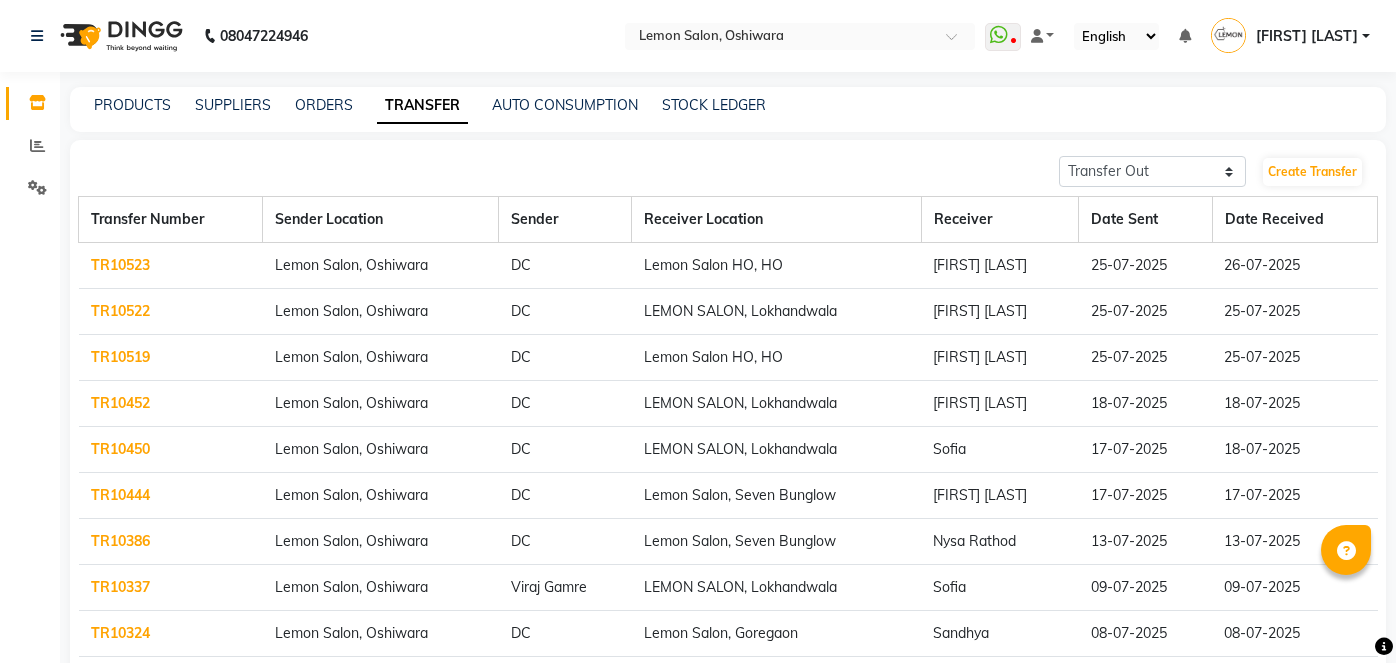 select on "sender" 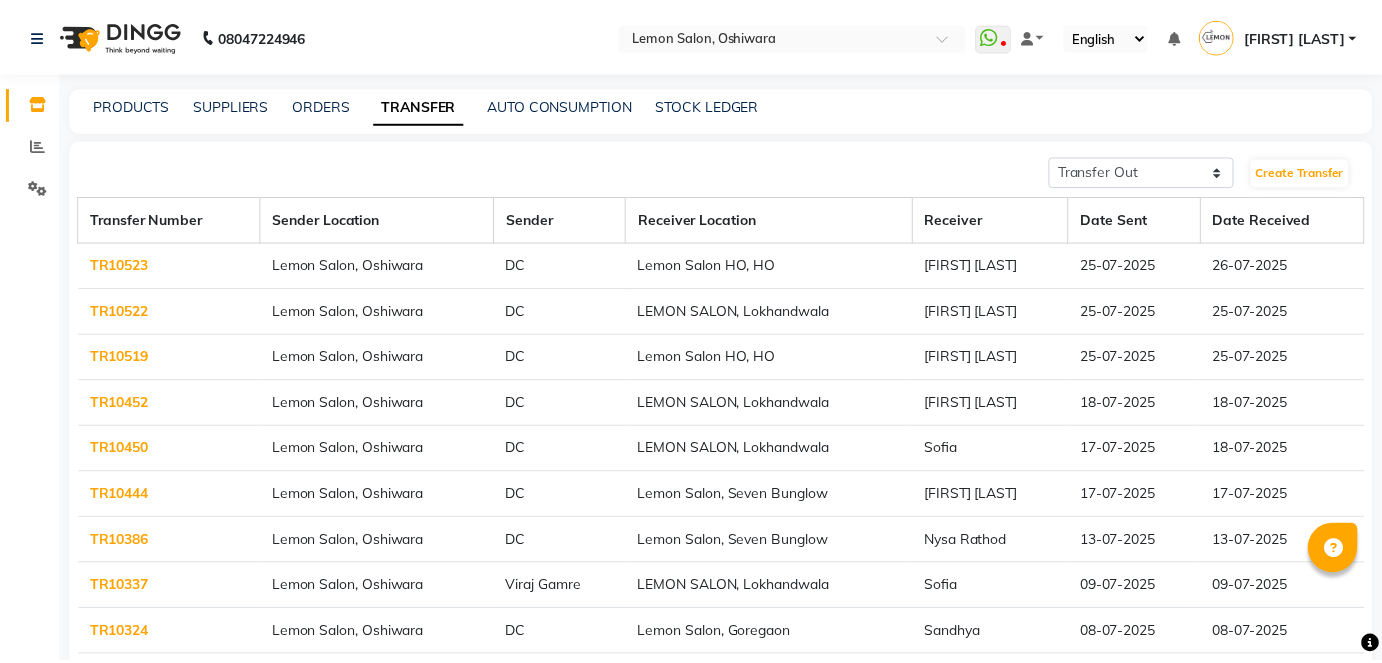 scroll, scrollTop: 0, scrollLeft: 0, axis: both 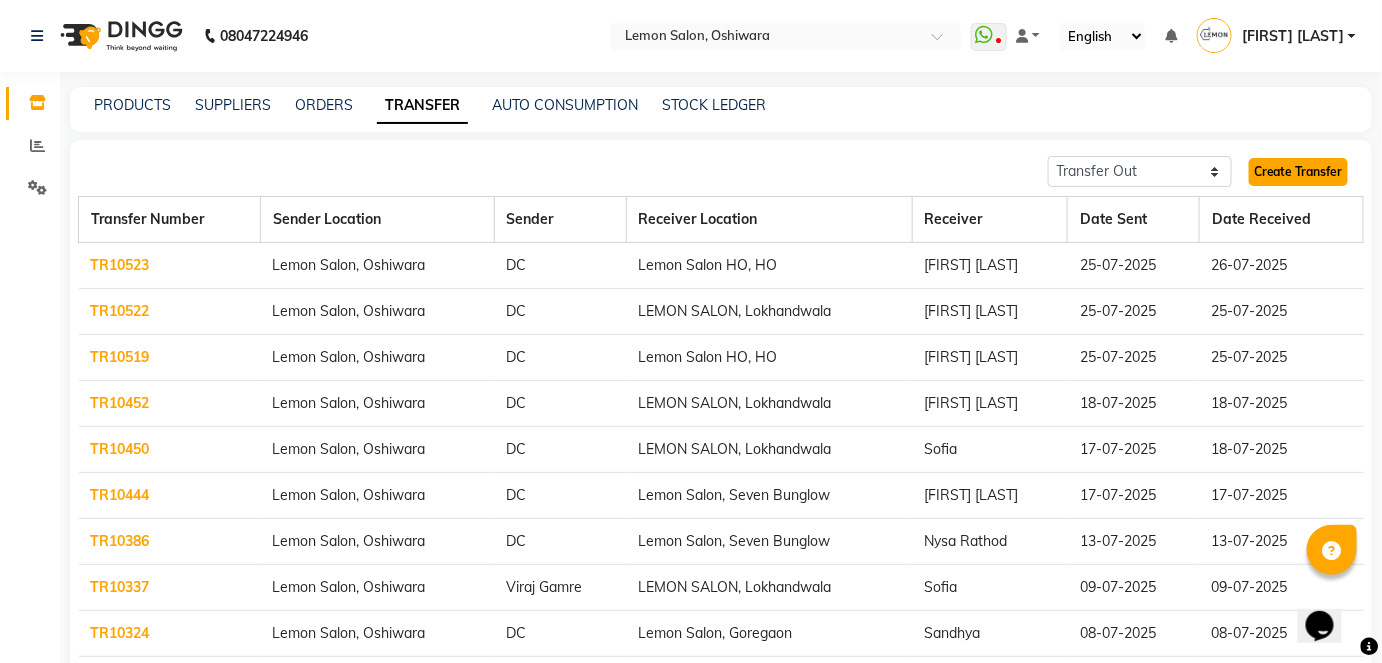 click on "Create Transfer" 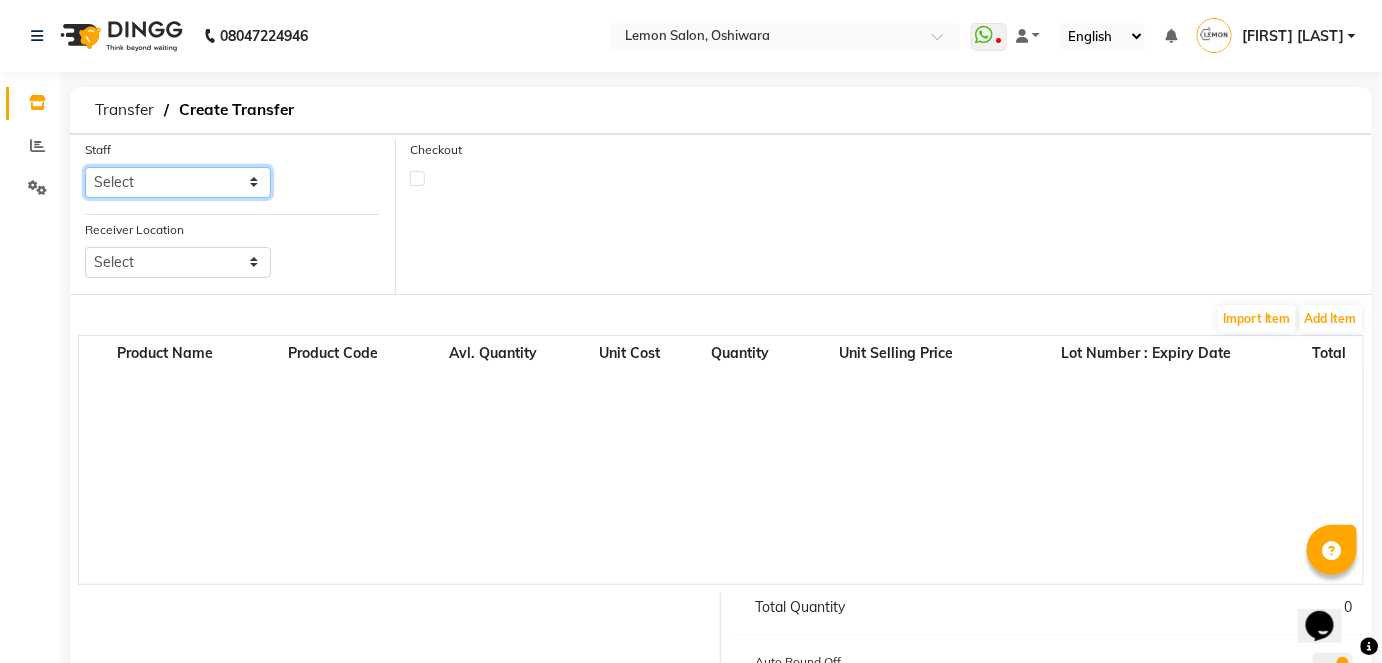 click on "Select Aakash Buchiude Abhishek Shelar Aditya Dewangan Akansha Subba Ayesha Khan  Ayesha Roundhal Azaz Kassara Danish Mansoori DC Geeta Govind Rajput Jyoti Thorat  Kanchan (Shrushti Siddhesh Rahate) Kashif Salmani Lakshmi Rawat Maya (Nanda Shahi) Mohammed Nawab  Mohammed Shahnawaz Phool Kumari Raju Salmani Sahil Dulgaj Sameer (Izhar Salmani) Sana Rashid Shaikh  Sandhaya Balu Gade Shitu Lalani Sky  SOMYA Tapas Bera Wasim Ahmed Wasim Mansoori Zishan" at bounding box center (178, 182) 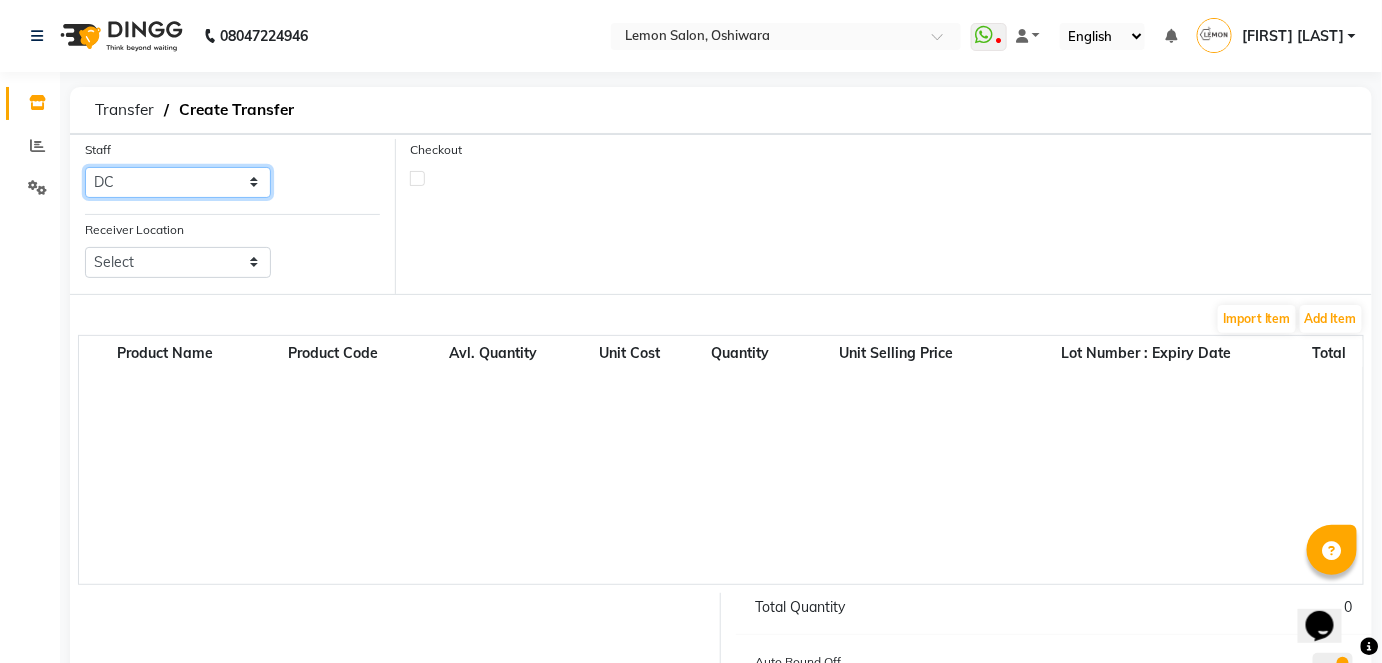 click on "Select Aakash Buchiude Abhishek Shelar Aditya Dewangan Akansha Subba Ayesha Khan  Ayesha Roundhal Azaz Kassara Danish Mansoori DC Geeta Govind Rajput Jyoti Thorat  Kanchan (Shrushti Siddhesh Rahate) Kashif Salmani Lakshmi Rawat Maya (Nanda Shahi) Mohammed Nawab  Mohammed Shahnawaz Phool Kumari Raju Salmani Sahil Dulgaj Sameer (Izhar Salmani) Sana Rashid Shaikh  Sandhaya Balu Gade Shitu Lalani Sky  SOMYA Tapas Bera Wasim Ahmed Wasim Mansoori Zishan" at bounding box center (178, 182) 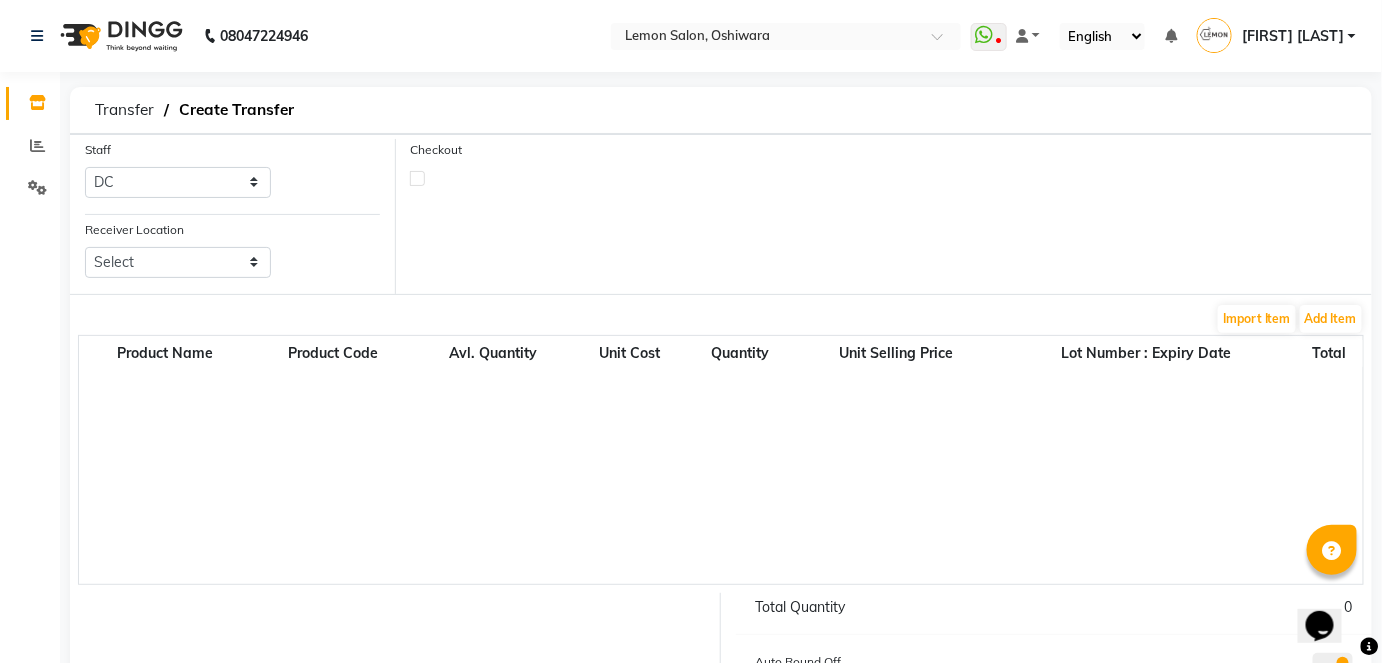 click on "Receiver Location  Select Lemon Salon, Lokhandwala  Lemon Salon, Malad Lemon Salon, Seven Bunglow Lemon Salon, Bandra Lemon Salon, Versova Lemon Salon, Goregaon Lemon Salon, Borivali Lemon Salon, Mira Road Lemon Salon, Kandivali Lemon Salon Ho, Ho Lemon Salon, Goregaon (W)" 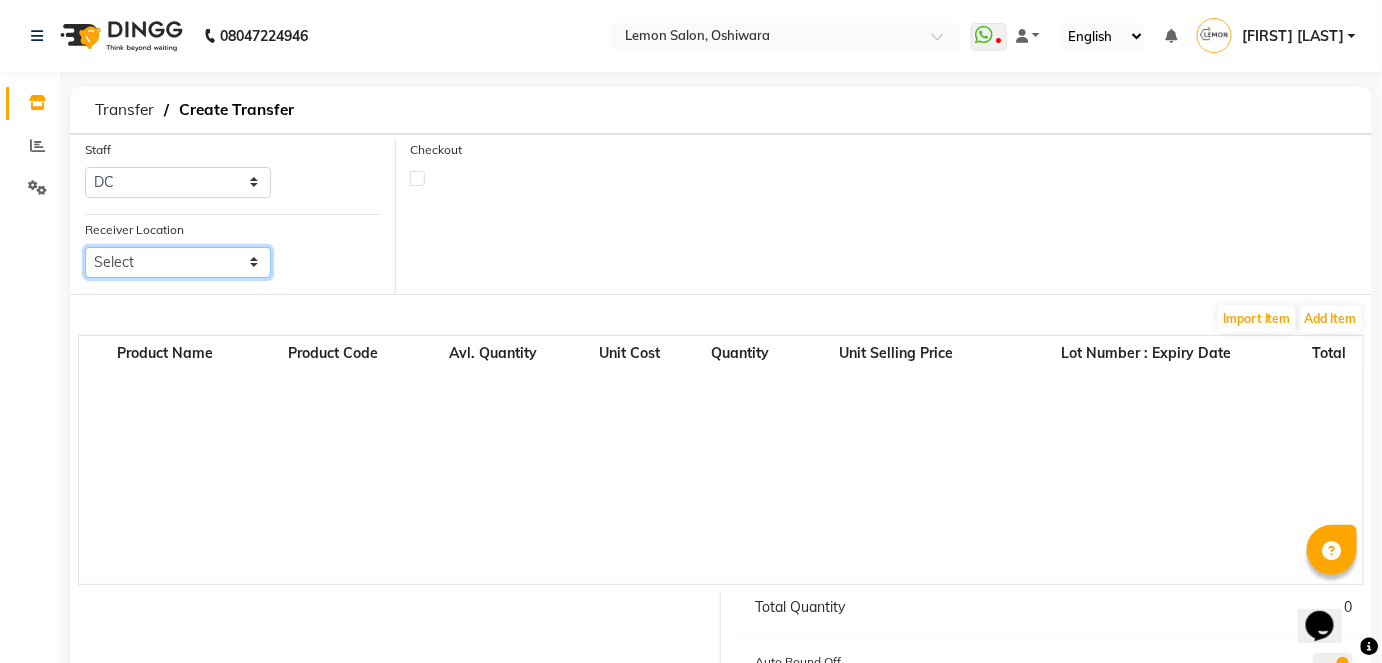 click on "Select Lemon Salon, Lokhandwala  Lemon Salon, Malad Lemon Salon, Seven Bunglow Lemon Salon, Bandra Lemon Salon, Versova Lemon Salon, Goregaon Lemon Salon, Borivali Lemon Salon, Mira Road Lemon Salon, Kandivali Lemon Salon Ho, Ho Lemon Salon, Goregaon (W)" at bounding box center [178, 262] 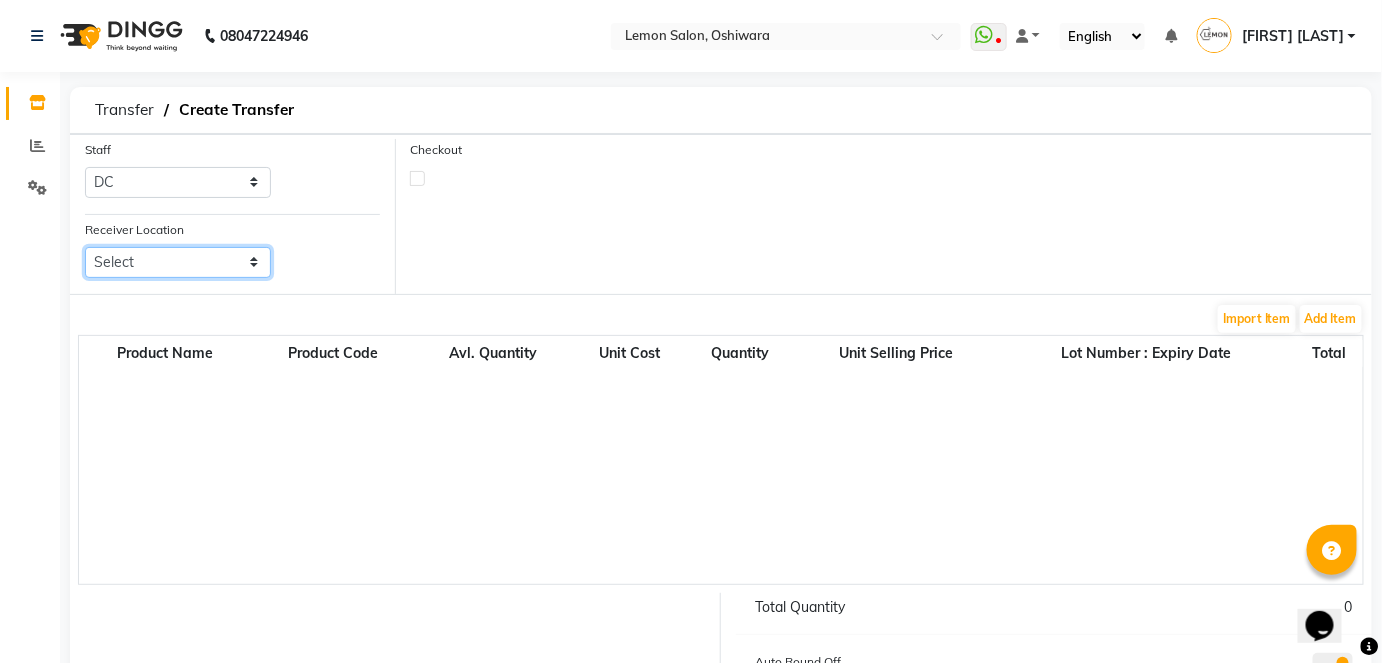 select on "968" 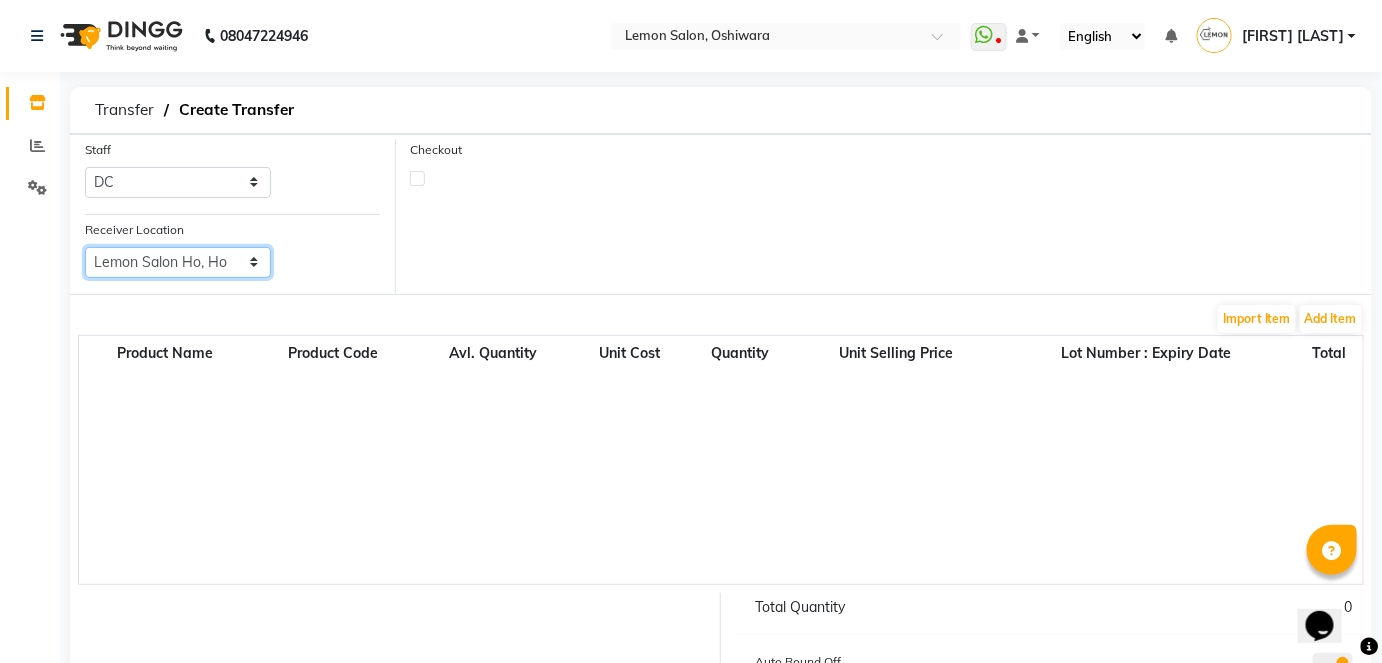 click on "Select Lemon Salon, Lokhandwala  Lemon Salon, Malad Lemon Salon, Seven Bunglow Lemon Salon, Bandra Lemon Salon, Versova Lemon Salon, Goregaon Lemon Salon, Borivali Lemon Salon, Mira Road Lemon Salon, Kandivali Lemon Salon Ho, Ho Lemon Salon, Goregaon (W)" at bounding box center [178, 262] 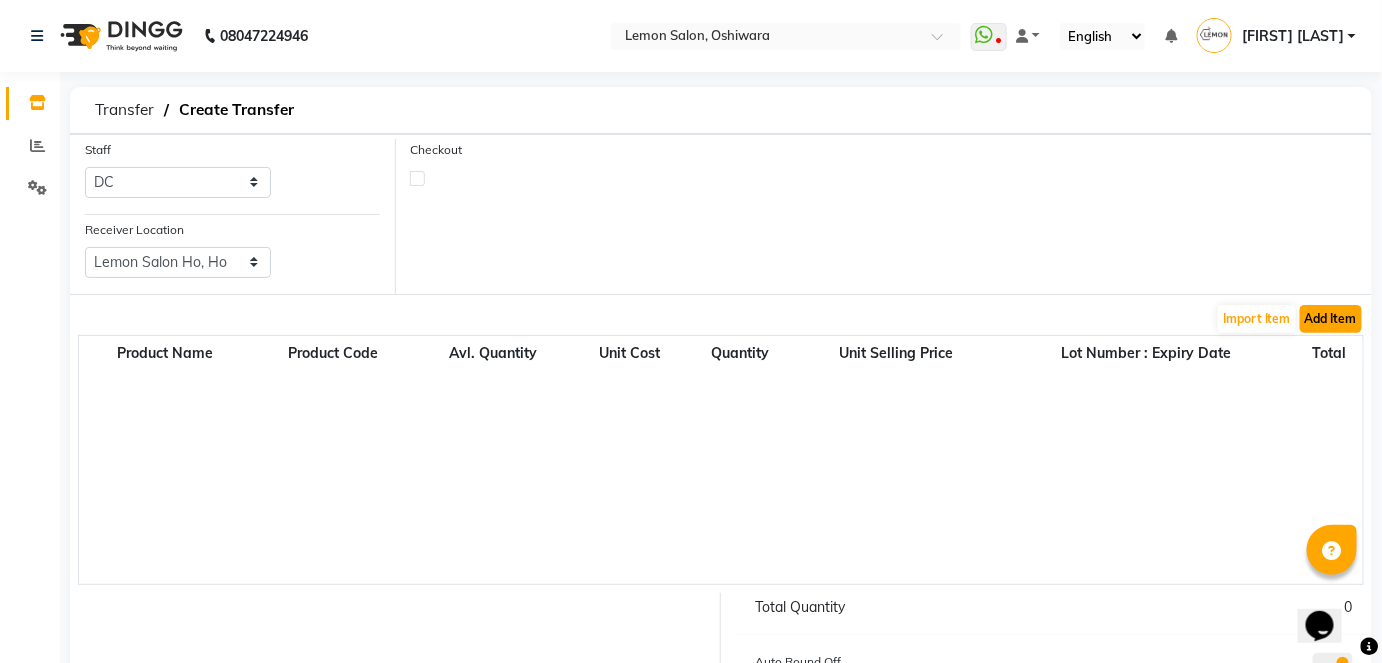 click on "Add Item" 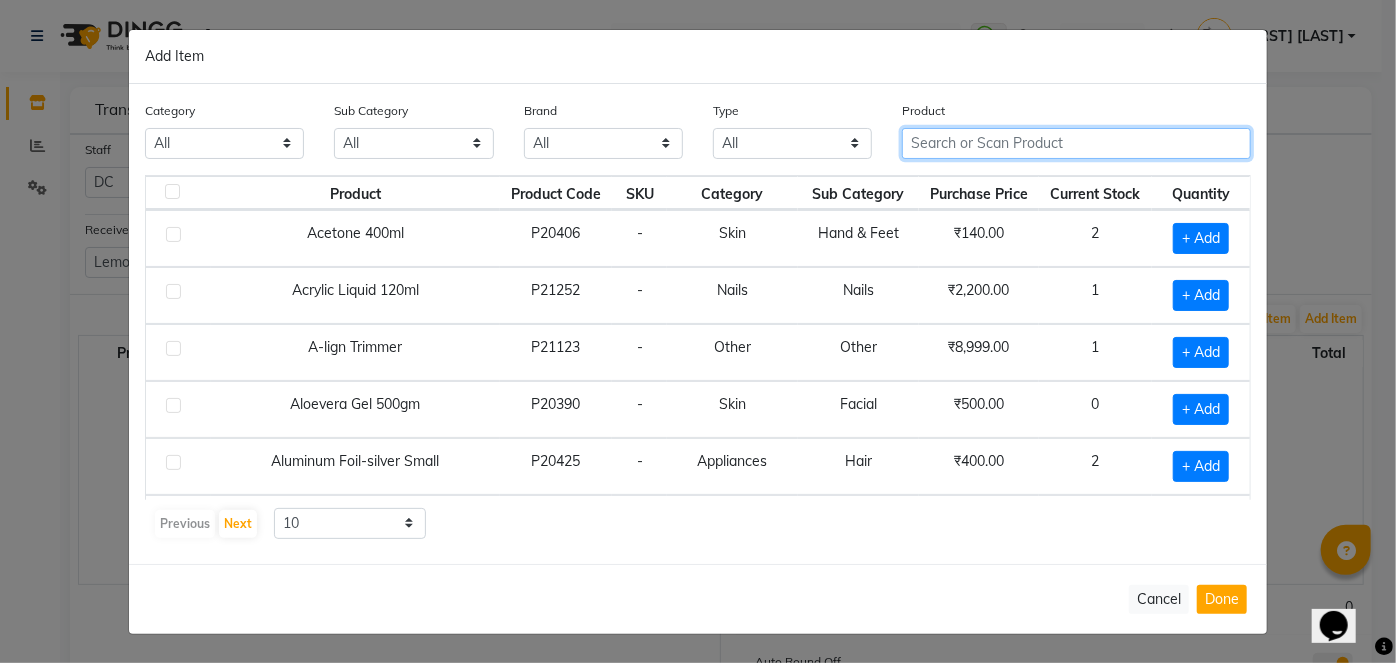 click 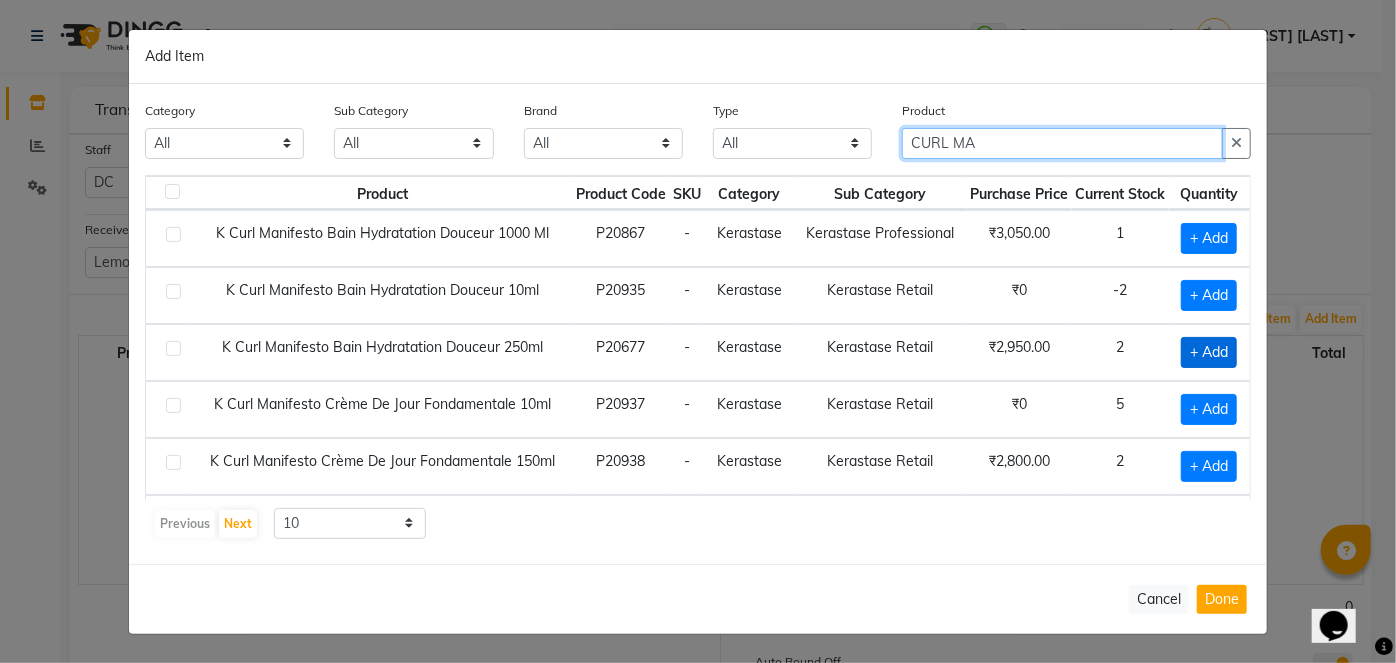 type on "CURL MA" 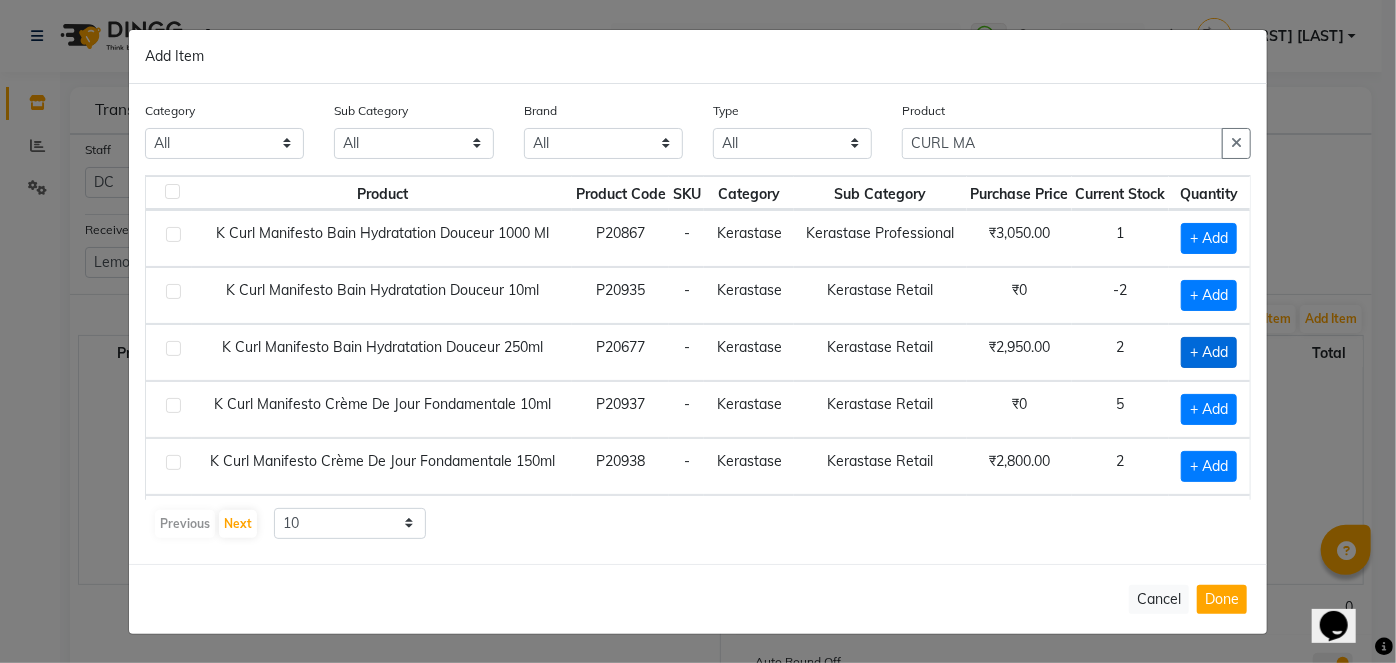 click on "+ Add" 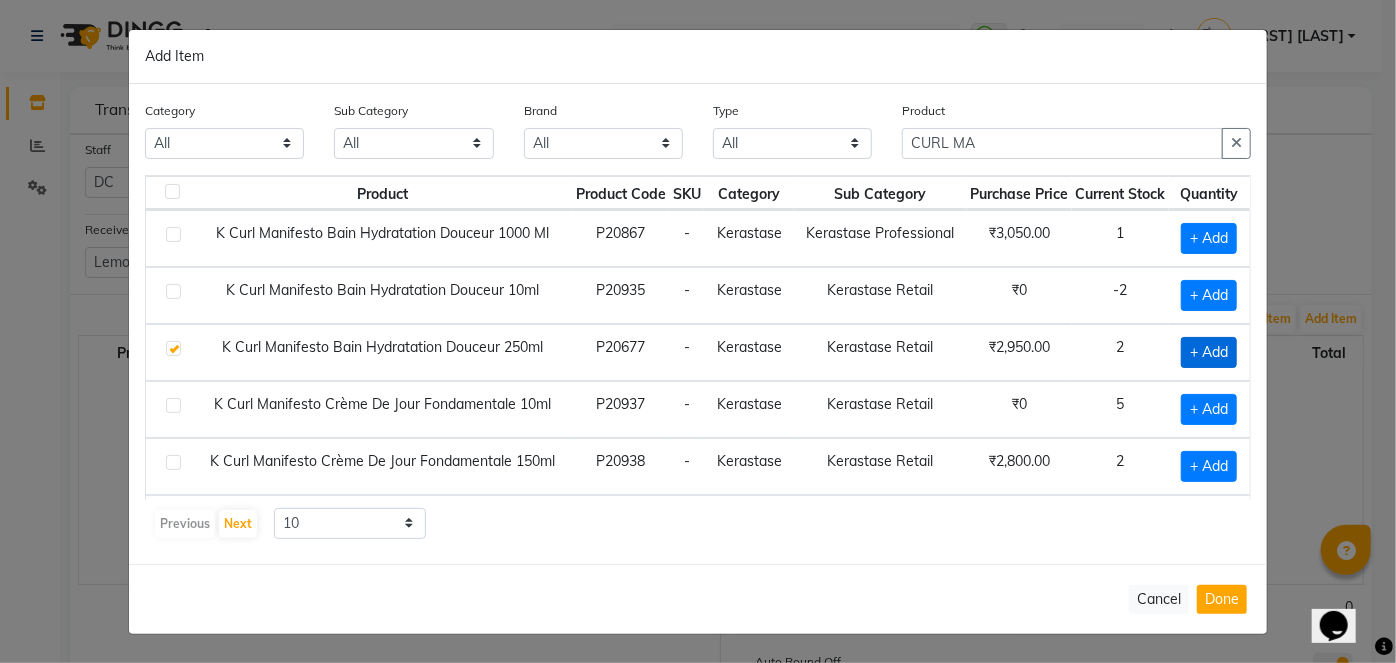 checkbox on "true" 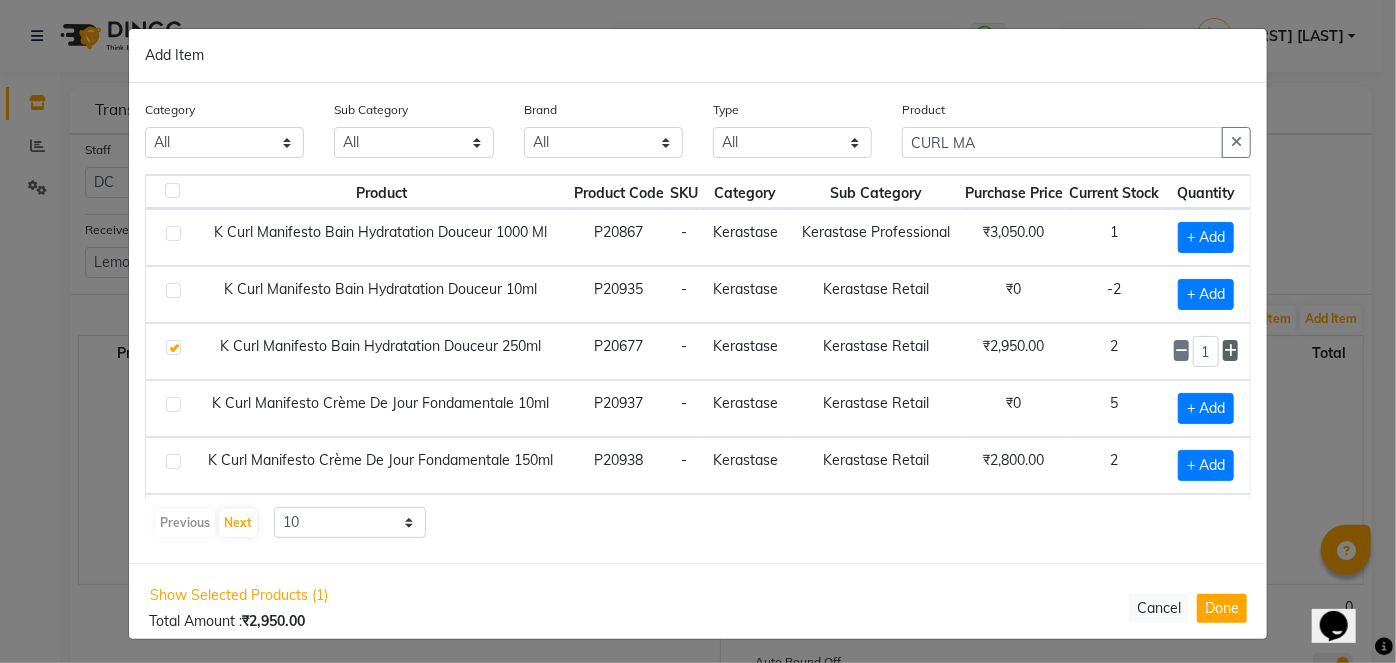 click 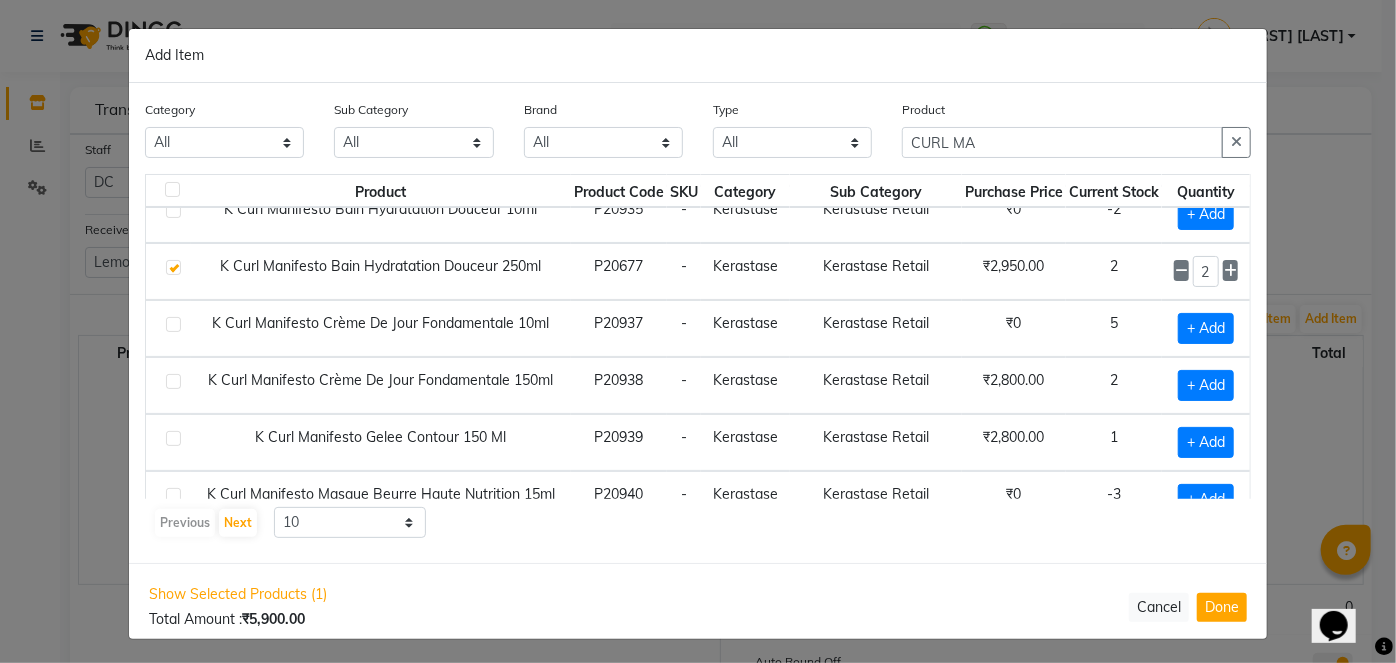scroll, scrollTop: 80, scrollLeft: 0, axis: vertical 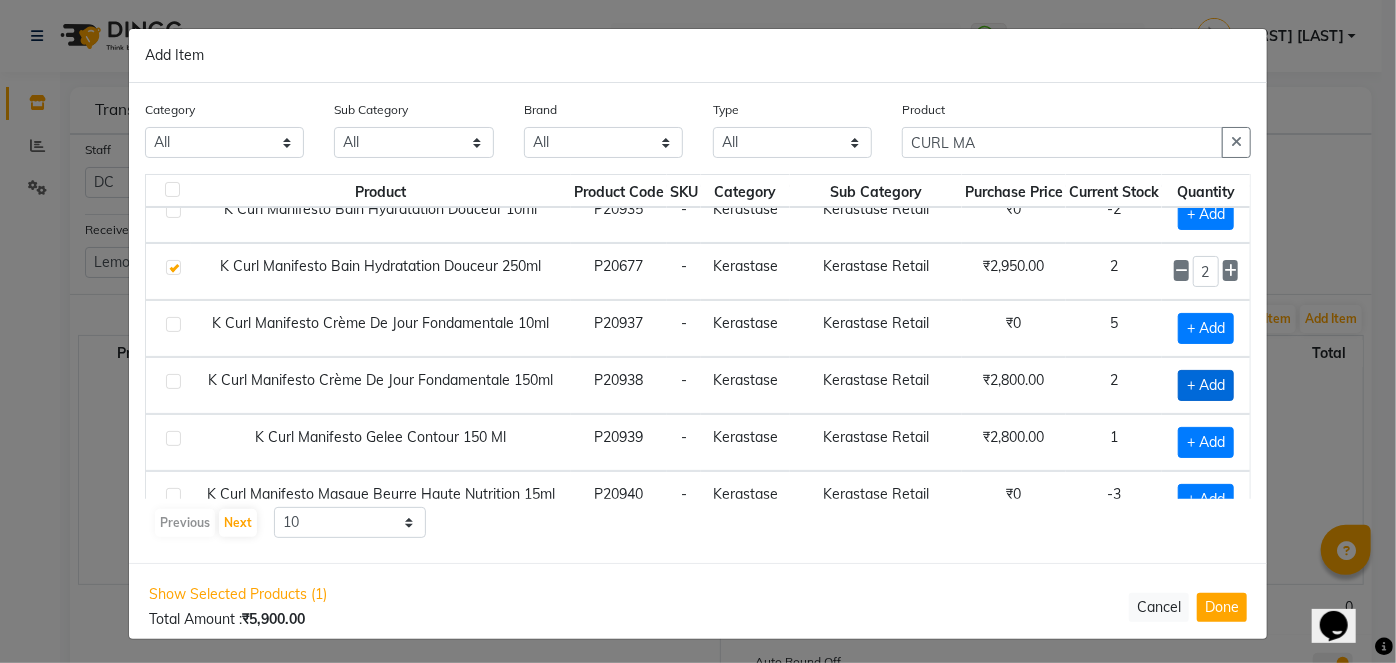 click on "+ Add" 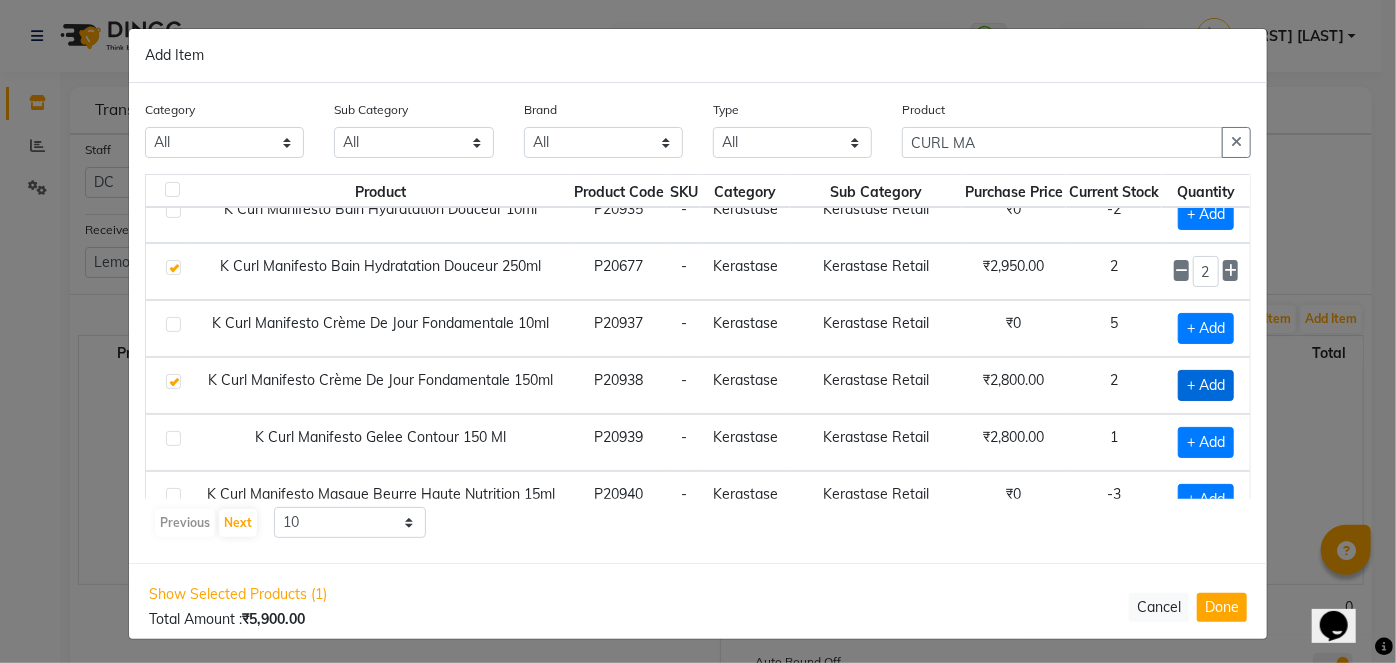 checkbox on "true" 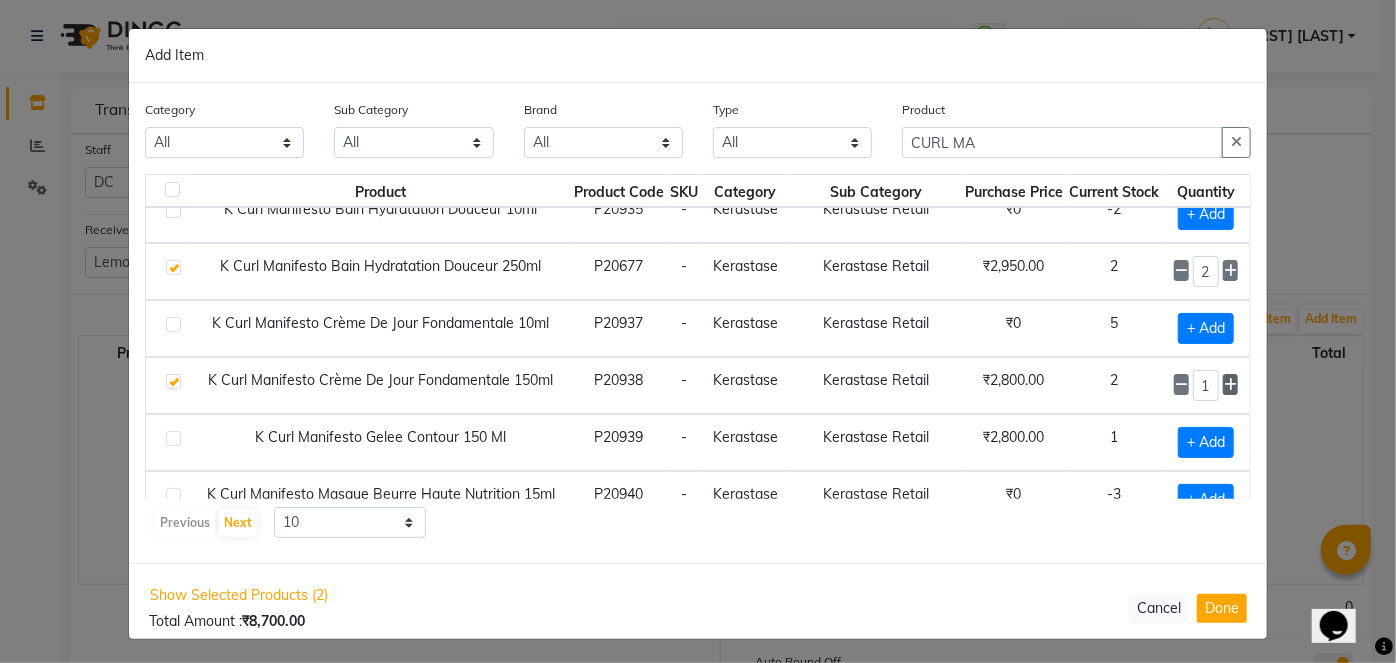 click 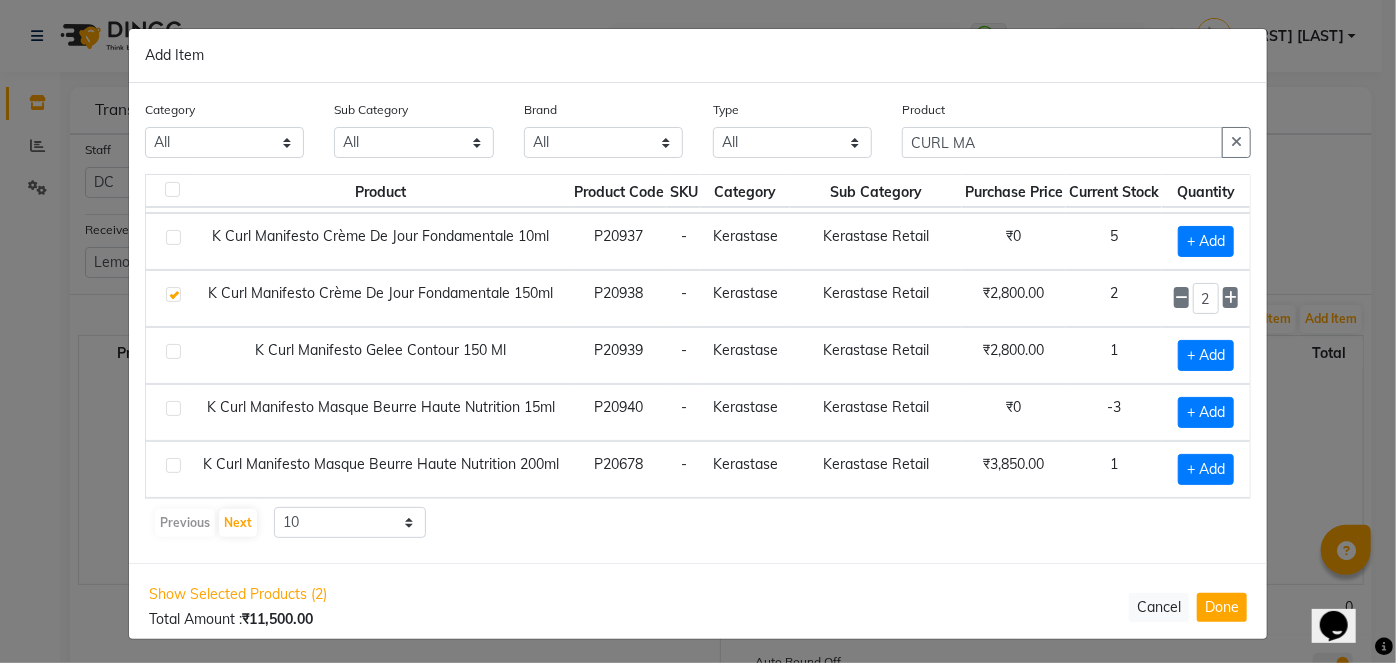 scroll, scrollTop: 0, scrollLeft: 0, axis: both 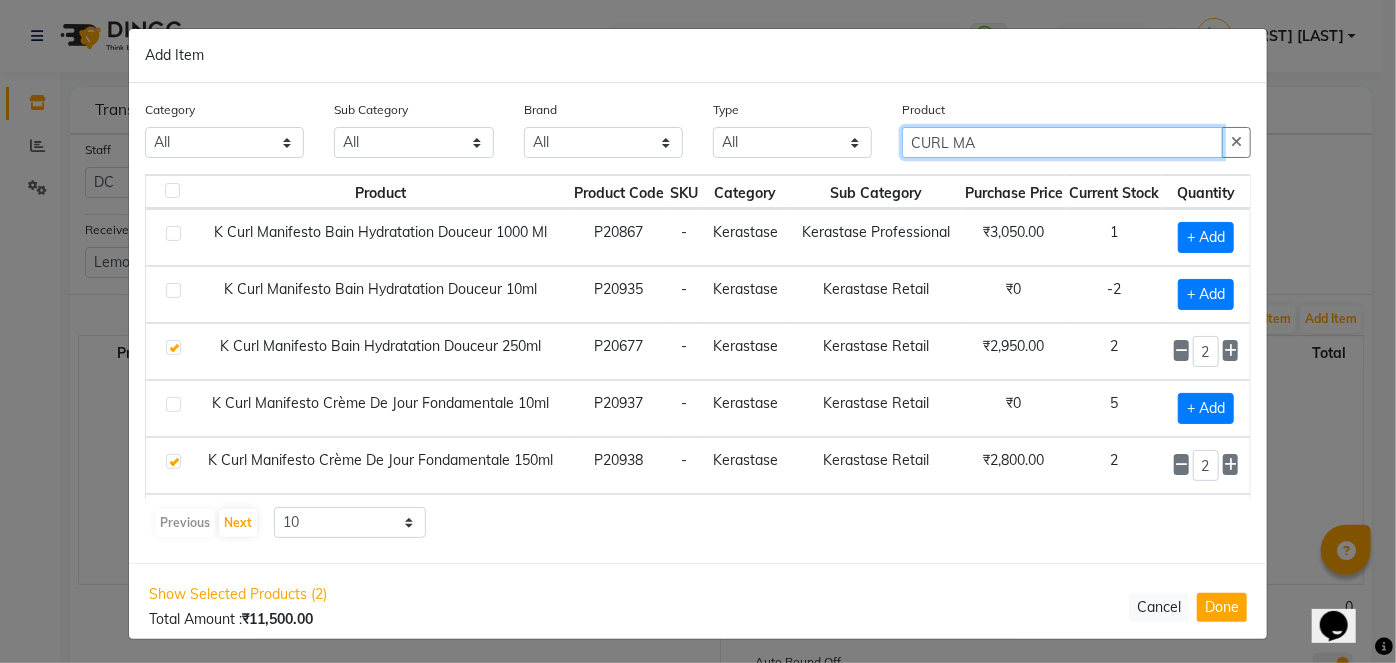 click on "CURL MA" 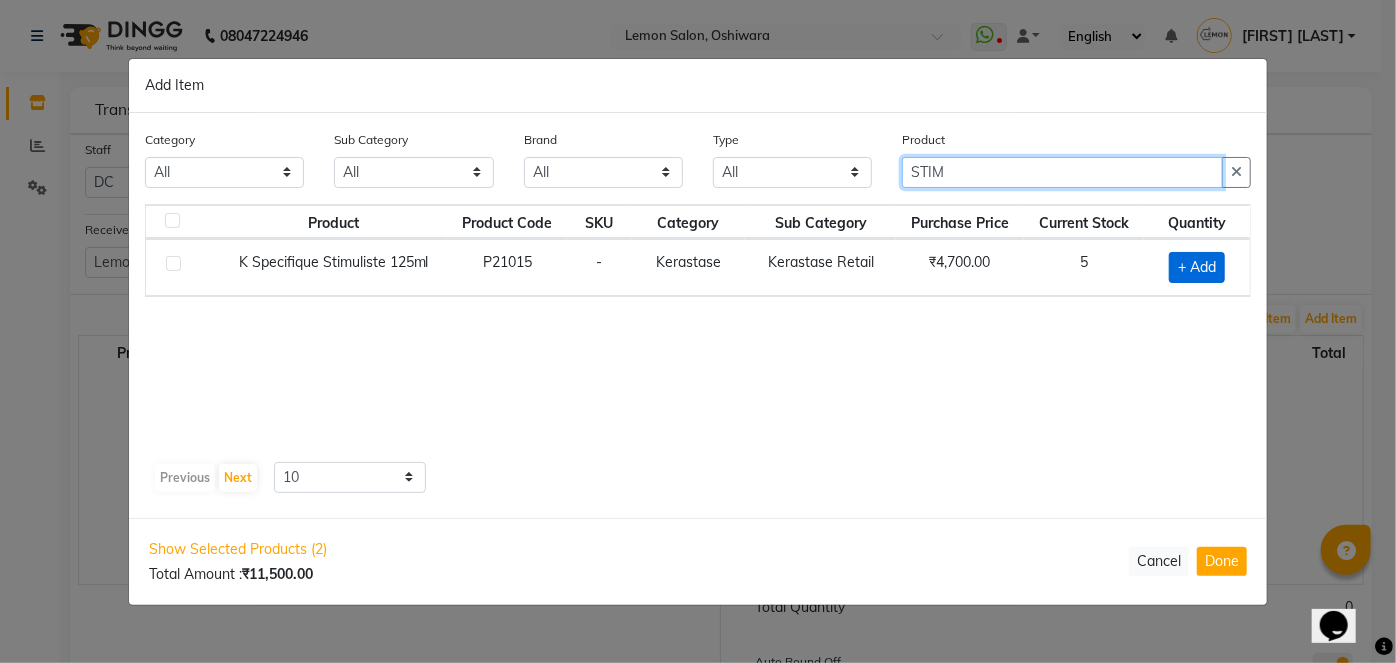 type on "STIM" 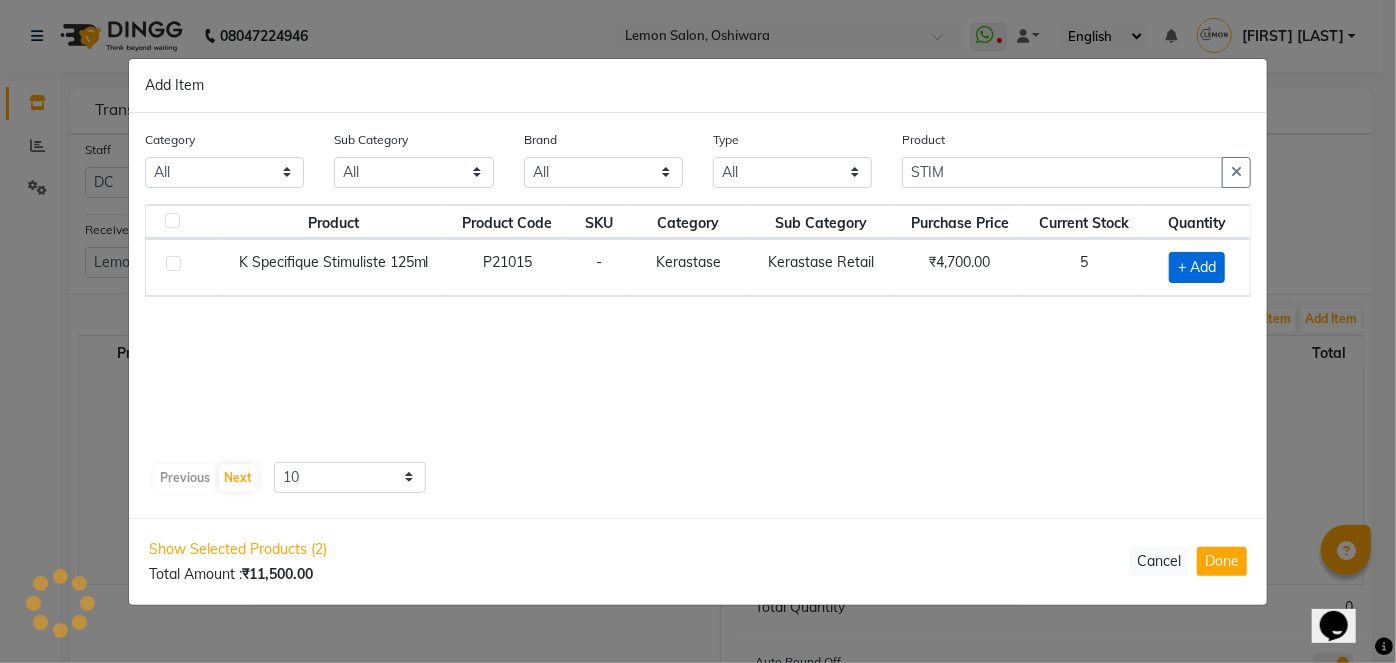click on "+ Add" 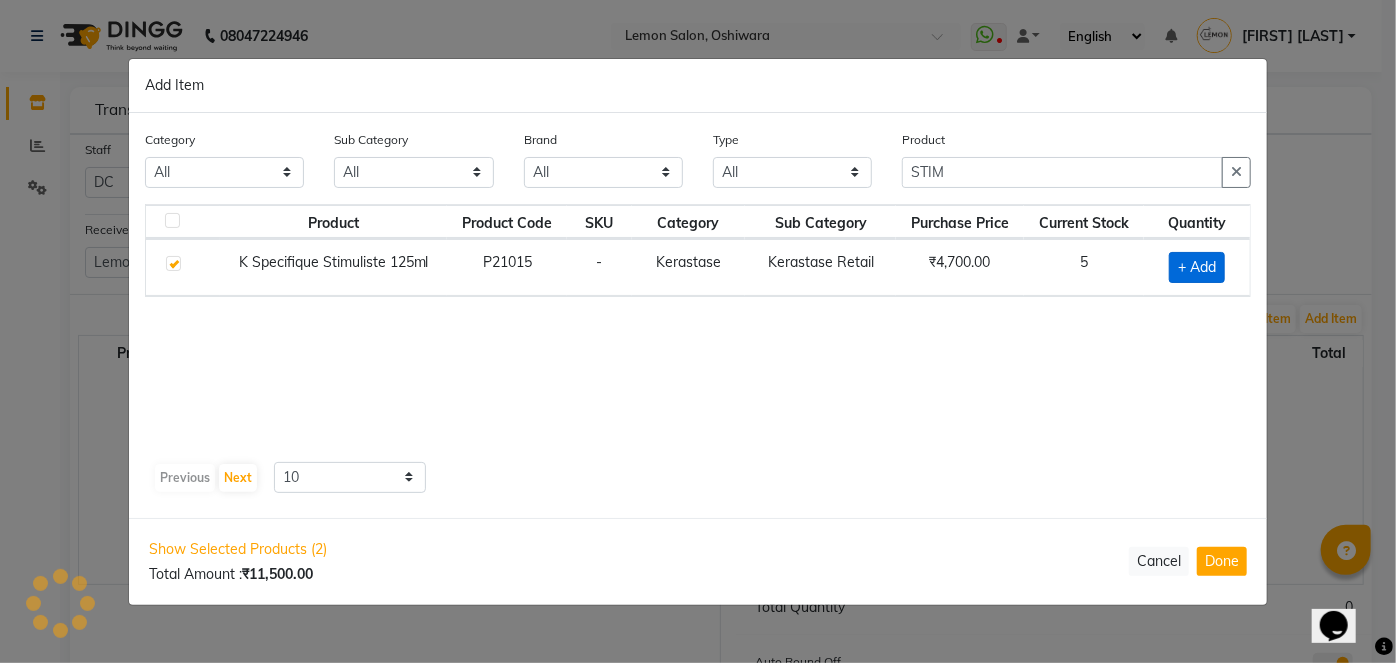 checkbox on "true" 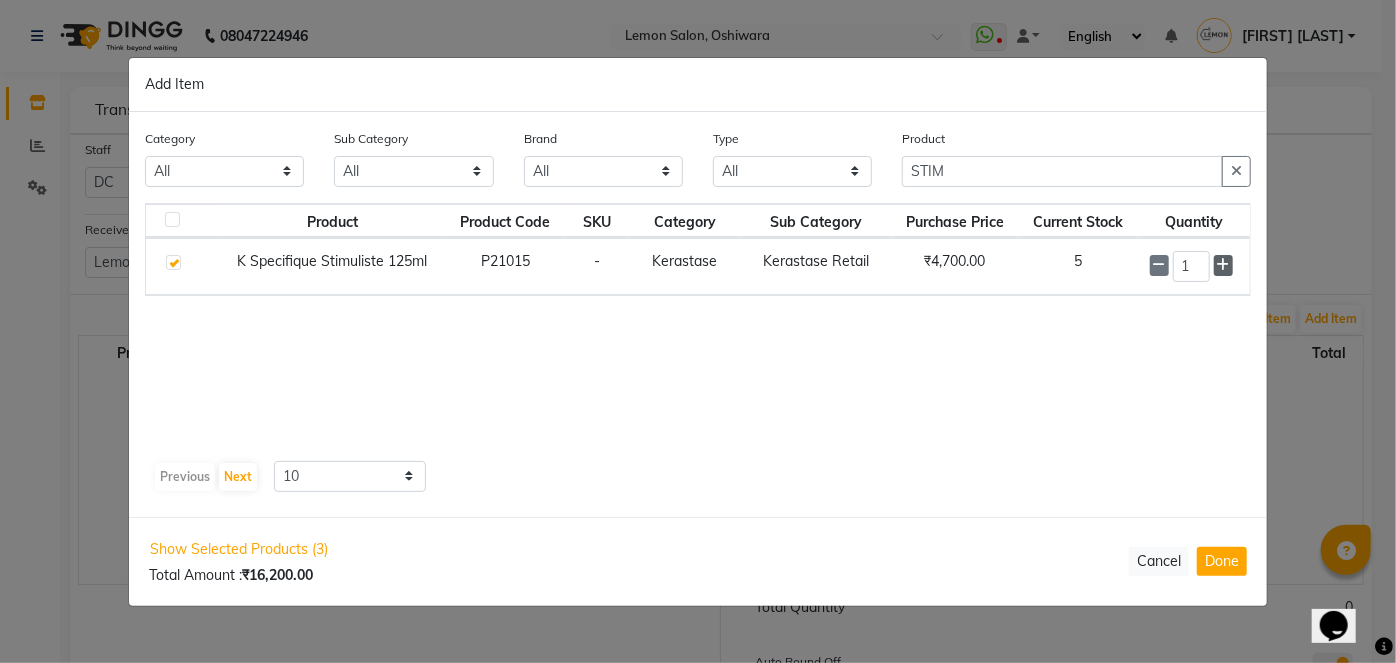 click 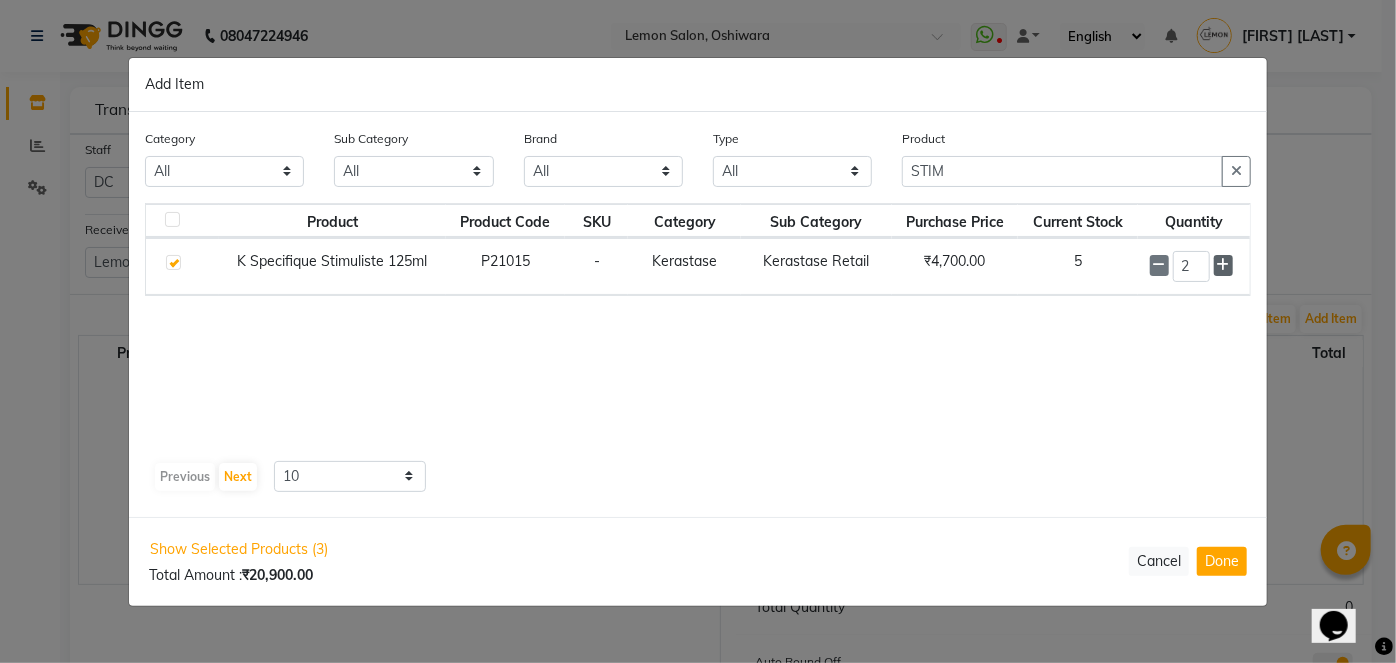 click 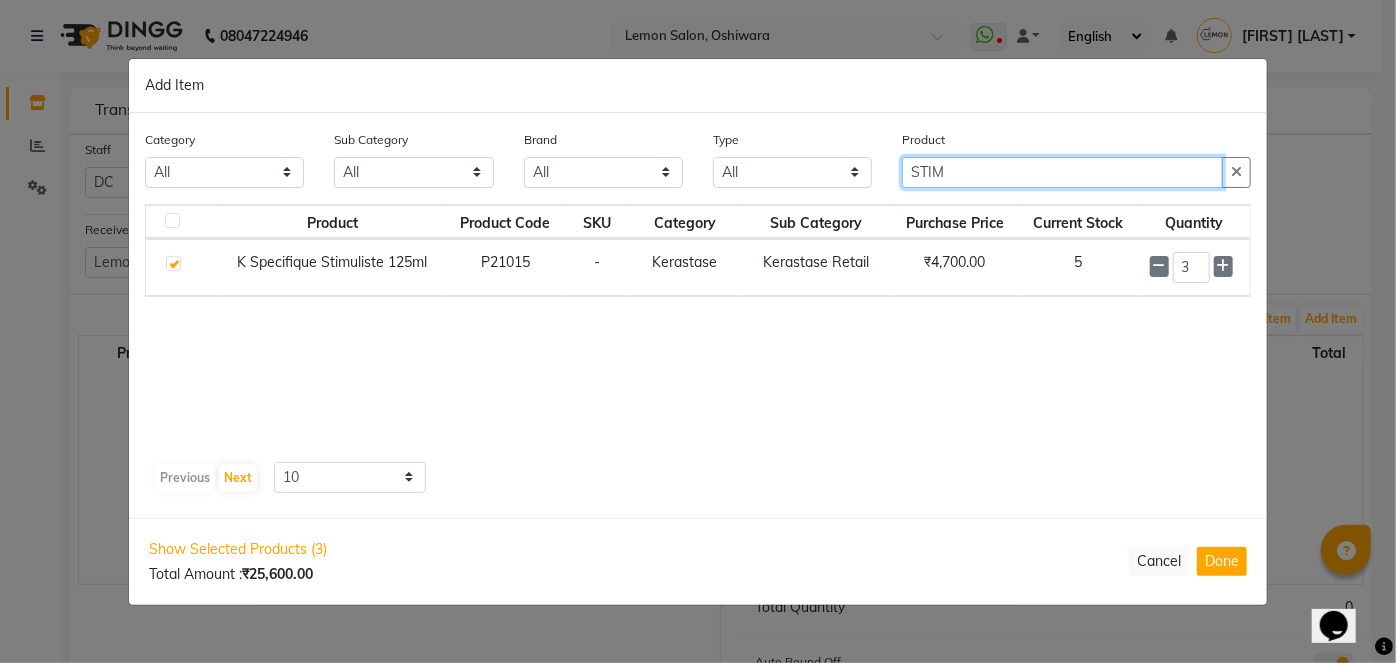 click on "STIM" 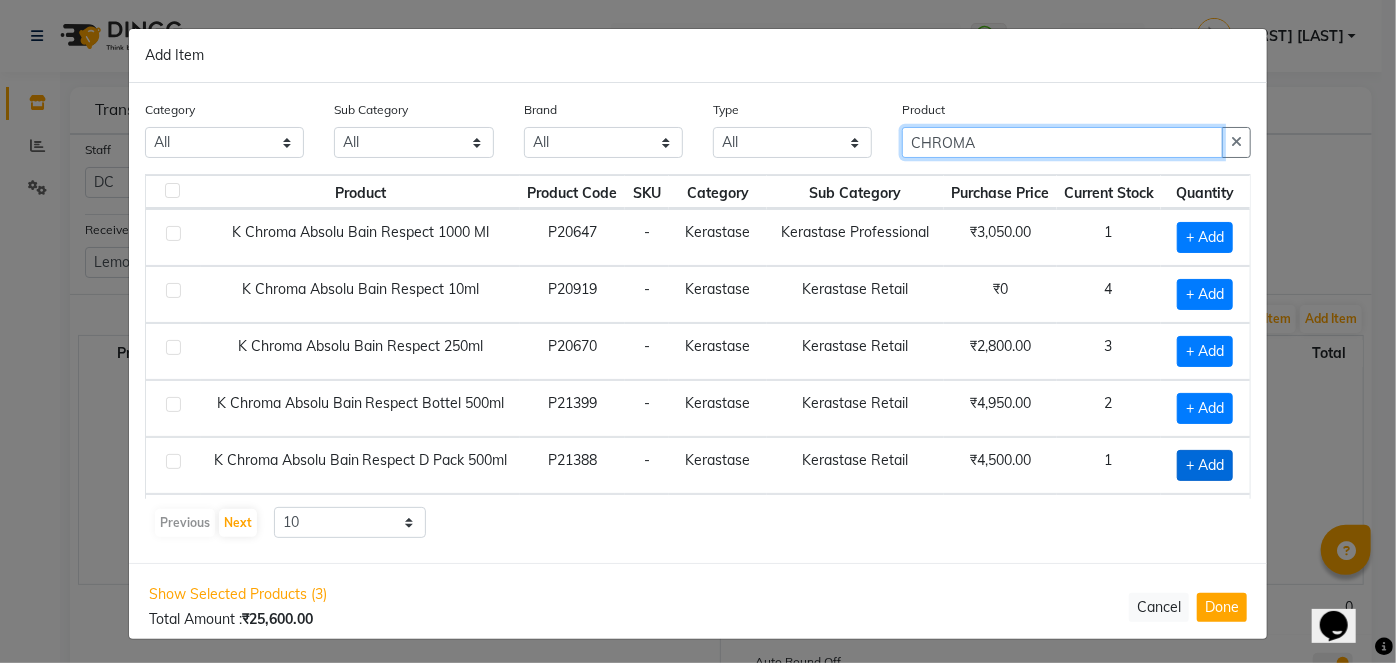 type on "CHROMA" 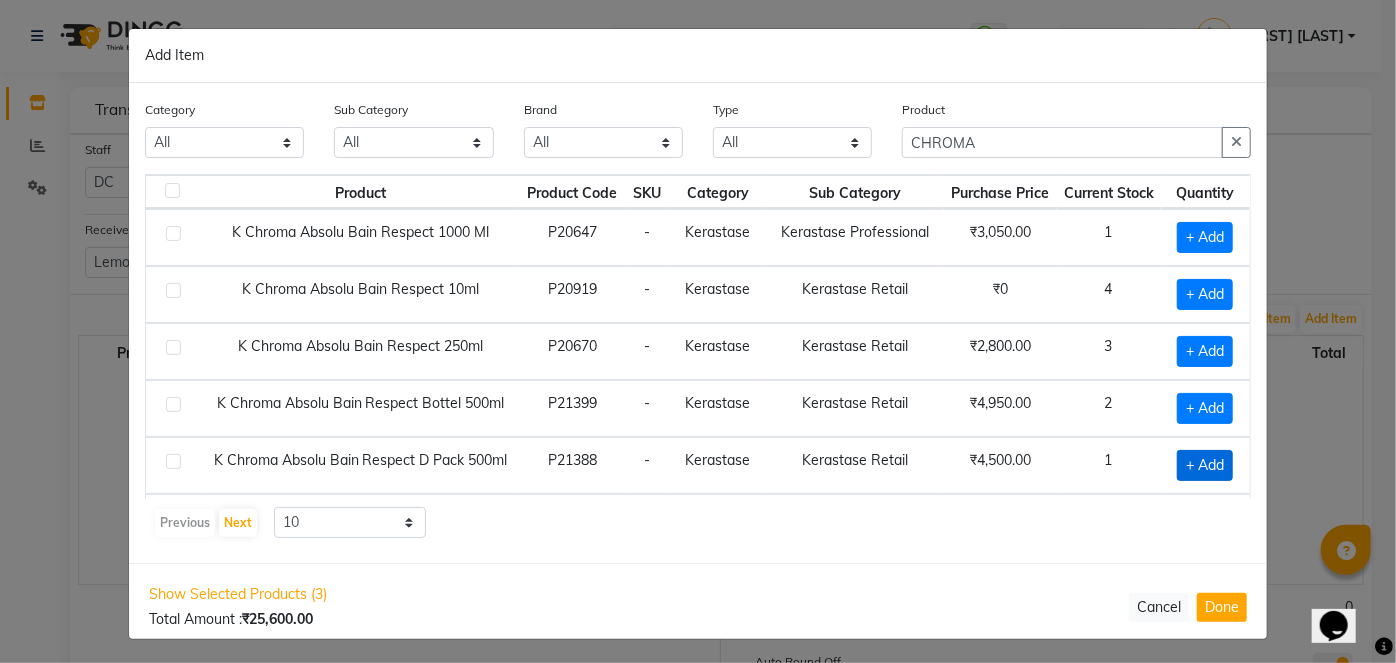 click on "+ Add" 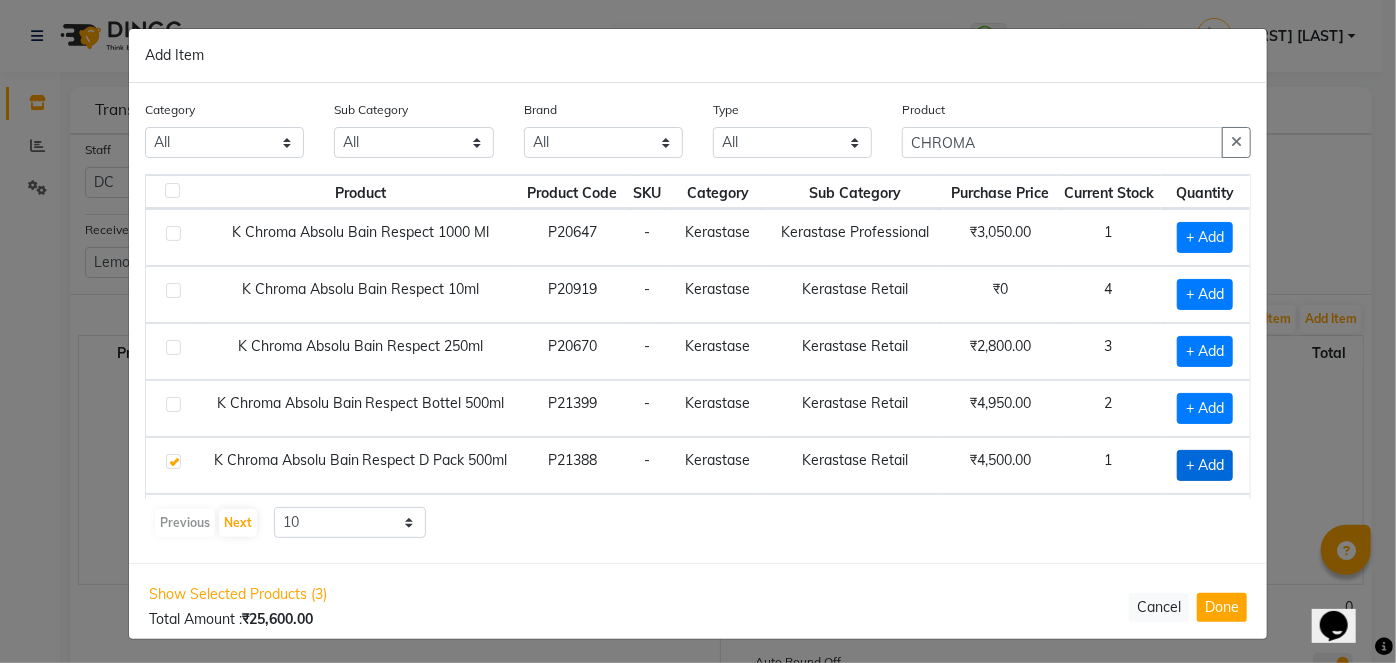checkbox on "true" 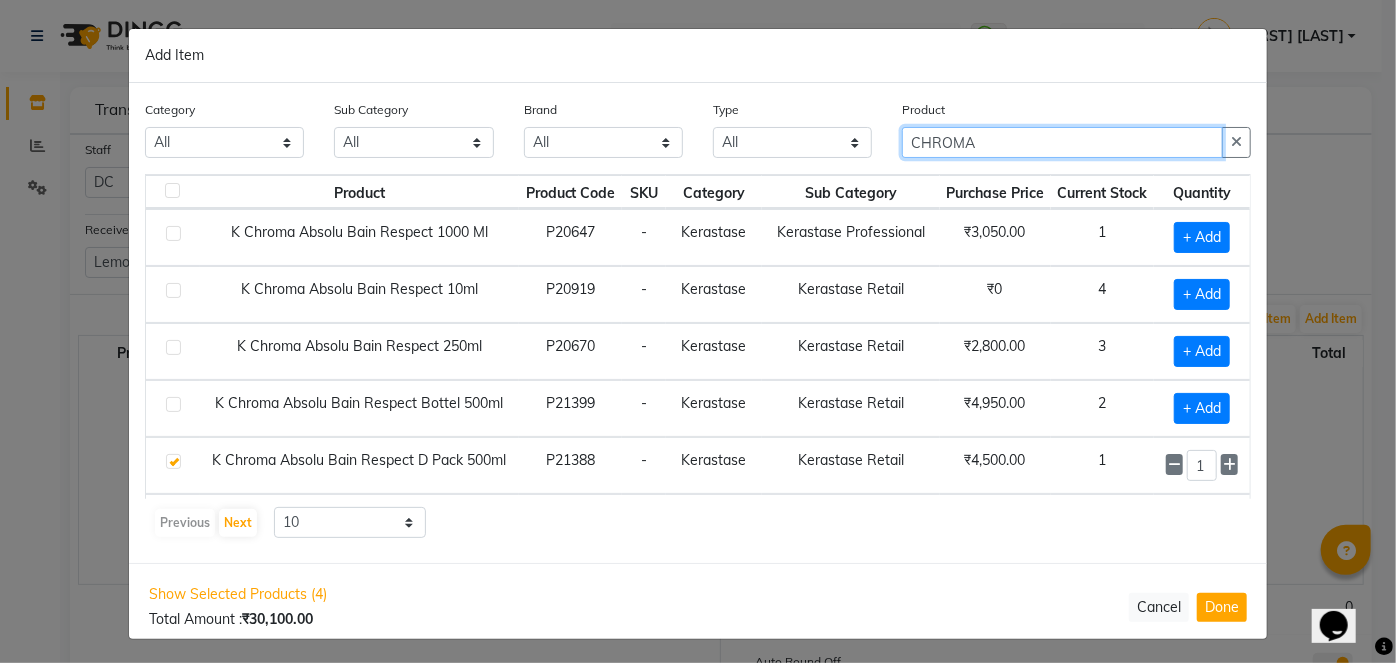 click on "CHROMA" 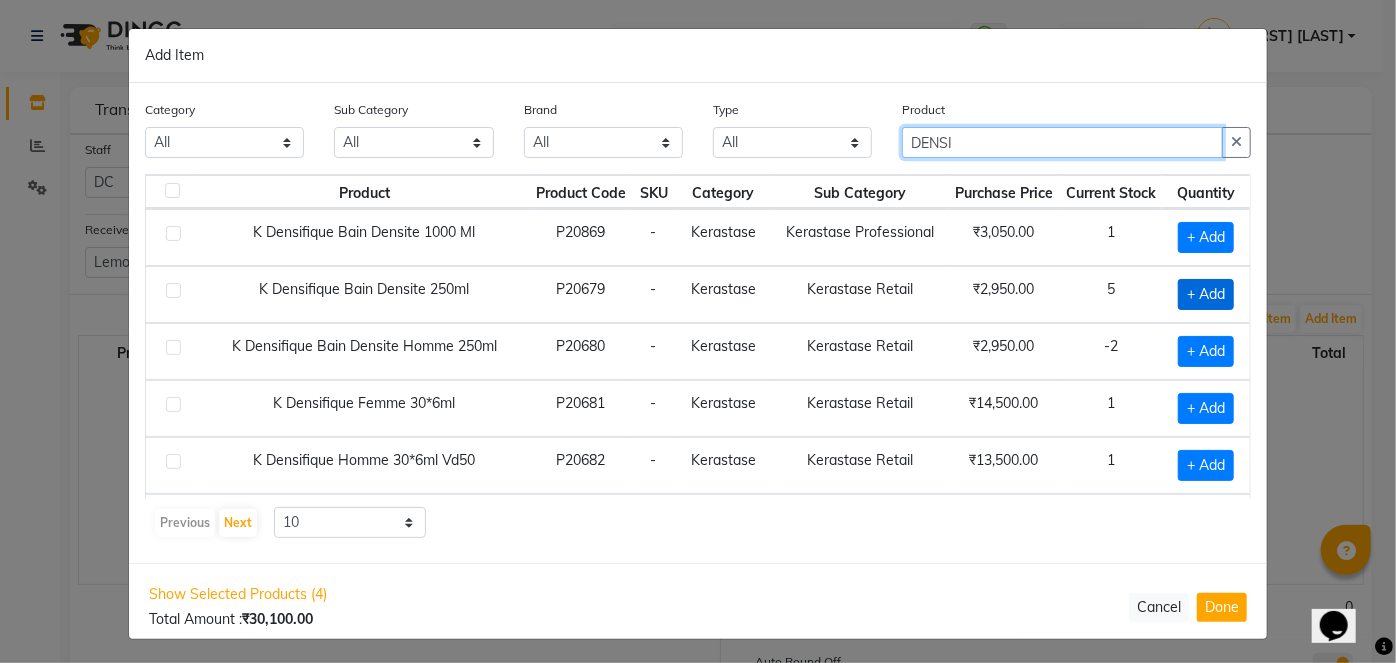type on "DENSI" 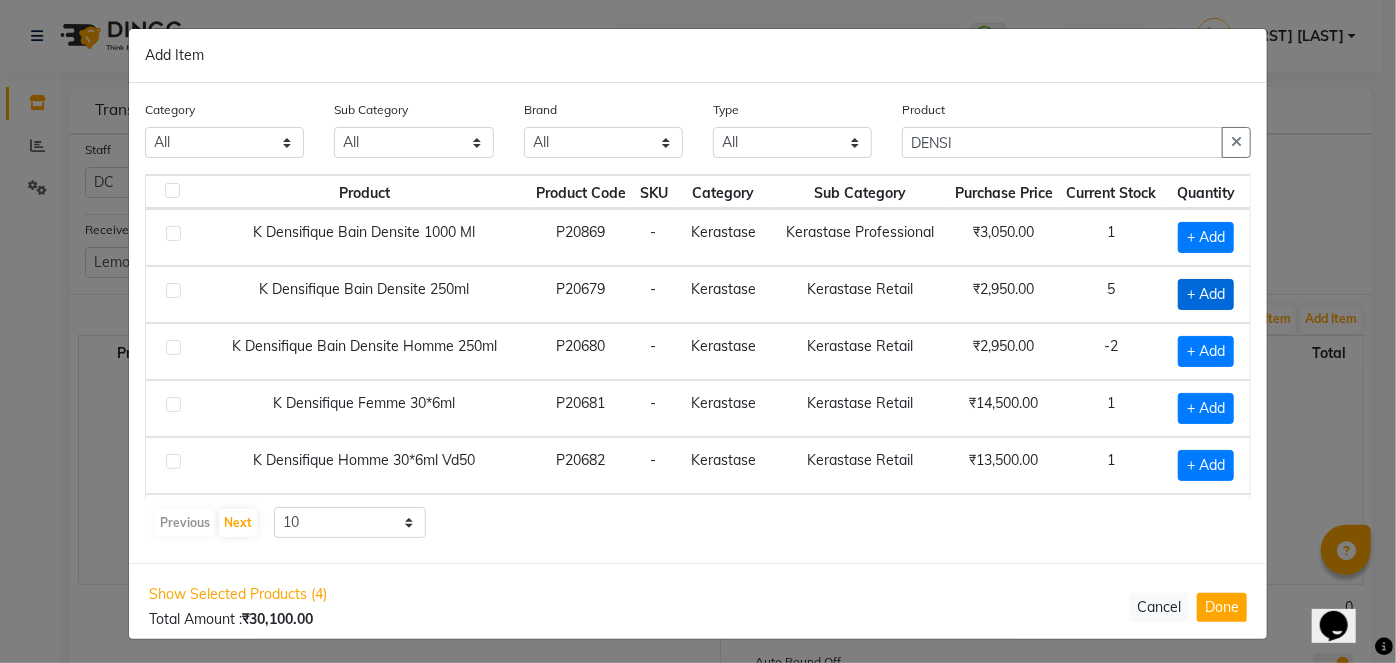 click on "+ Add" 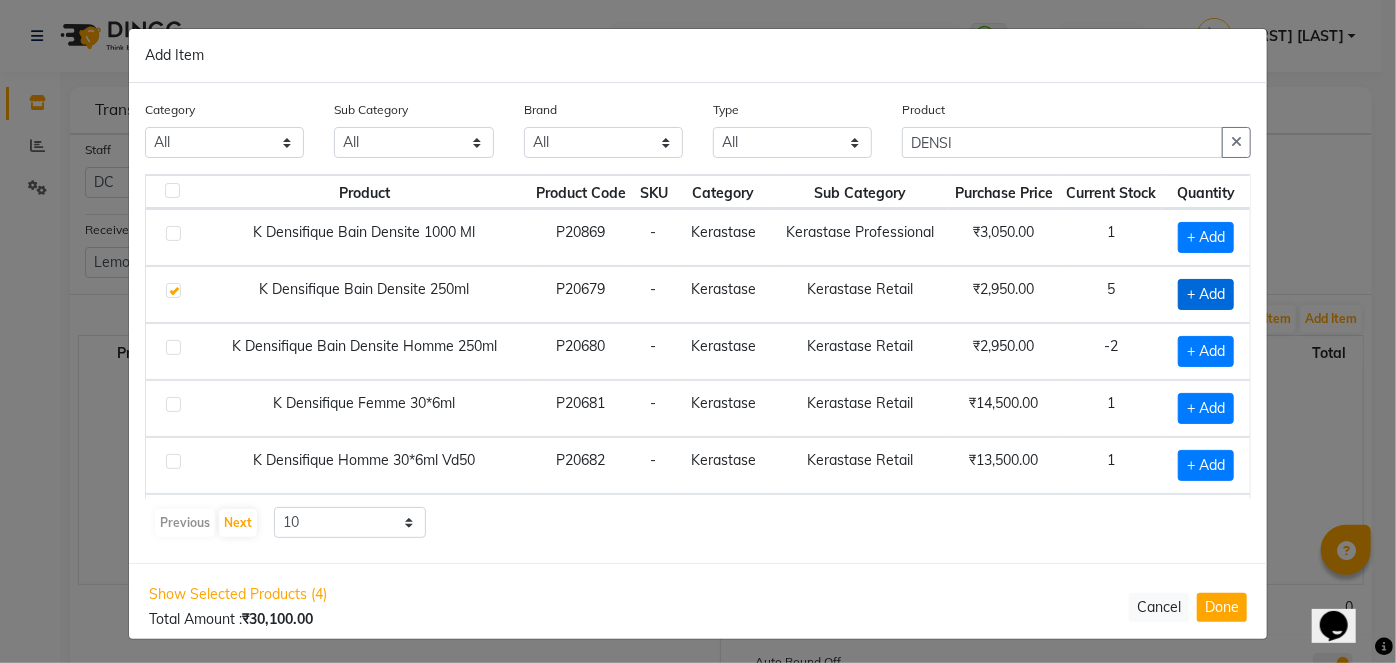 checkbox on "true" 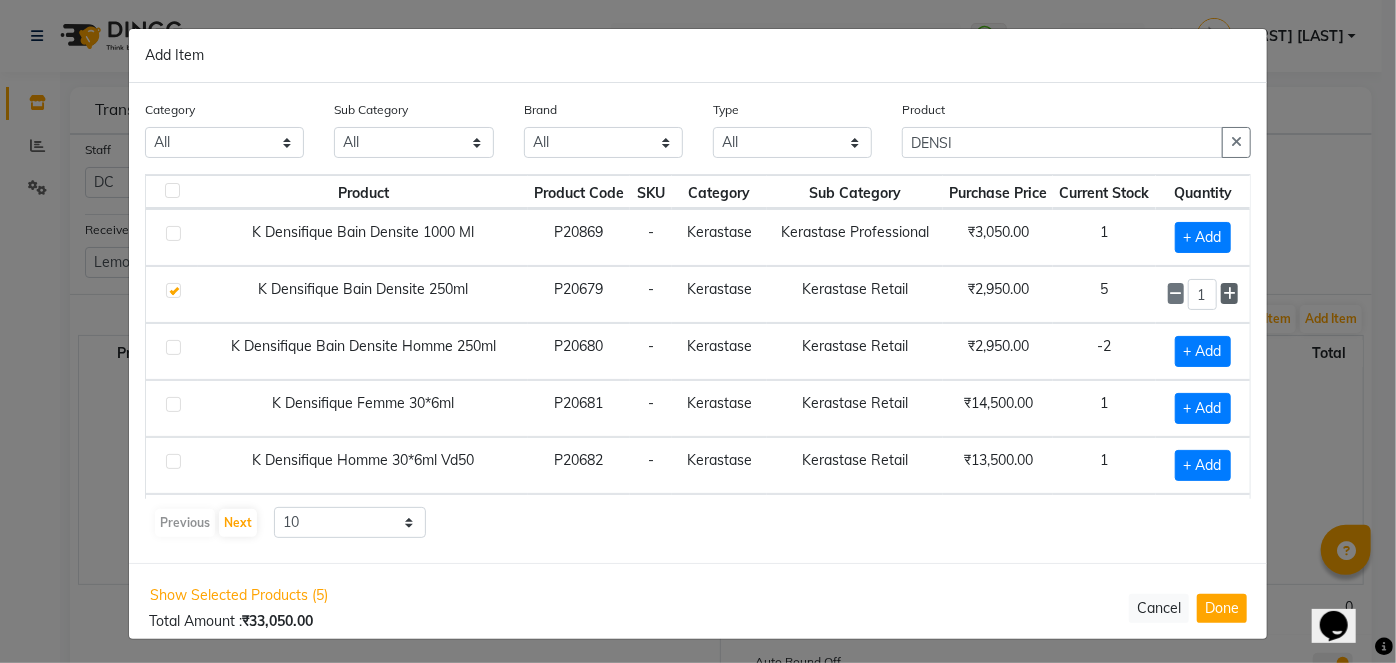 click 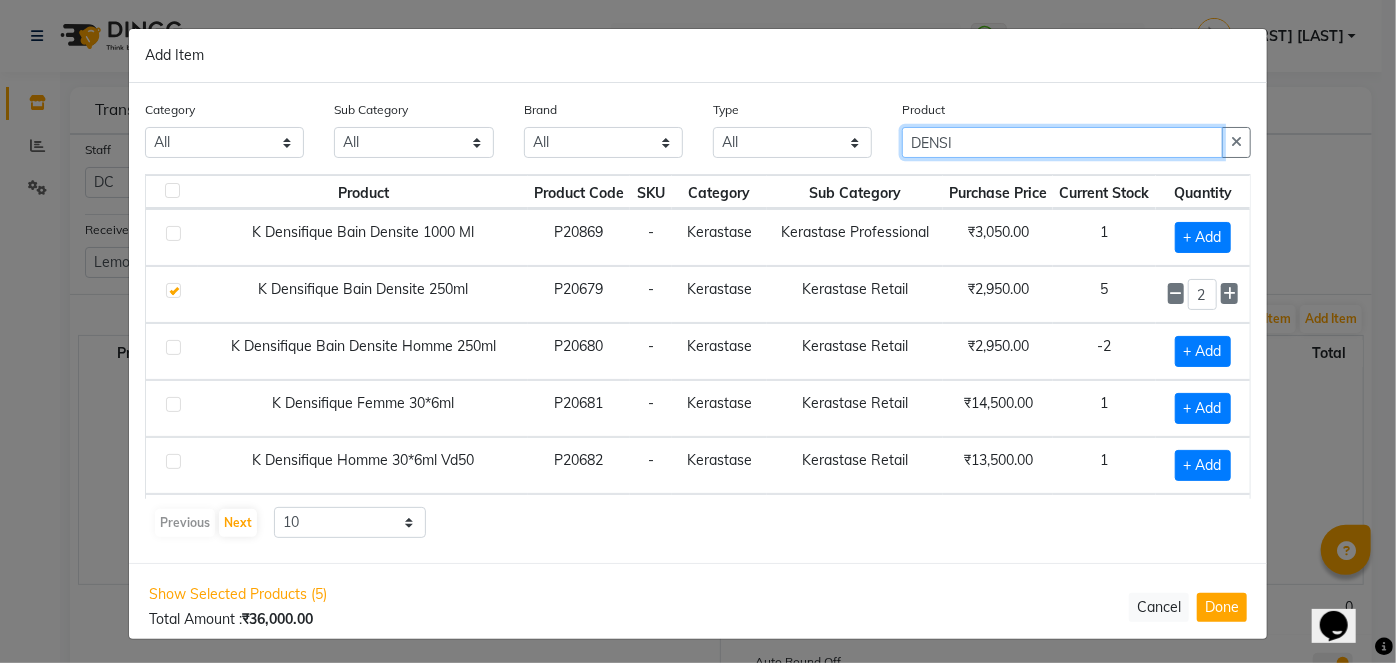 click on "DENSI" 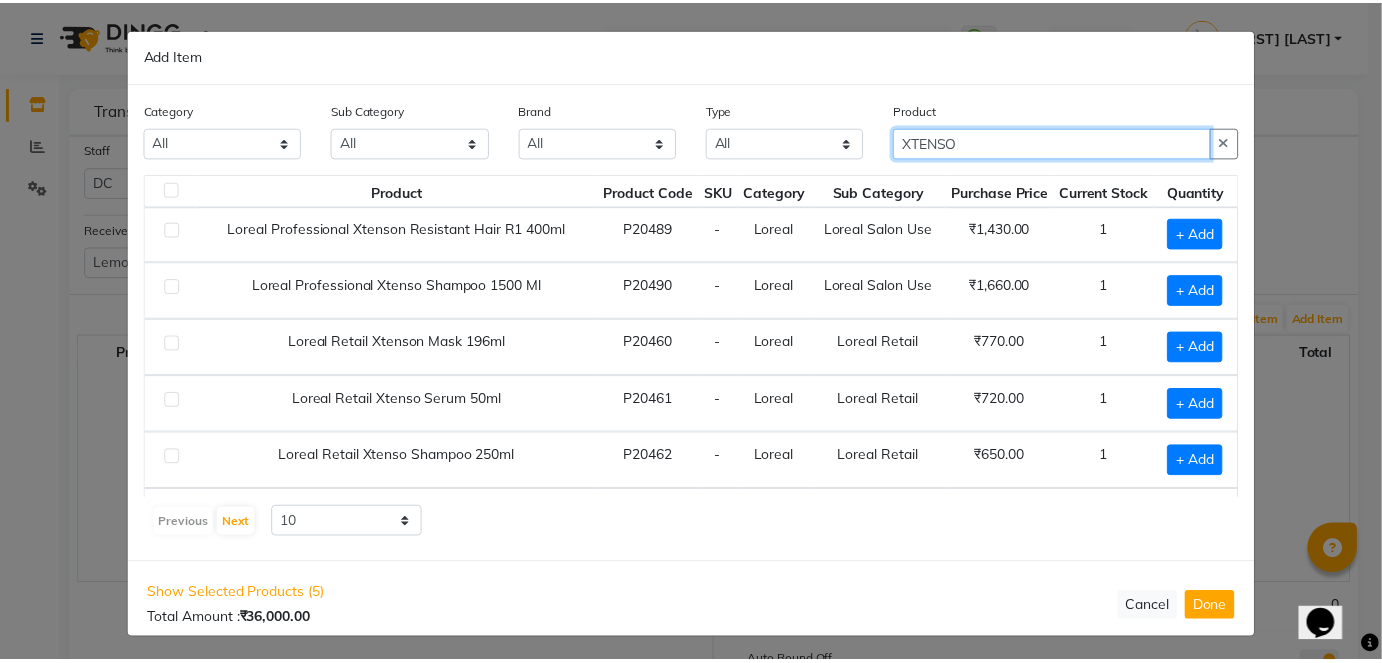 scroll, scrollTop: 122, scrollLeft: 0, axis: vertical 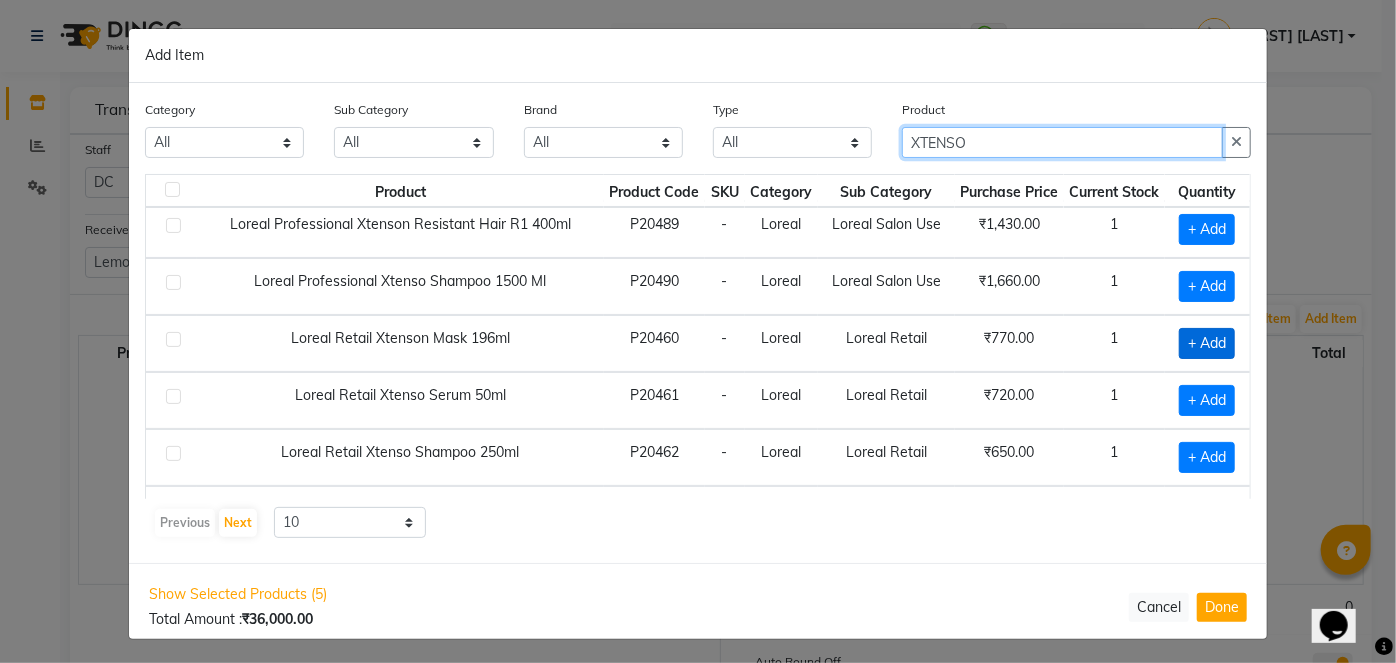 type on "XTENSO" 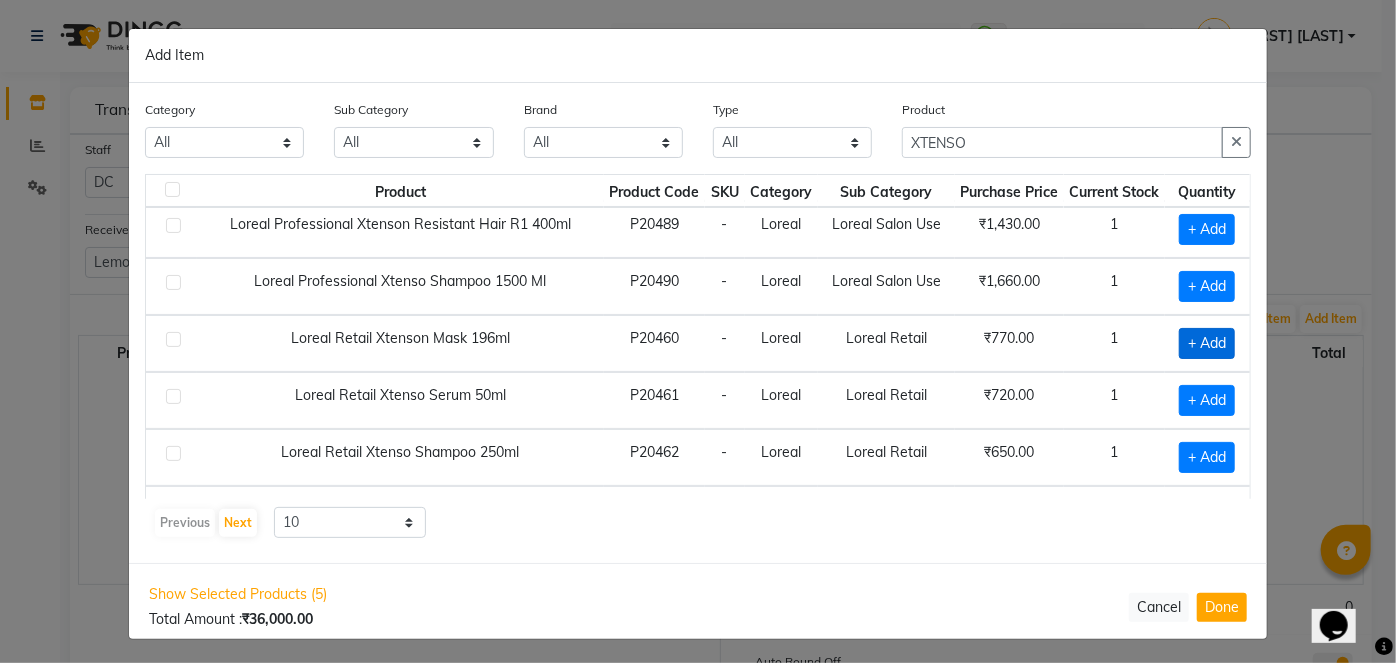 click on "+ Add" 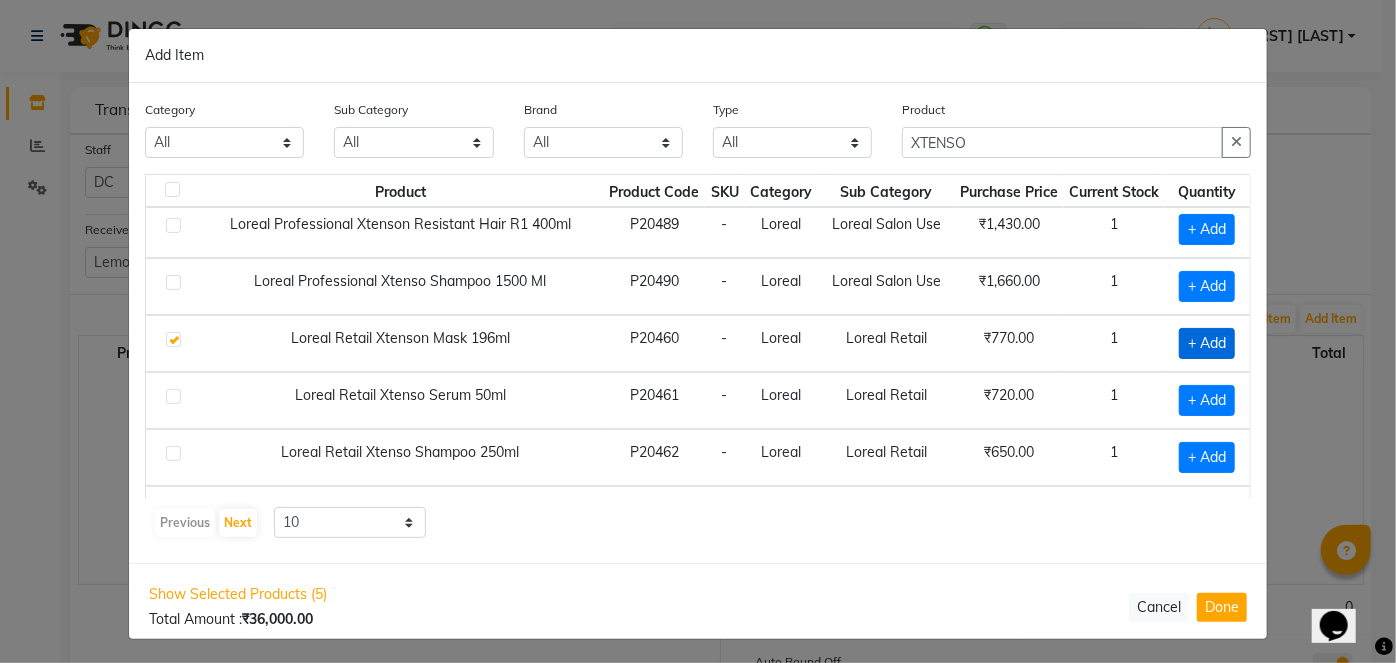 checkbox on "true" 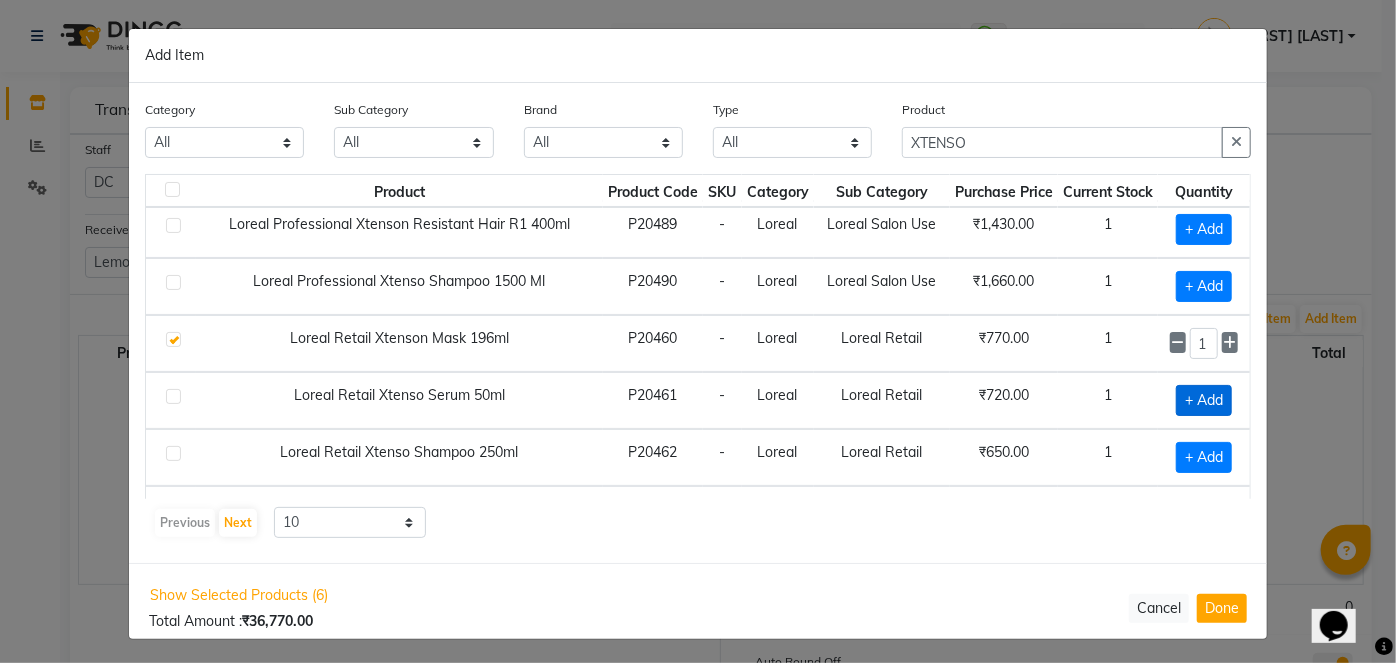 click on "+ Add" 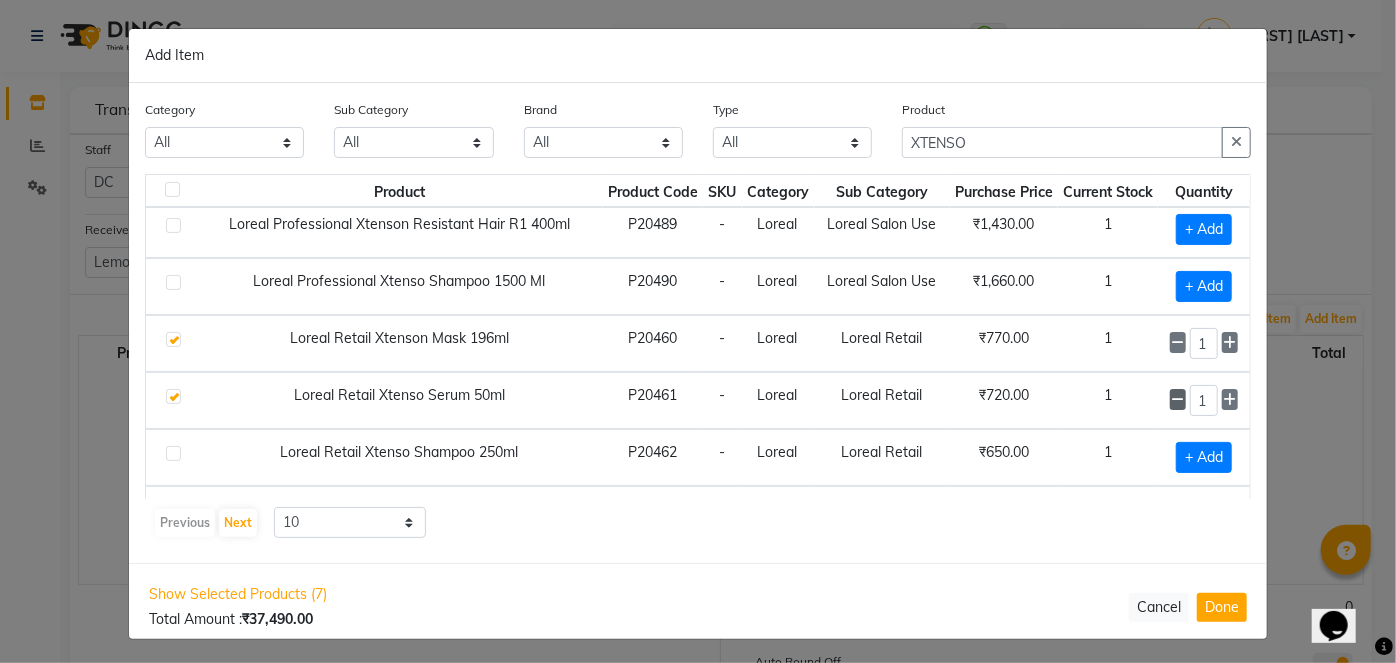 click 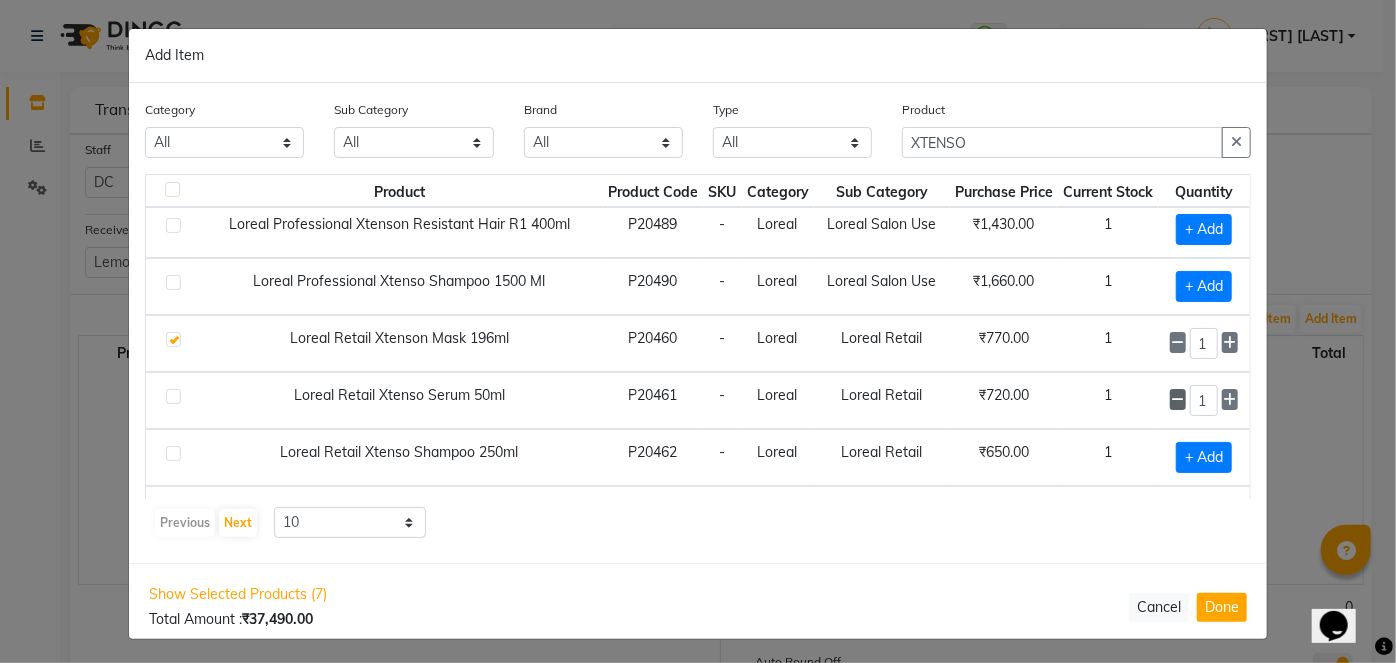 checkbox on "false" 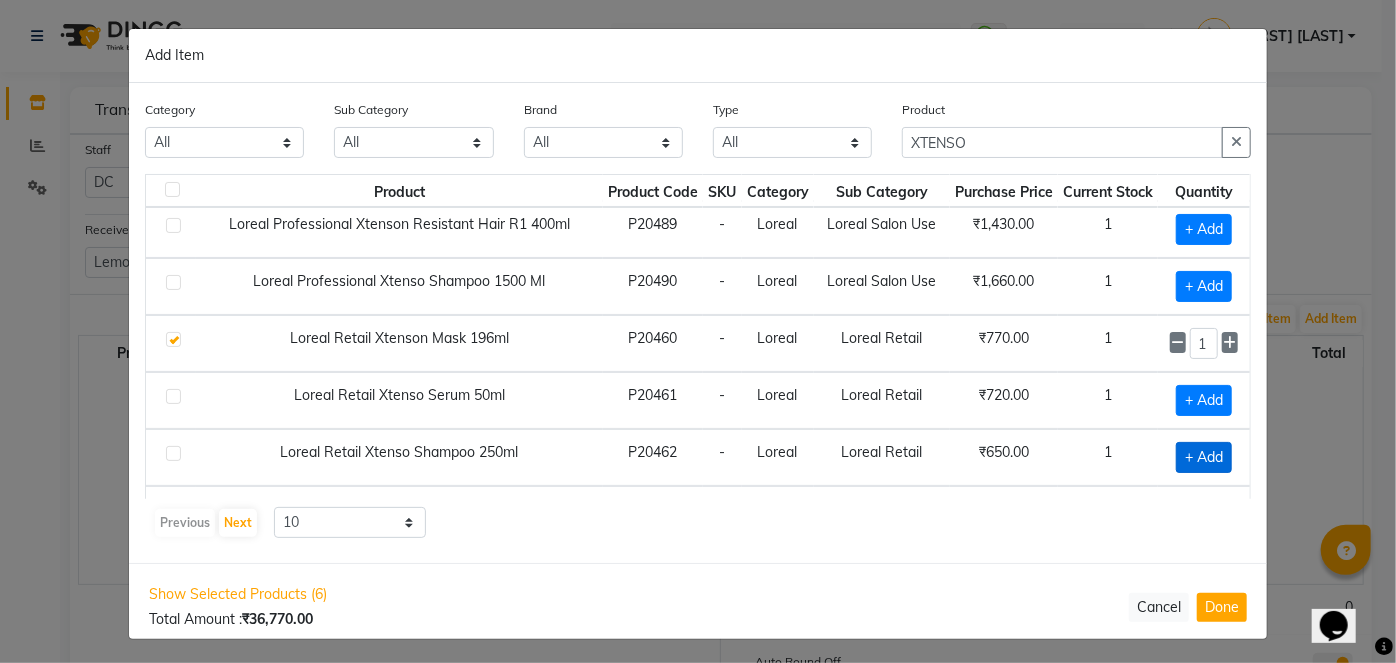 click on "+ Add" 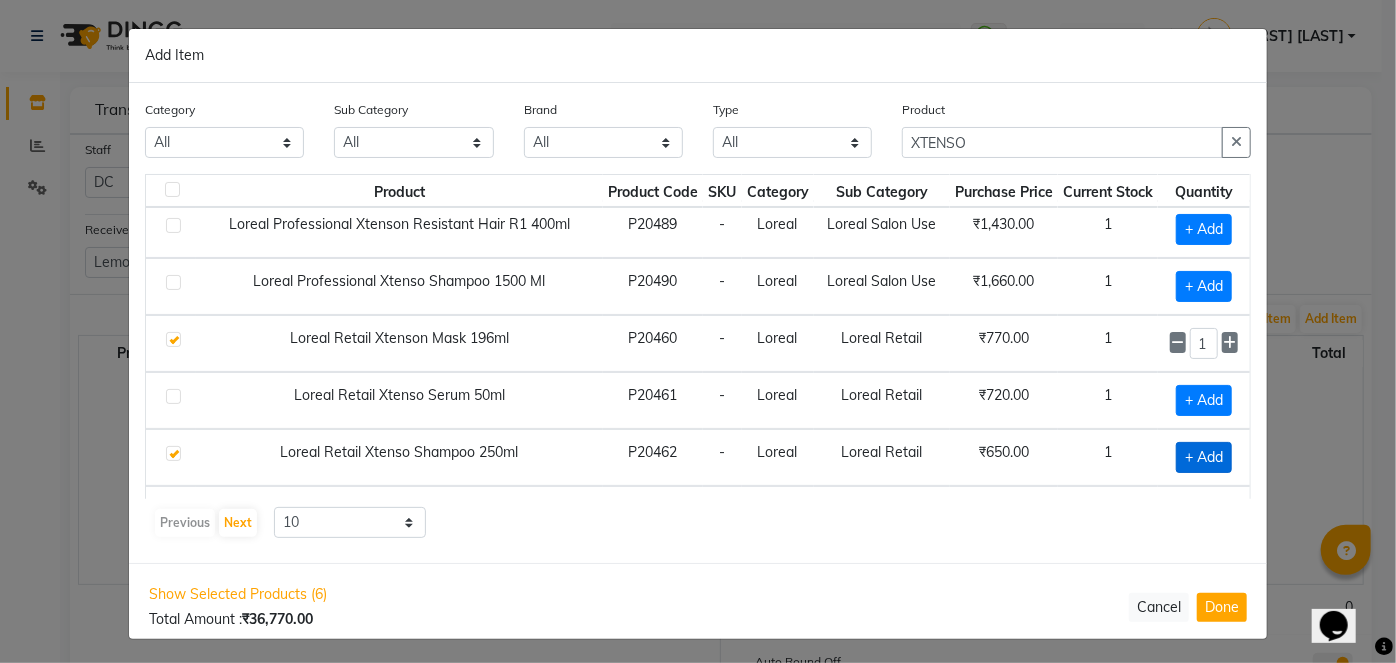 checkbox on "true" 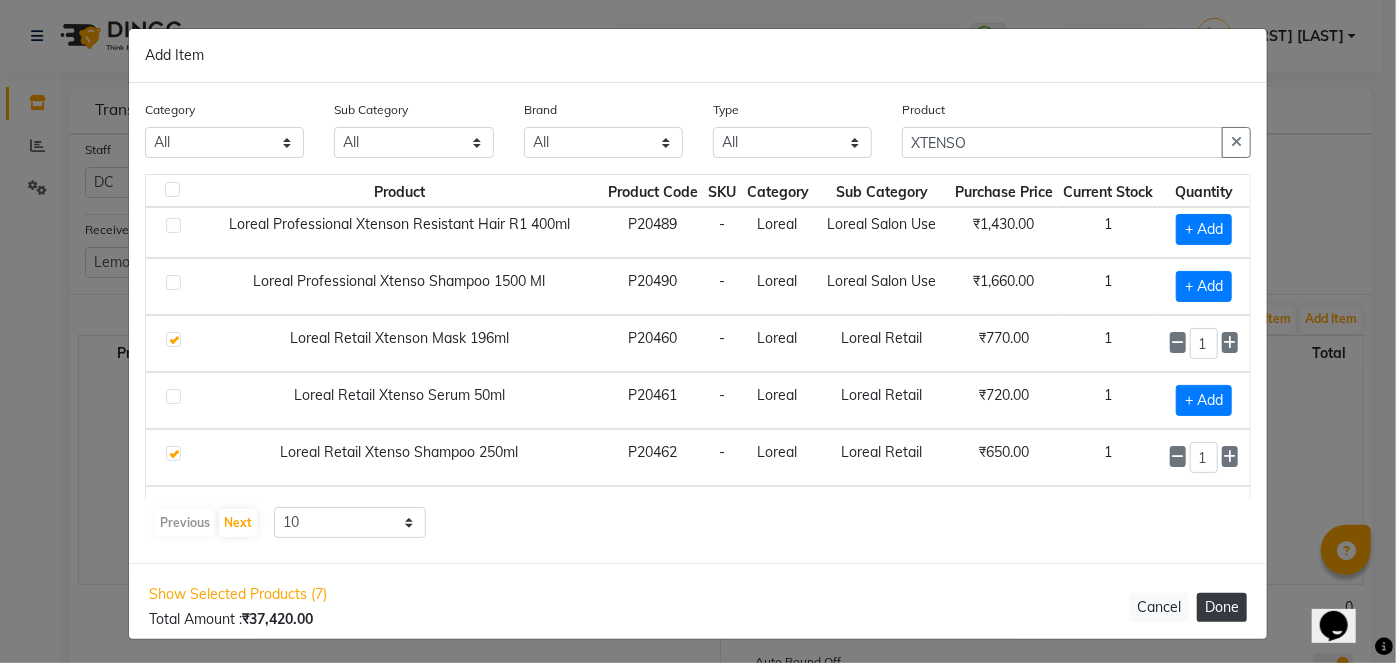 click on "Done" 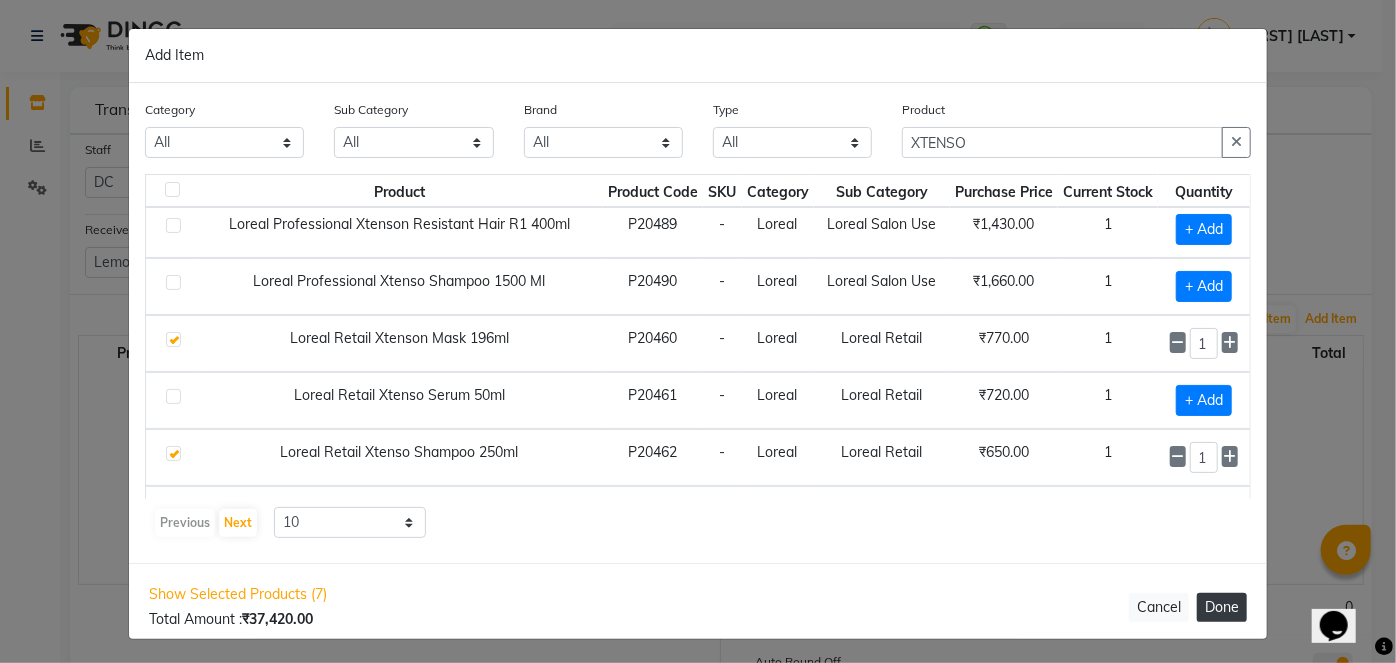type 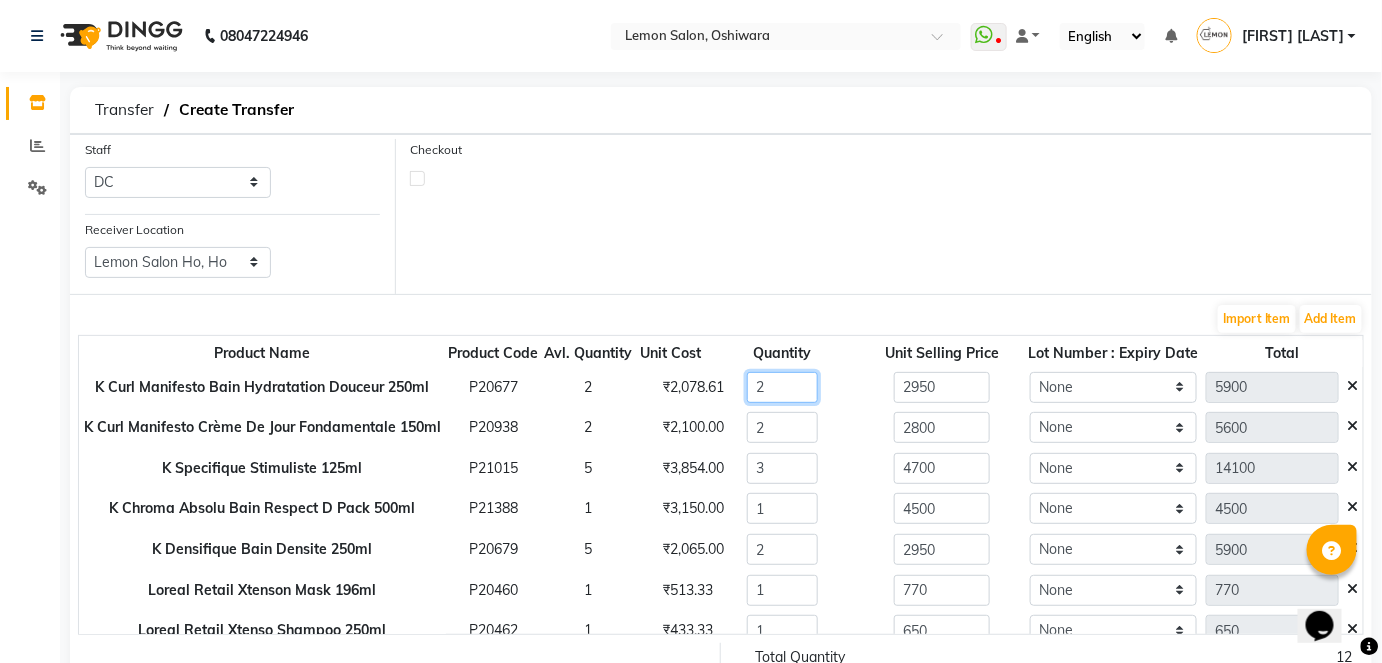 click on "2" 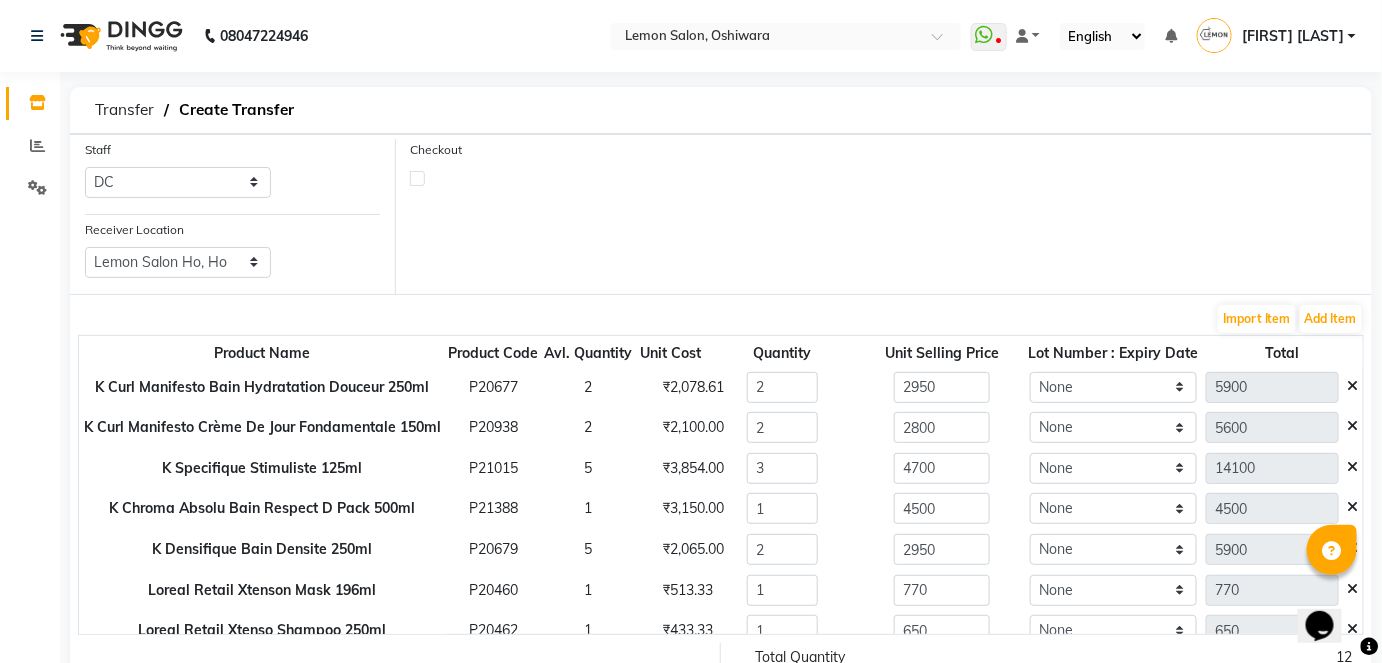 click 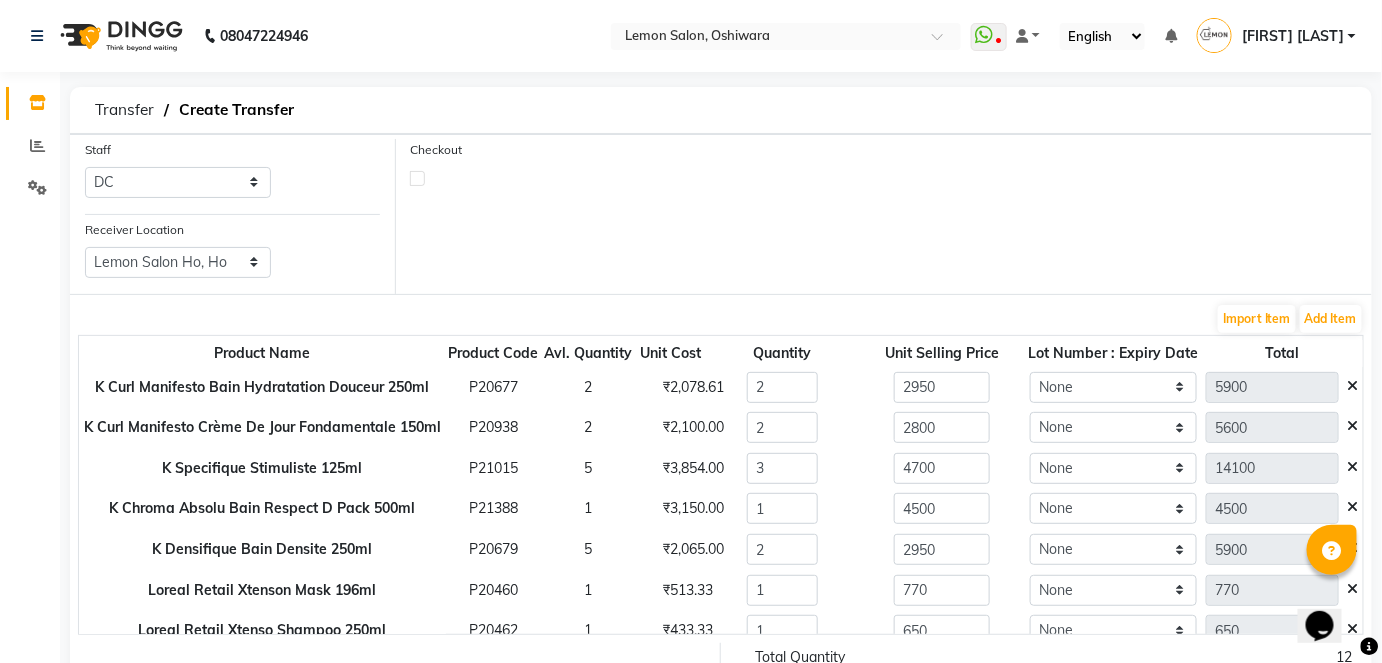 click at bounding box center [417, 177] 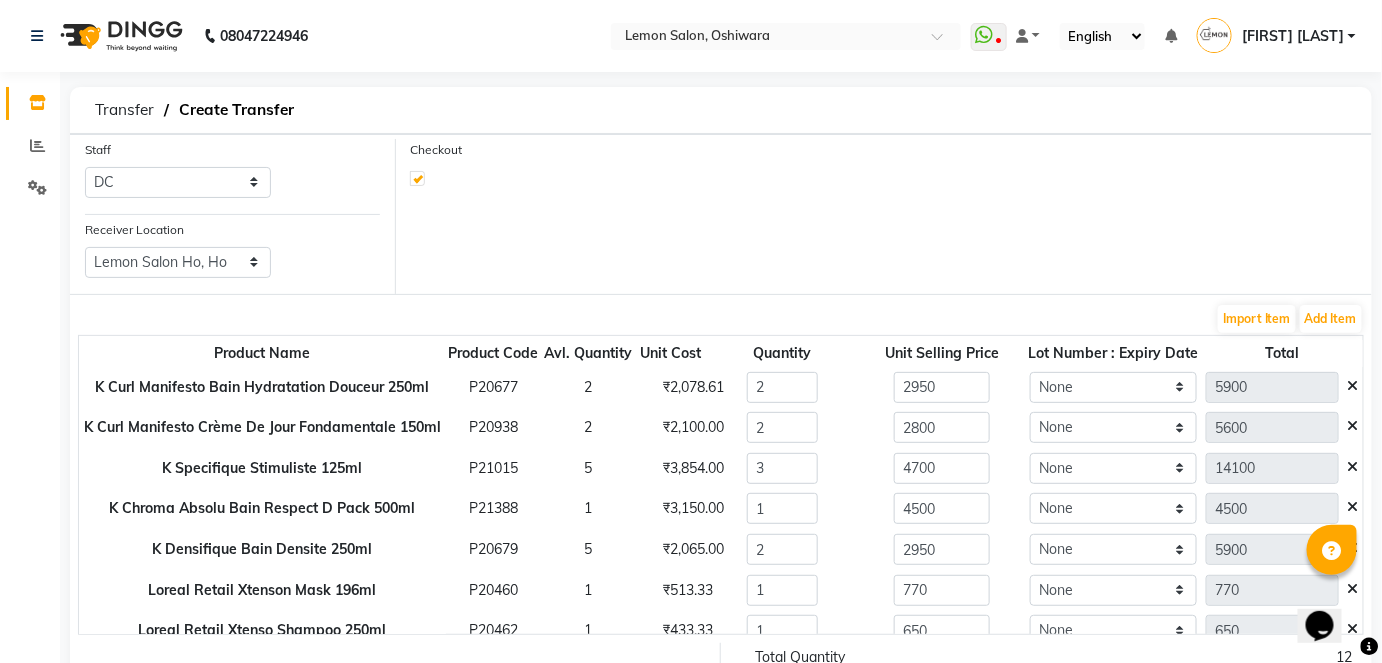 select on "true" 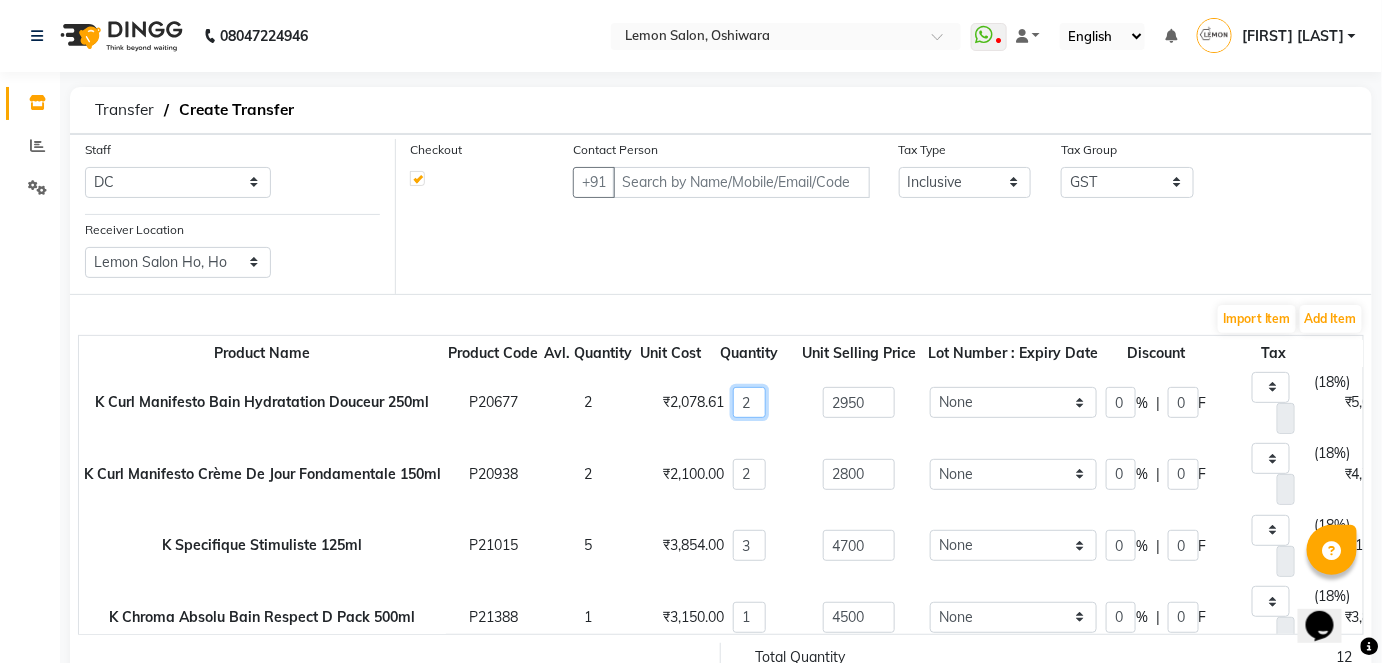 click on "2" 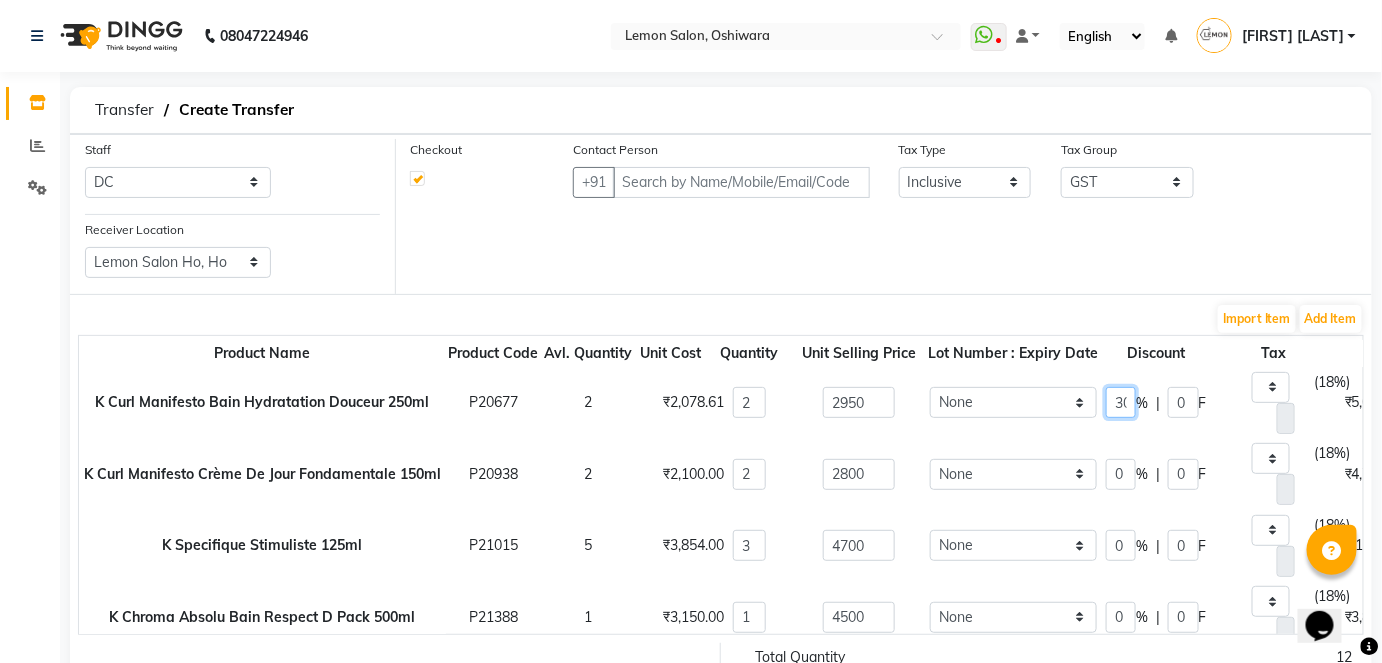 scroll, scrollTop: 0, scrollLeft: 5, axis: horizontal 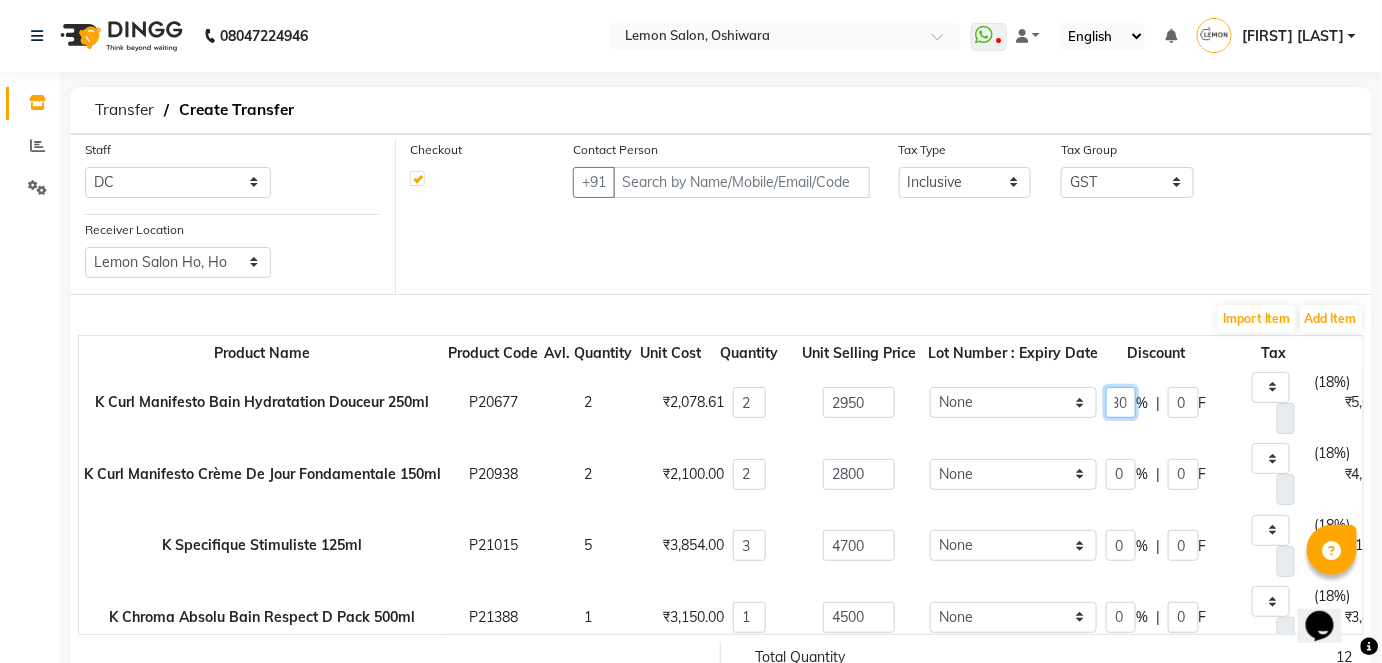 type on "30" 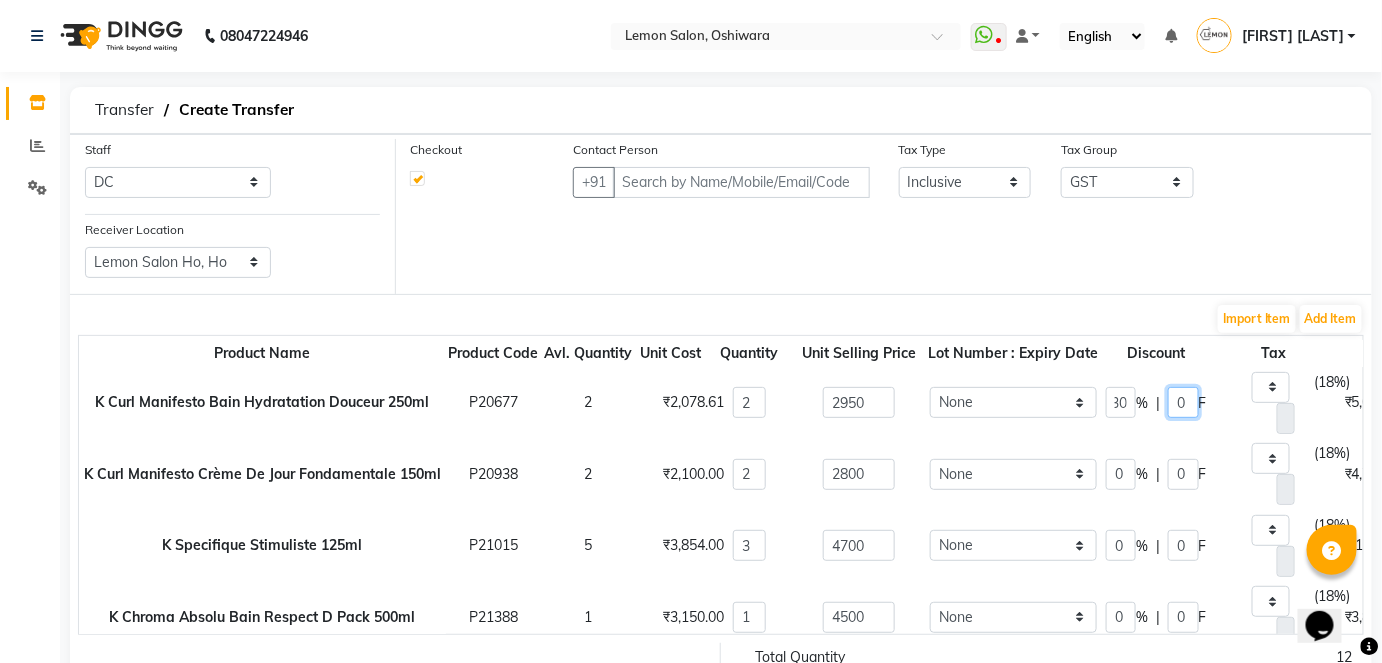 type on "4130" 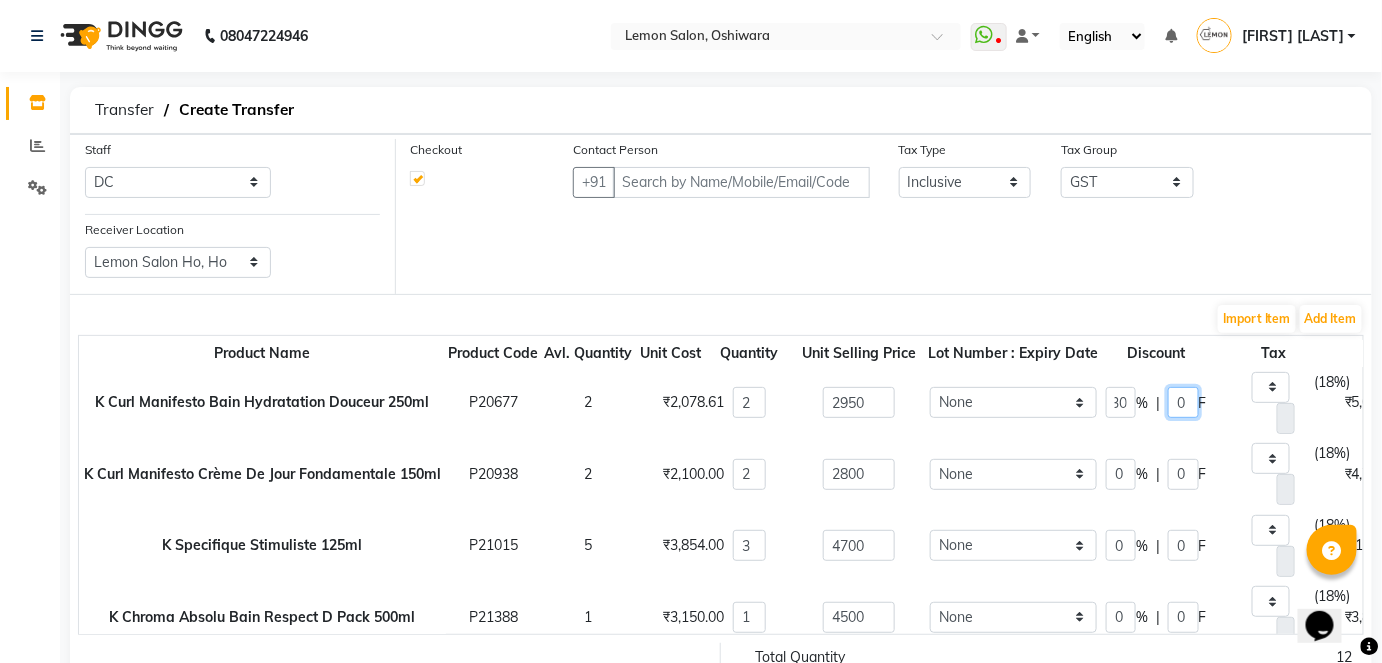 type on "885" 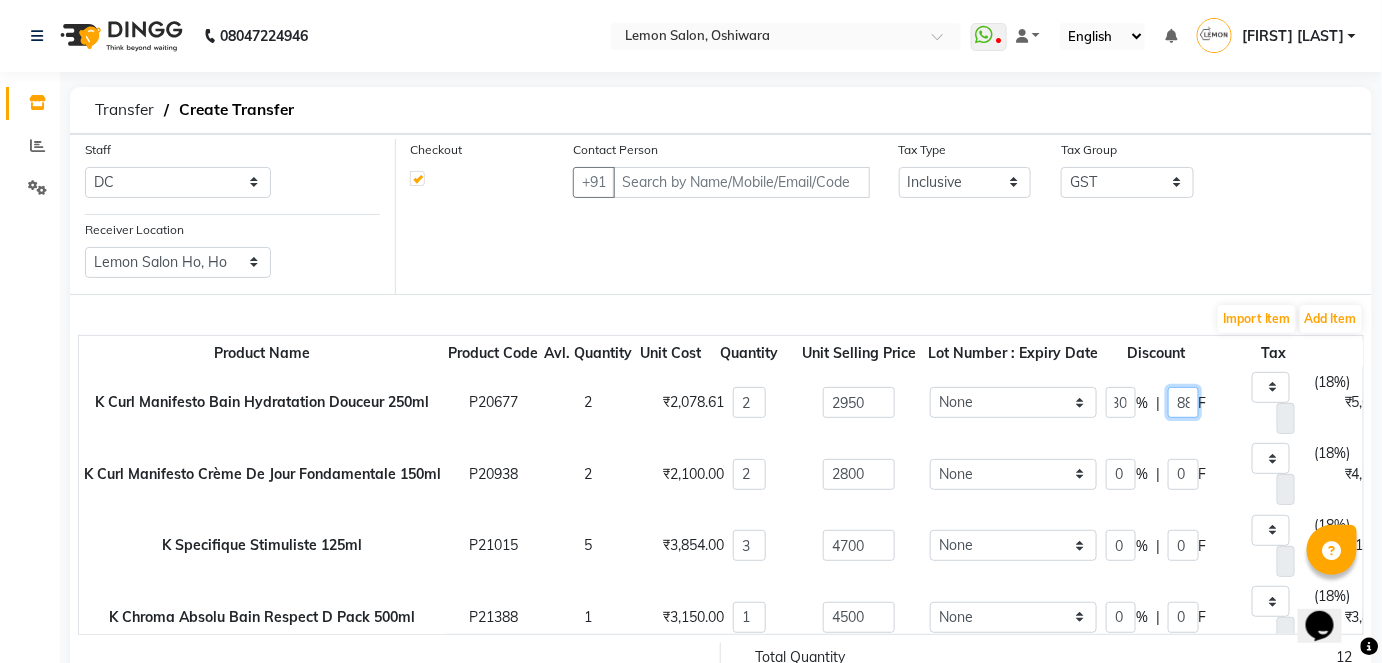scroll, scrollTop: 0, scrollLeft: 0, axis: both 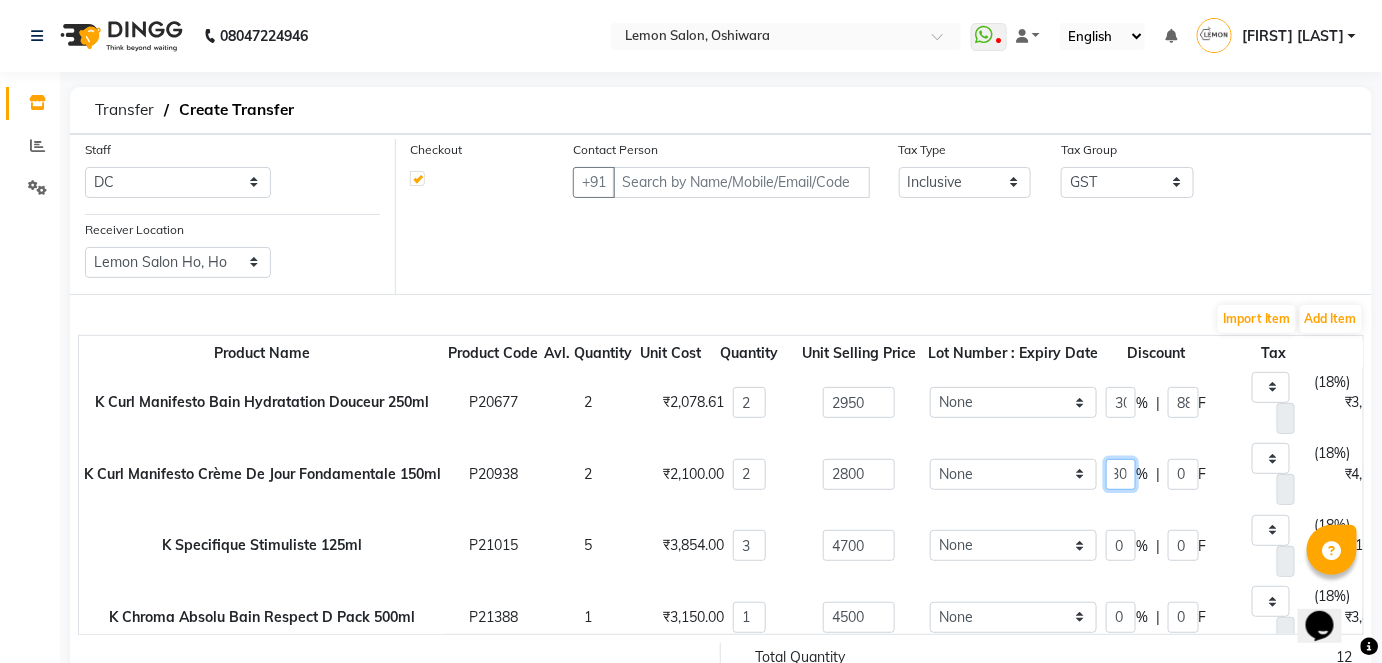 type on "30" 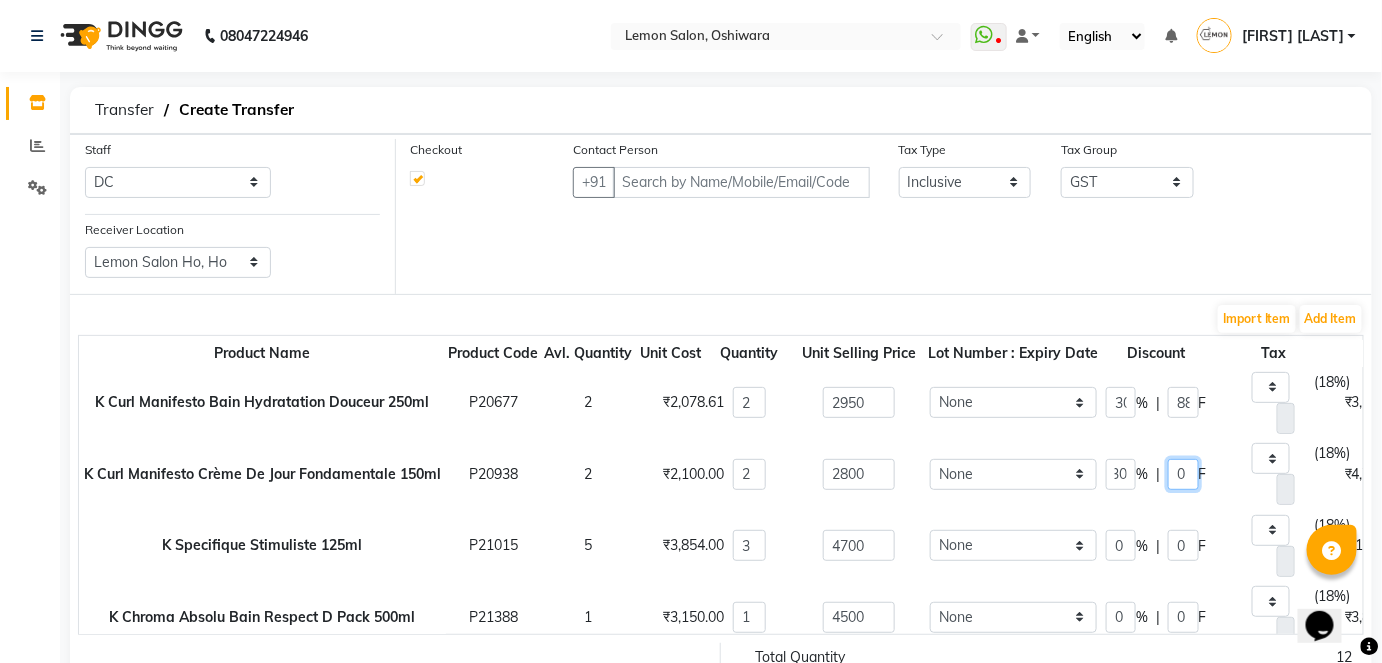 type on "3920" 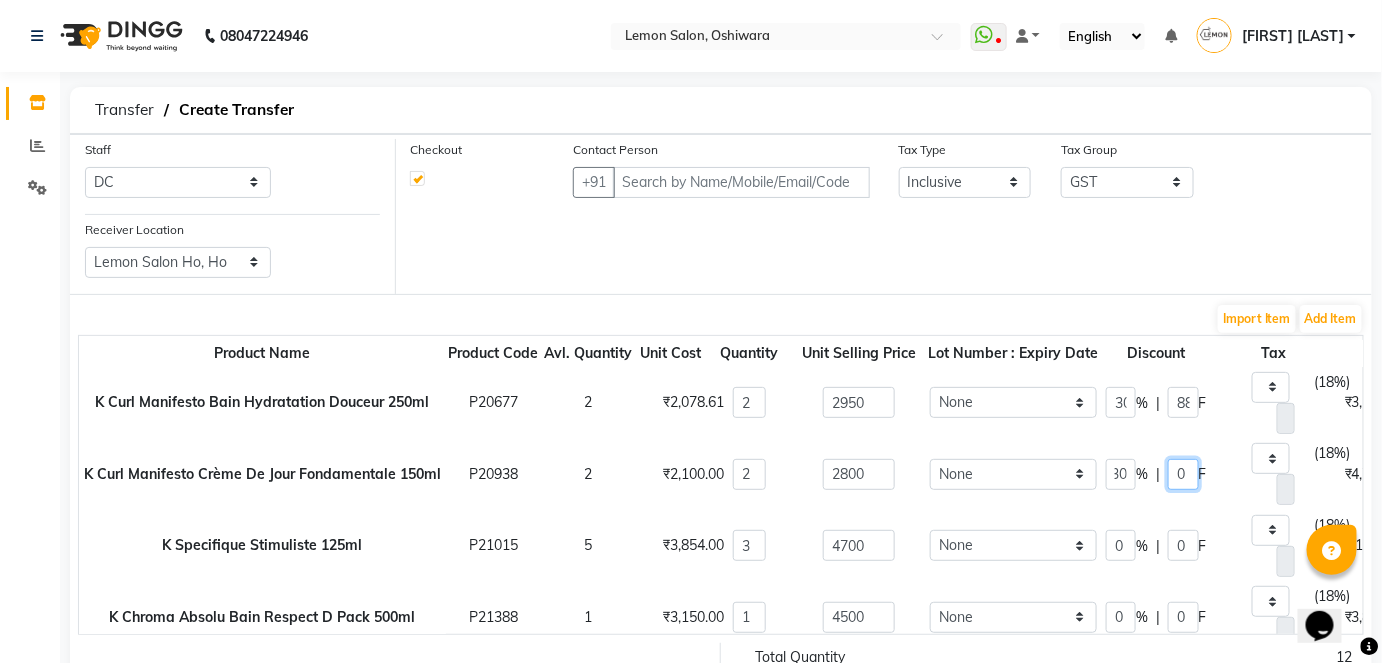 type on "840" 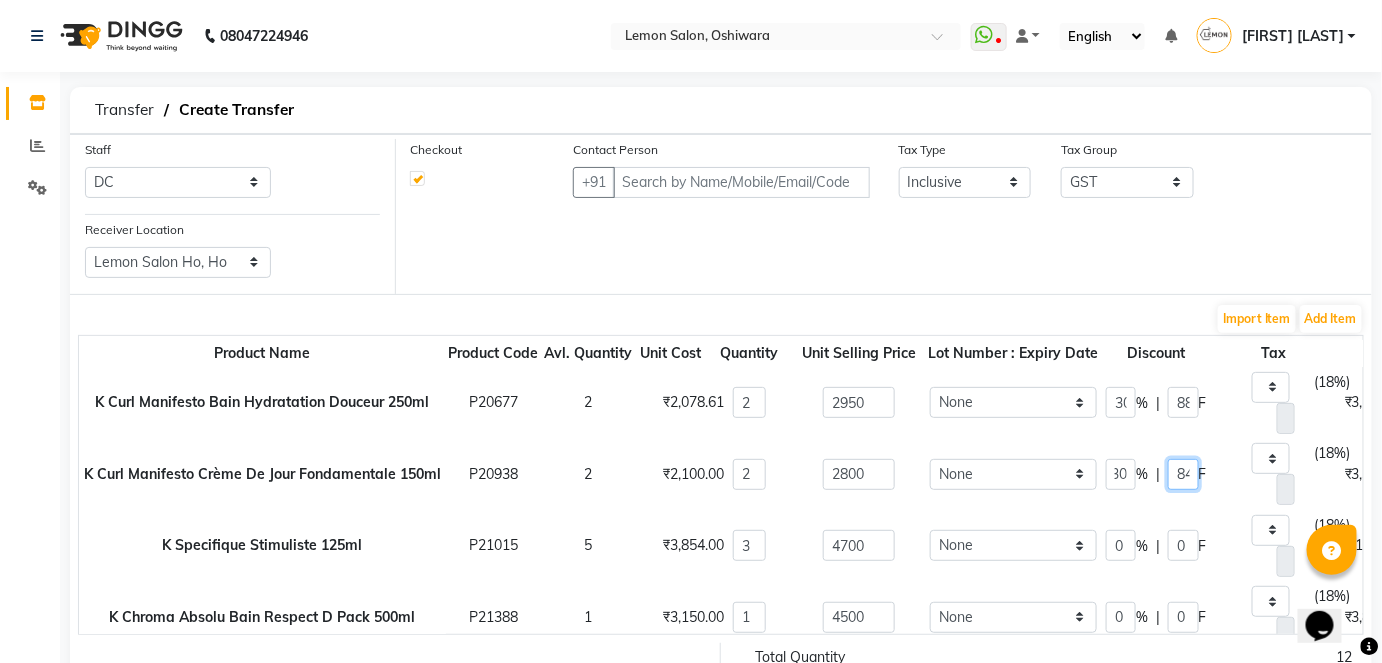 scroll, scrollTop: 0, scrollLeft: 0, axis: both 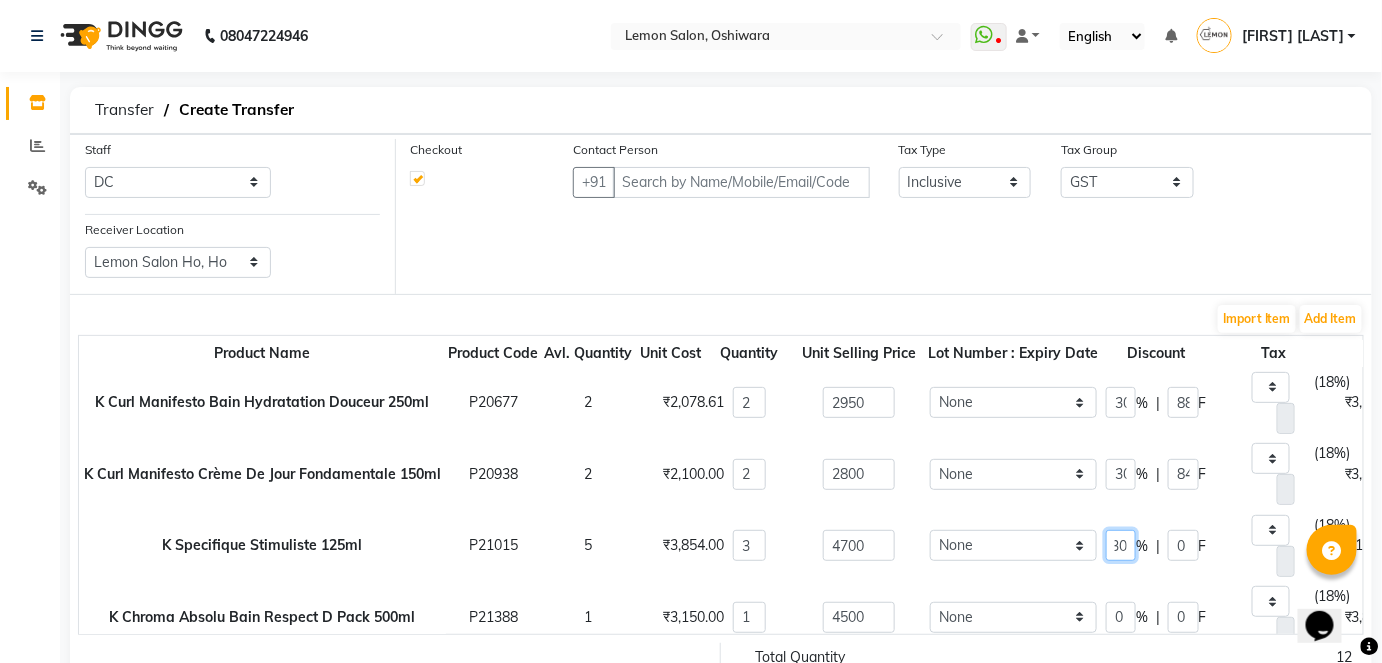 type on "30" 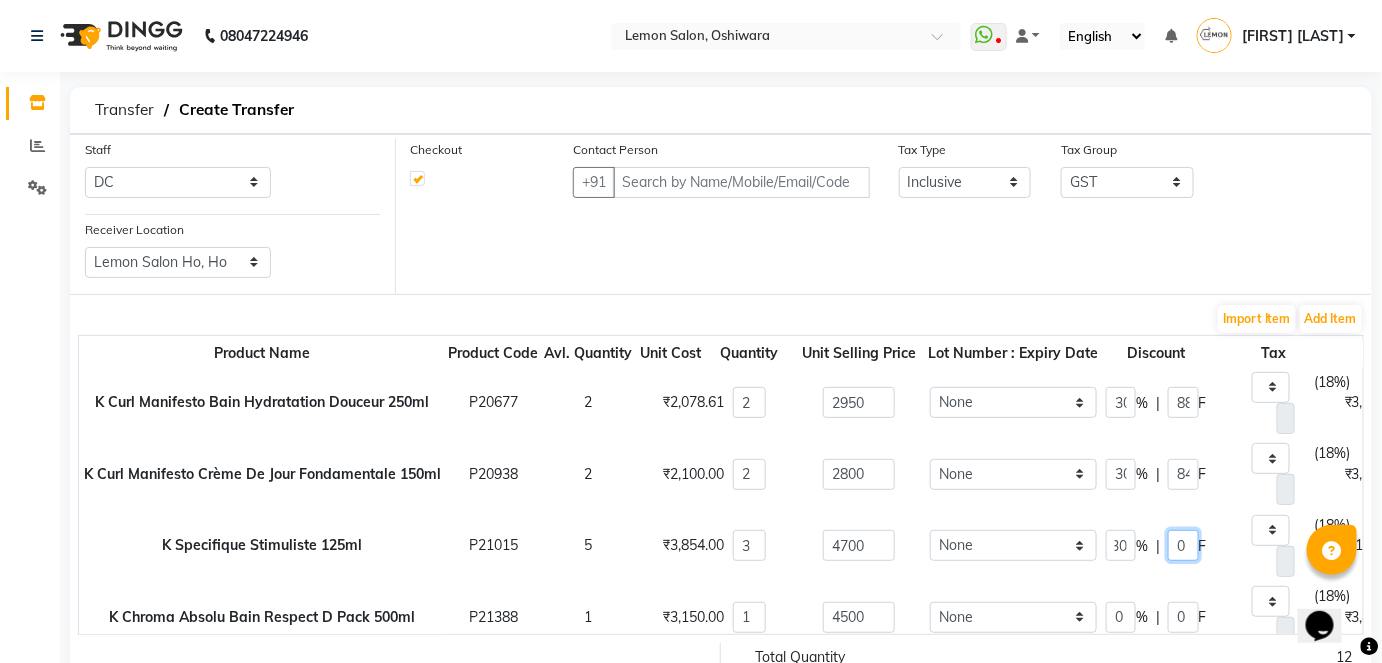 type on "9870" 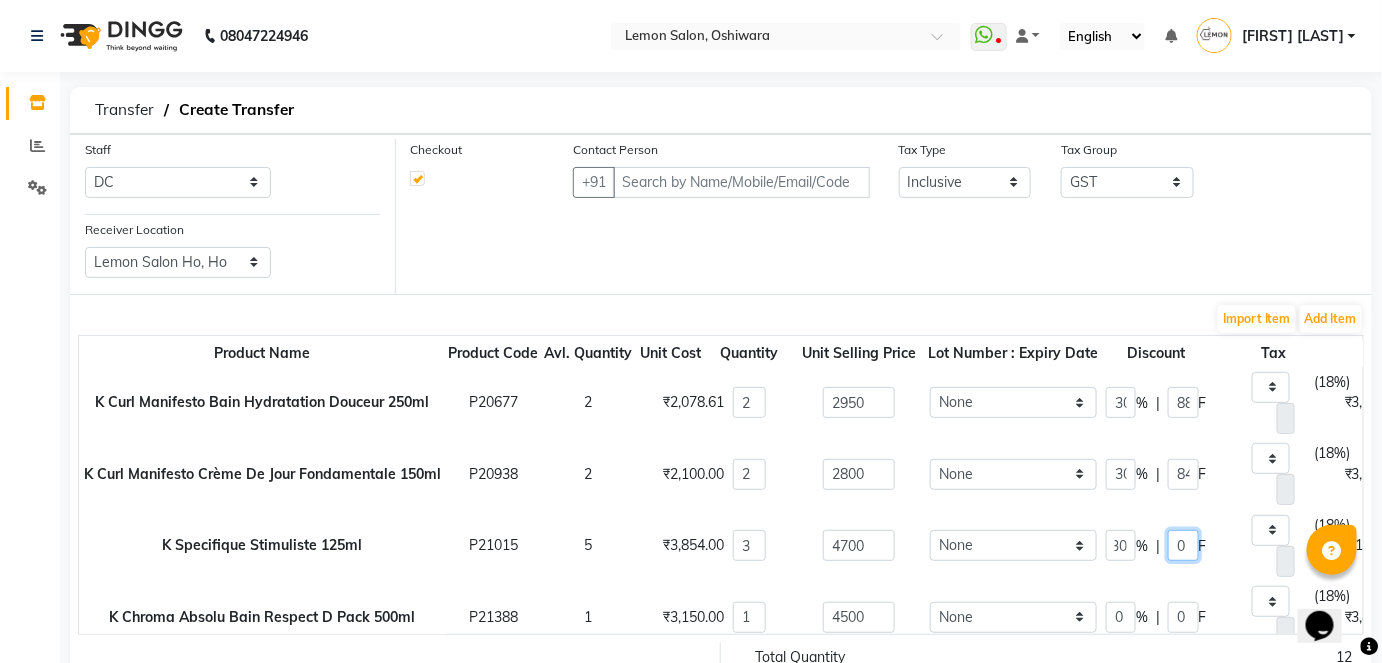 type on "1410" 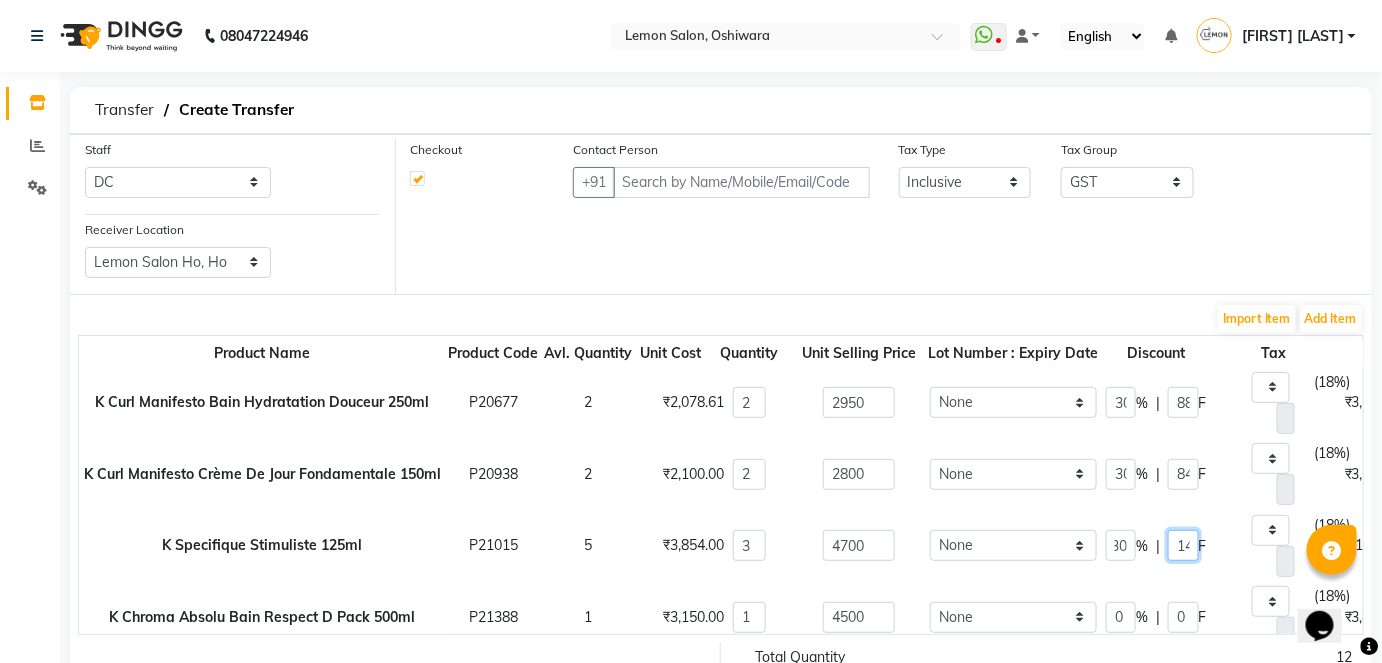 scroll, scrollTop: 0, scrollLeft: 0, axis: both 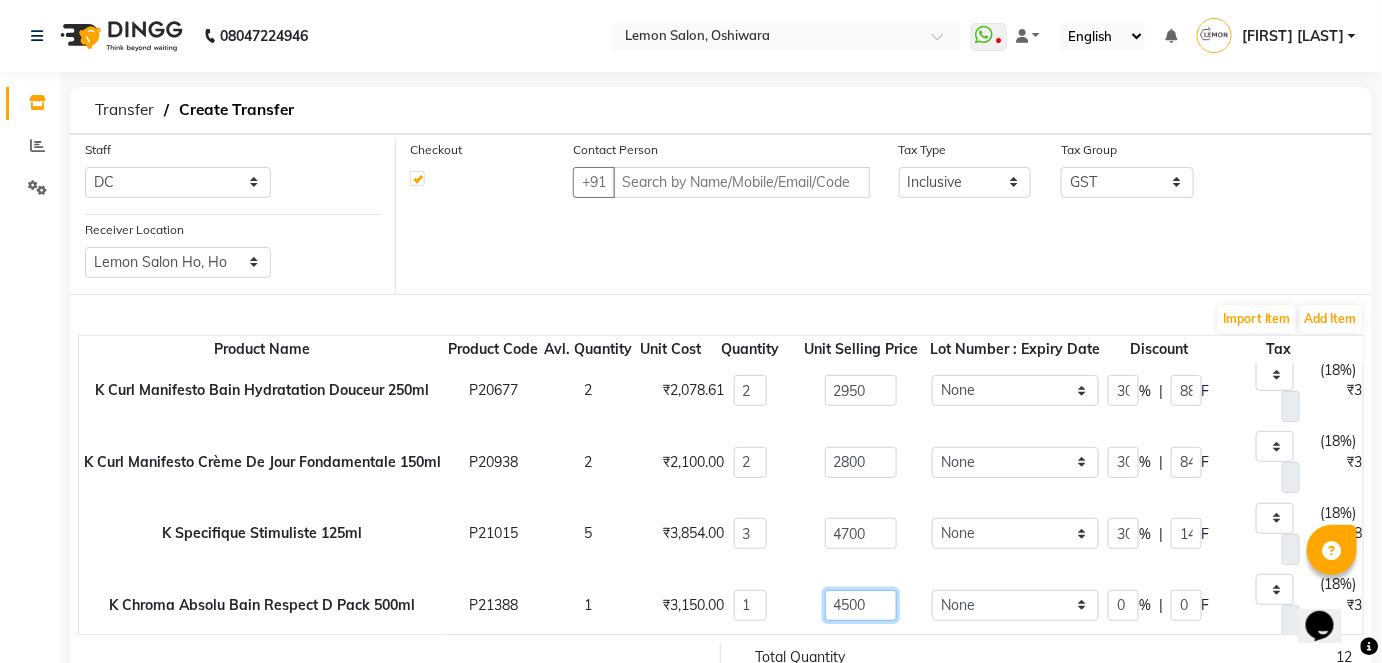 click on "4500" 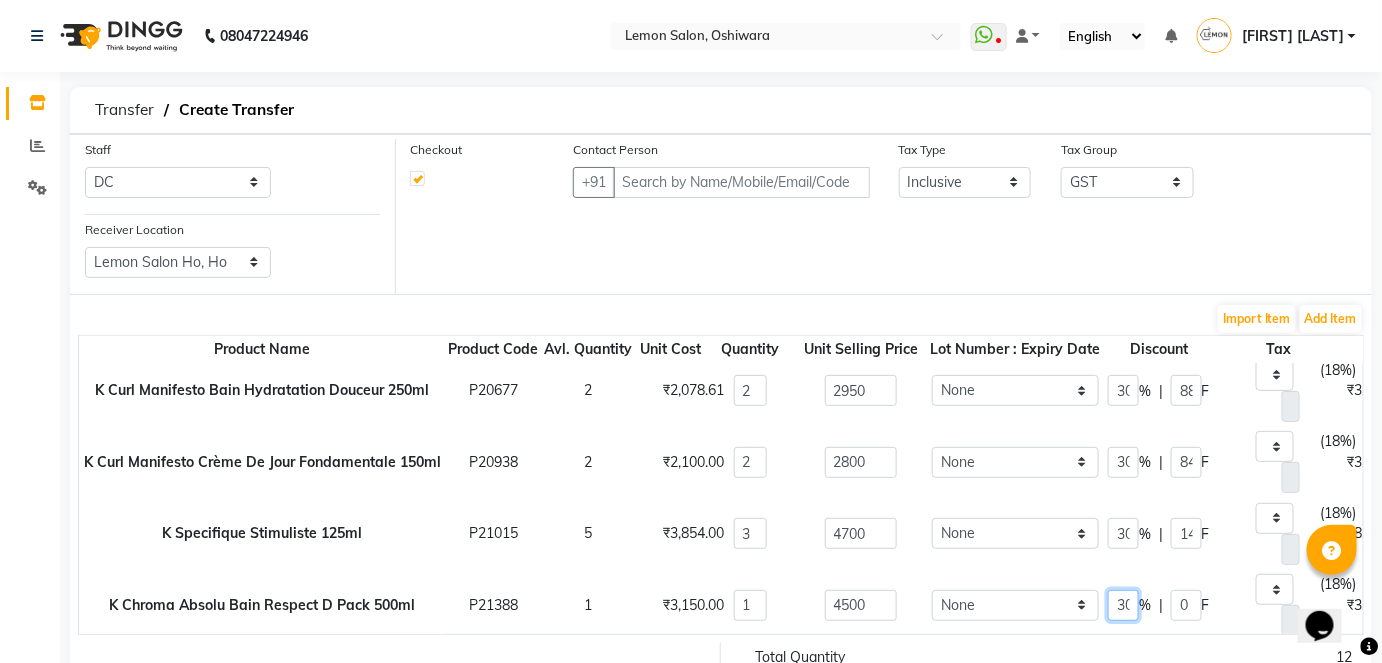 scroll, scrollTop: 0, scrollLeft: 5, axis: horizontal 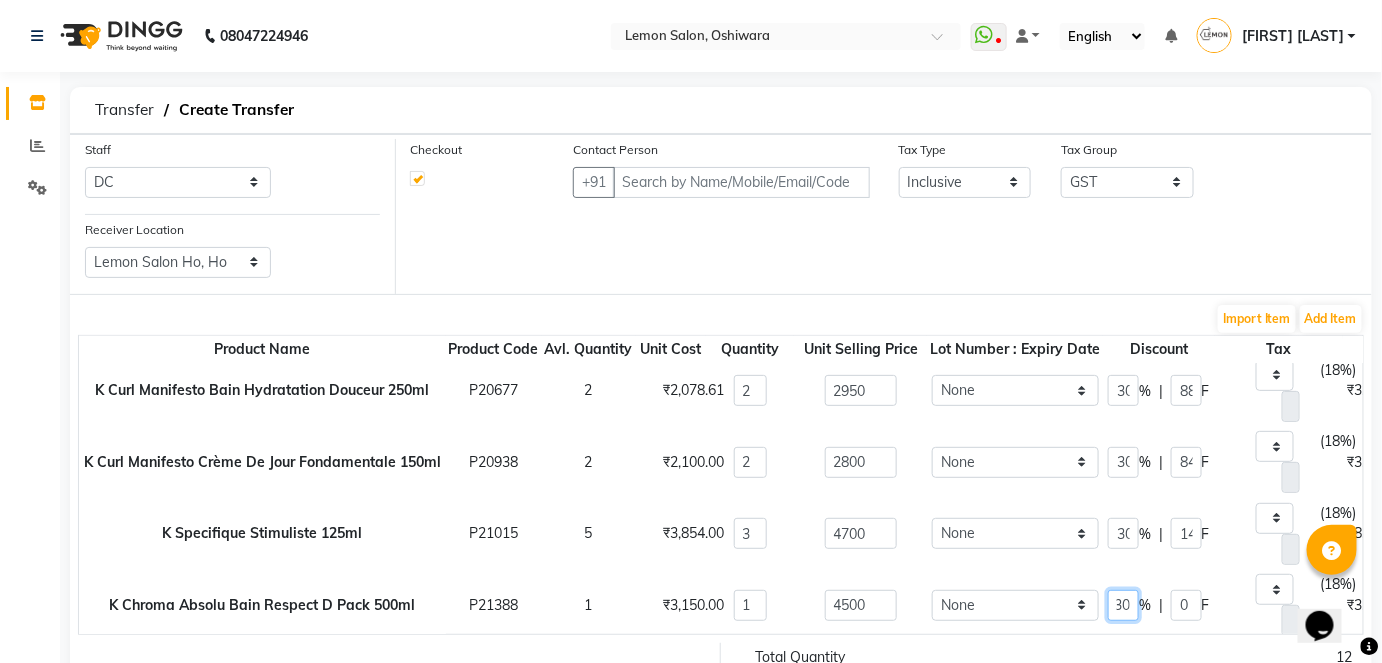type on "30" 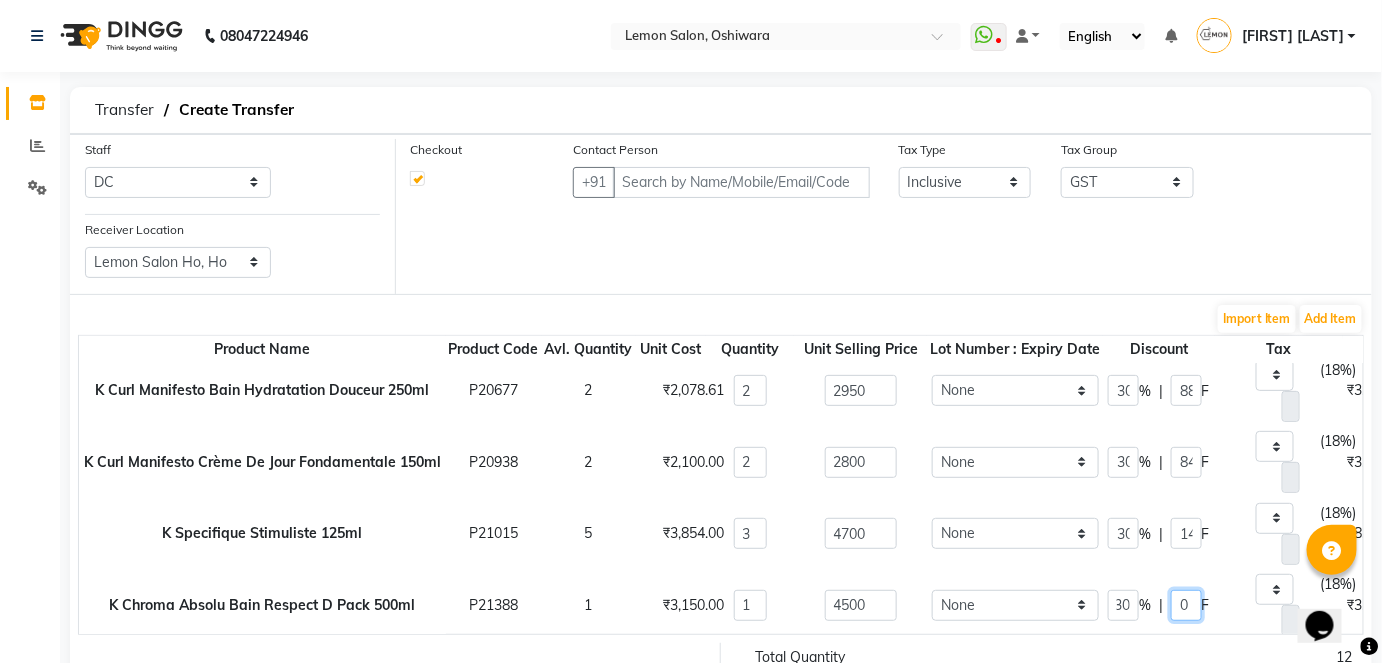 type on "3150" 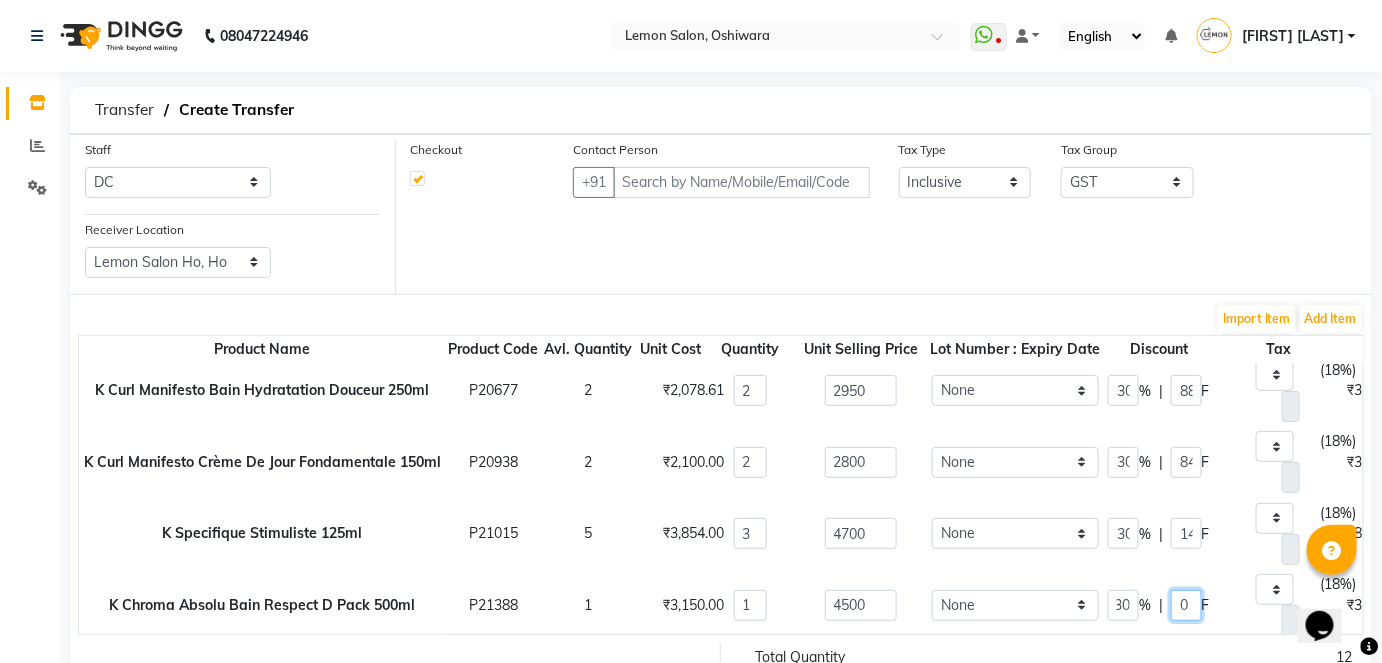 type on "1350" 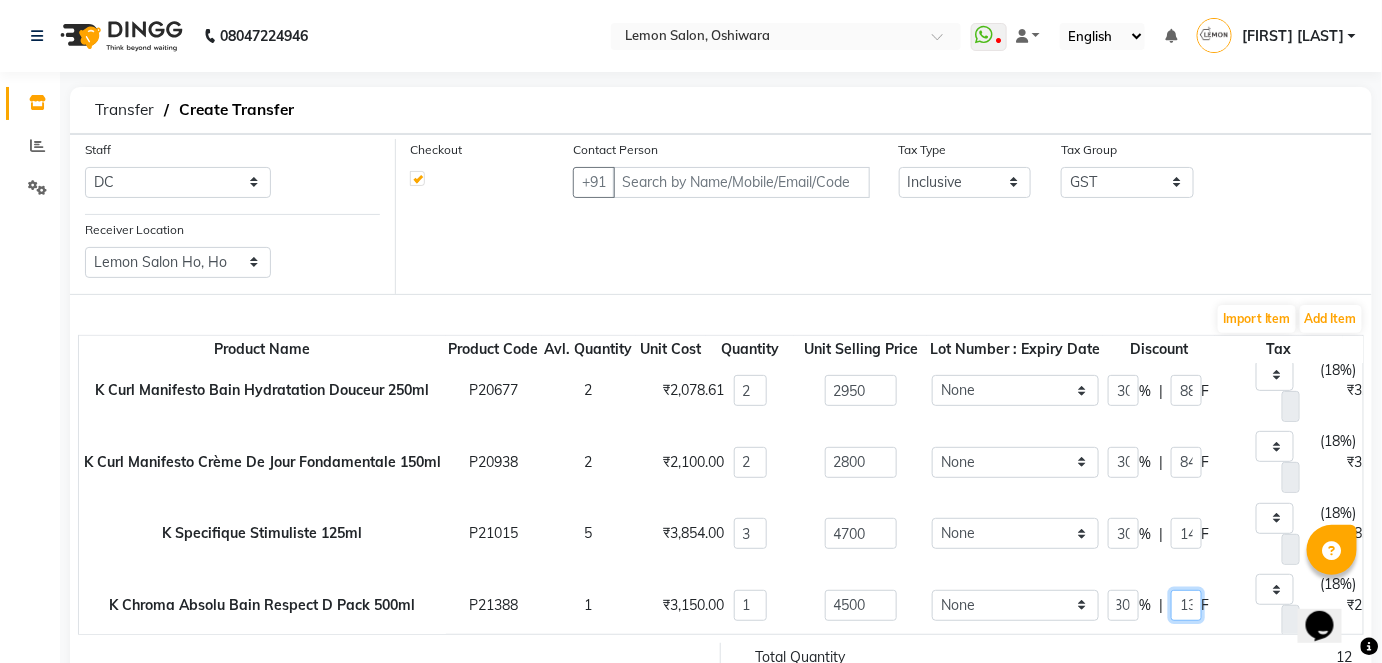 scroll, scrollTop: 0, scrollLeft: 0, axis: both 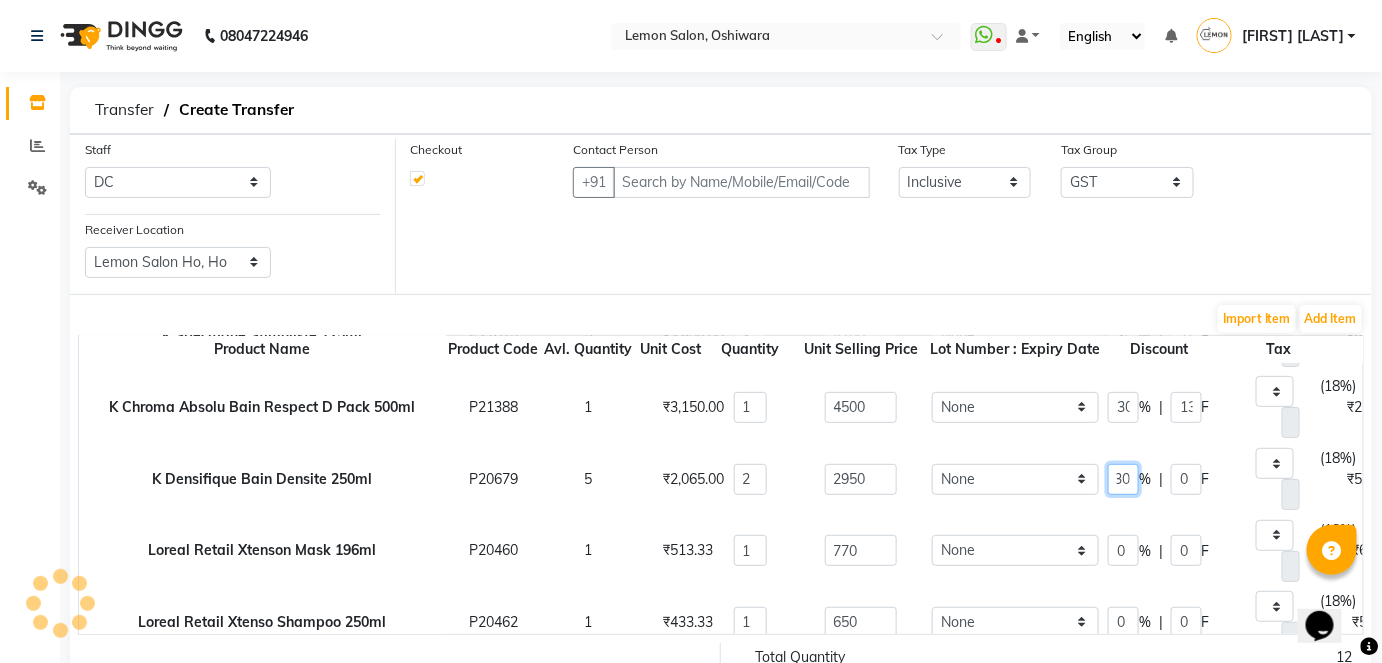 type on "30" 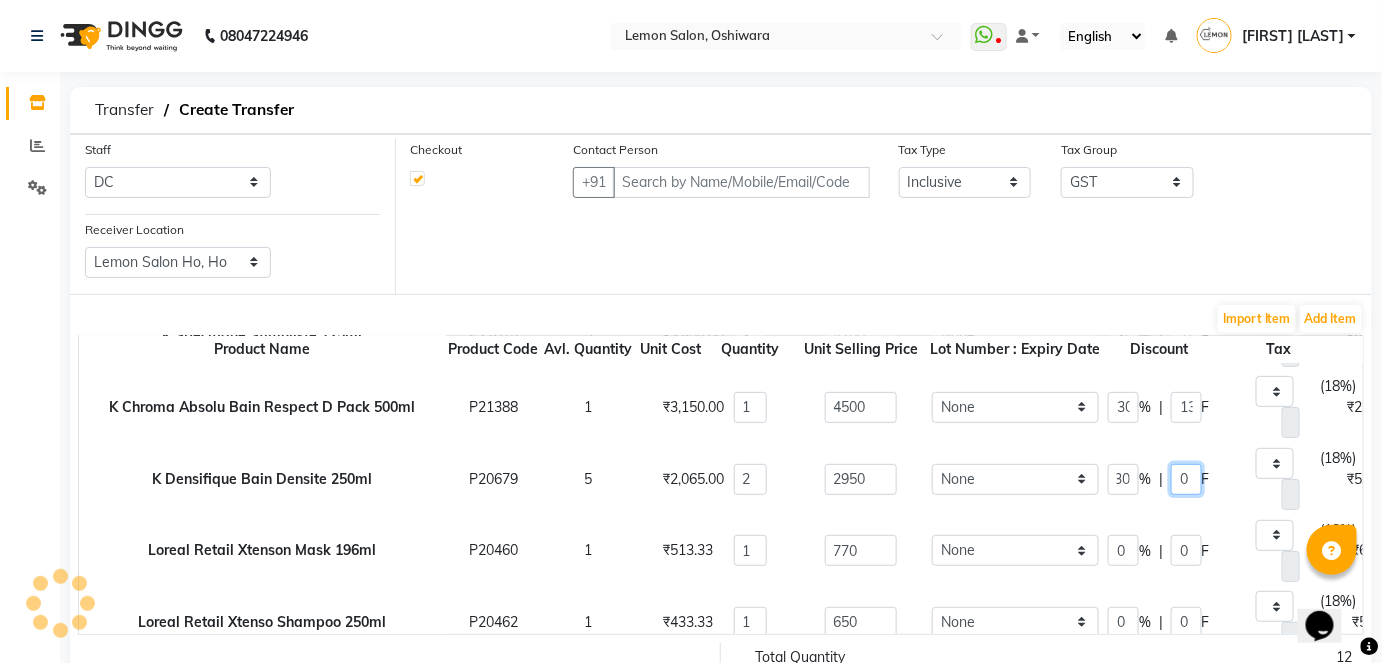 type on "4130" 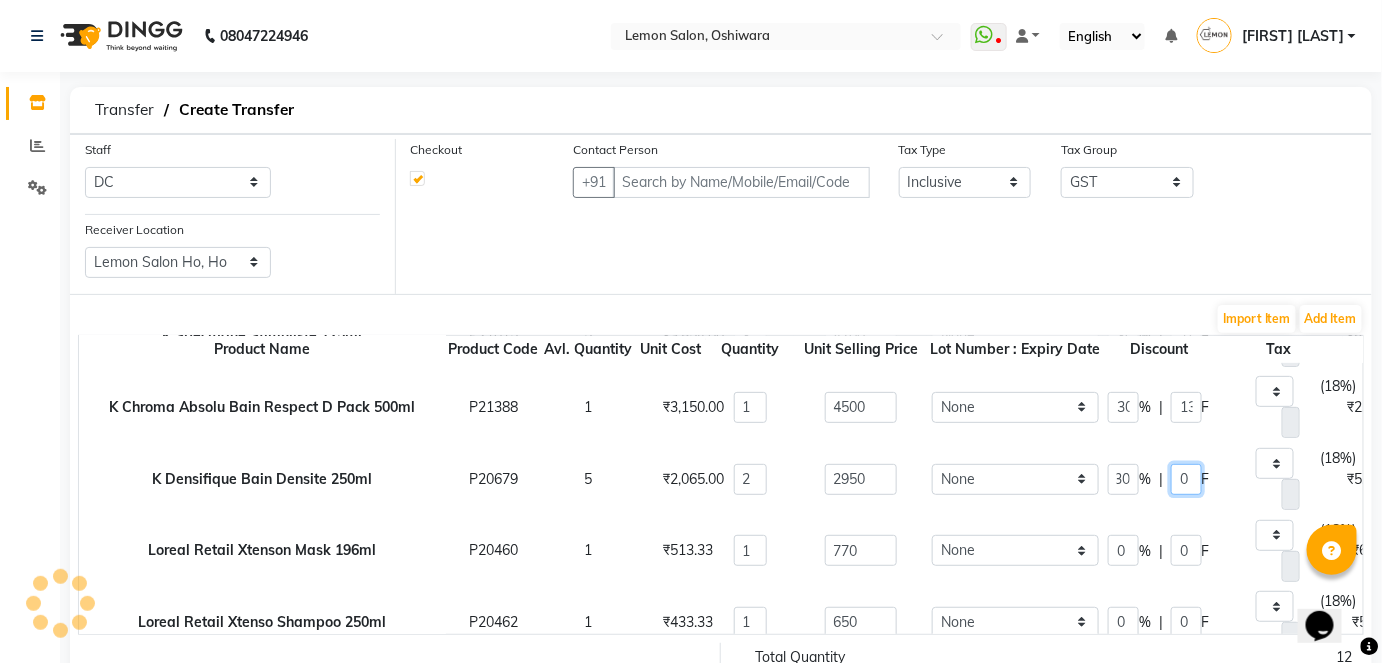 type on "885" 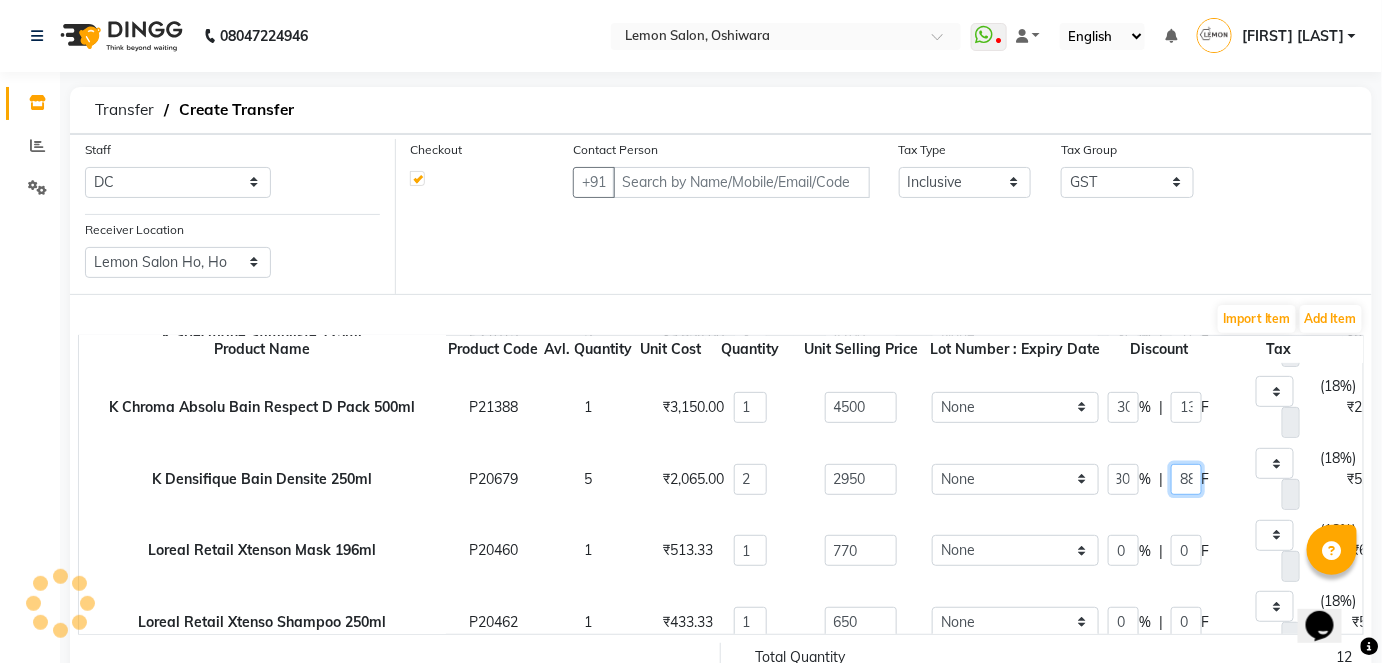 scroll, scrollTop: 0, scrollLeft: 0, axis: both 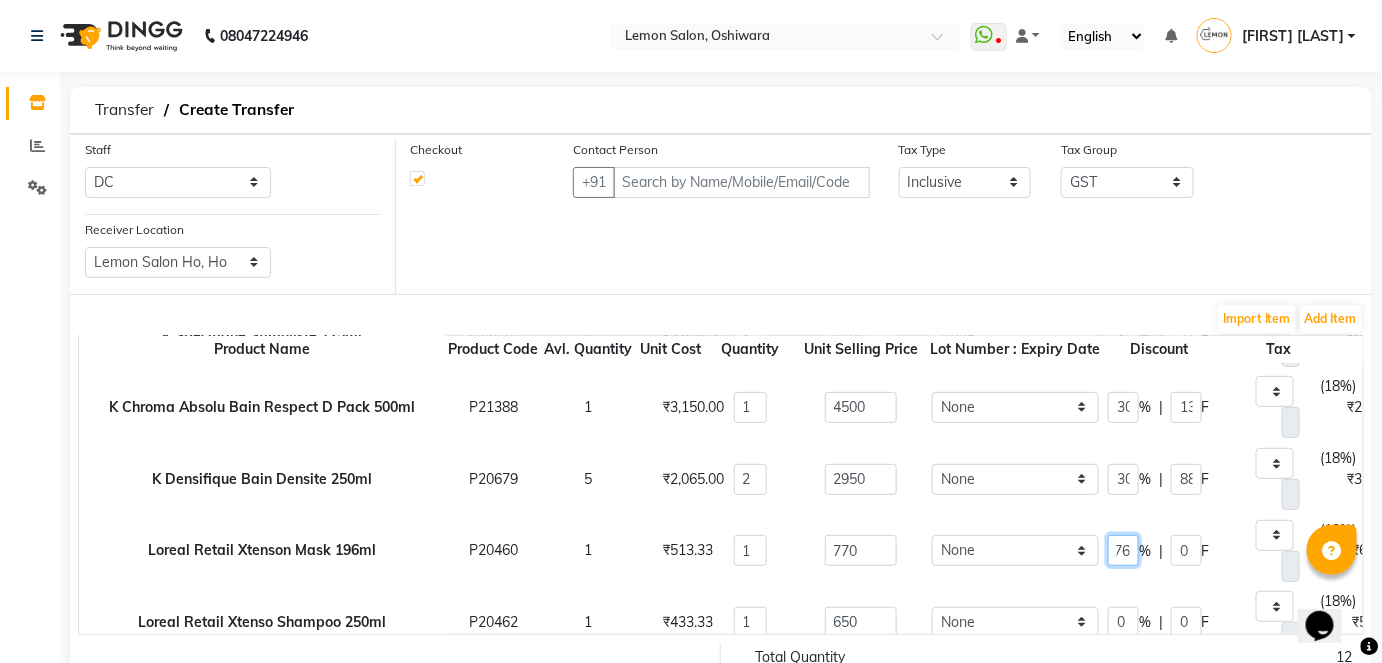 type on "27.76" 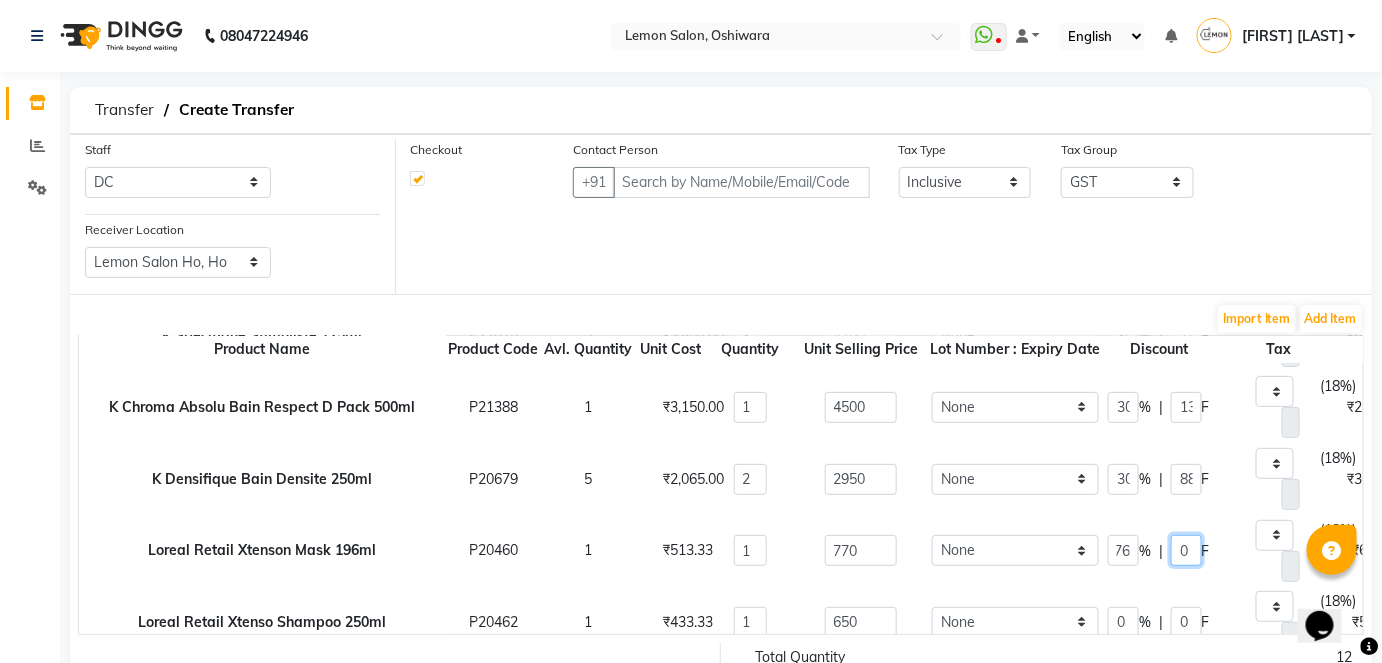 type on "556.25" 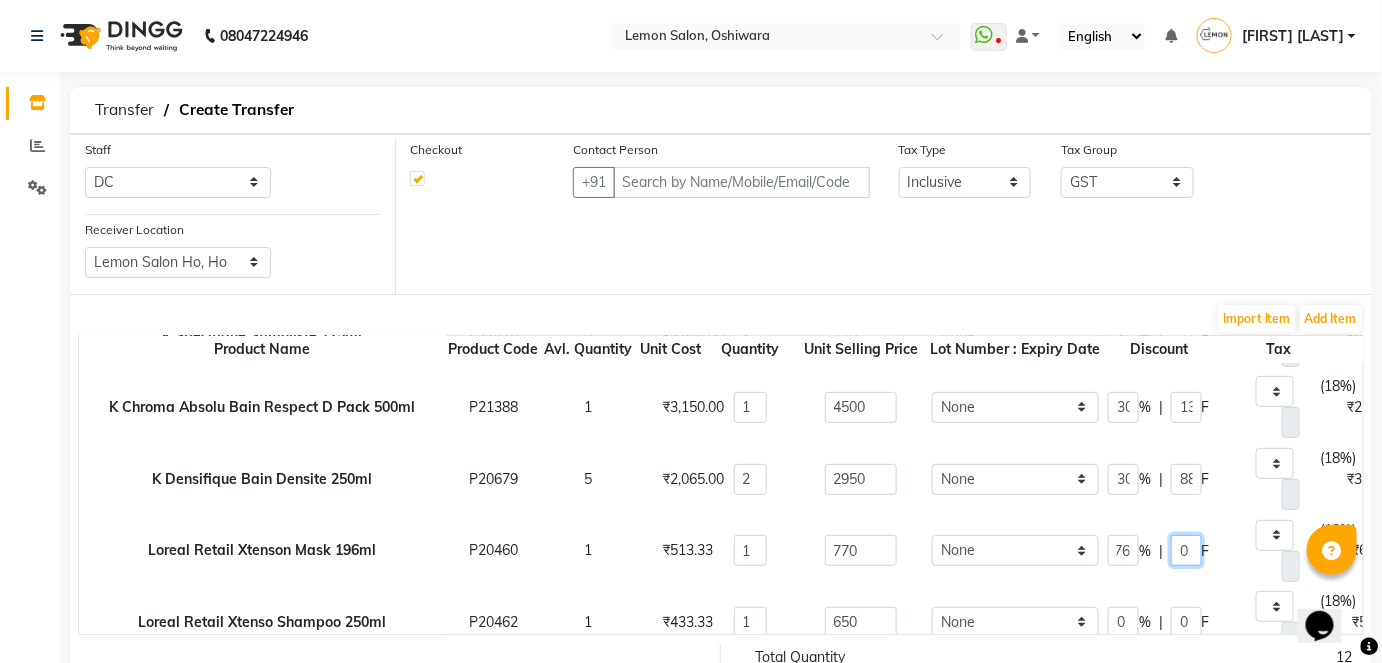 type on "213.75" 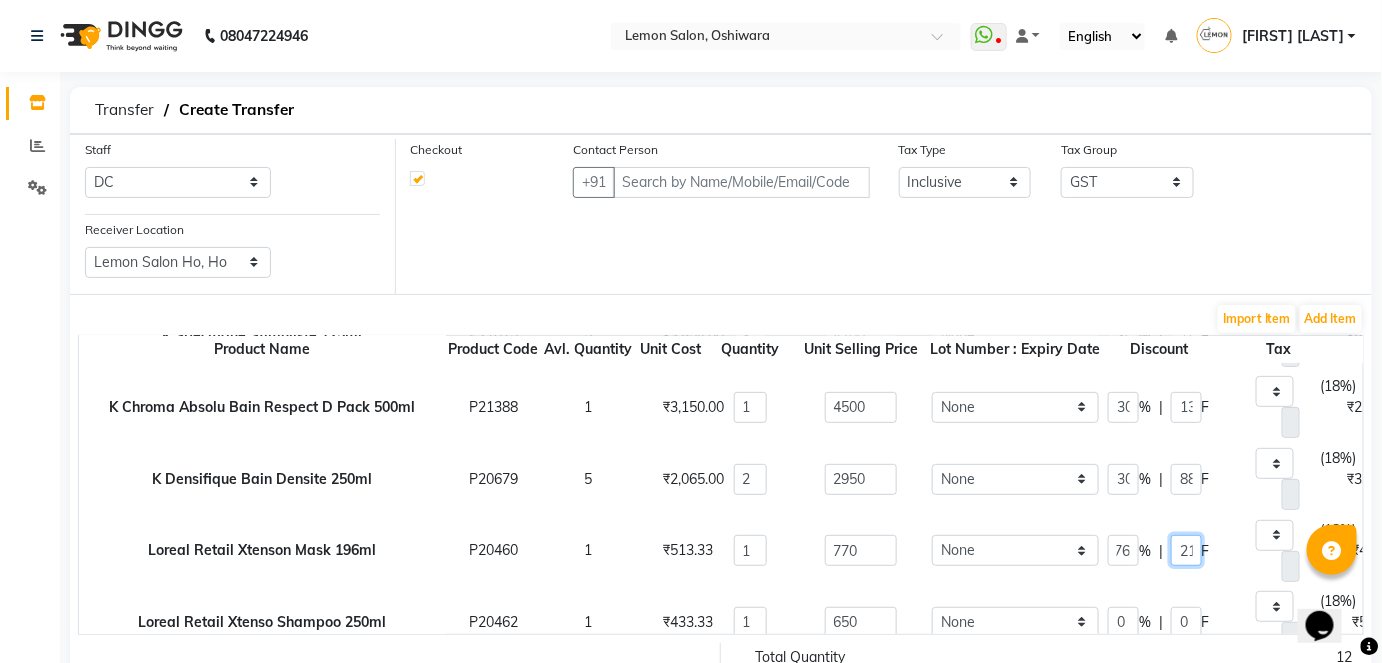 scroll, scrollTop: 0, scrollLeft: 0, axis: both 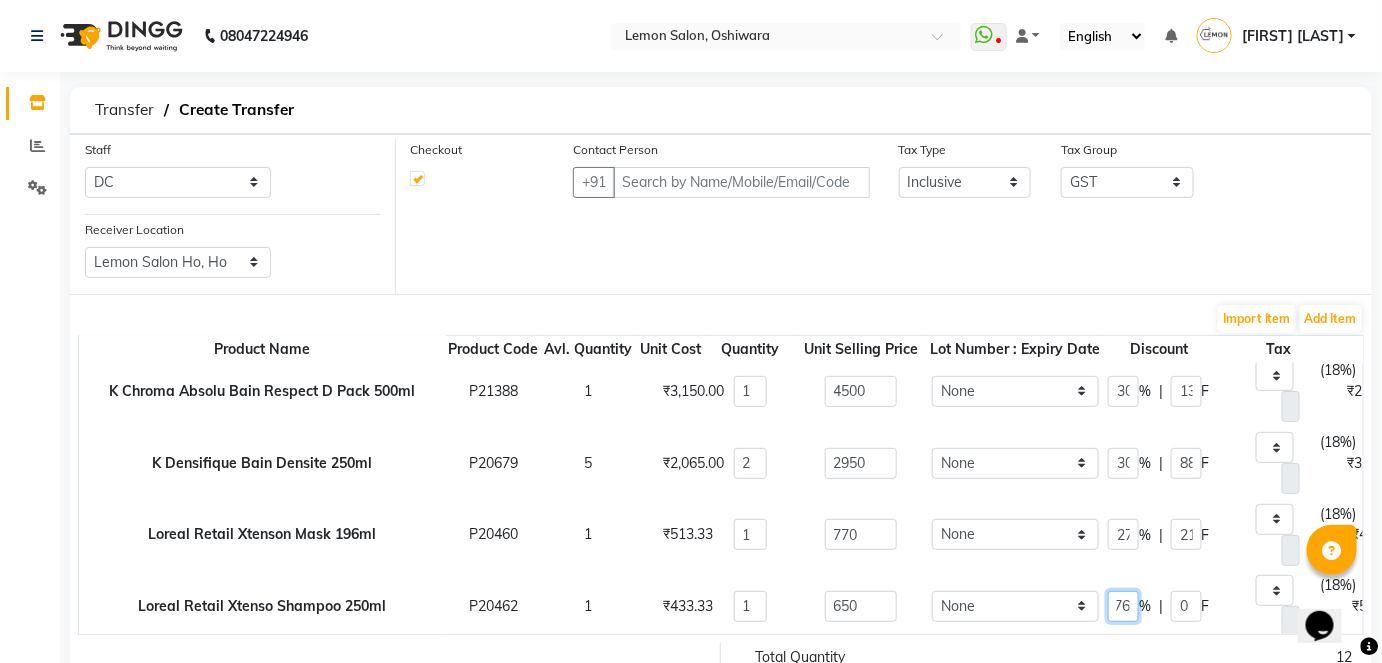 type on "27.76" 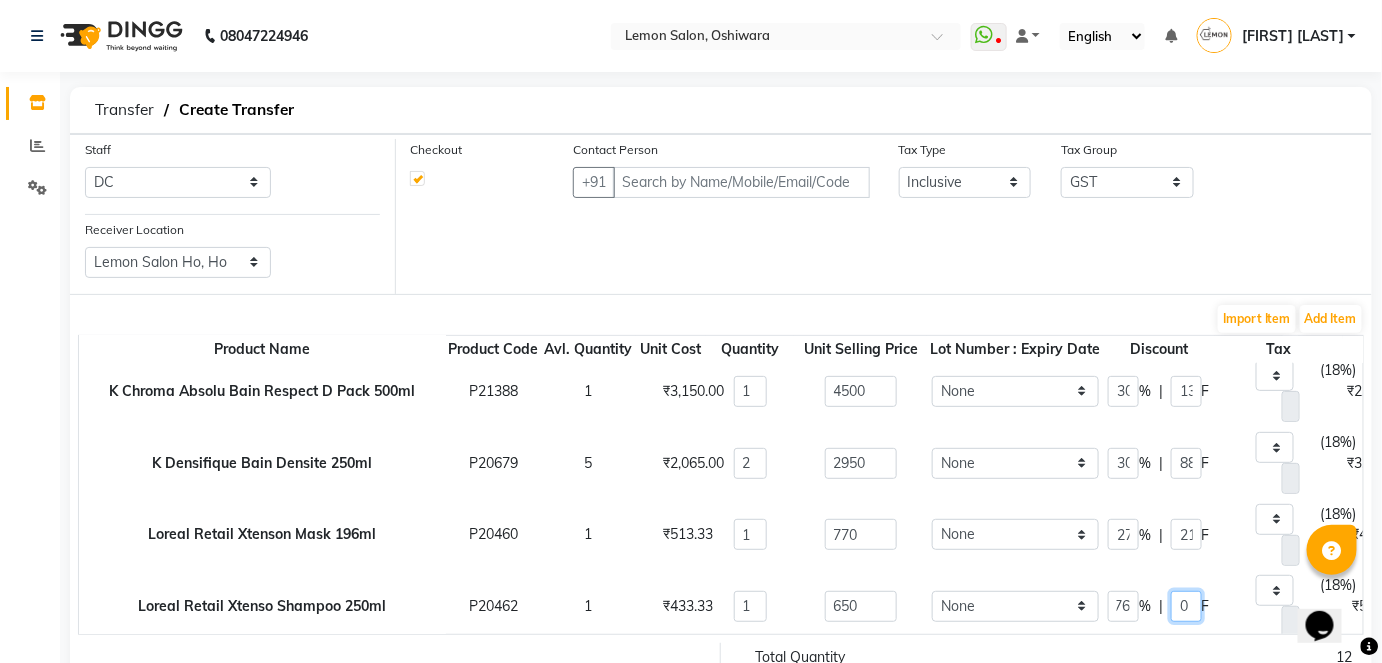 type on "469.56" 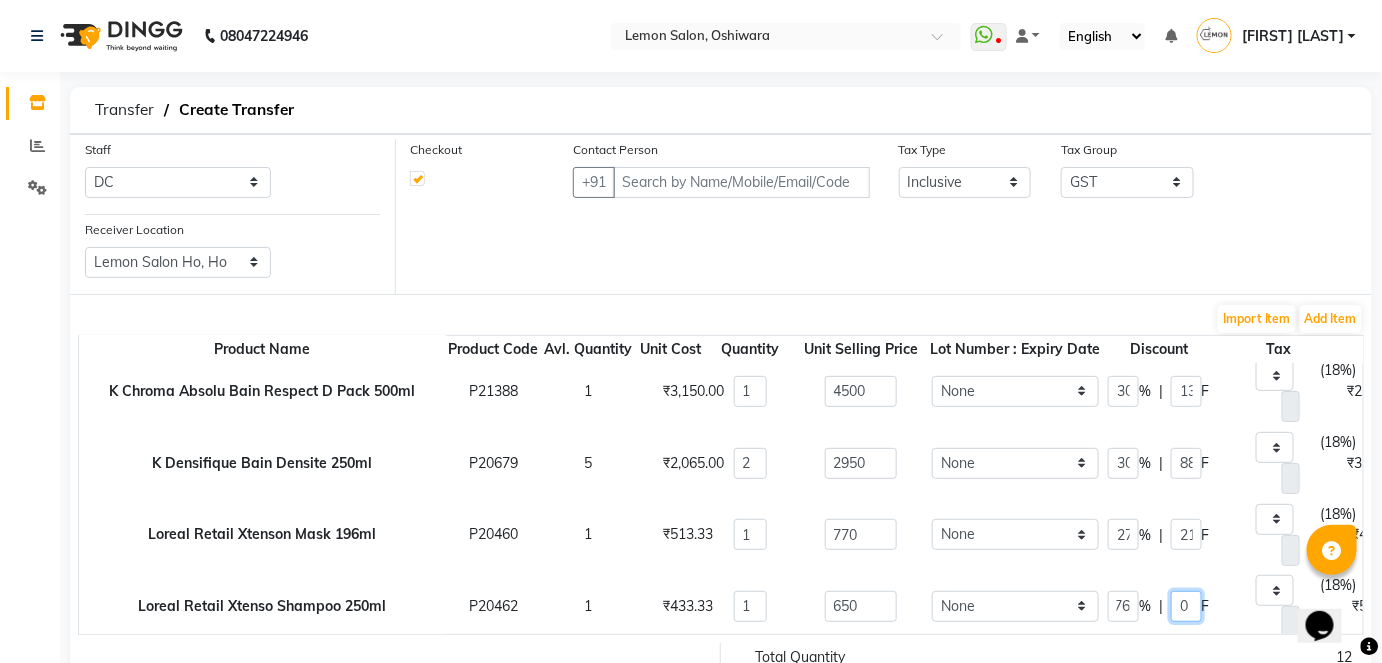 type on "180.44" 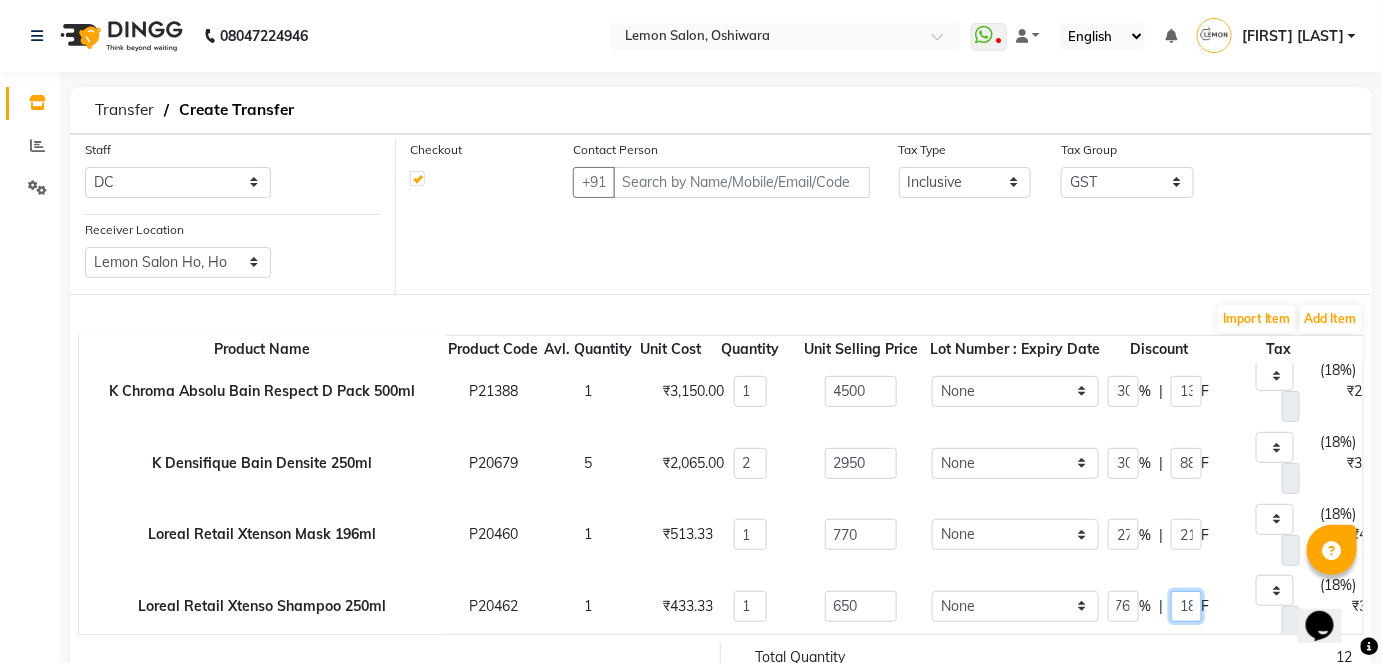 scroll, scrollTop: 0, scrollLeft: 0, axis: both 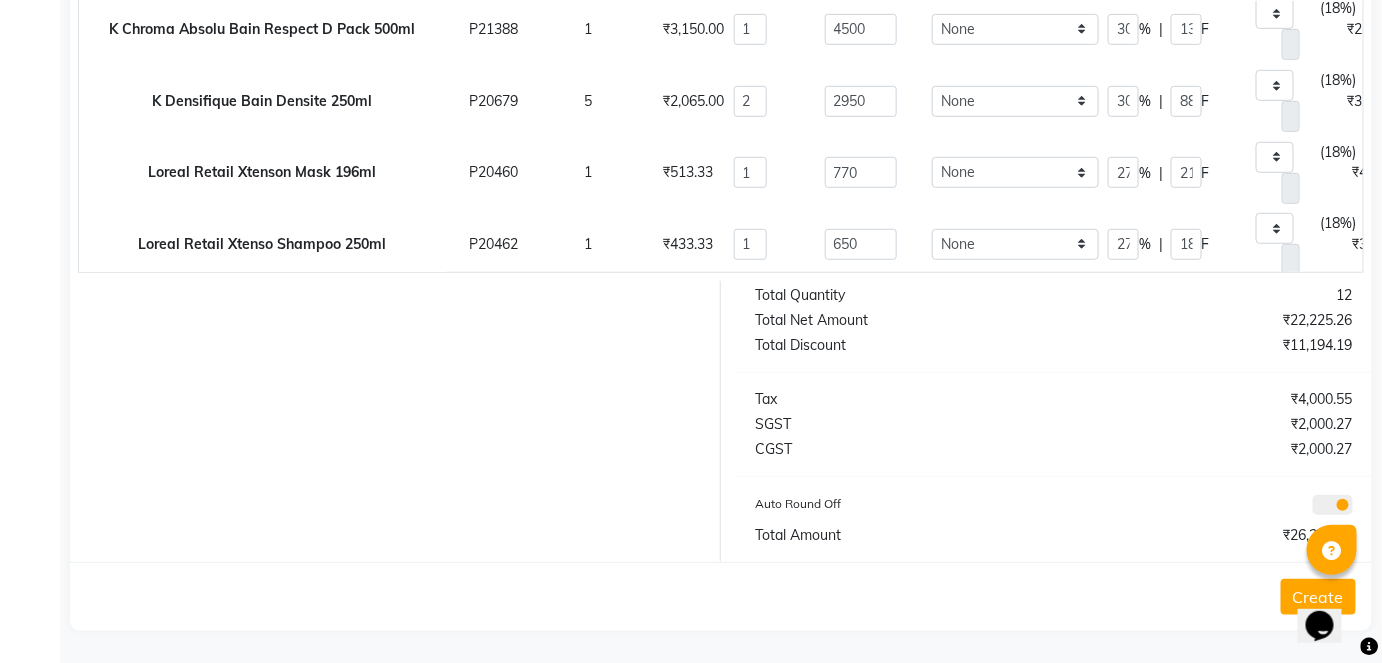 click on "Create" 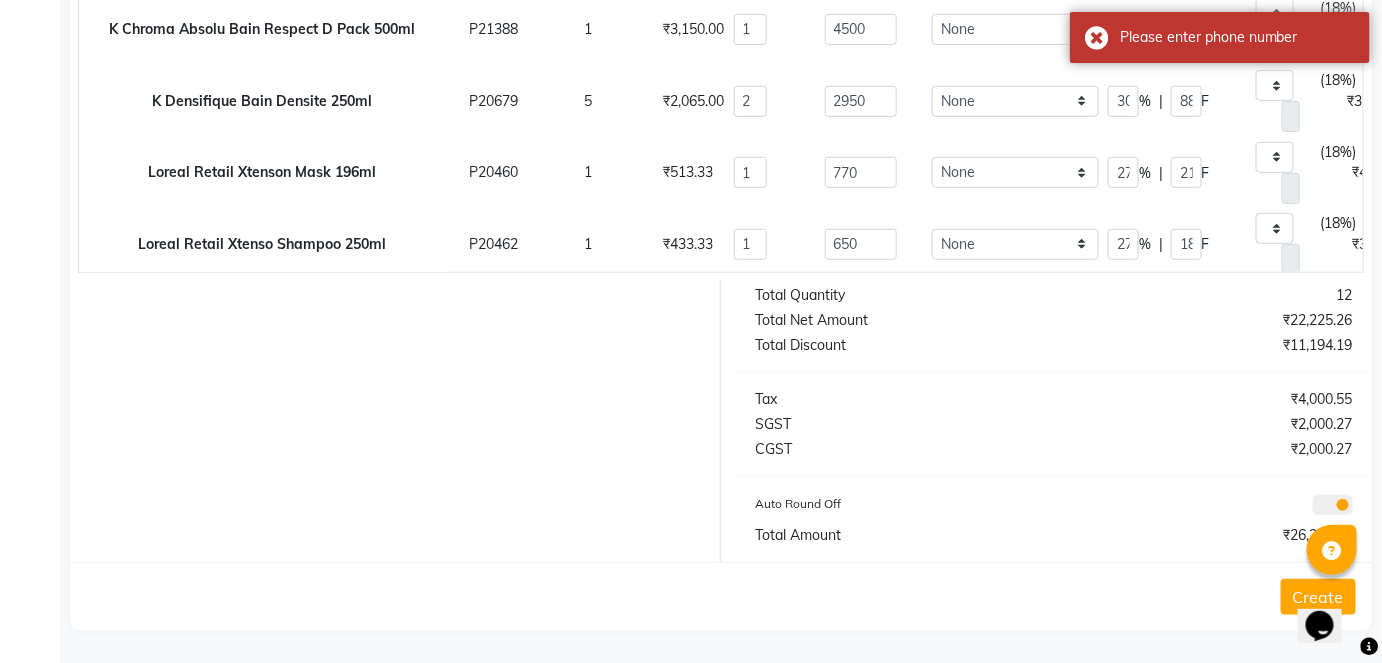 scroll, scrollTop: 0, scrollLeft: 0, axis: both 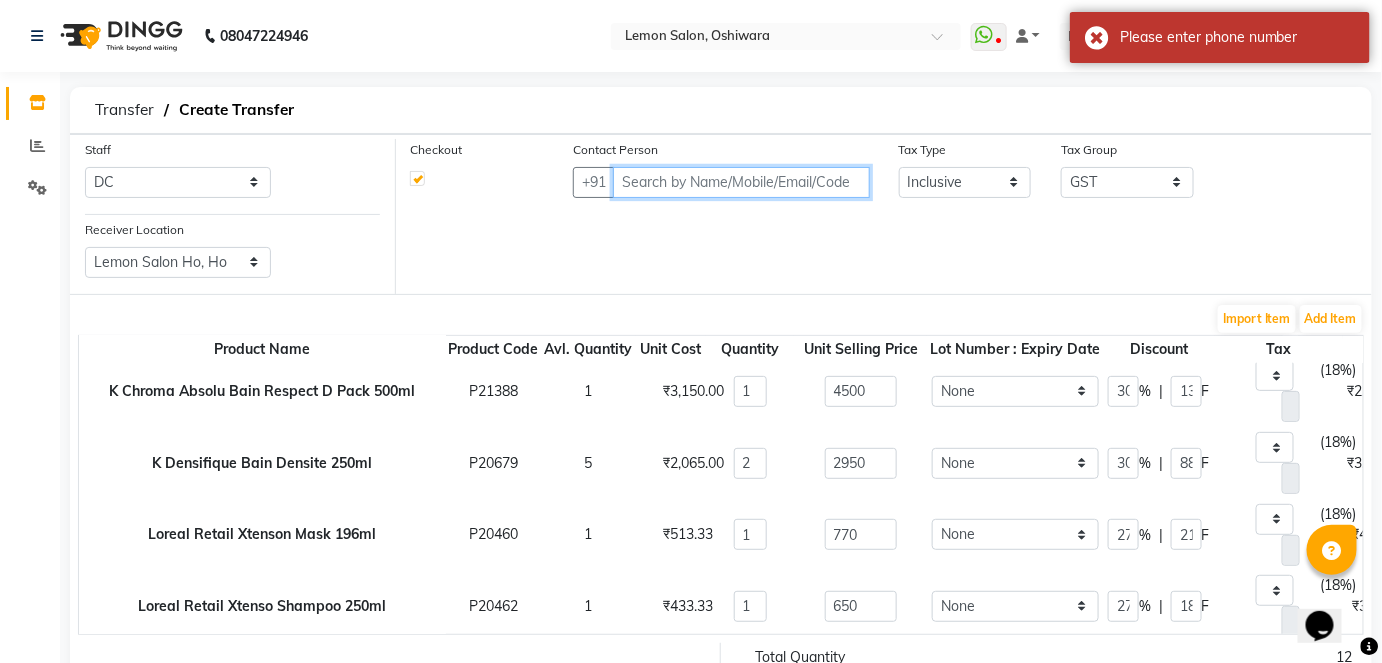 click at bounding box center (741, 182) 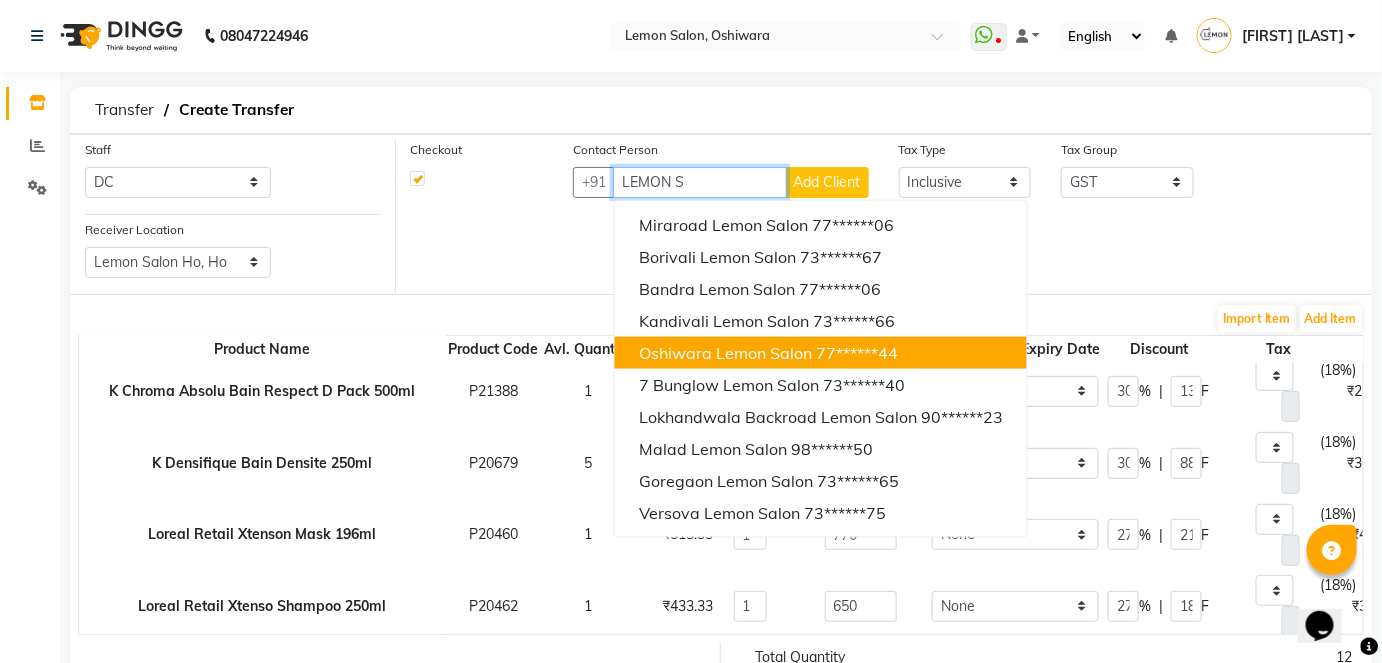 click on "Oshiwara Lemon Salon" at bounding box center (725, 353) 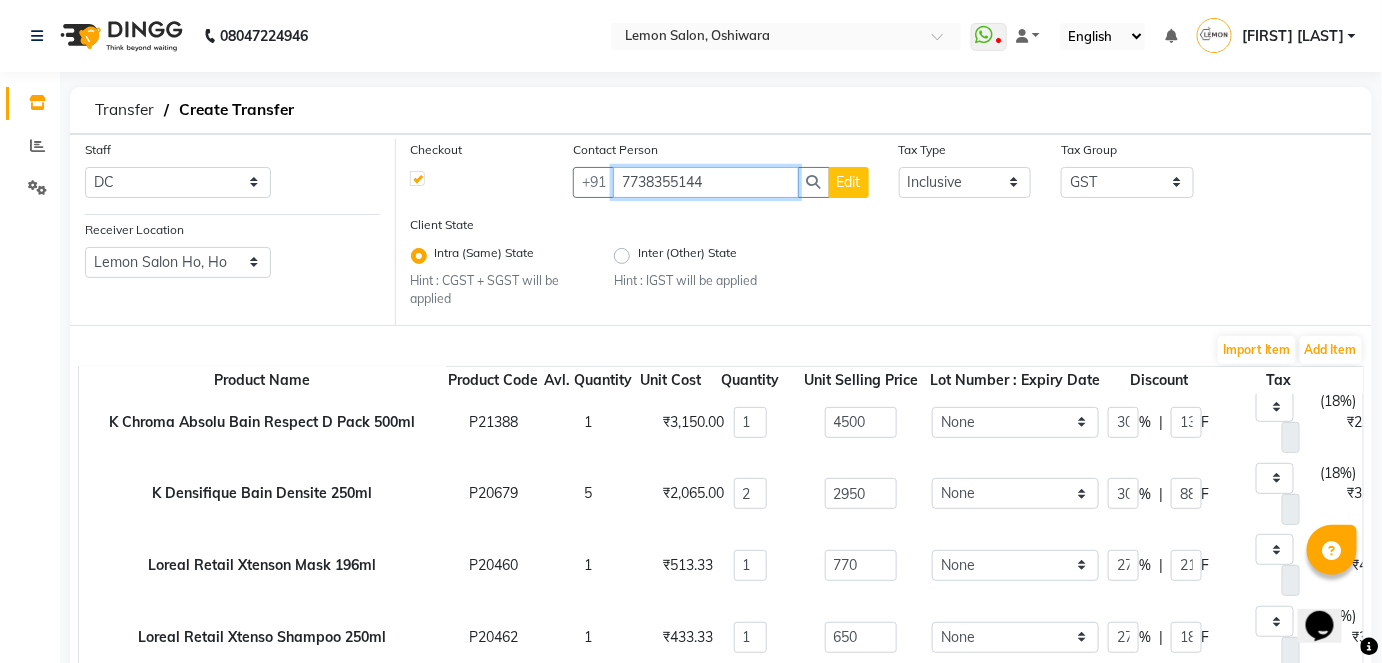 scroll, scrollTop: 393, scrollLeft: 0, axis: vertical 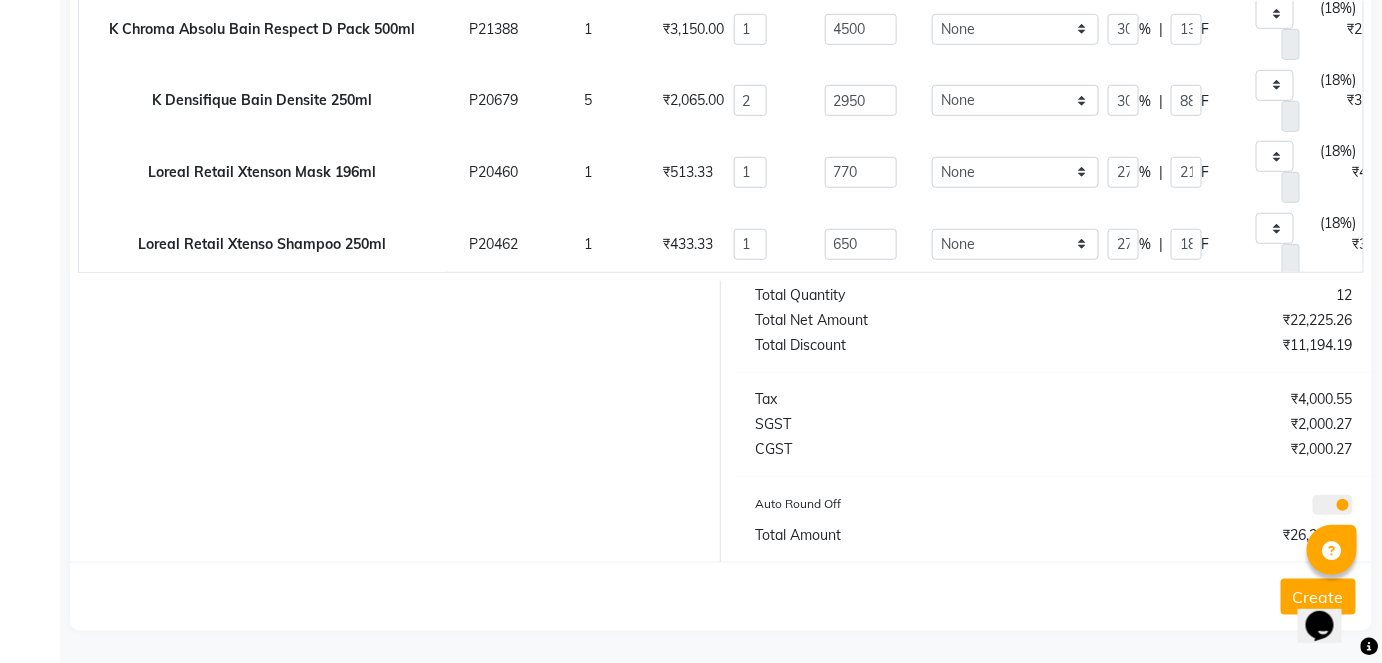 type on "7738355144" 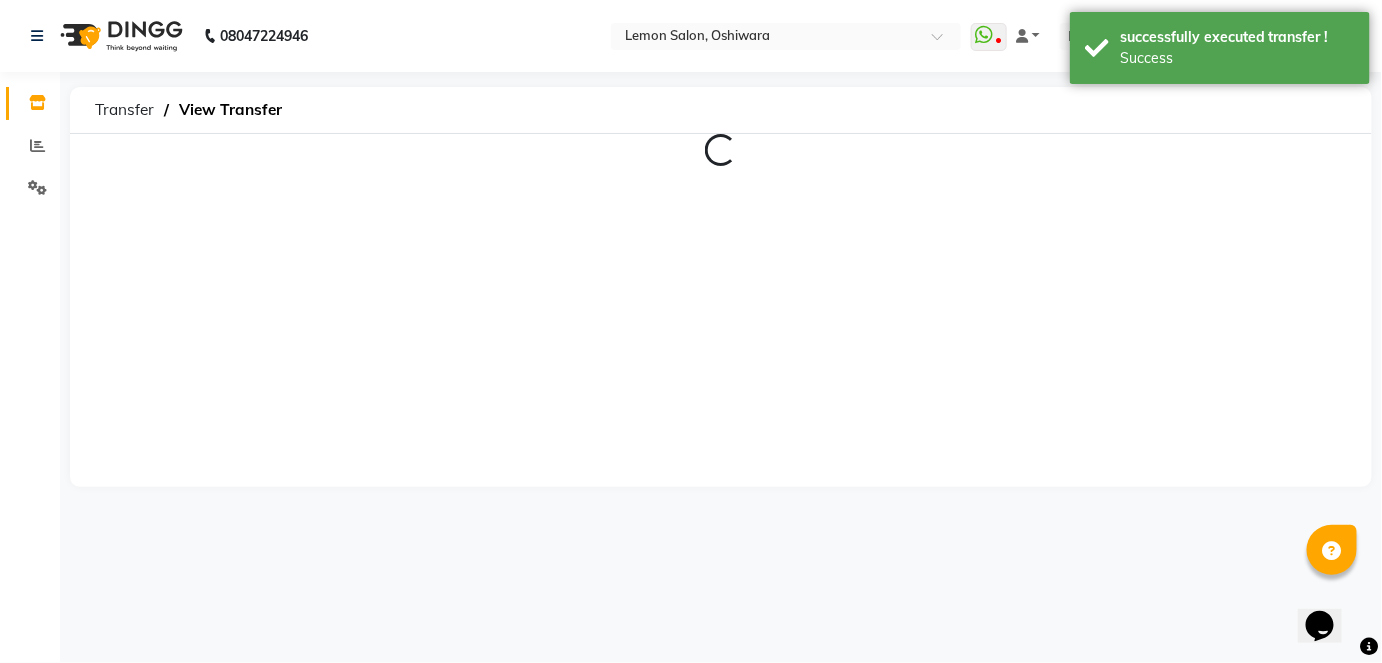 scroll, scrollTop: 0, scrollLeft: 0, axis: both 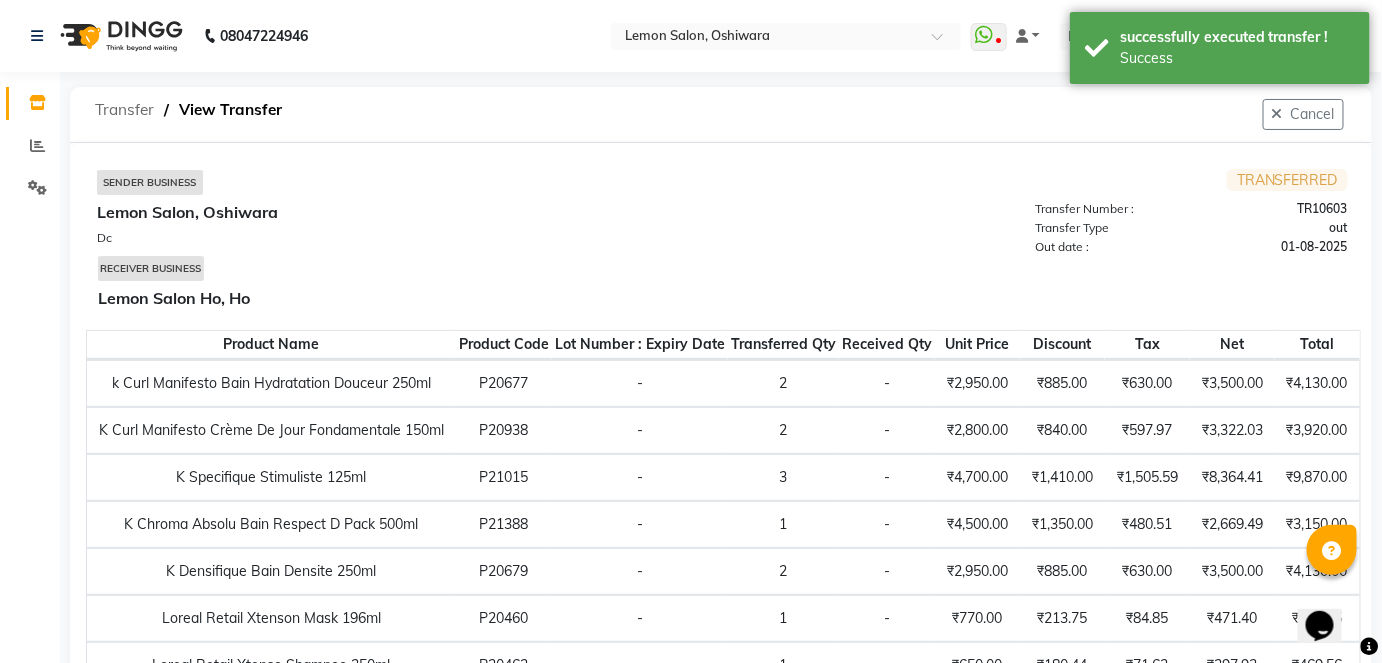 click on "Transfer" 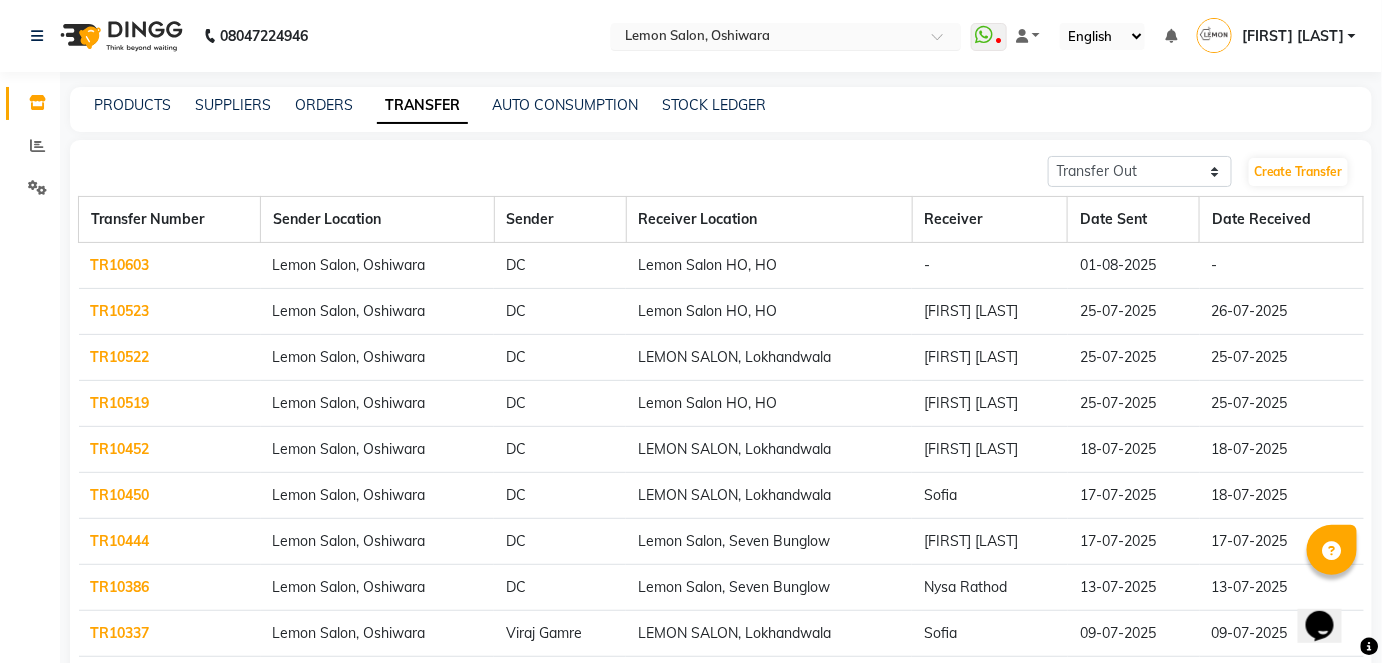 click at bounding box center [766, 38] 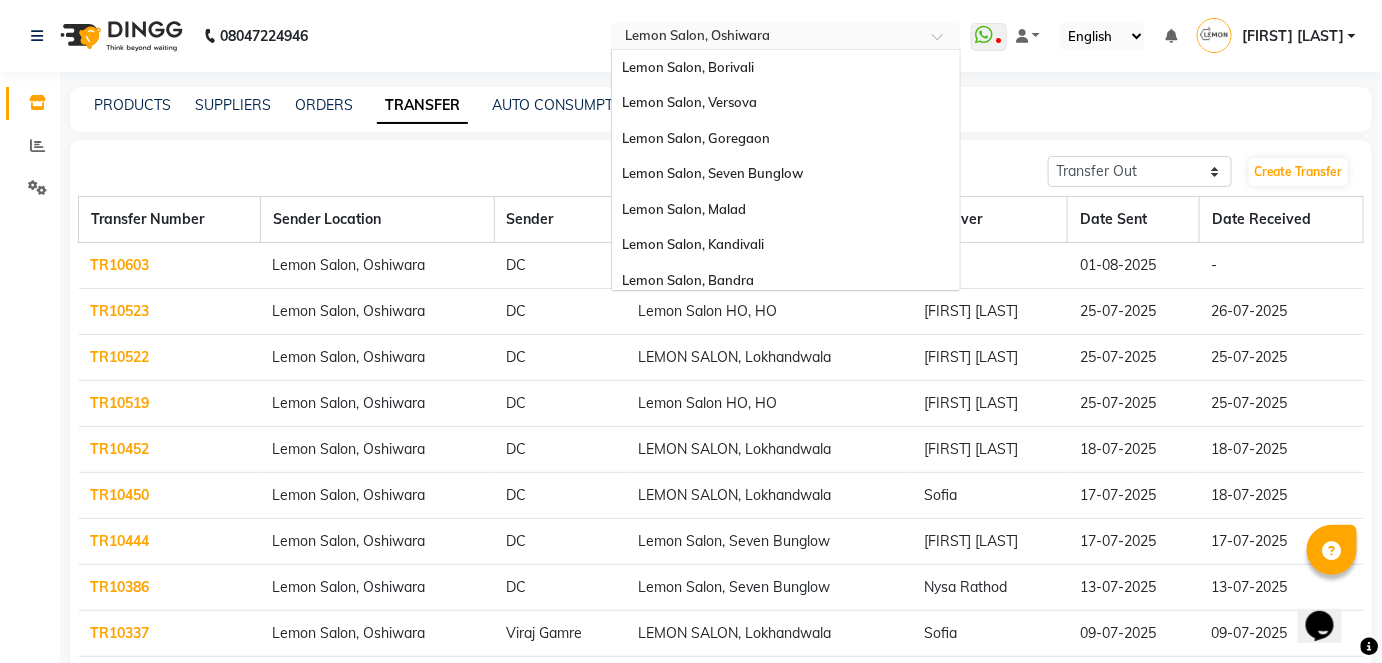scroll, scrollTop: 186, scrollLeft: 0, axis: vertical 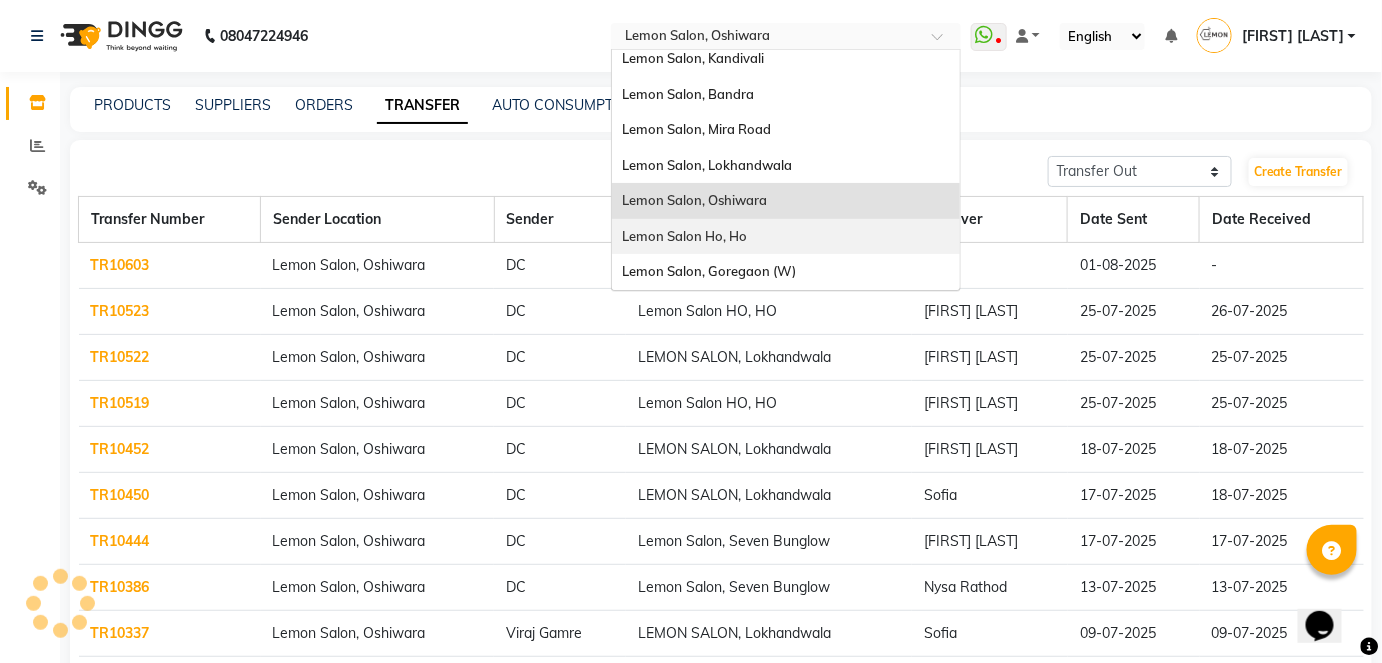 click on "Lemon Salon Ho, Ho" at bounding box center (786, 237) 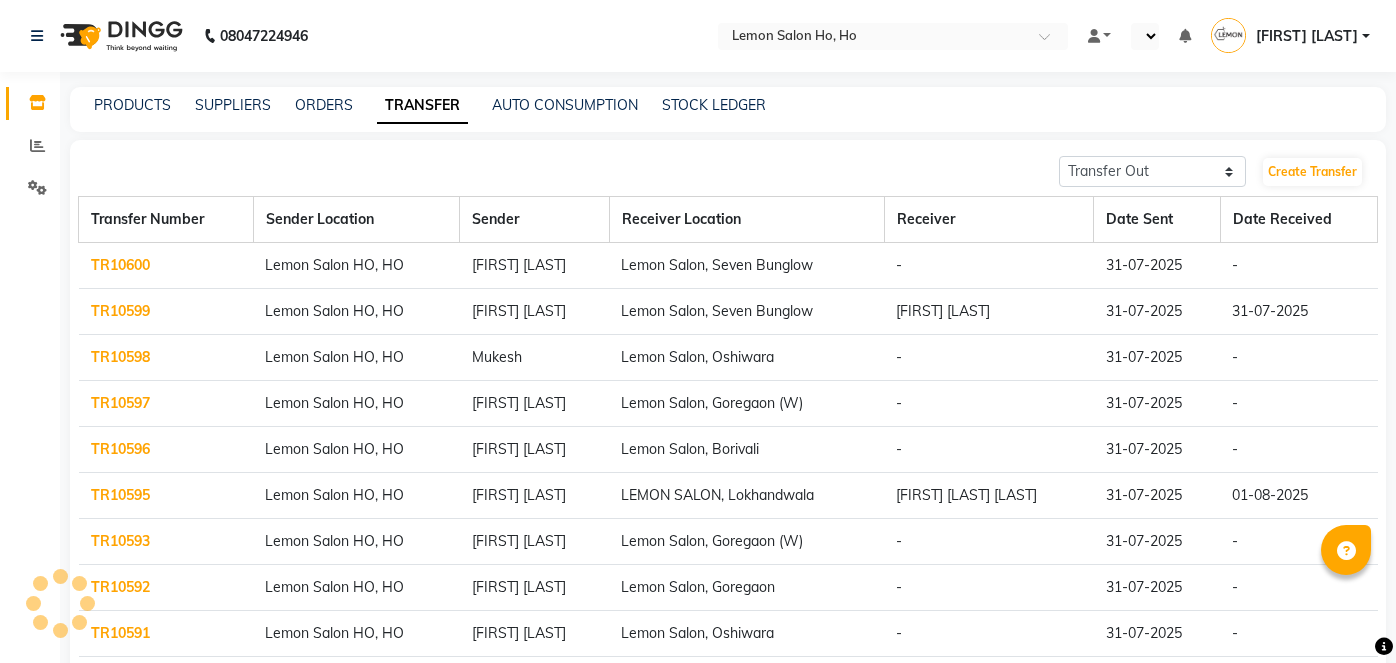 select on "sender" 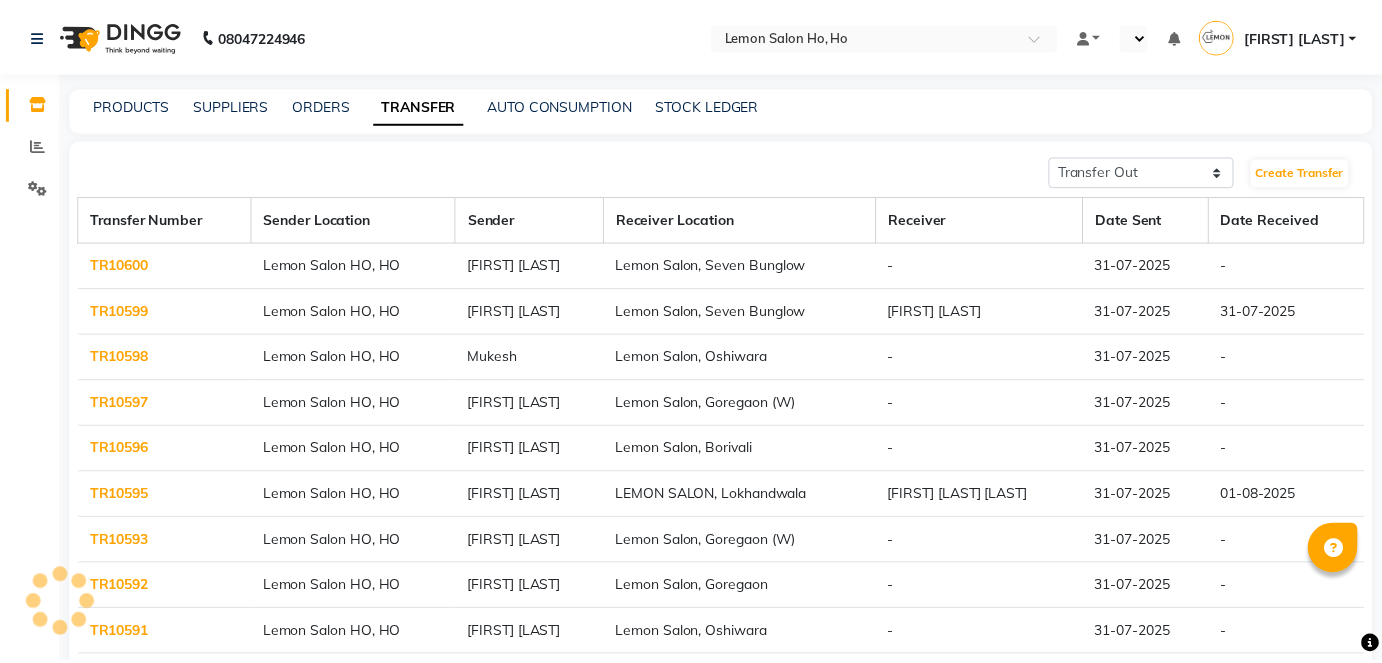 scroll, scrollTop: 0, scrollLeft: 0, axis: both 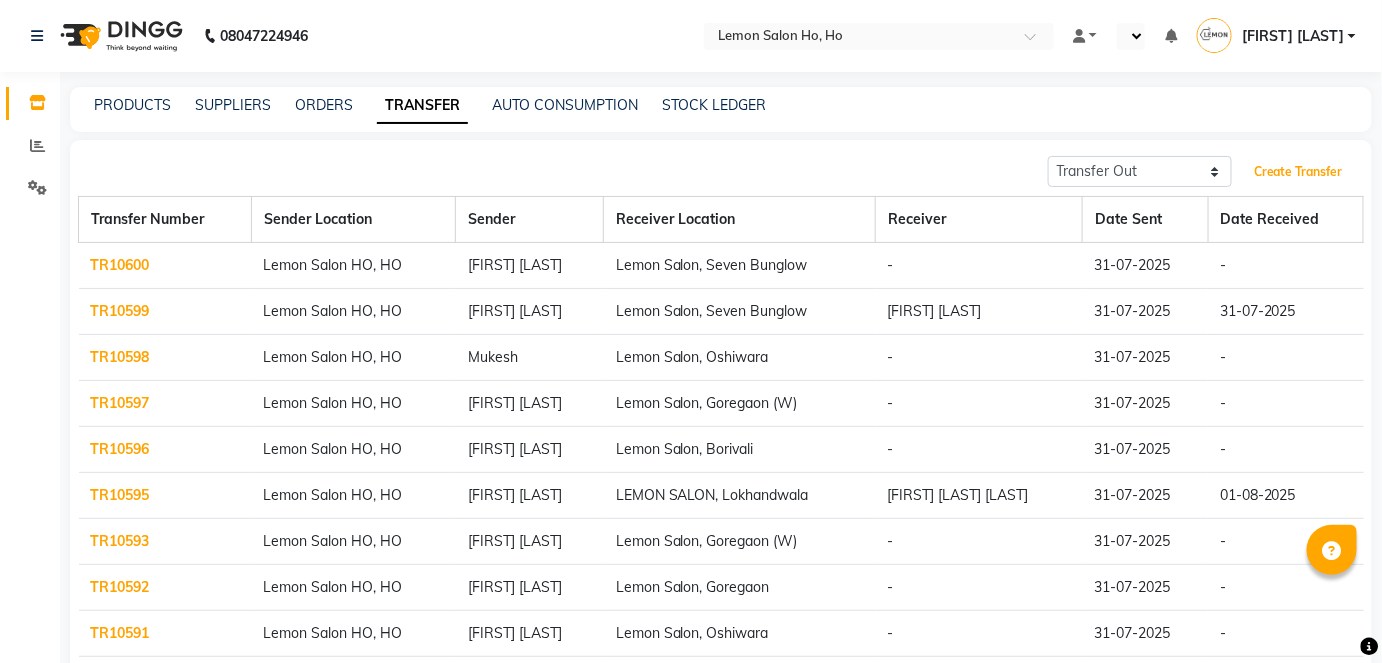 select on "en" 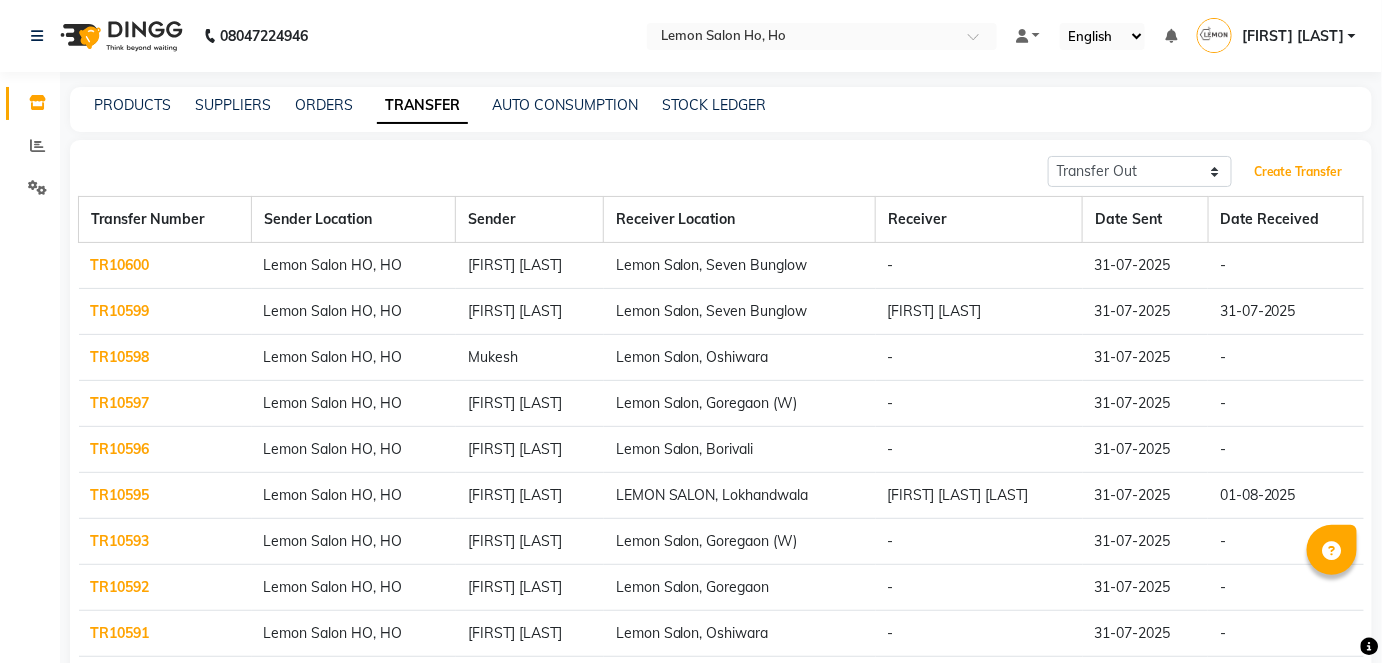 click on "Create Transfer" 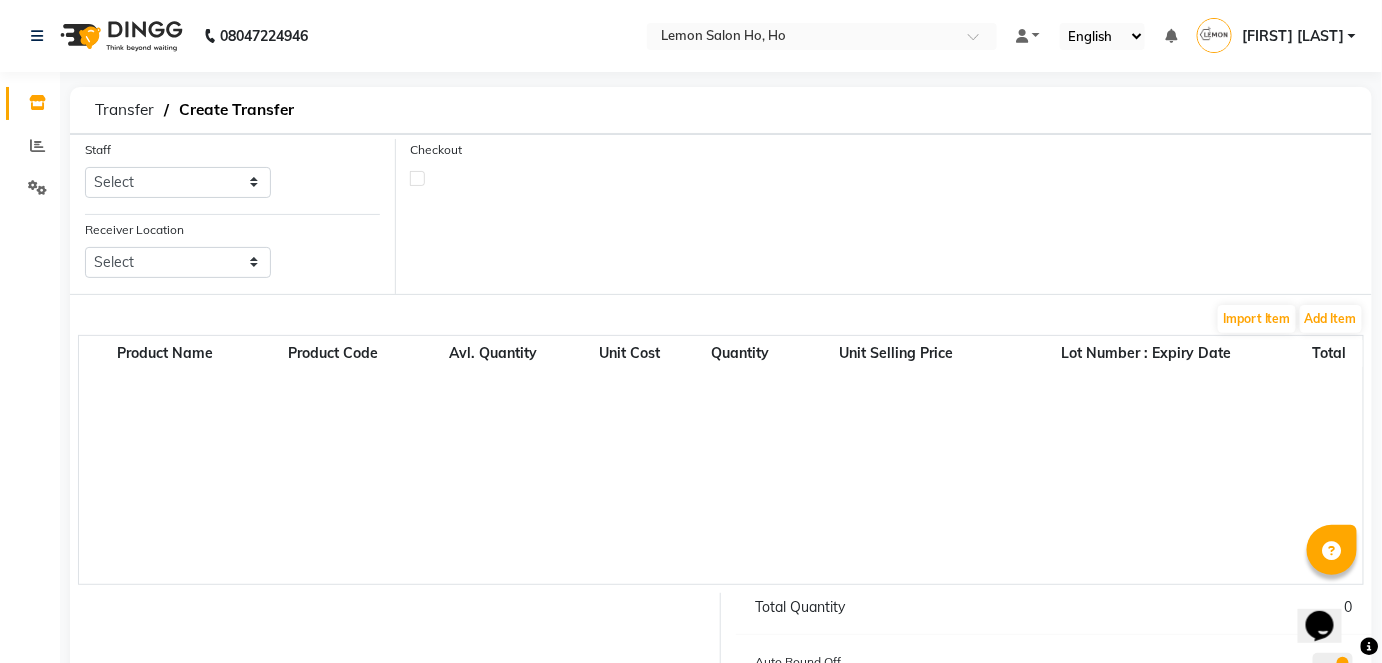 scroll, scrollTop: 0, scrollLeft: 0, axis: both 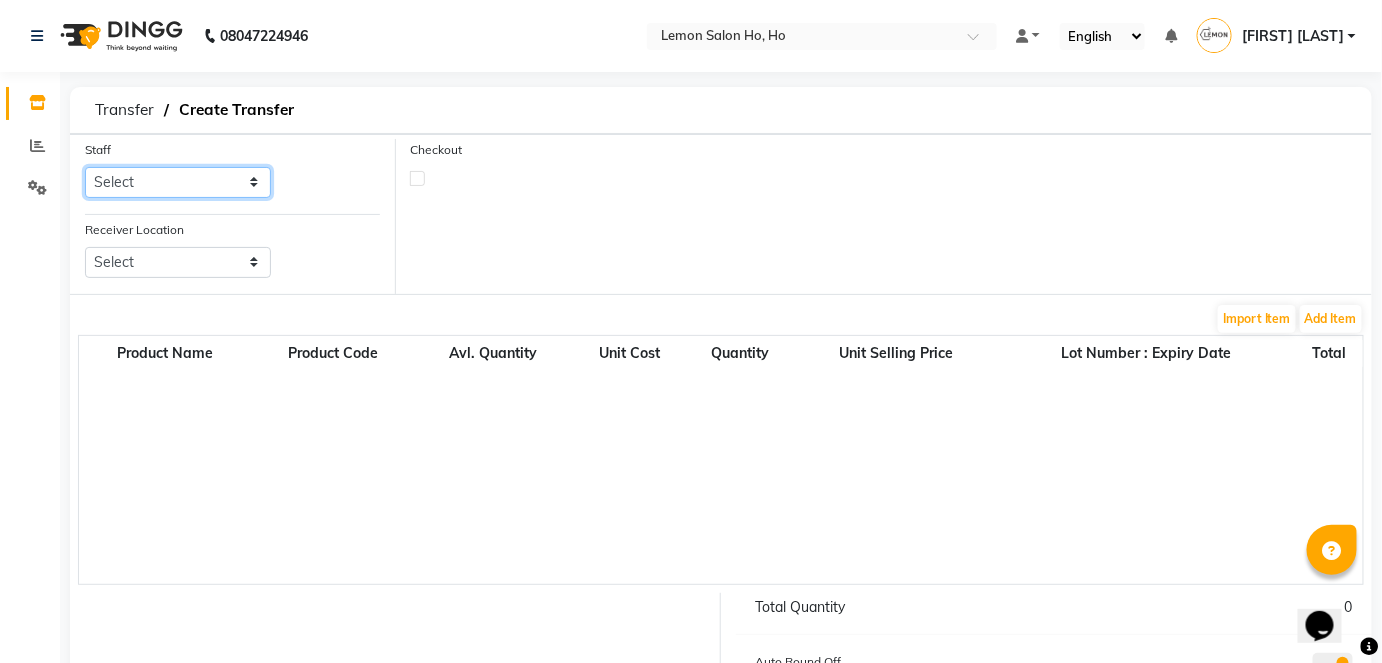 click on "Select Annie DC DINGG Support Farheen Ansari Kalpesh Kumavat  Mohammed Faisal Mukesh  Rohit Bhosle Roselooks Beauty  Runa Farah Das  Shadab" at bounding box center (178, 182) 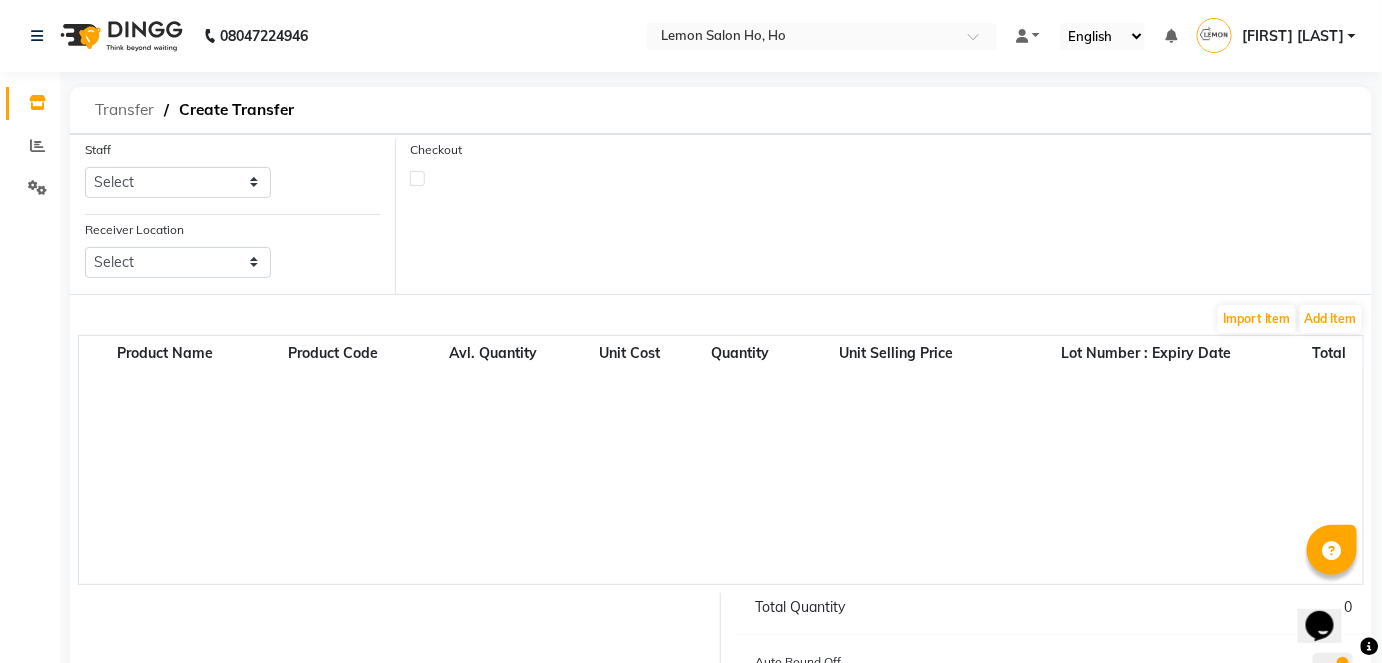 click on "Transfer" 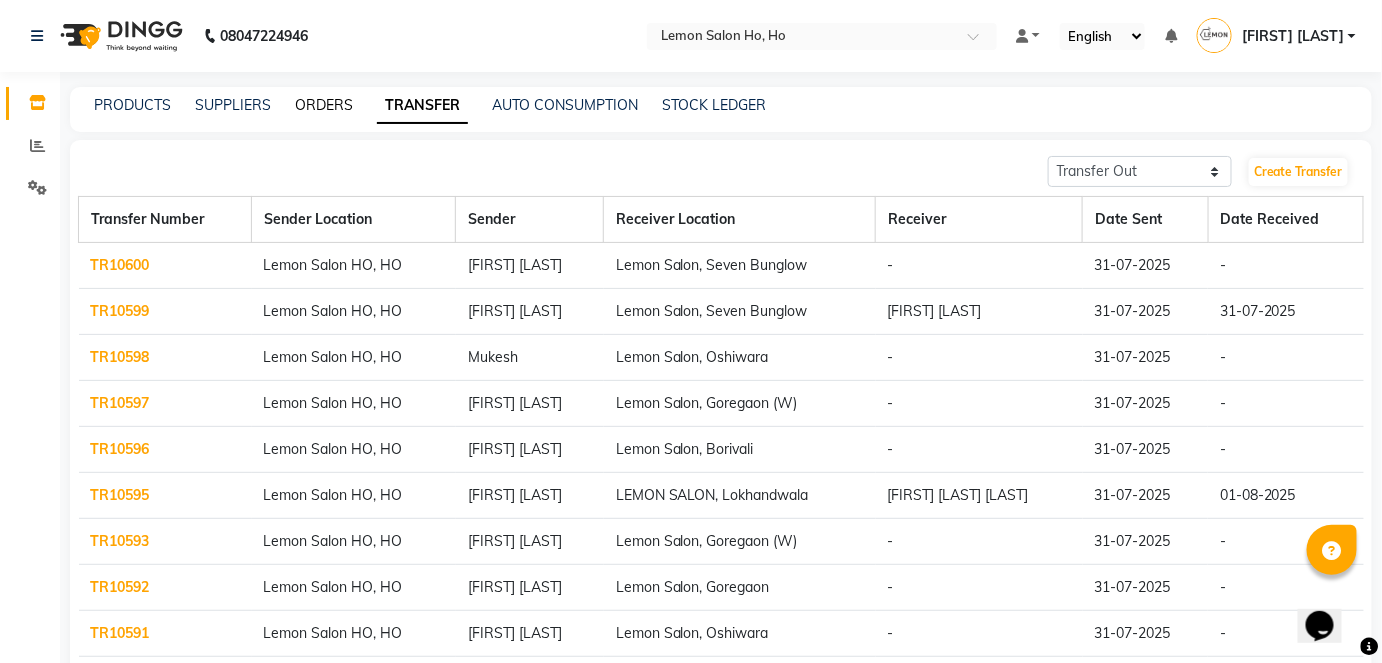 click on "ORDERS" 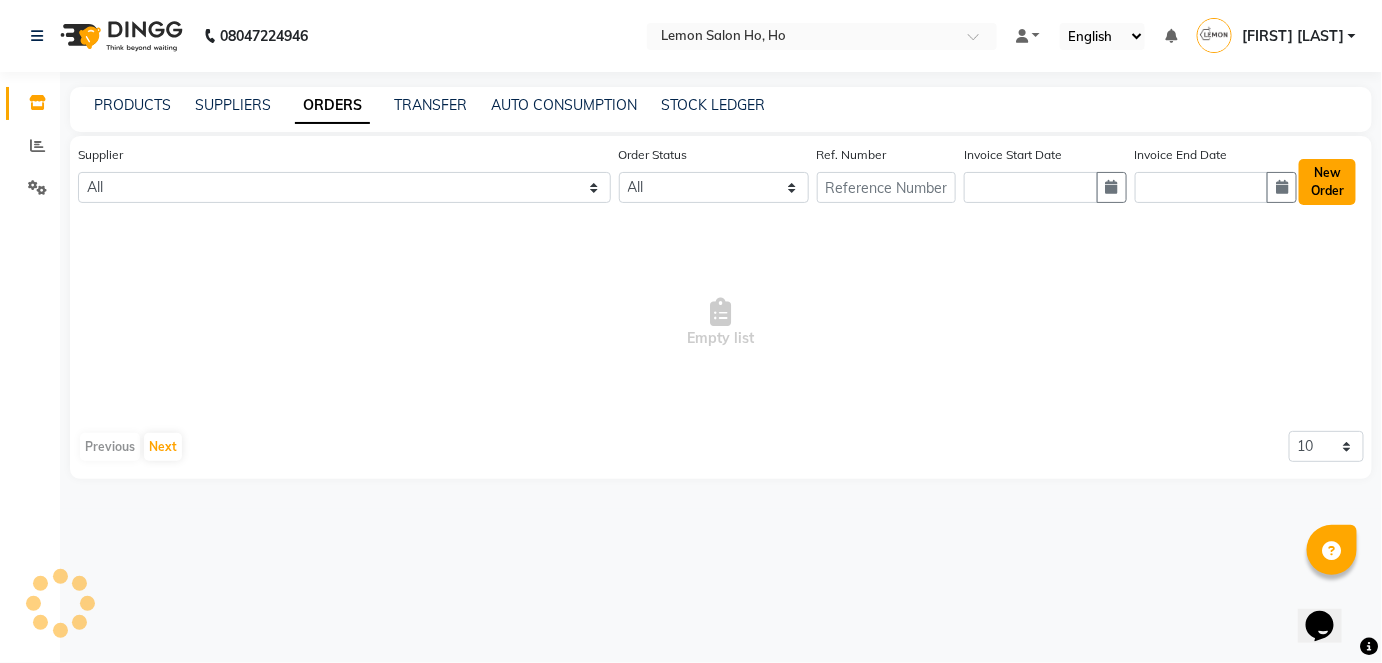 click on "New Order" 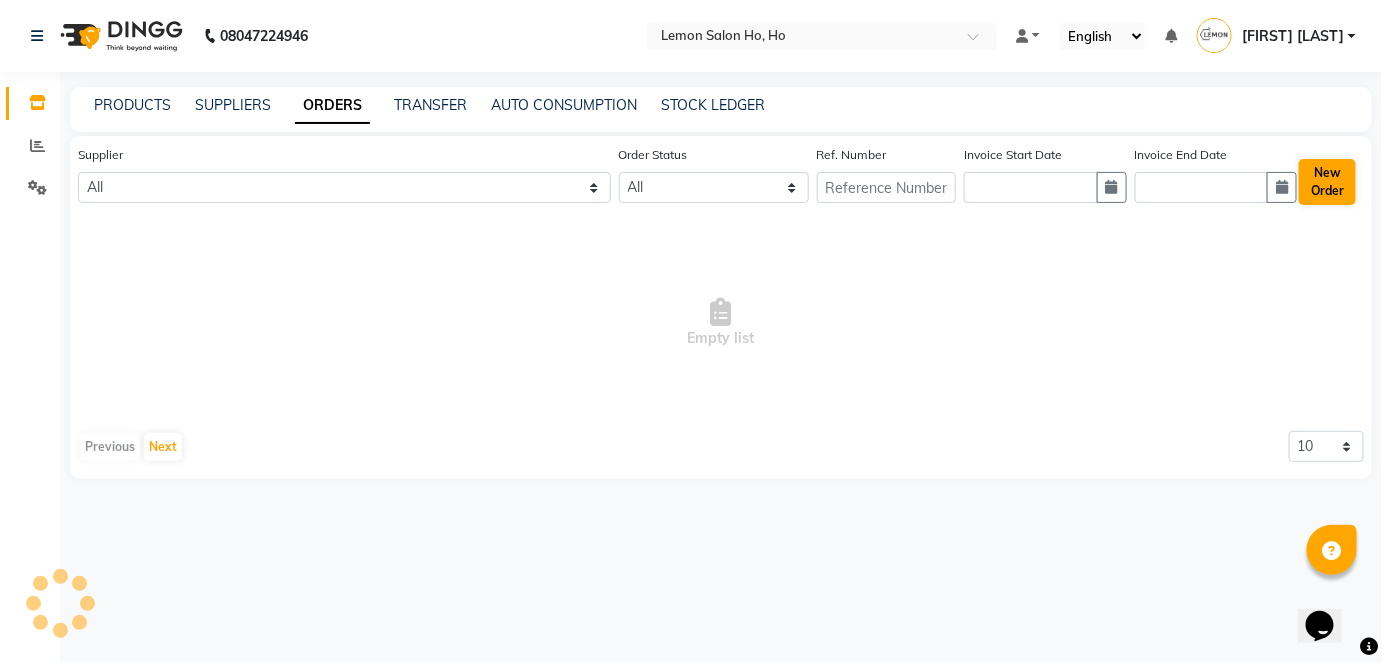 select on "true" 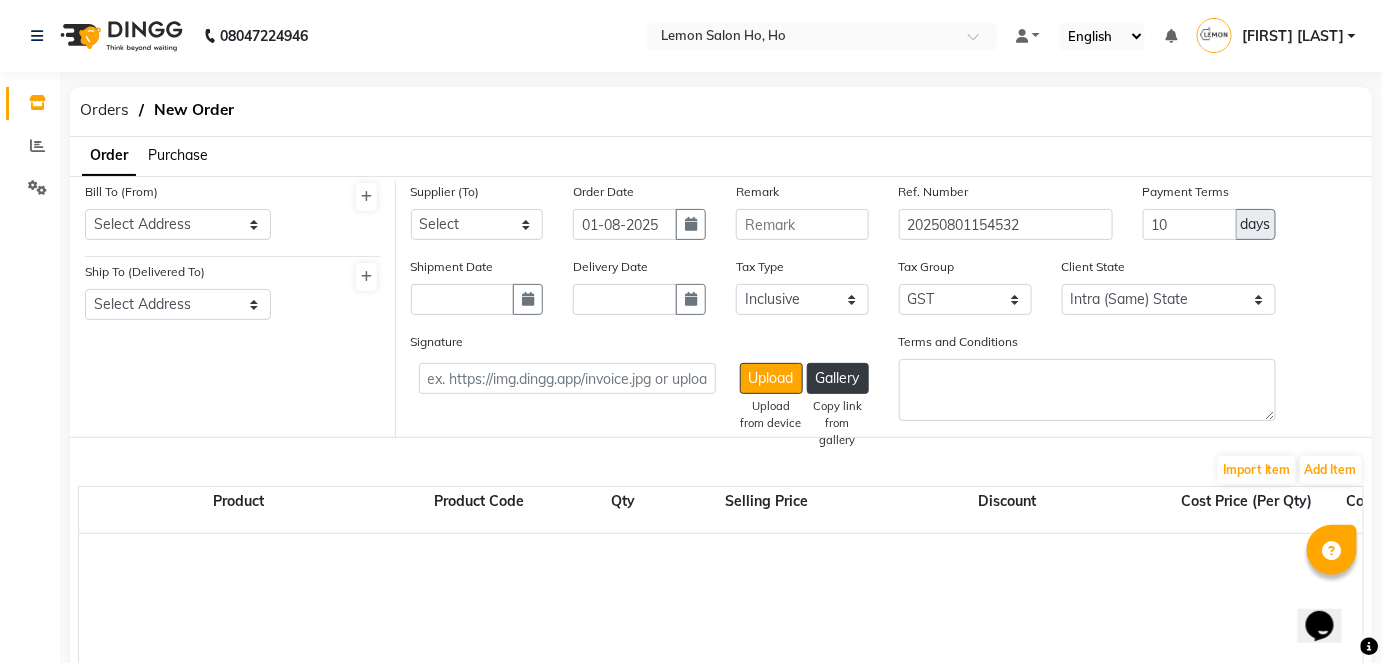 click on "Purchase" 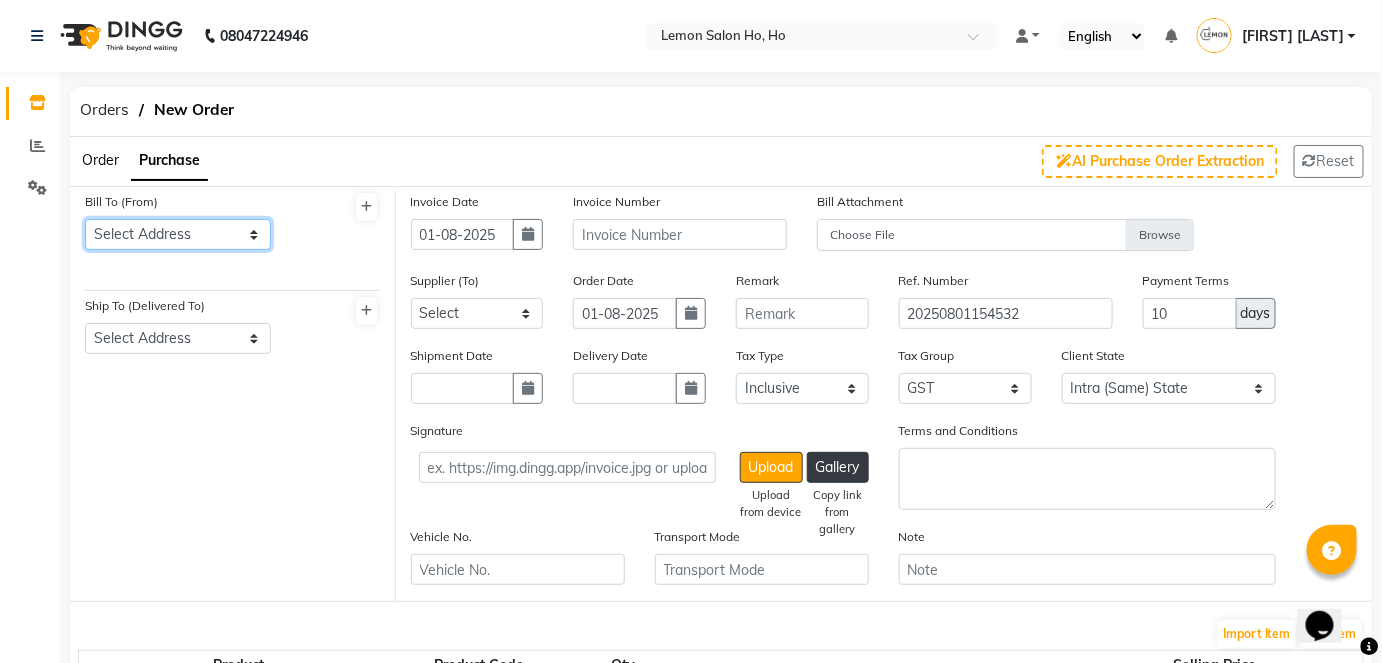 click on "Select Address  shop no-1 samarth siddhi near [CITY] [CITY] -[POSTAL_CODE]    HO   GG   Ho" 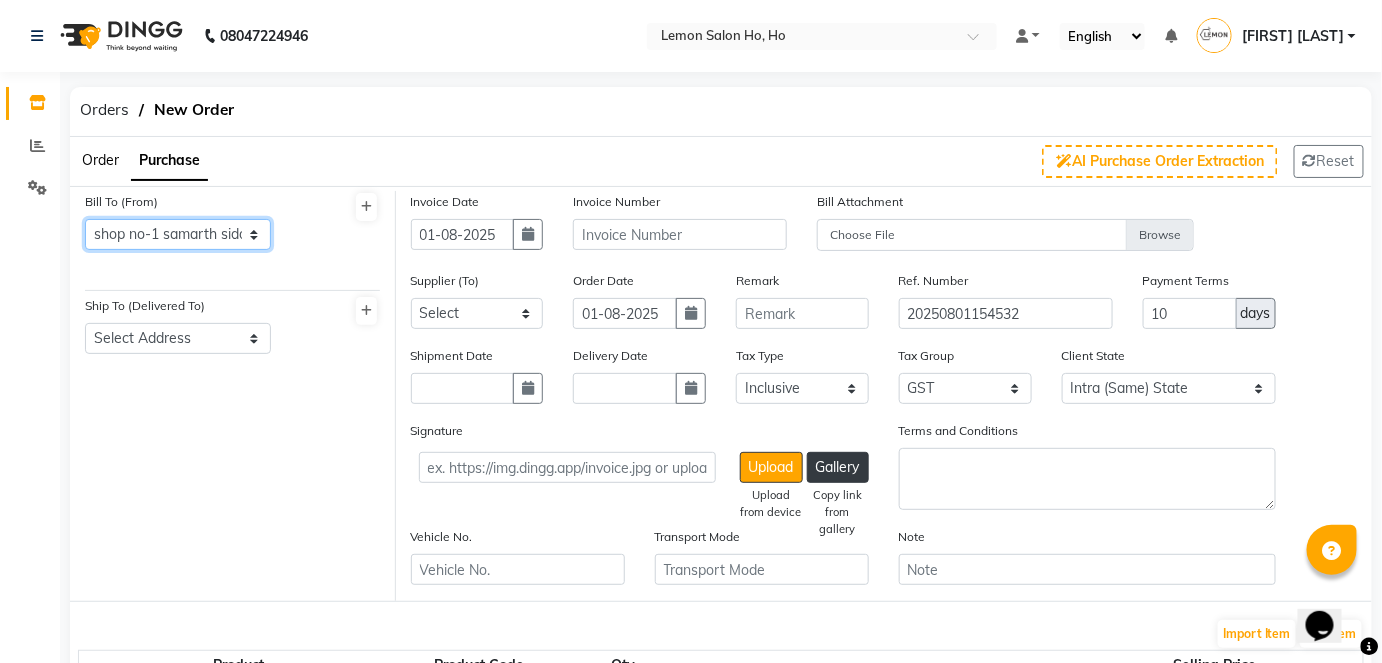 click on "Select Address  shop no-1 samarth siddhi near [CITY] [CITY] -[POSTAL_CODE]    HO   GG   Ho" 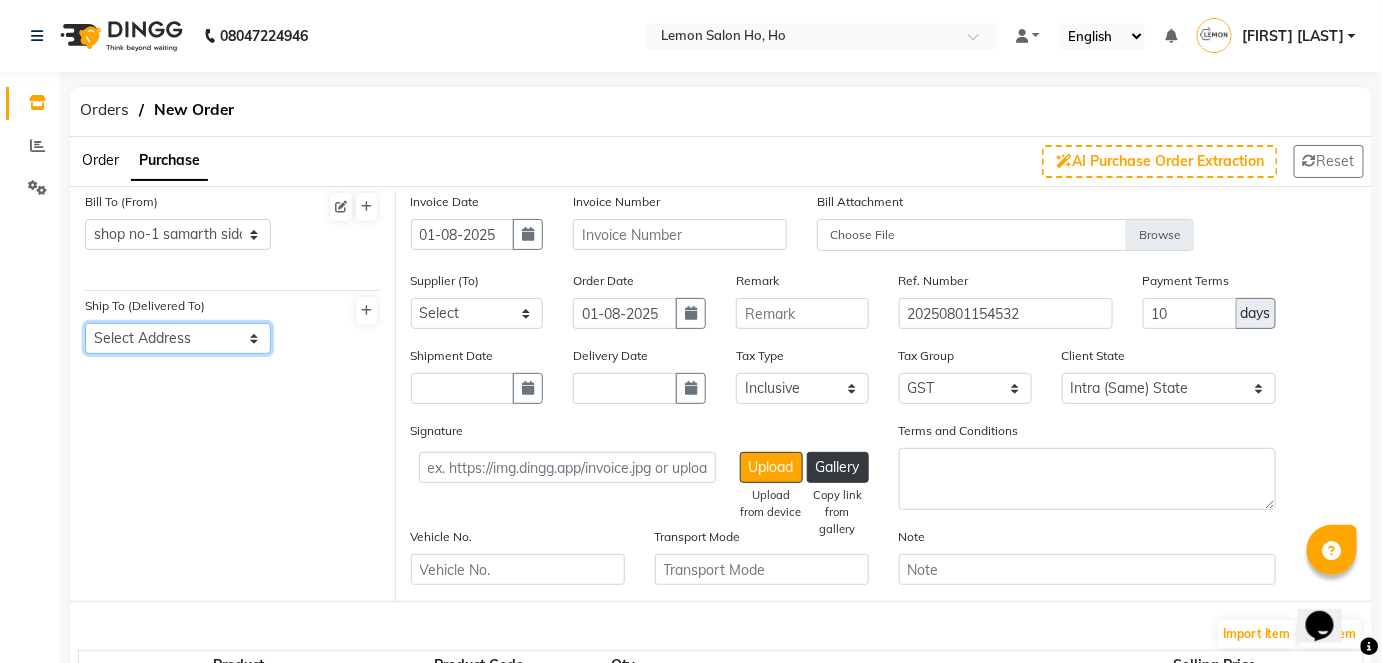 click on "Select Address  shop no-1 samarth siddhi near joggers park opp starbucks [CITY] [CITY] -[POSTAL_CODE]    YY   Lemon Malad Auris Galleria" 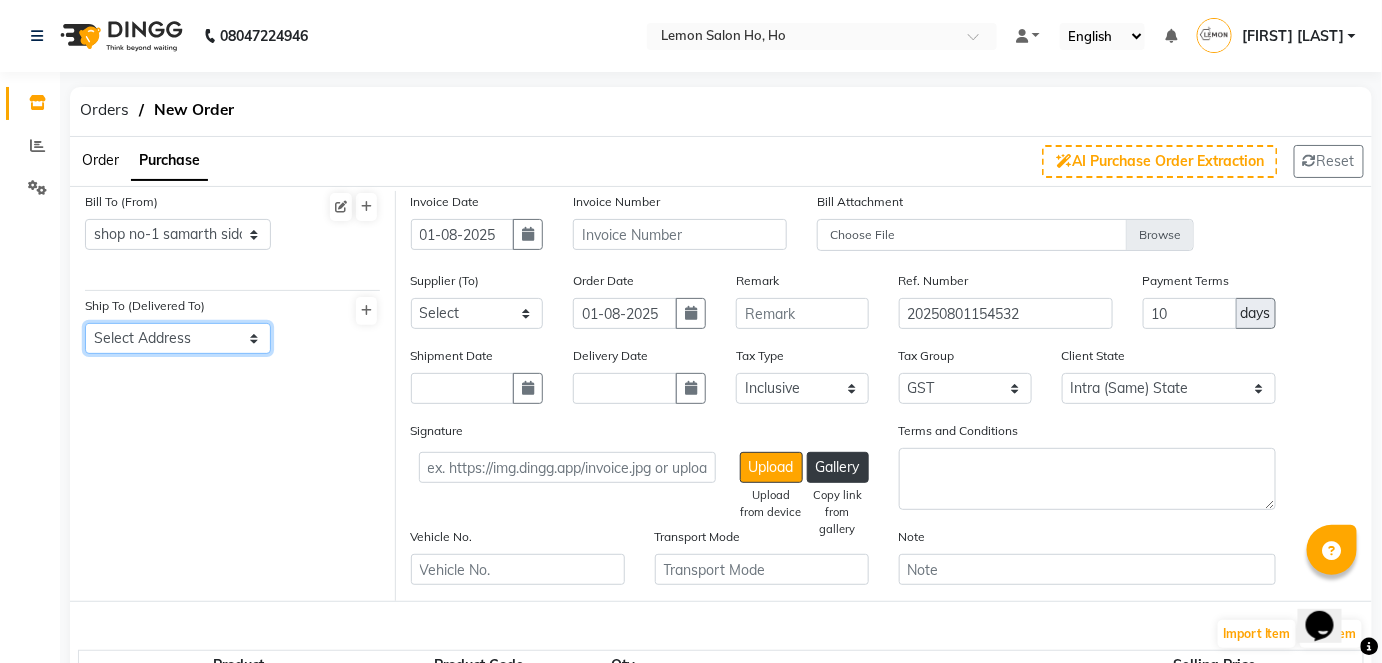 select on "8" 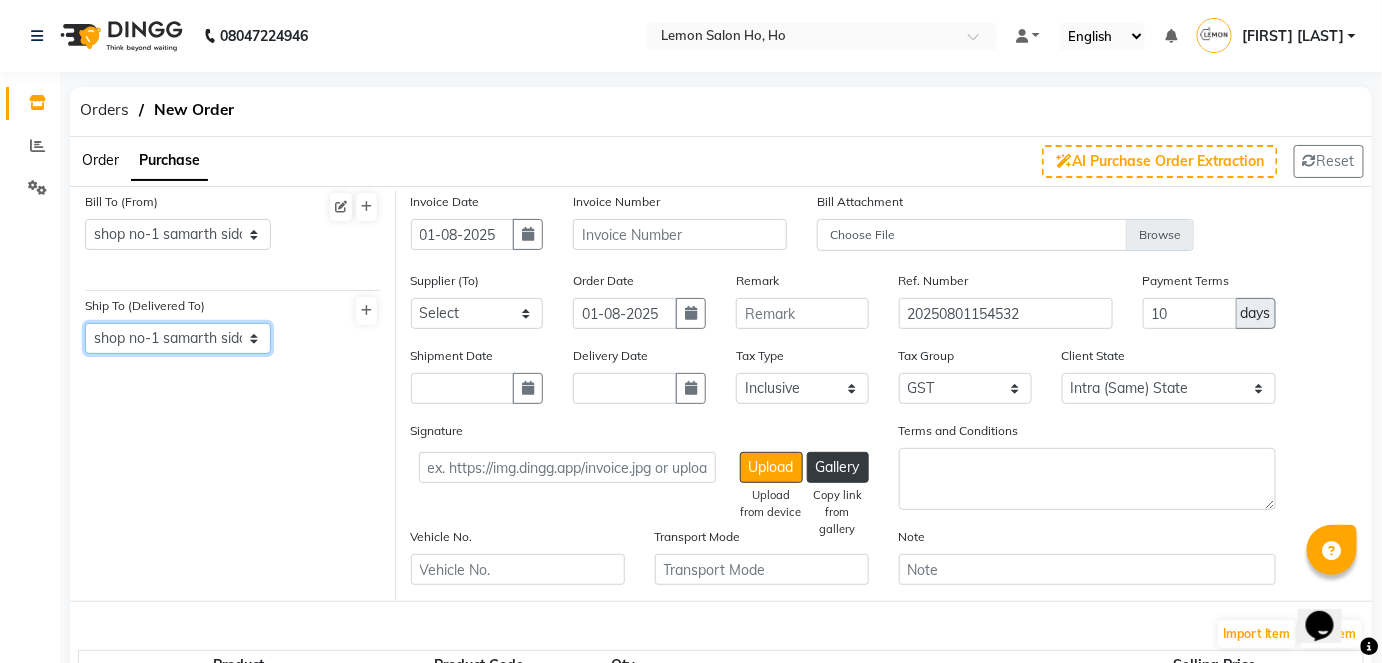 click on "Select Address  shop no-1 samarth siddhi near joggers park opp starbucks [CITY] [CITY] -[POSTAL_CODE]    YY   Lemon Malad Auris Galleria" 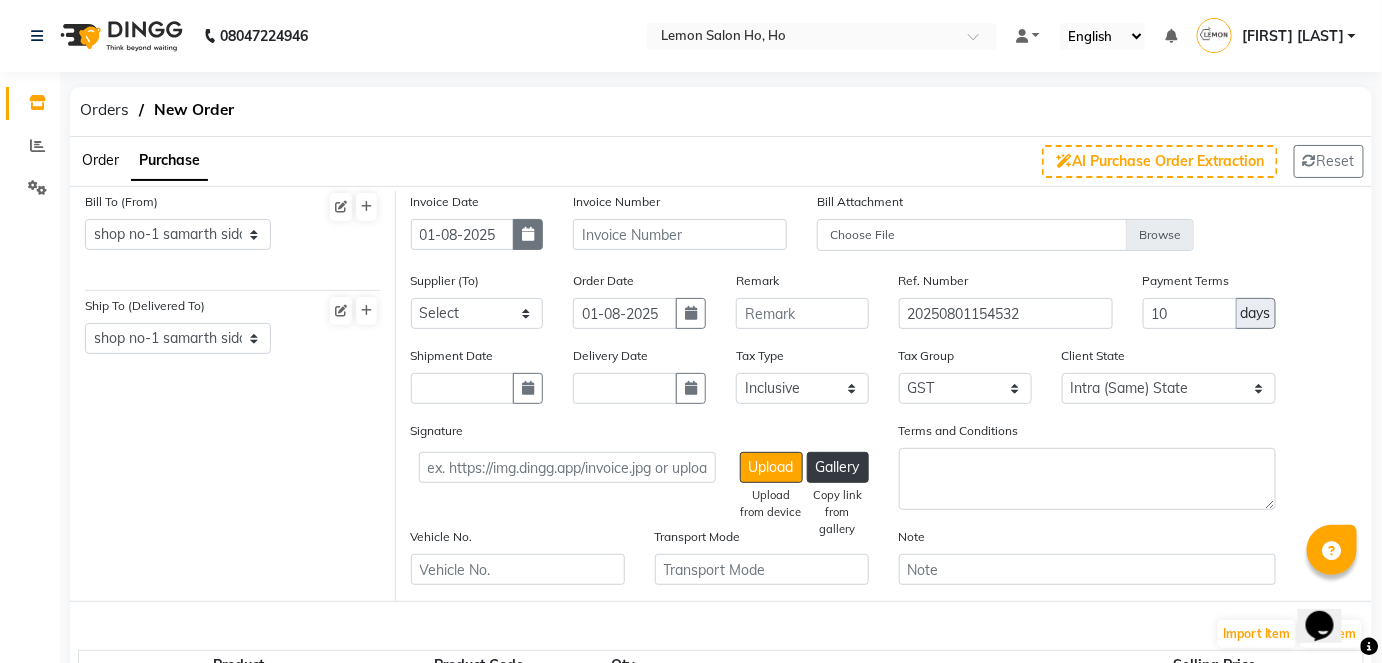 click 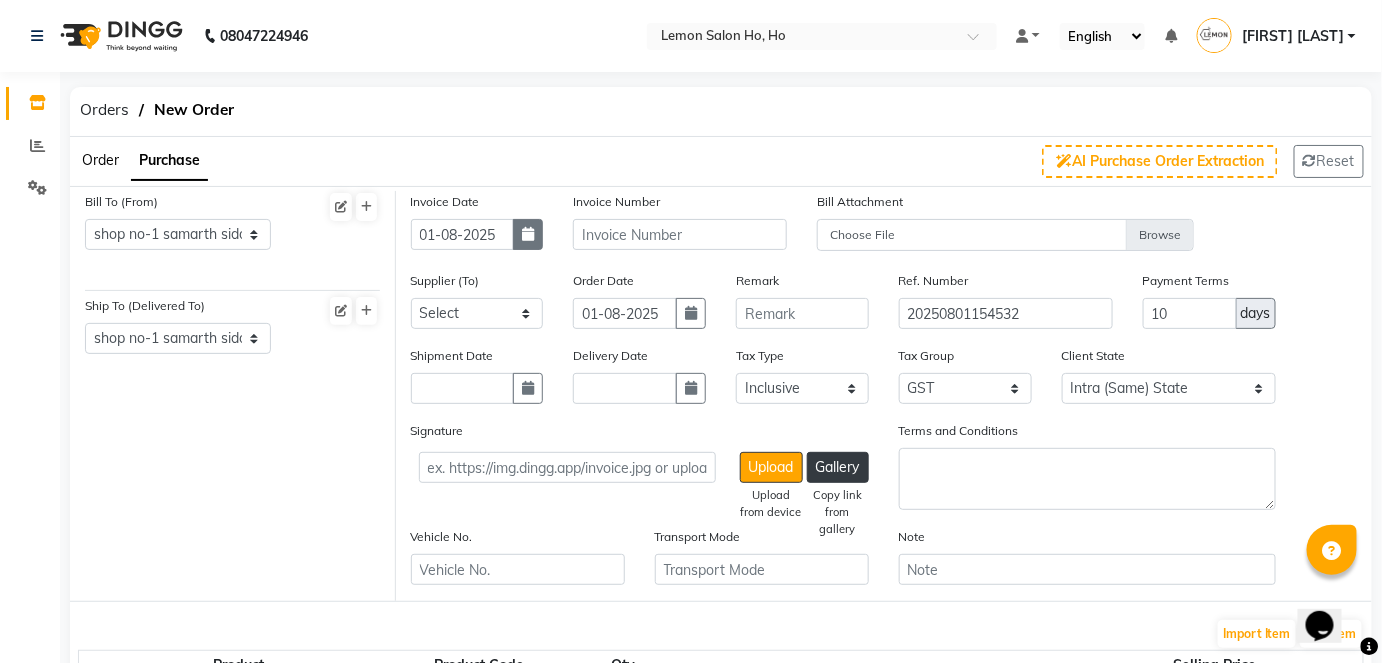 select on "8" 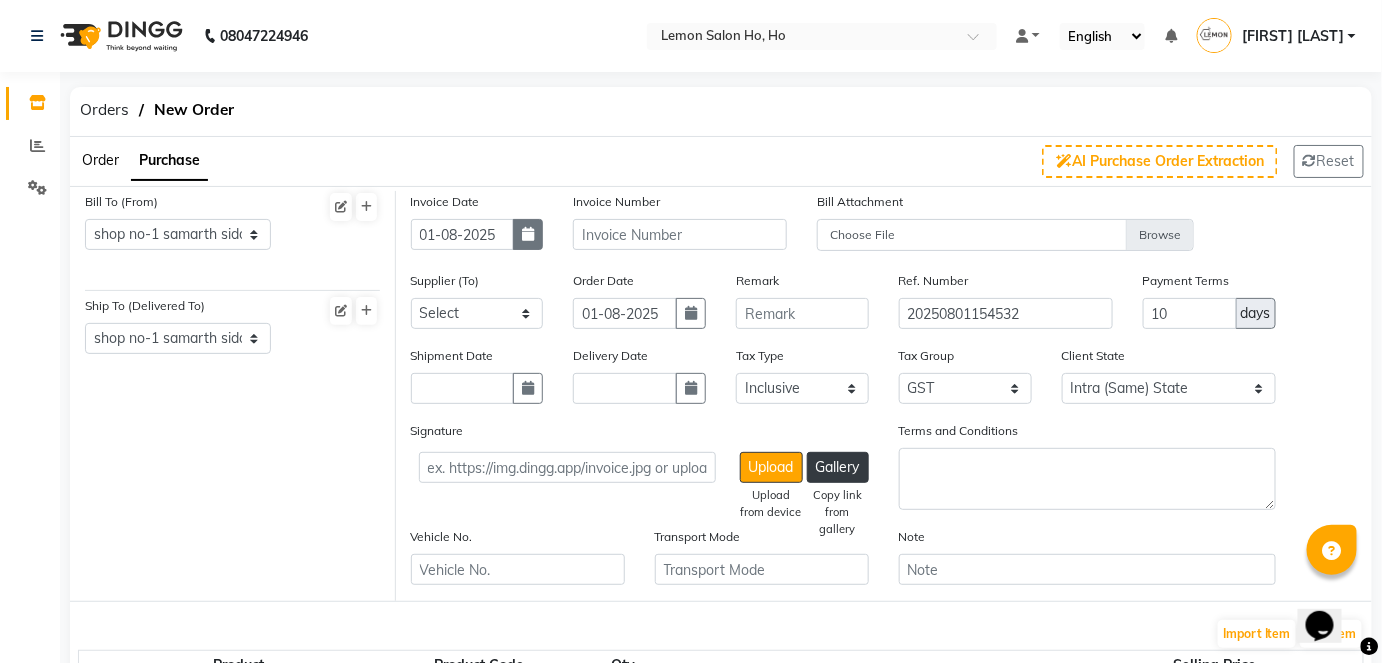 select on "2025" 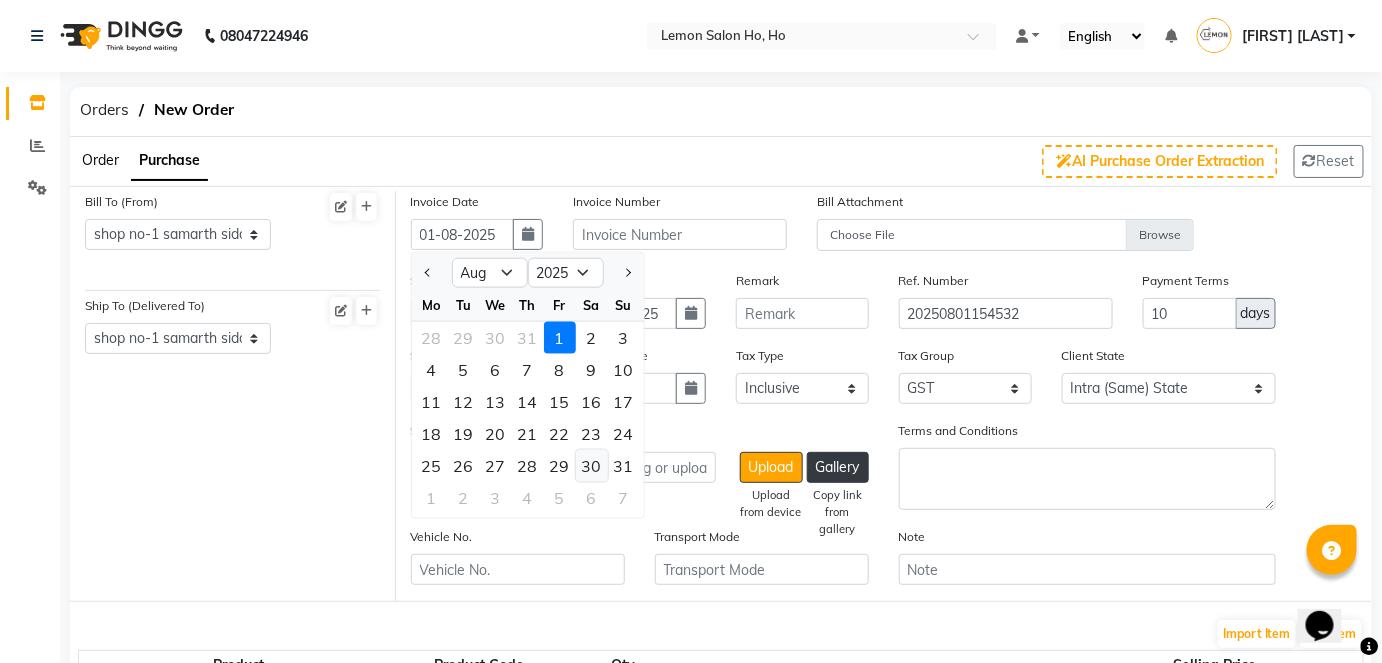 click on "30" 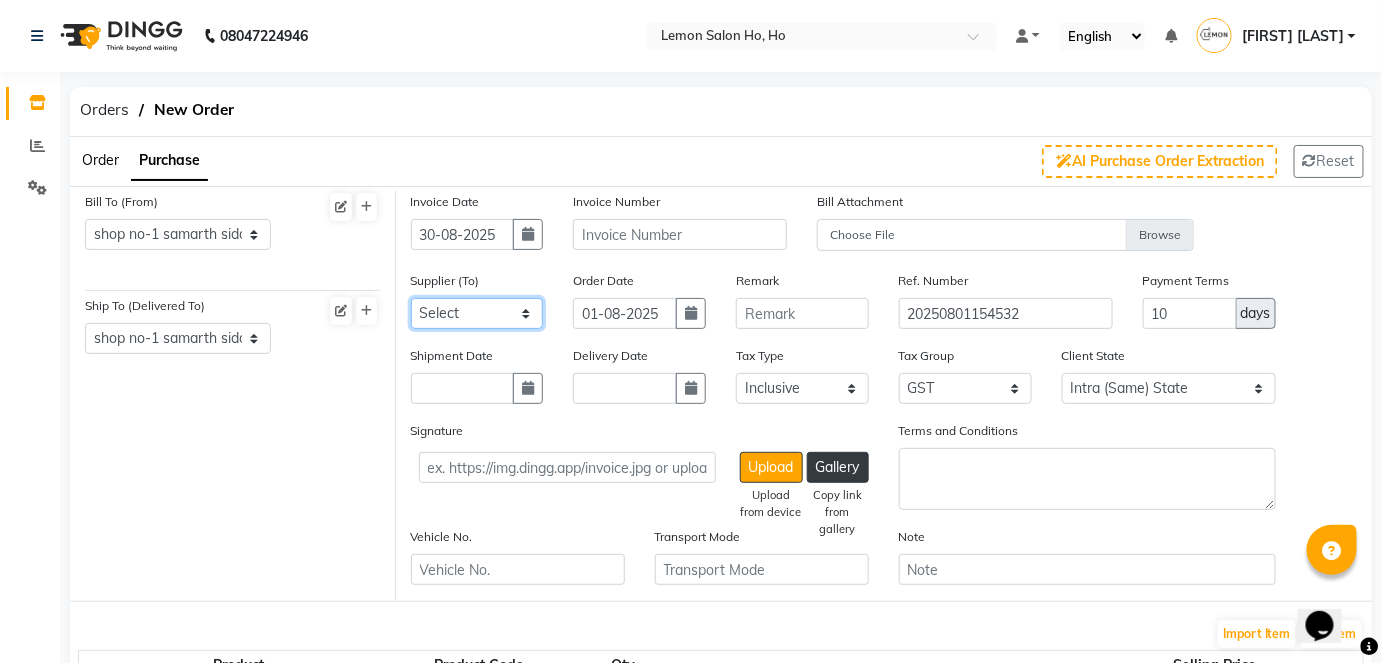 click on "Select Komal Enterprises (Loreal) Narayan Sales Agency  Osp Healthcare Rica Wax AURUS CORP  FLORACTIVE  - Floractive Cysteine Nashi  Remy Beauty Palace OLAPLEX MOKSH ENTERPRISE Moroccan Oil Ketki Panama SR Collection OPI Rich Personal Care - Richelon  wax  BEAUTY ESSENTIALS MARKETING INDIA LLP - QOD marketing  Ocean Marine Thalgo/Cirepil Oneline Wellness Ayur Marketing Beauty Glow Beauty and Glow Moksh Enterprise Zink Wellness SRISHTI ENTERPRISES Housekeeping  Czar Wellness (Vedic) Om Shanti Corporation- H&F Kit Evergreen Color Bar skinura  pvt ltd Shivam inc richelon  Shimmers Cosmetic Rich Hair & Skin  Park Exim (lotus) Beso Enterprises Nakoda Sales (bombini ) AL AHAD  ENTERPRISE TURQOISE  WELLNESS Nilesh Enterprise  Hair  Originals Glam ANITAS AROMATIC SOLUTIONS - ANITAS AROMATIC  SOLUTIONS Kerastase  Loreal India Private Limited  ENERGY BEVERAGES PVT LTD  - ENERGY WATER CREAT  BEVERAGES PVT LTD  SYNERGIE INDIA  - SYNERGIE INDYA INDIA Big Dad Enterprise - Nails  - Dinesh M.M.ENTERPRISES M.M.ENTERPRISES" 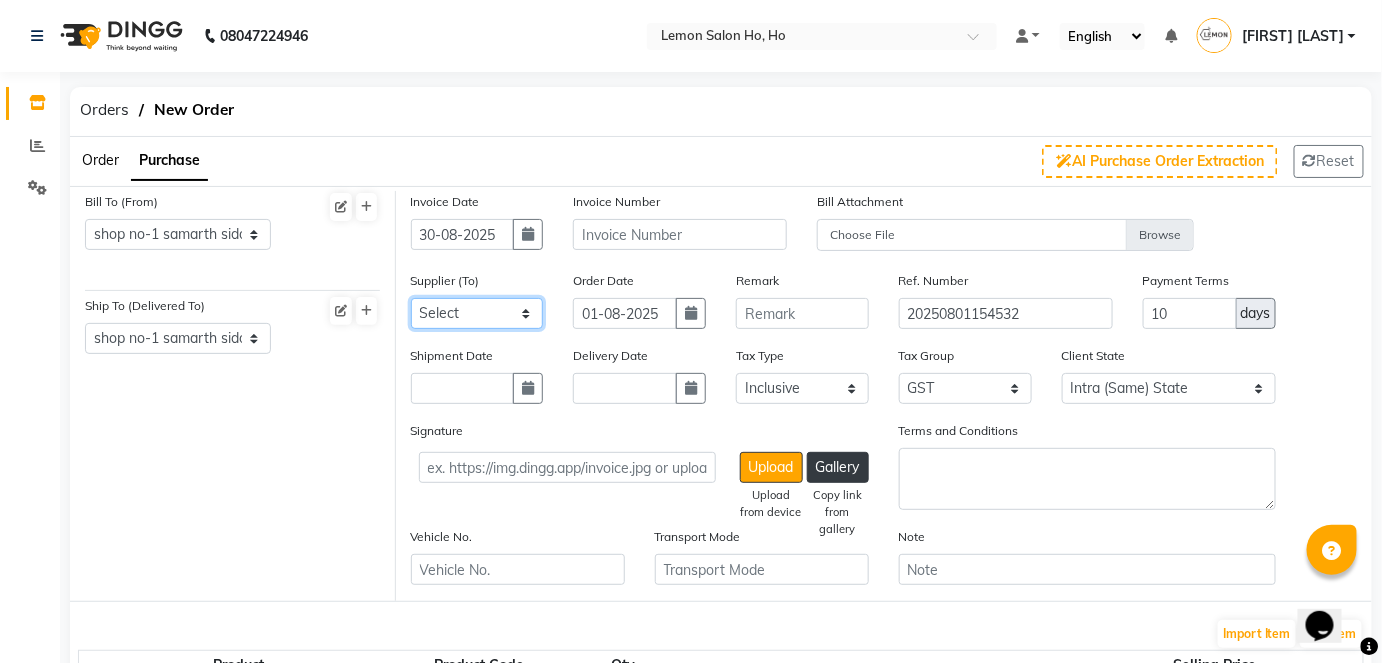 click on "Select Komal Enterprises (Loreal) Narayan Sales Agency  Osp Healthcare Rica Wax AURUS CORP  FLORACTIVE  - Floractive Cysteine Nashi  Remy Beauty Palace OLAPLEX MOKSH ENTERPRISE Moroccan Oil Ketki Panama SR Collection OPI Rich Personal Care - Richelon  wax  BEAUTY ESSENTIALS MARKETING INDIA LLP - QOD marketing  Ocean Marine Thalgo/Cirepil Oneline Wellness Ayur Marketing Beauty Glow Beauty and Glow Moksh Enterprise Zink Wellness SRISHTI ENTERPRISES Housekeeping  Czar Wellness (Vedic) Om Shanti Corporation- H&F Kit Evergreen Color Bar skinura  pvt ltd Shivam inc richelon  Shimmers Cosmetic Rich Hair & Skin  Park Exim (lotus) Beso Enterprises Nakoda Sales (bombini ) AL AHAD  ENTERPRISE TURQOISE  WELLNESS Nilesh Enterprise  Hair  Originals Glam ANITAS AROMATIC SOLUTIONS - ANITAS AROMATIC  SOLUTIONS Kerastase  Loreal India Private Limited  ENERGY BEVERAGES PVT LTD  - ENERGY WATER CREAT  BEVERAGES PVT LTD  SYNERGIE INDIA  - SYNERGIE INDYA INDIA Big Dad Enterprise - Nails  - Dinesh M.M.ENTERPRISES M.M.ENTERPRISES" 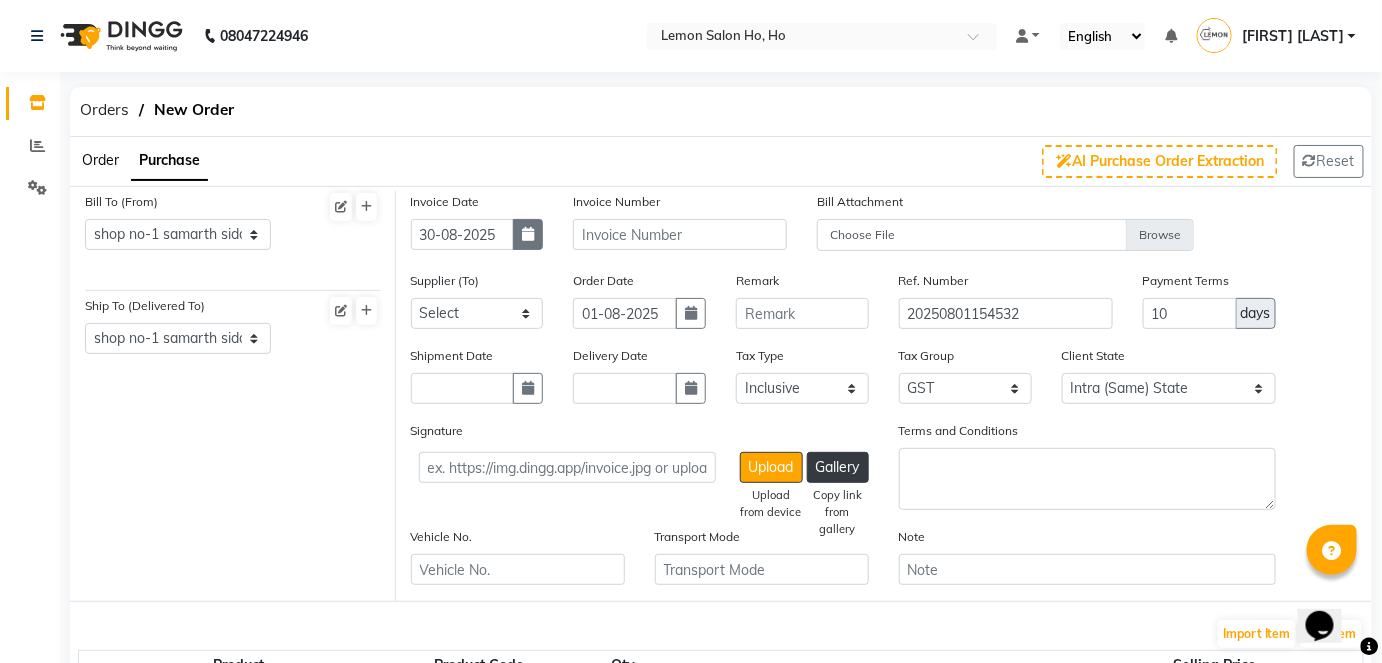 click 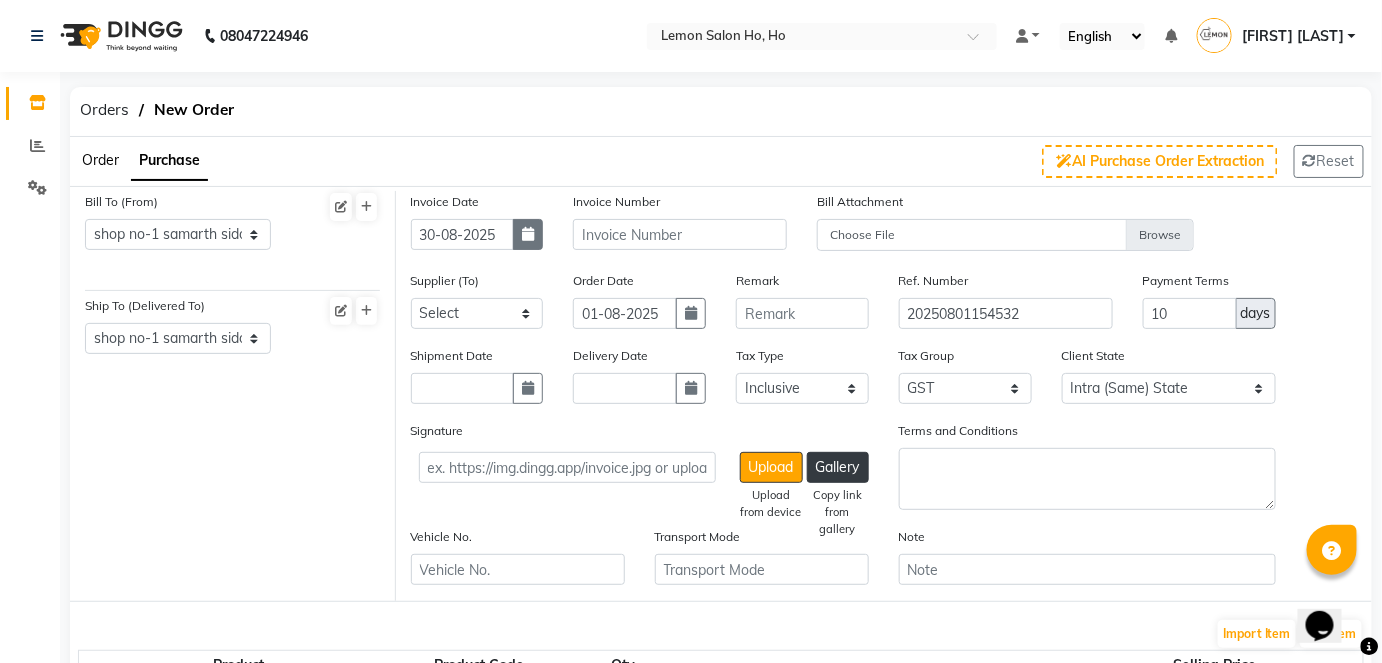 select on "8" 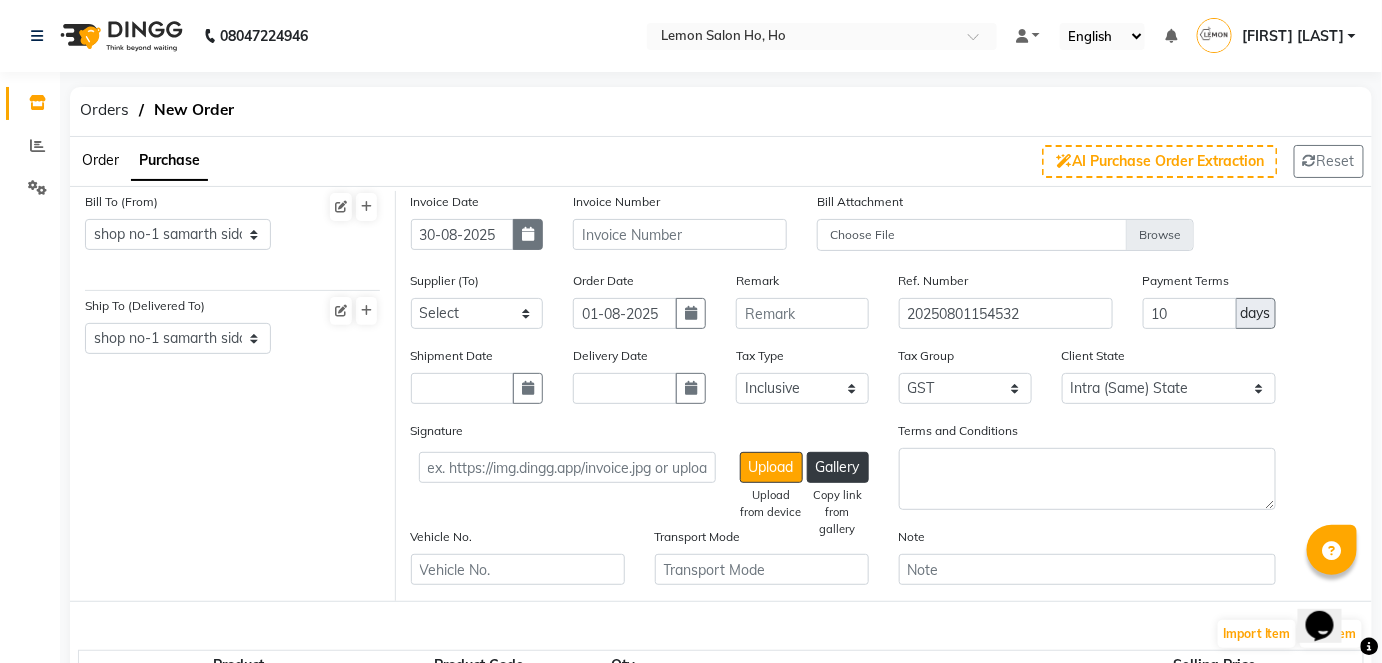 select on "2025" 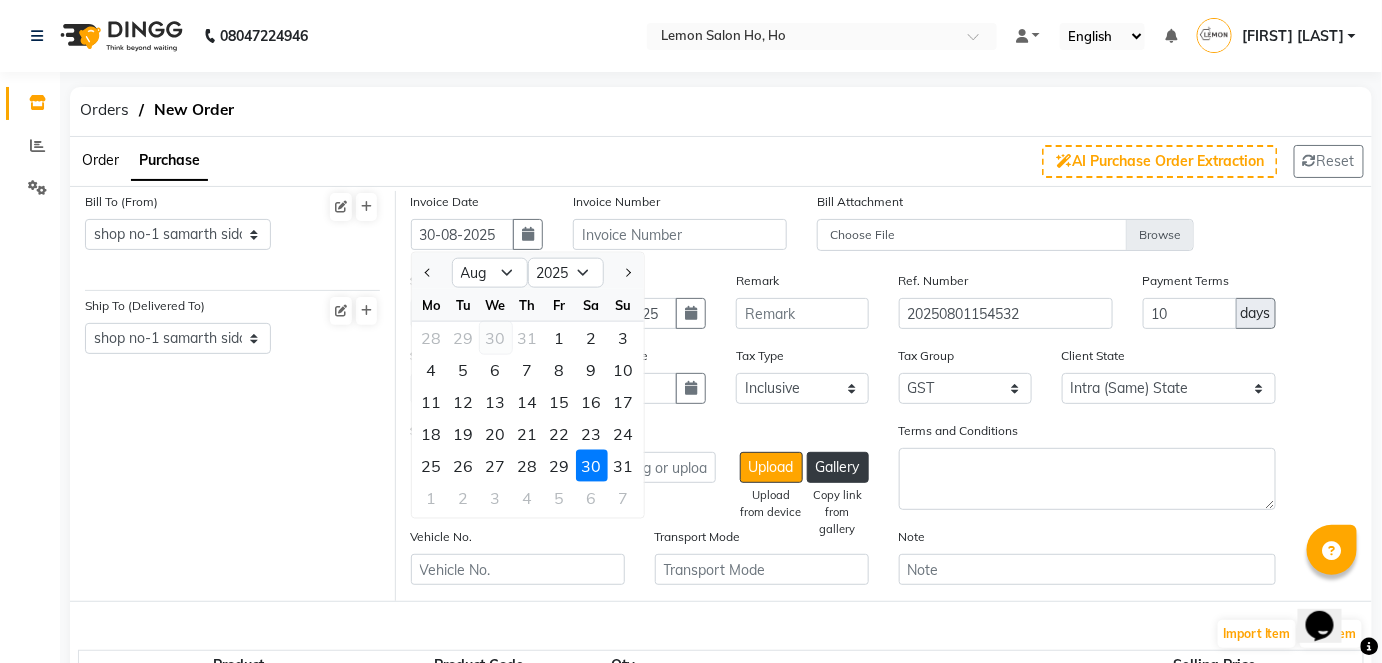 click on "30" 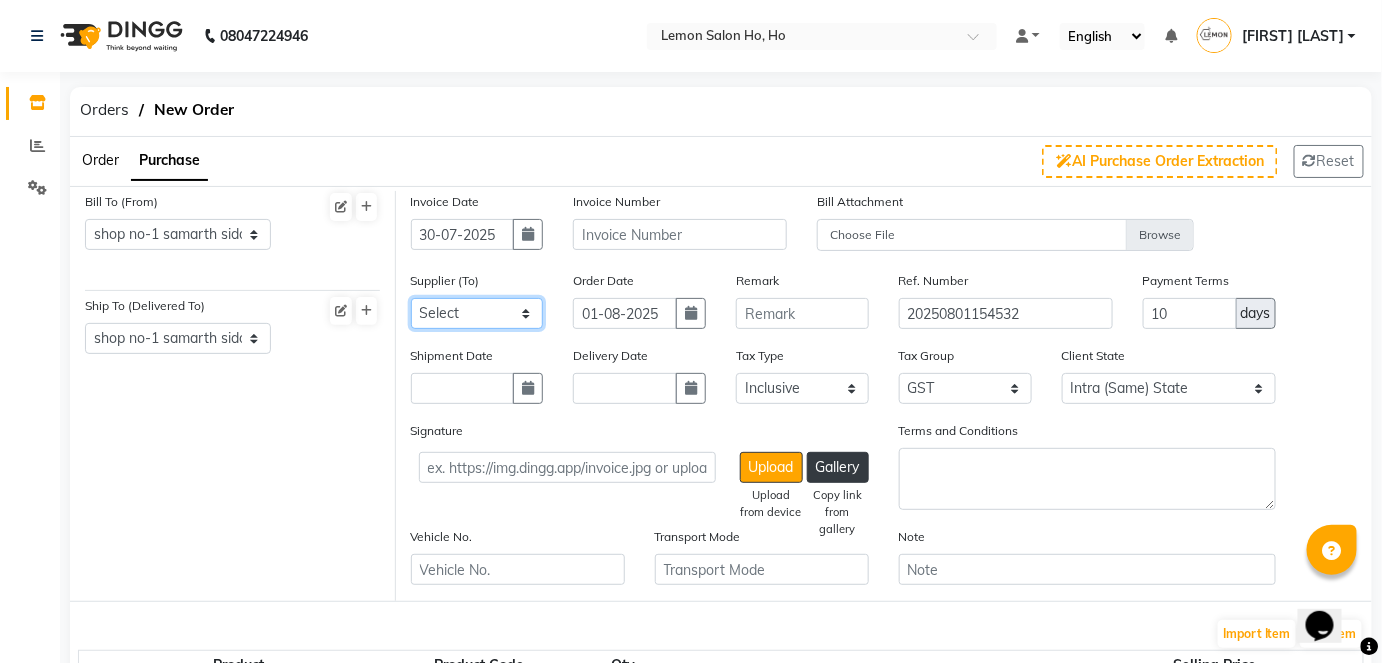 click on "Select Komal Enterprises (Loreal) Narayan Sales Agency  Osp Healthcare Rica Wax AURUS CORP  FLORACTIVE  - Floractive Cysteine Nashi  Remy Beauty Palace OLAPLEX MOKSH ENTERPRISE Moroccan Oil Ketki Panama SR Collection OPI Rich Personal Care - Richelon  wax  BEAUTY ESSENTIALS MARKETING INDIA LLP - QOD marketing  Ocean Marine Thalgo/Cirepil Oneline Wellness Ayur Marketing Beauty Glow Beauty and Glow Moksh Enterprise Zink Wellness SRISHTI ENTERPRISES Housekeeping  Czar Wellness (Vedic) Om Shanti Corporation- H&F Kit Evergreen Color Bar skinura  pvt ltd Shivam inc richelon  Shimmers Cosmetic Rich Hair & Skin  Park Exim (lotus) Beso Enterprises Nakoda Sales (bombini ) AL AHAD  ENTERPRISE TURQOISE  WELLNESS Nilesh Enterprise  Hair  Originals Glam ANITAS AROMATIC SOLUTIONS - ANITAS AROMATIC  SOLUTIONS Kerastase  Loreal India Private Limited  ENERGY BEVERAGES PVT LTD  - ENERGY WATER CREAT  BEVERAGES PVT LTD  SYNERGIE INDIA  - SYNERGIE INDYA INDIA Big Dad Enterprise - Nails  - Dinesh M.M.ENTERPRISES M.M.ENTERPRISES" 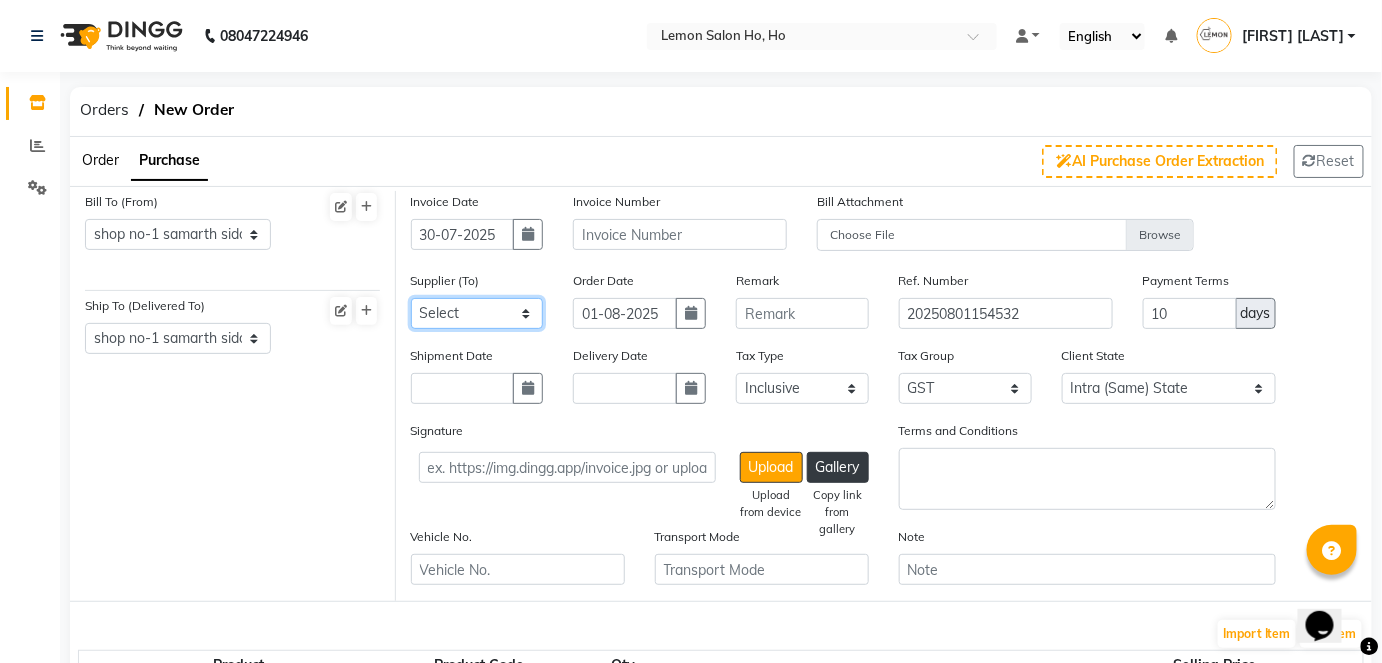 select on "1908" 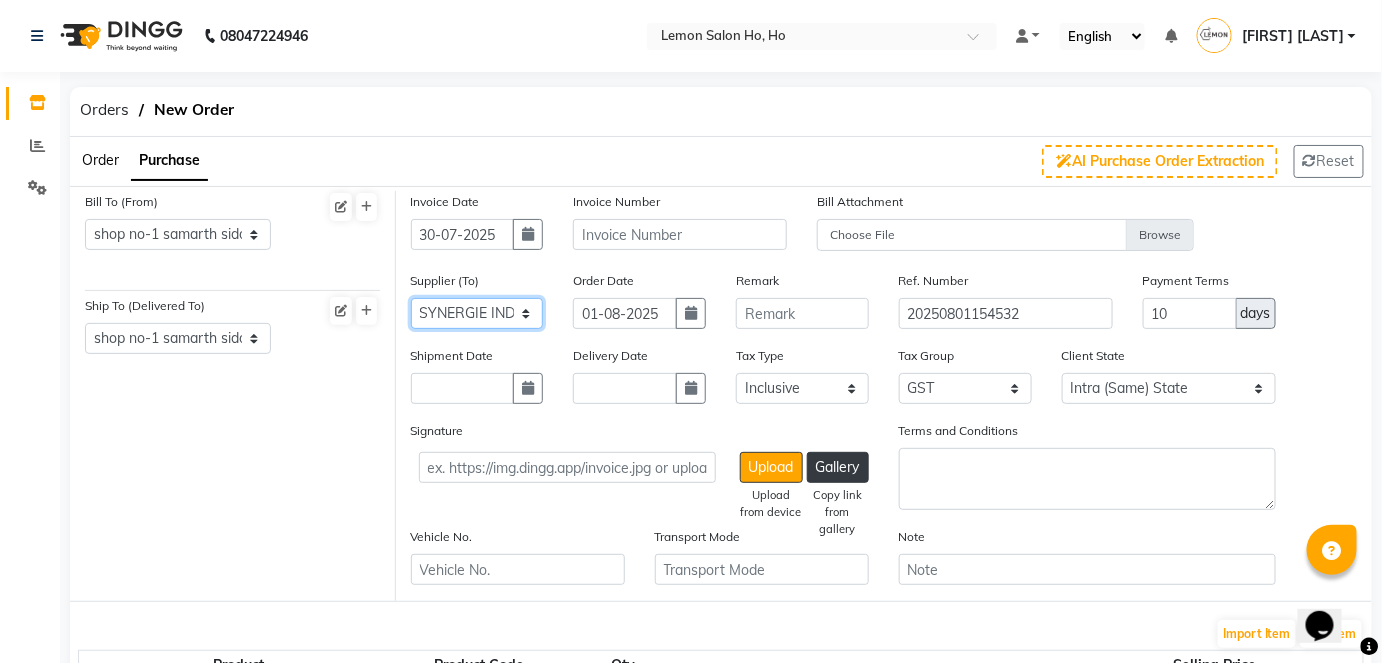 click on "Select Komal Enterprises (Loreal) Narayan Sales Agency  Osp Healthcare Rica Wax AURUS CORP  FLORACTIVE  - Floractive Cysteine Nashi  Remy Beauty Palace OLAPLEX MOKSH ENTERPRISE Moroccan Oil Ketki Panama SR Collection OPI Rich Personal Care - Richelon  wax  BEAUTY ESSENTIALS MARKETING INDIA LLP - QOD marketing  Ocean Marine Thalgo/Cirepil Oneline Wellness Ayur Marketing Beauty Glow Beauty and Glow Moksh Enterprise Zink Wellness SRISHTI ENTERPRISES Housekeeping  Czar Wellness (Vedic) Om Shanti Corporation- H&F Kit Evergreen Color Bar skinura  pvt ltd Shivam inc richelon  Shimmers Cosmetic Rich Hair & Skin  Park Exim (lotus) Beso Enterprises Nakoda Sales (bombini ) AL AHAD  ENTERPRISE TURQOISE  WELLNESS Nilesh Enterprise  Hair  Originals Glam ANITAS AROMATIC SOLUTIONS - ANITAS AROMATIC  SOLUTIONS Kerastase  Loreal India Private Limited  ENERGY BEVERAGES PVT LTD  - ENERGY WATER CREAT  BEVERAGES PVT LTD  SYNERGIE INDIA  - SYNERGIE INDYA INDIA Big Dad Enterprise - Nails  - Dinesh M.M.ENTERPRISES M.M.ENTERPRISES" 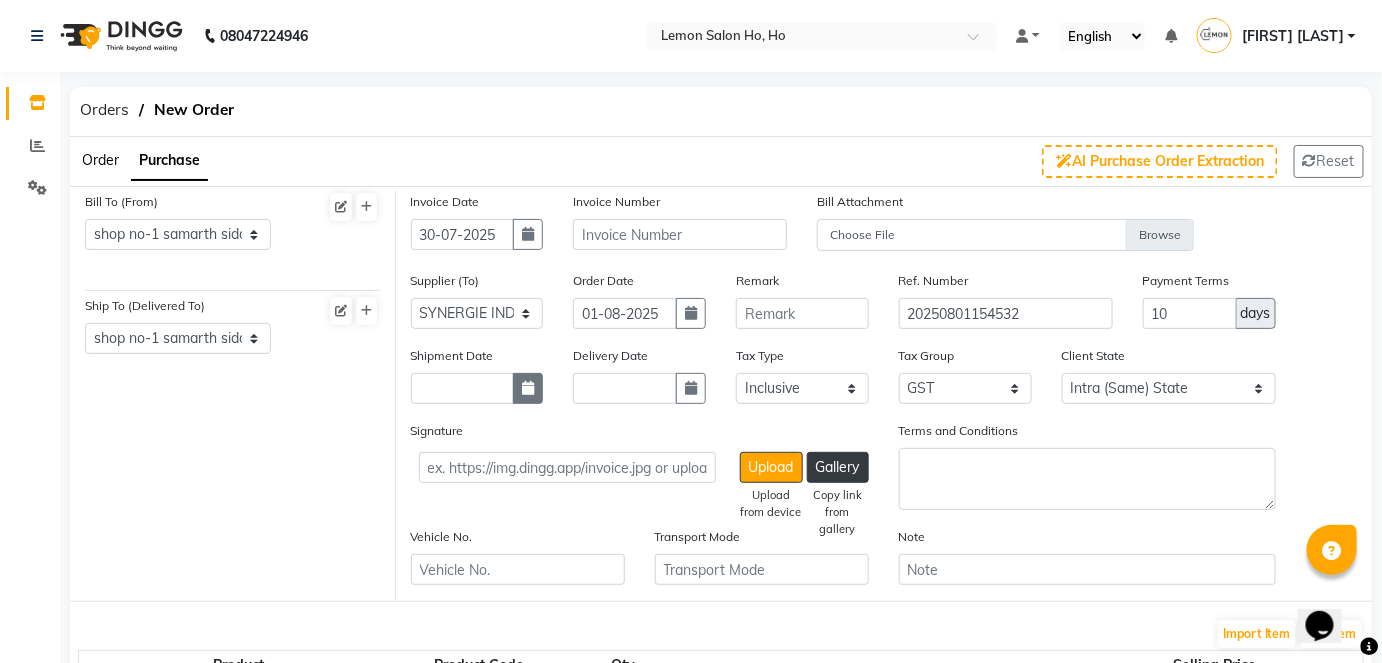 click 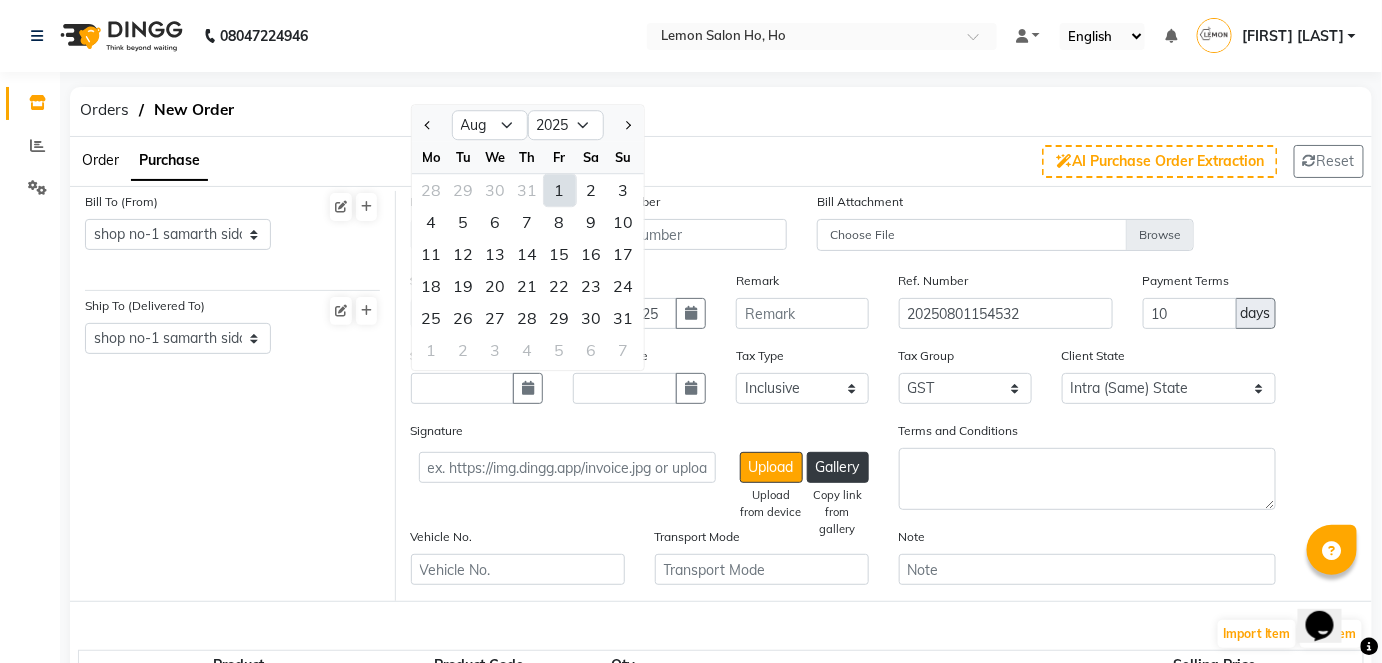click on "1" 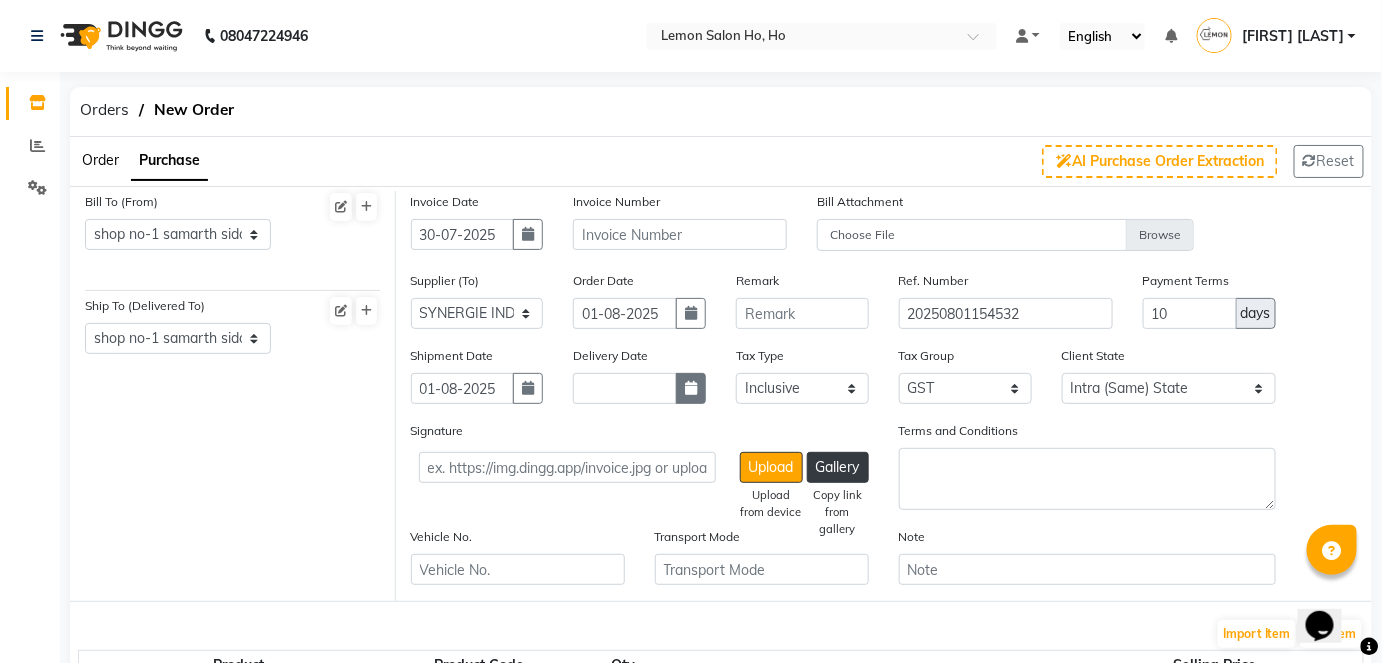 click 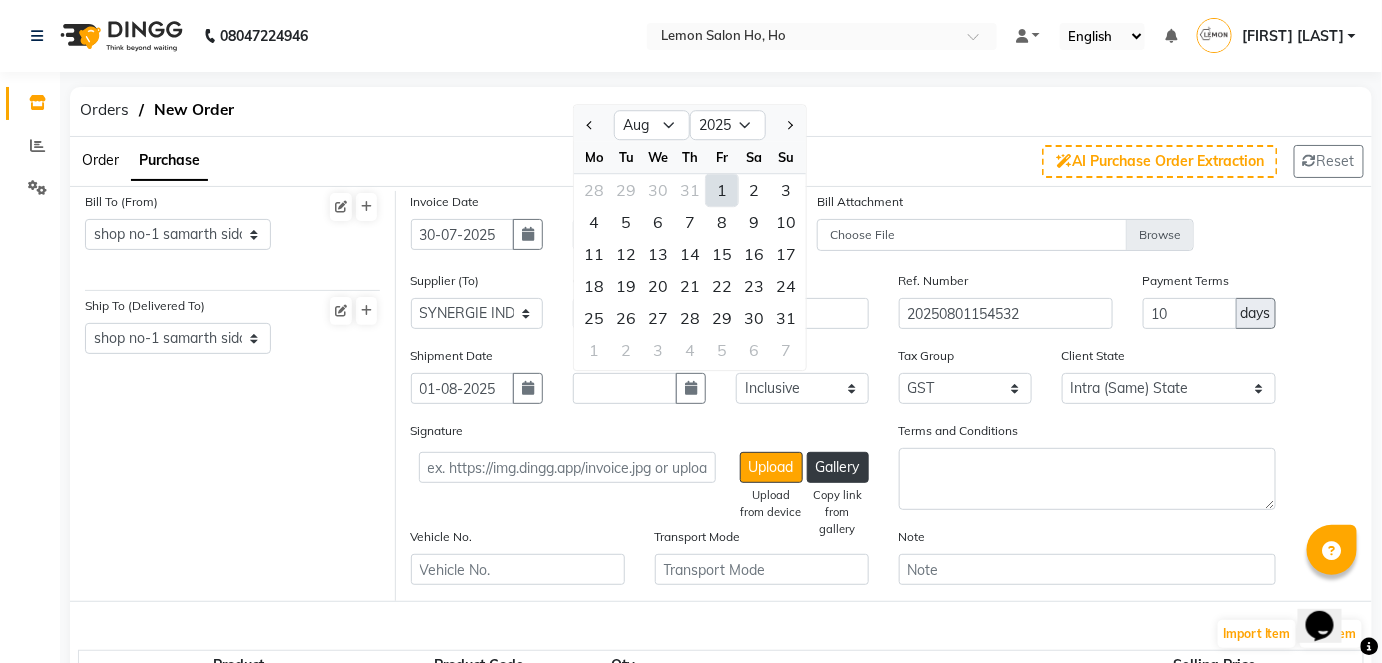 click on "1" 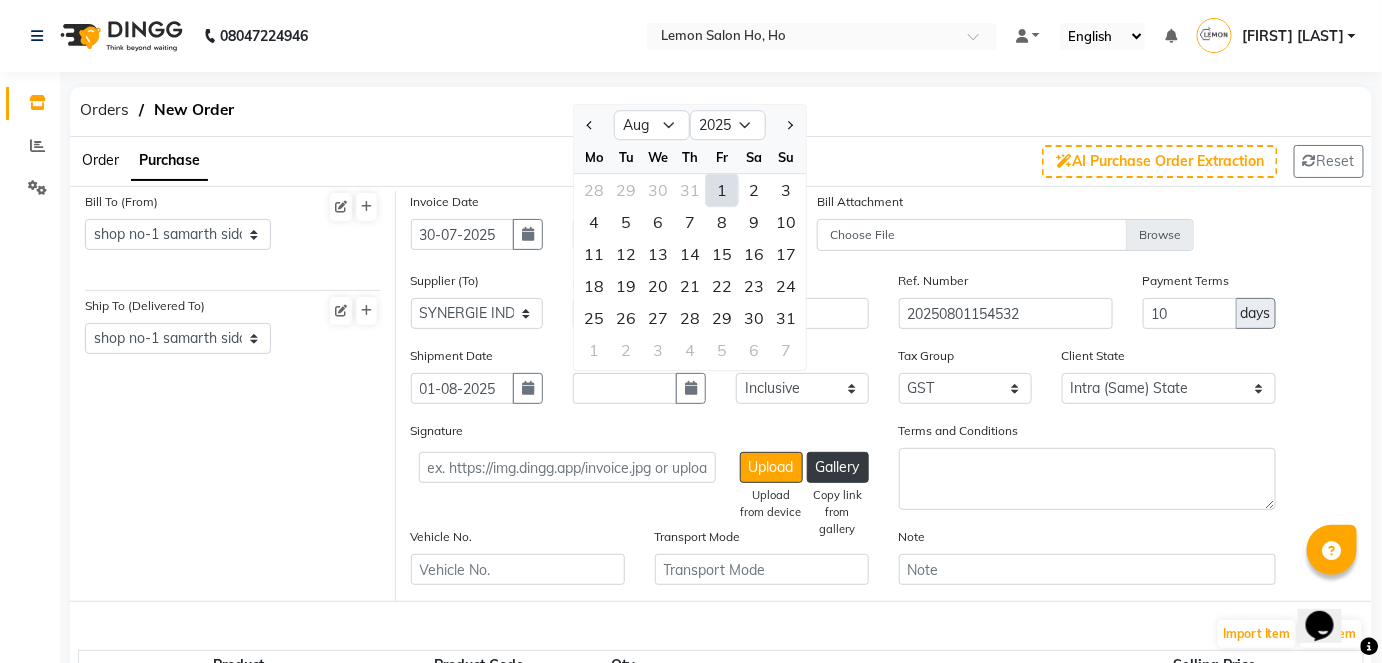 type on "01-08-2025" 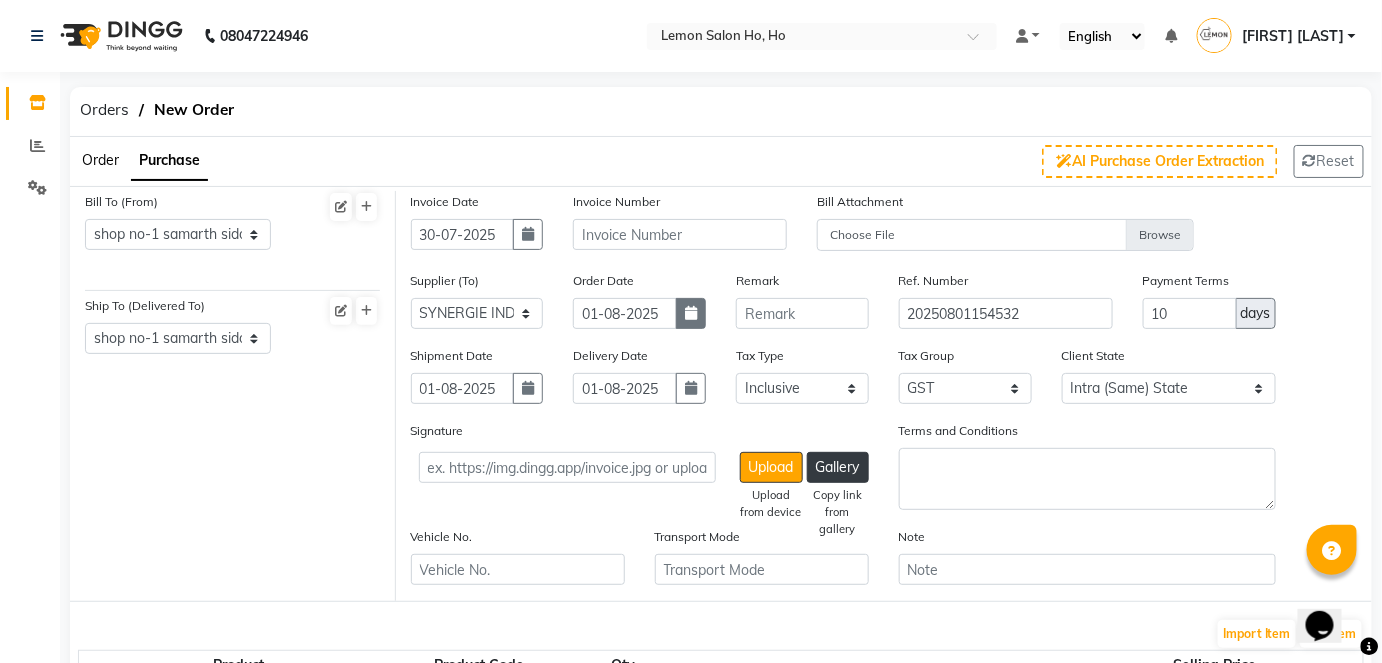click 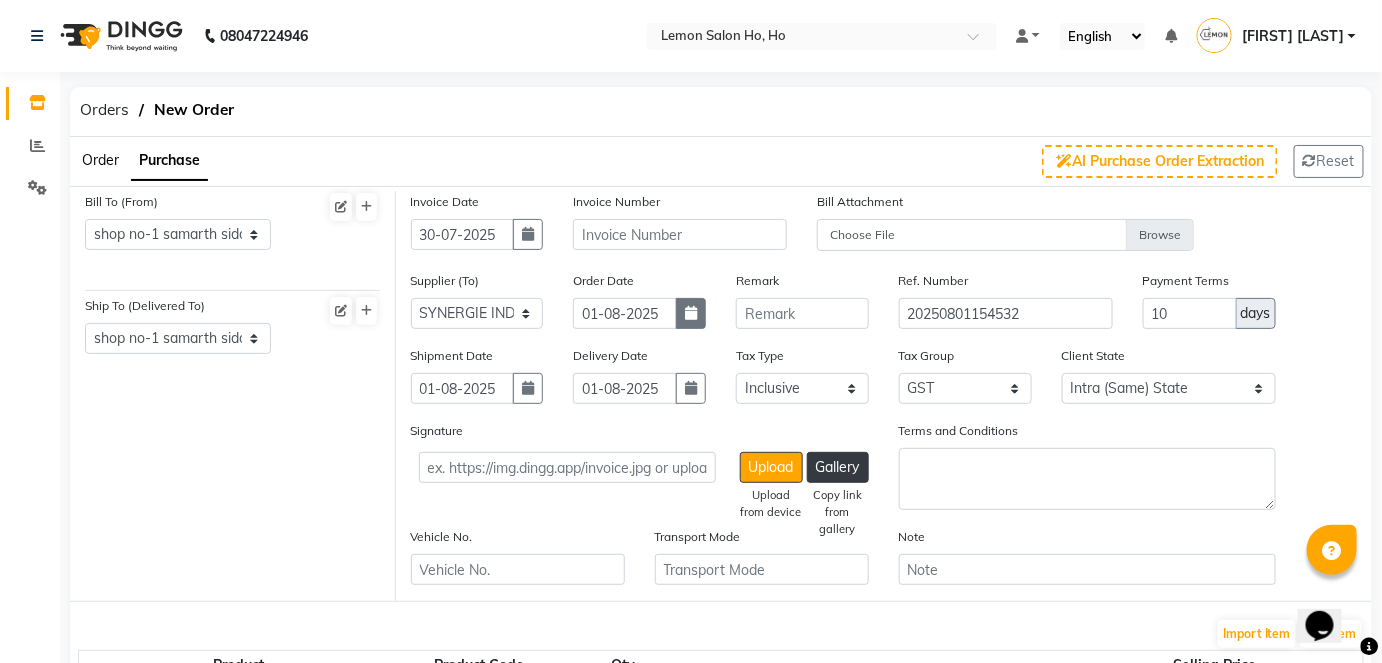 select on "8" 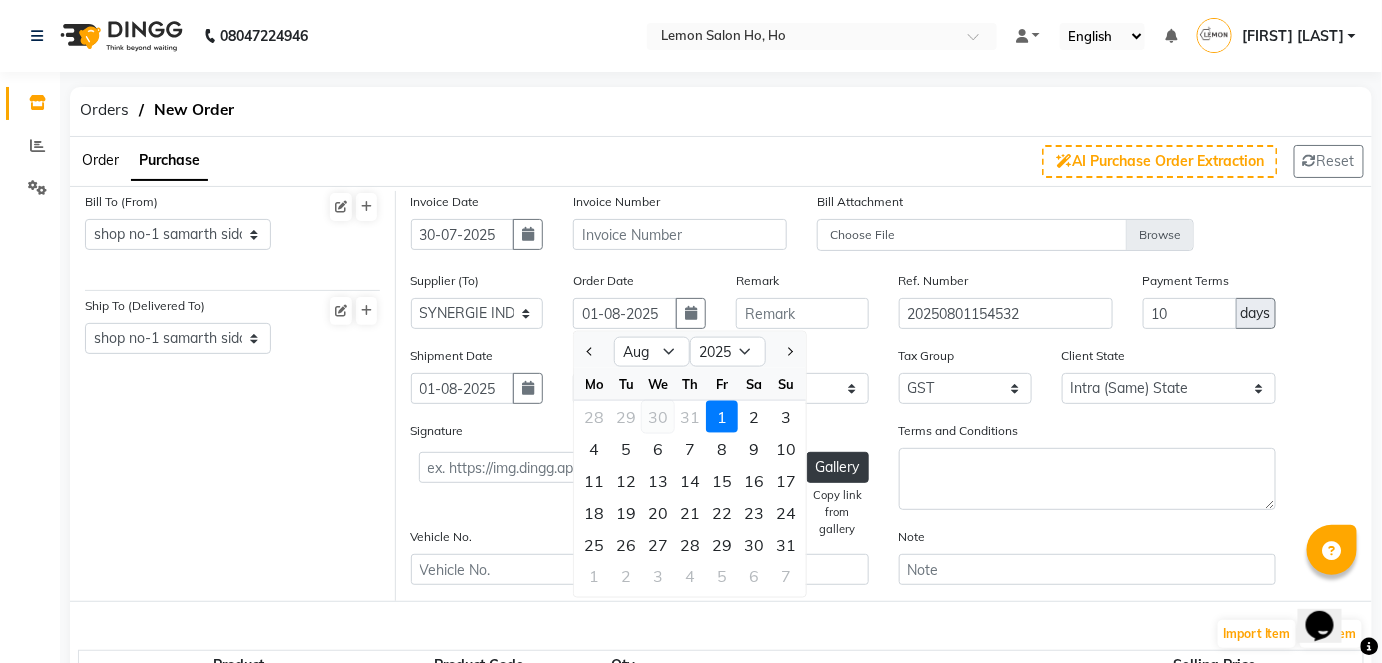click on "30" 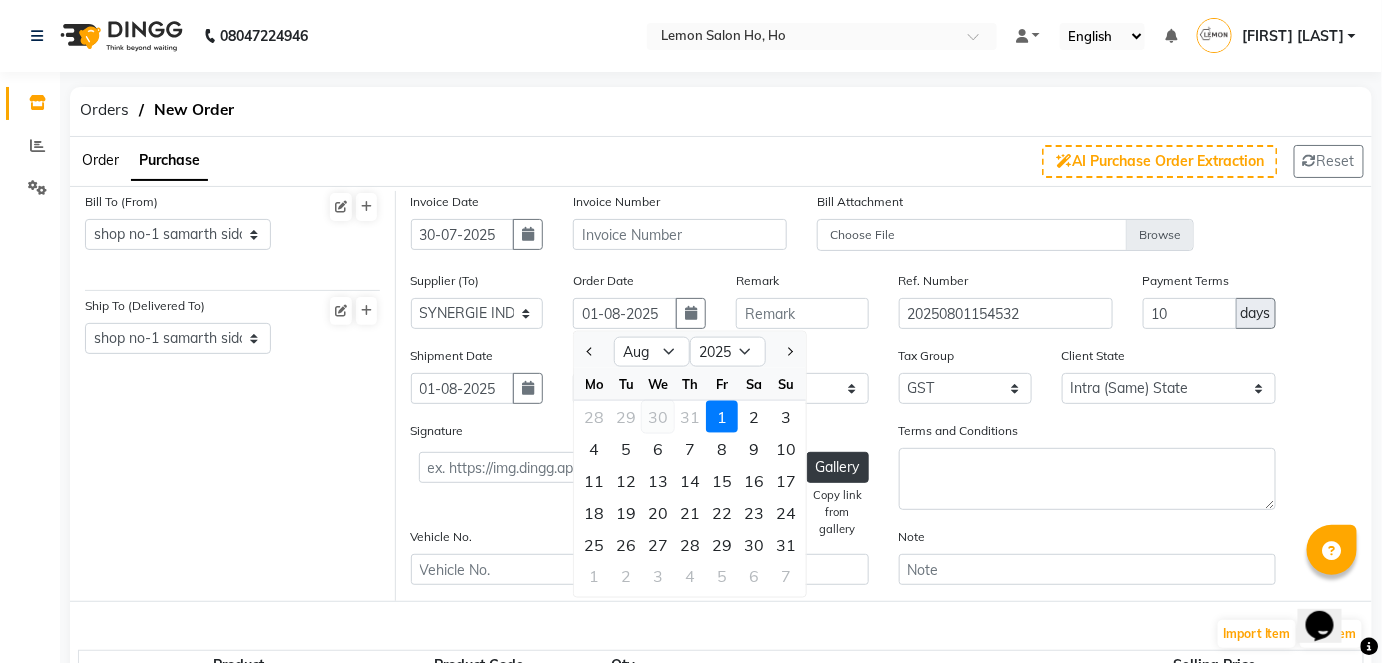 type on "30-07-2025" 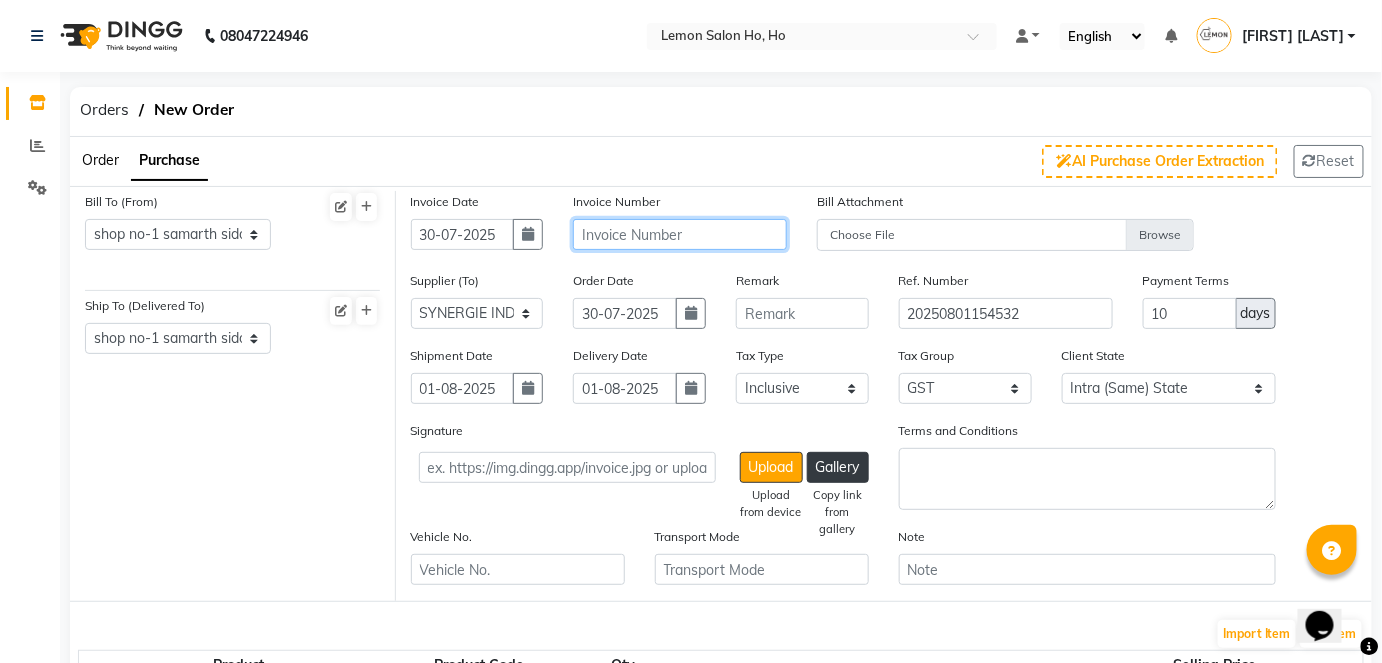 click 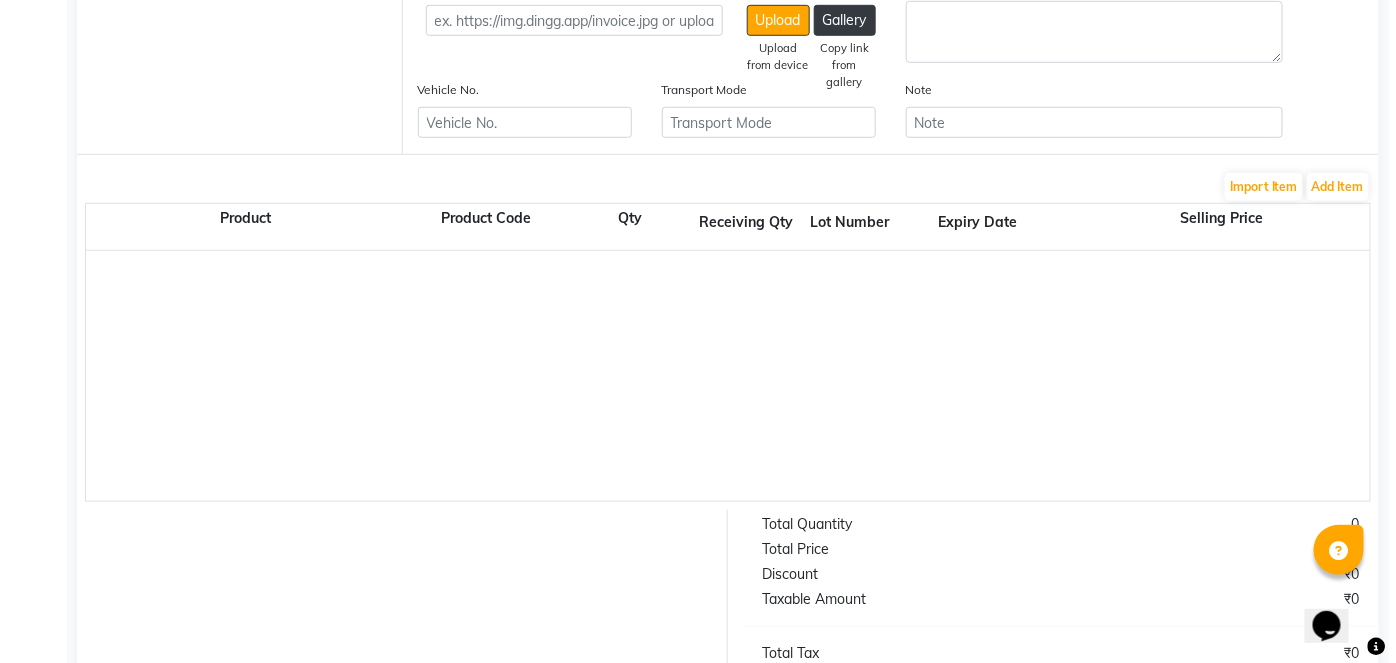 scroll, scrollTop: 446, scrollLeft: 0, axis: vertical 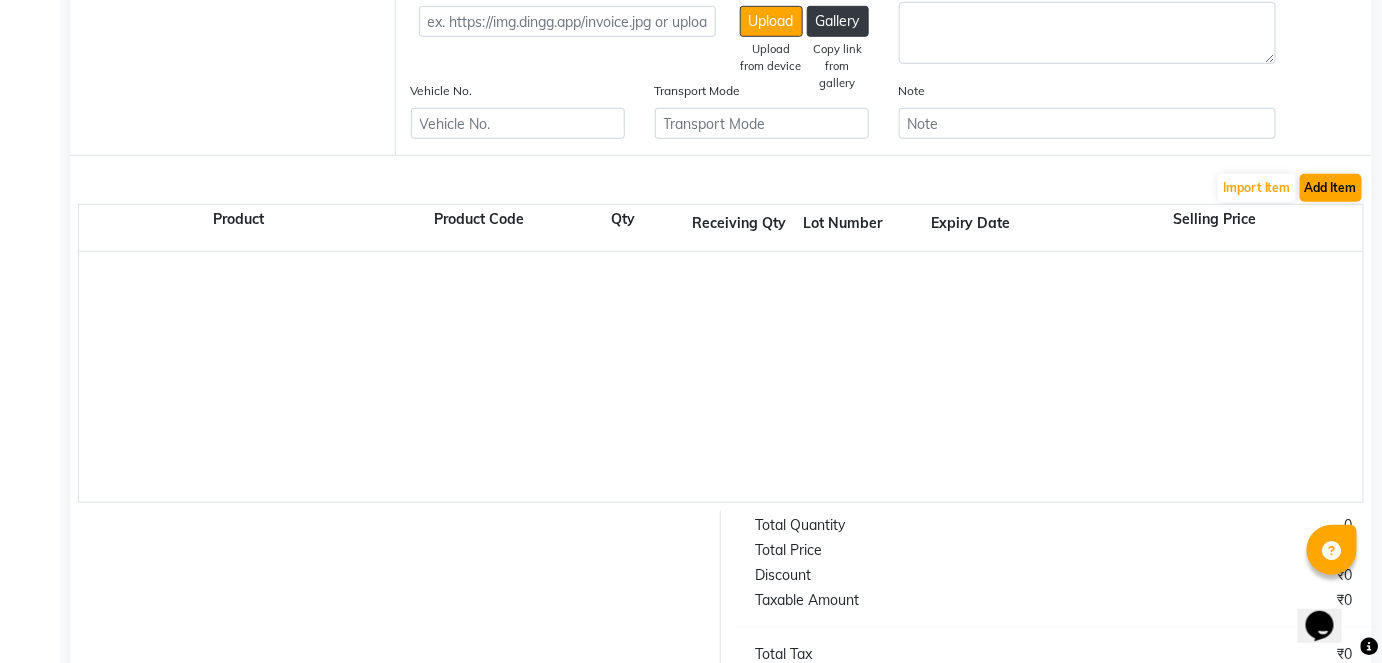 type on "1977" 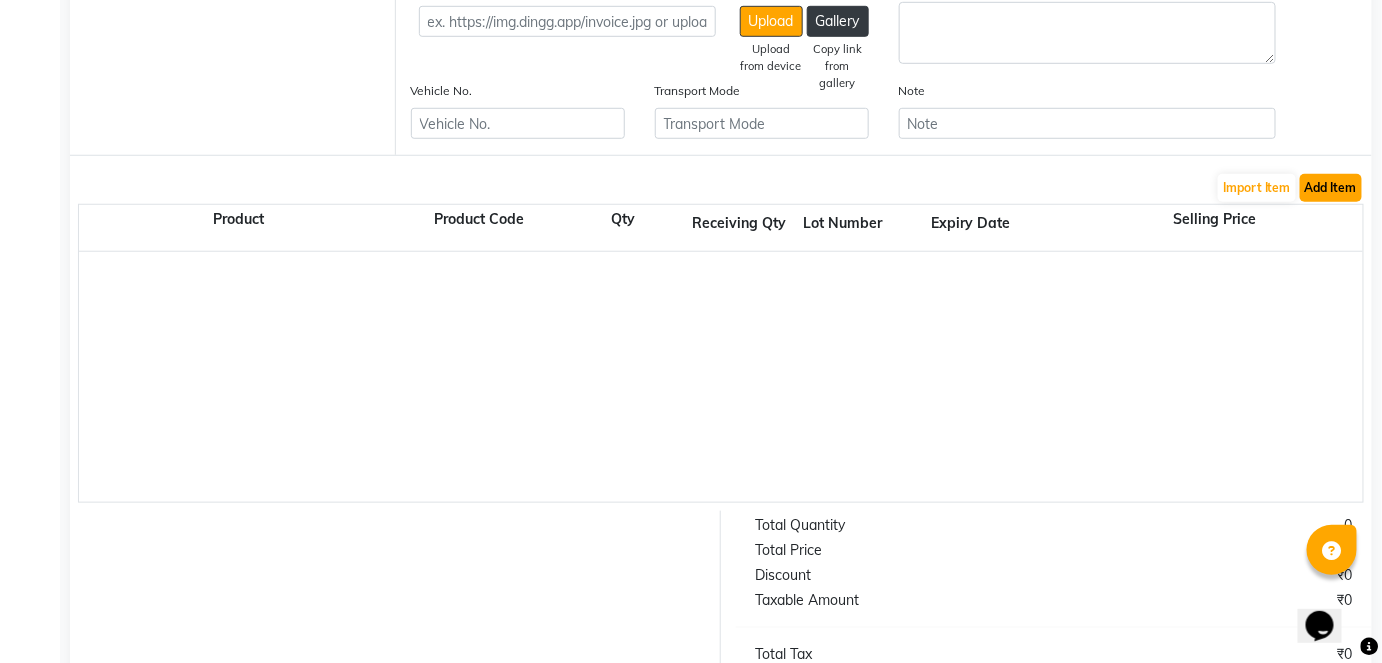 click on "Add Item" 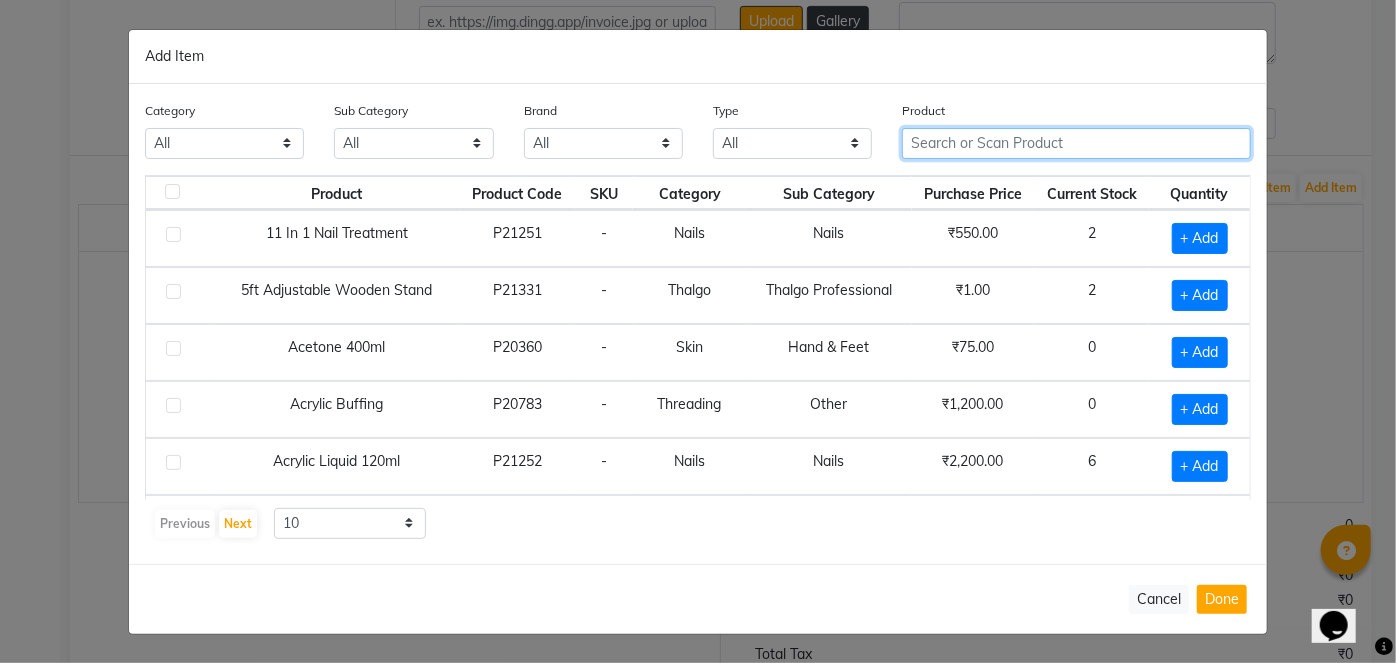 click 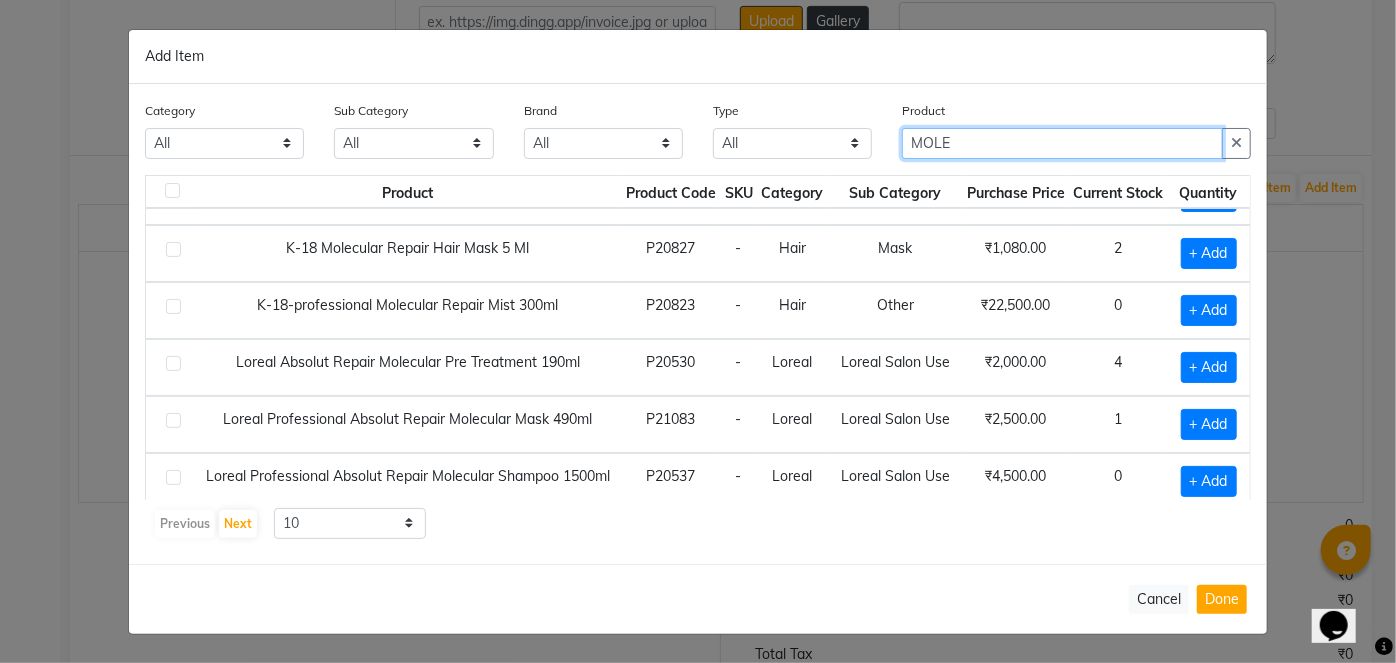 scroll, scrollTop: 268, scrollLeft: 0, axis: vertical 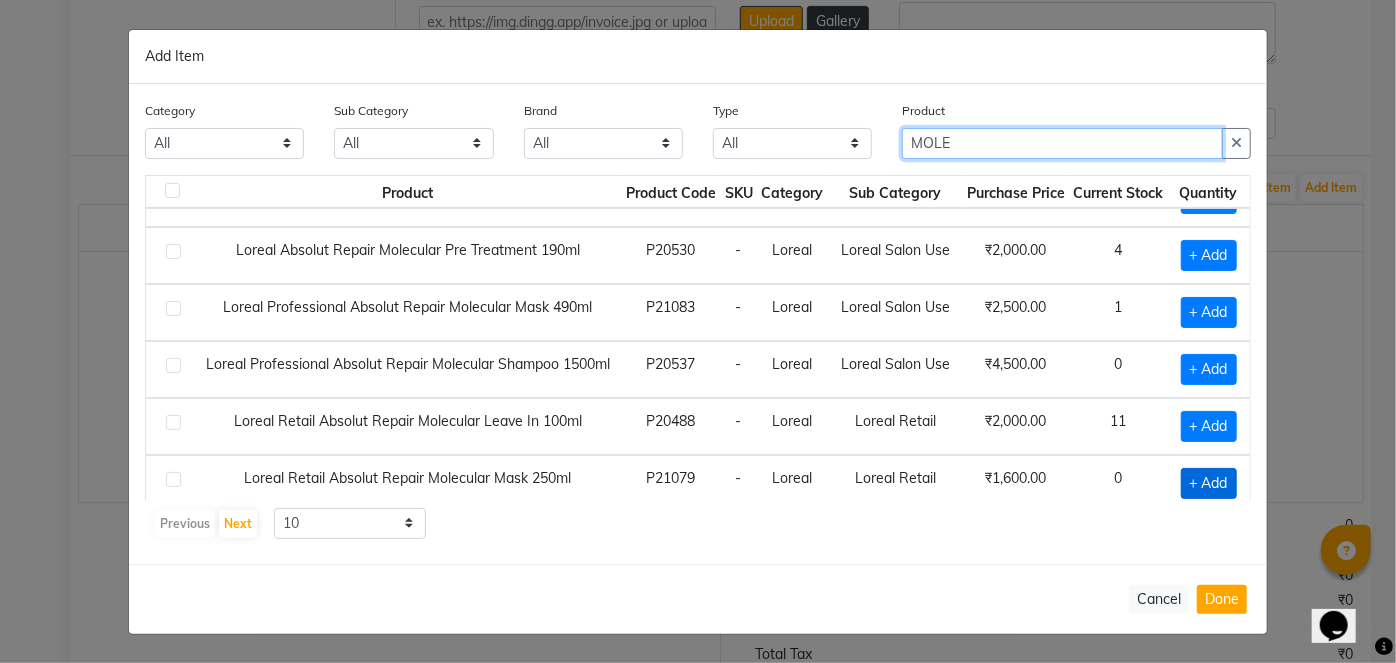 type on "MOLE" 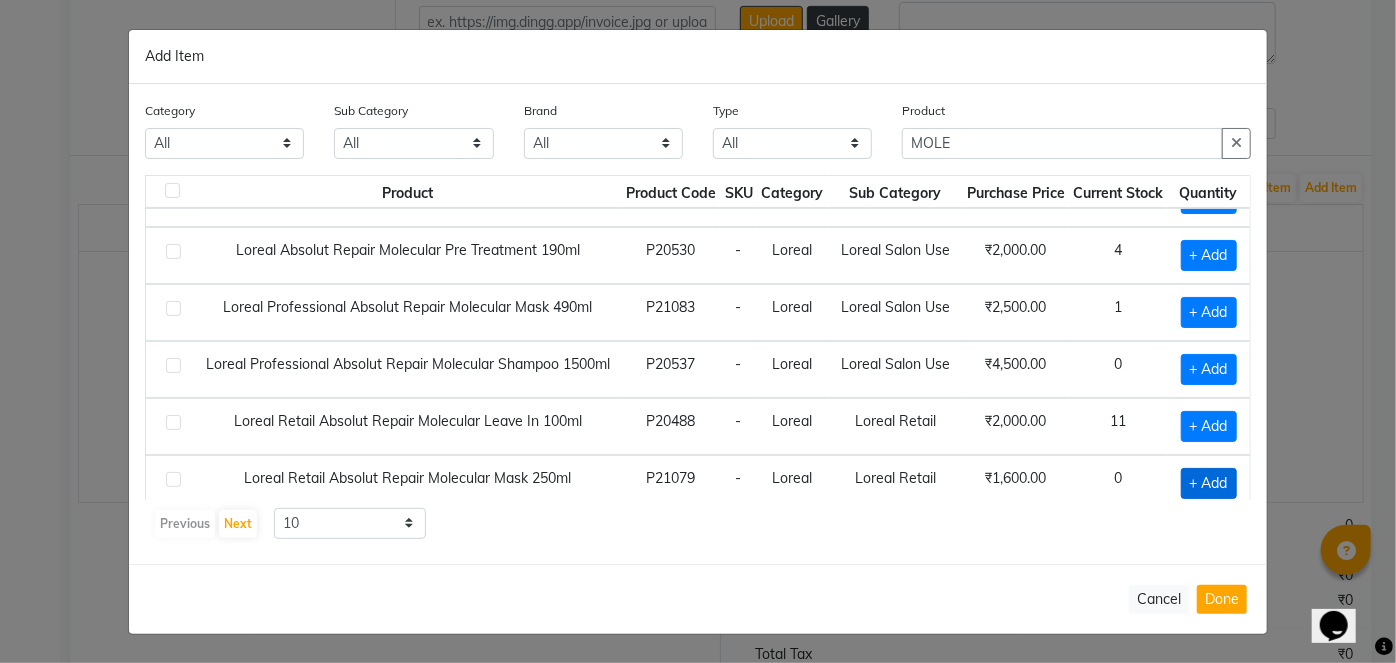 click on "+ Add" 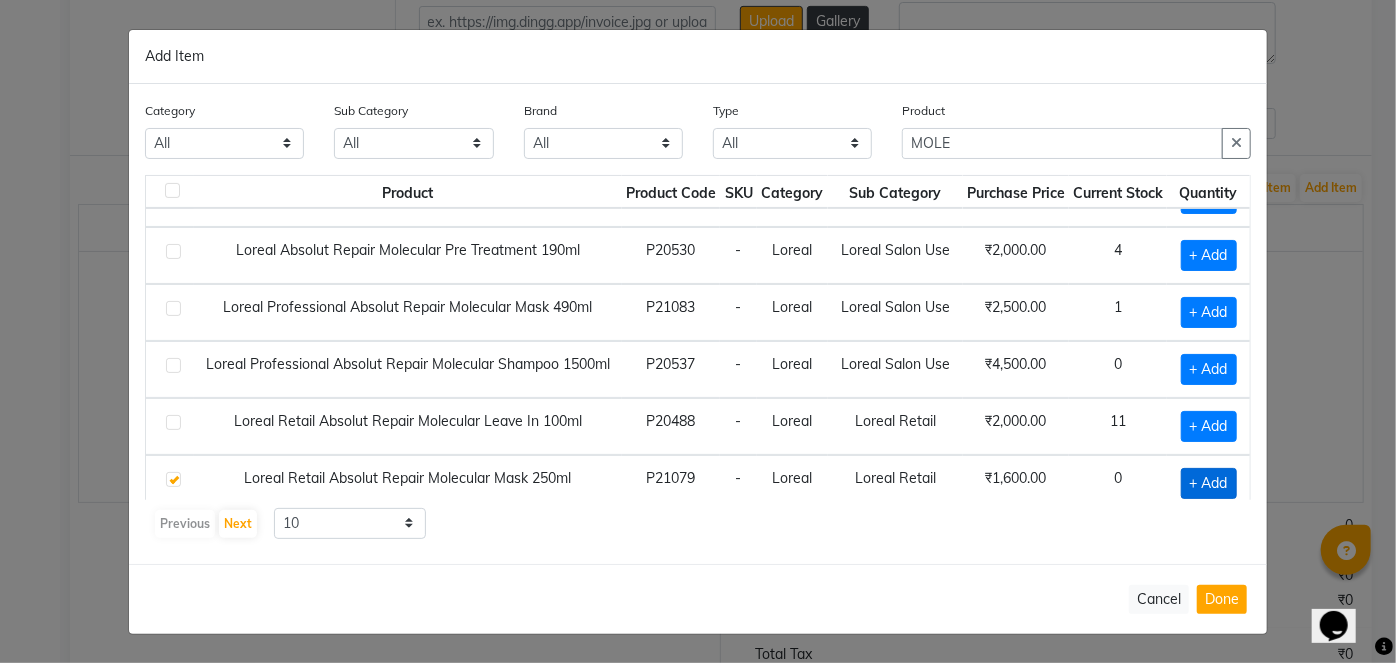 checkbox on "true" 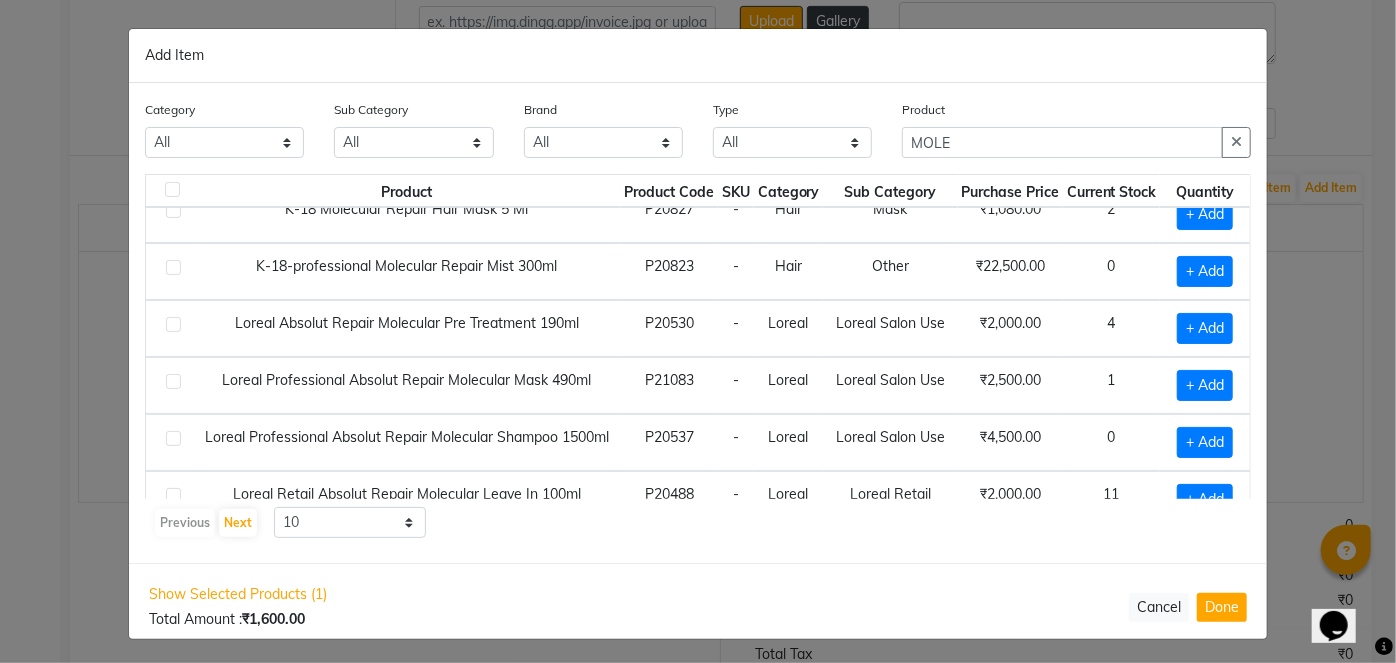 scroll, scrollTop: 282, scrollLeft: 0, axis: vertical 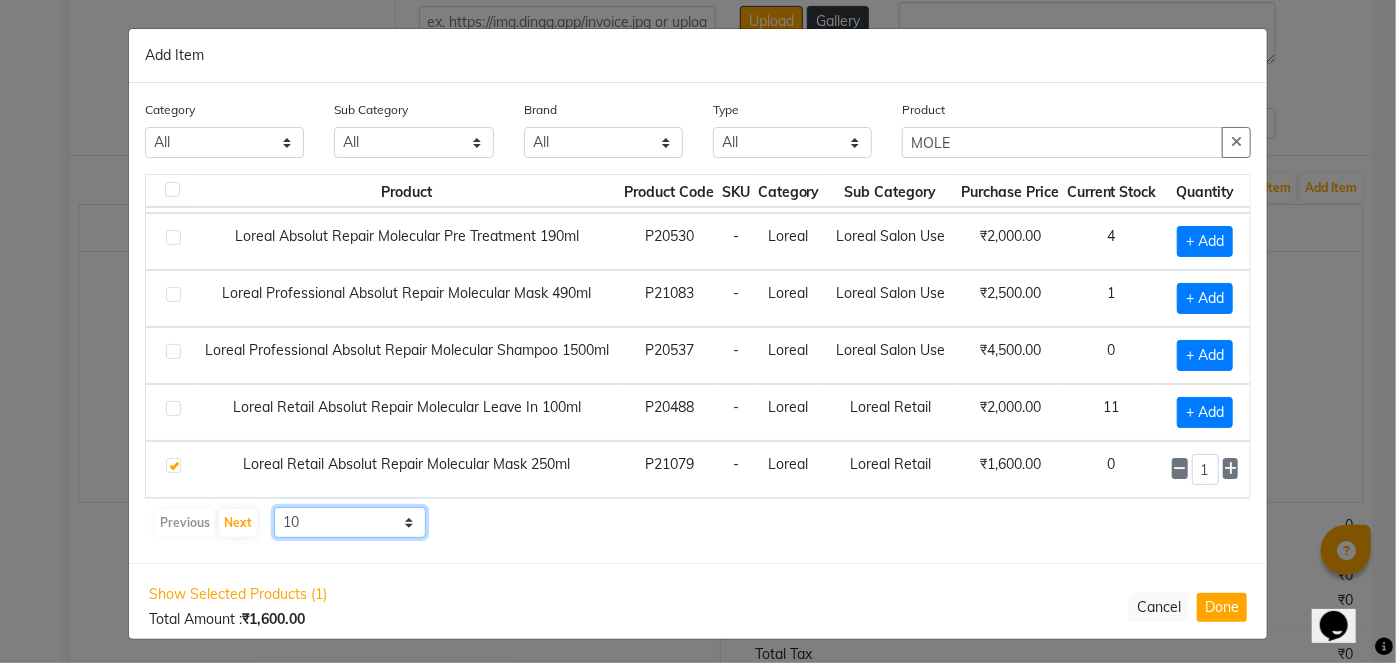click on "10 50 100" 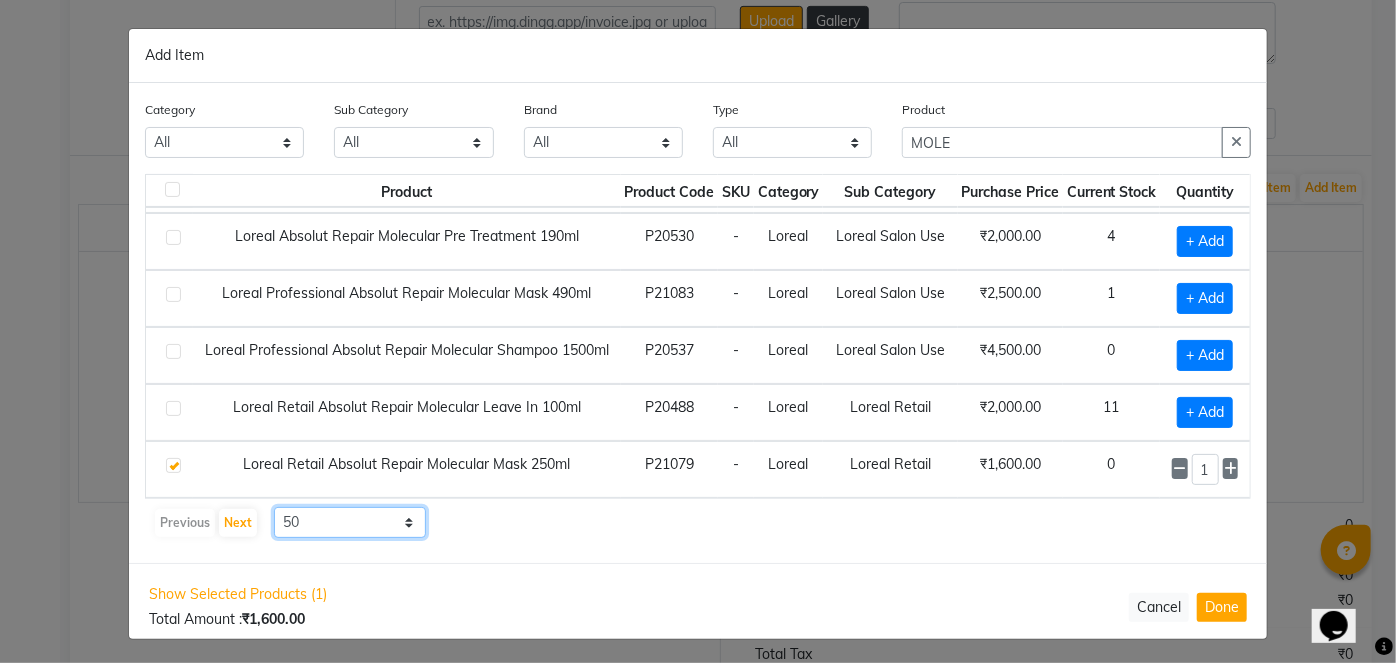 click on "10 50 100" 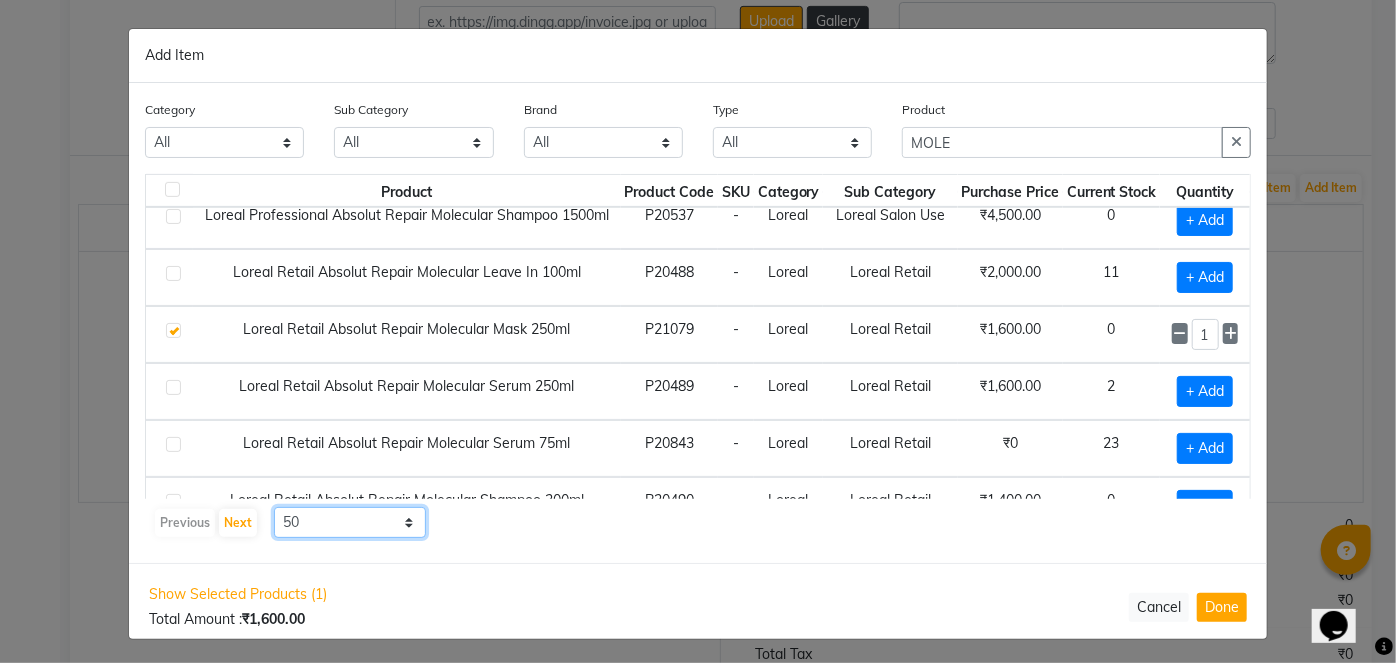 scroll, scrollTop: 450, scrollLeft: 0, axis: vertical 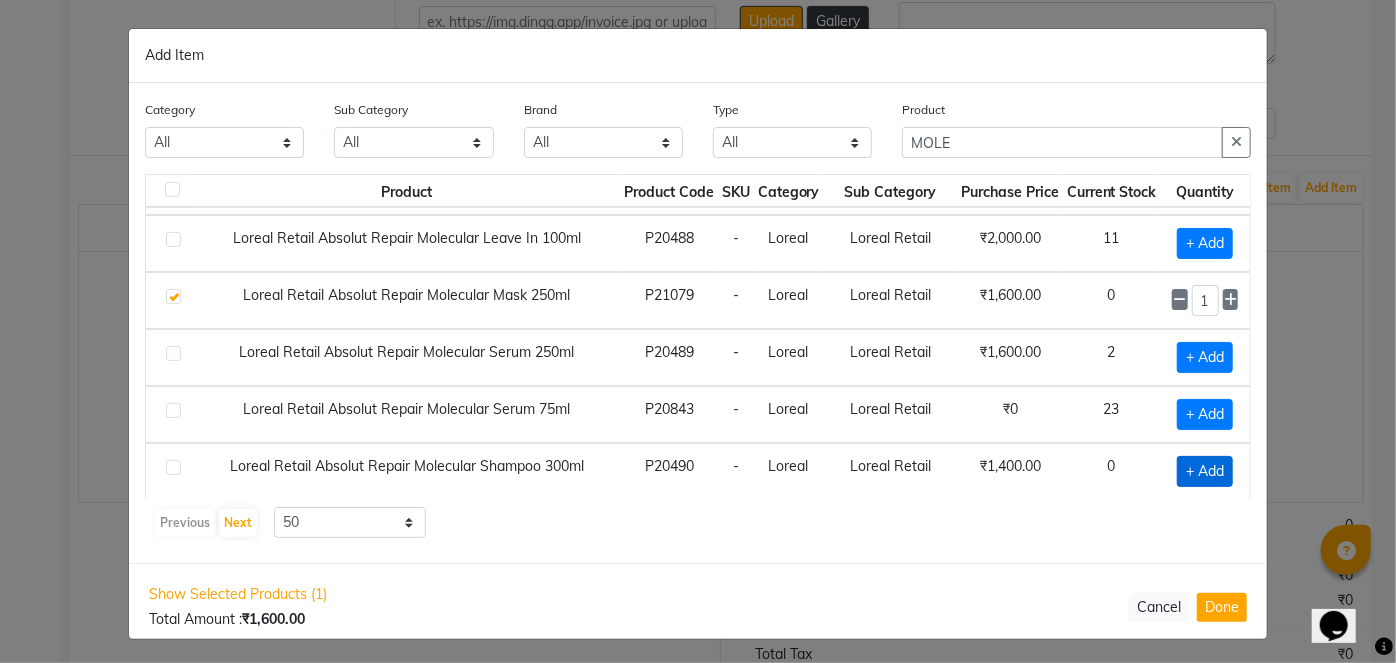 click on "+ Add" 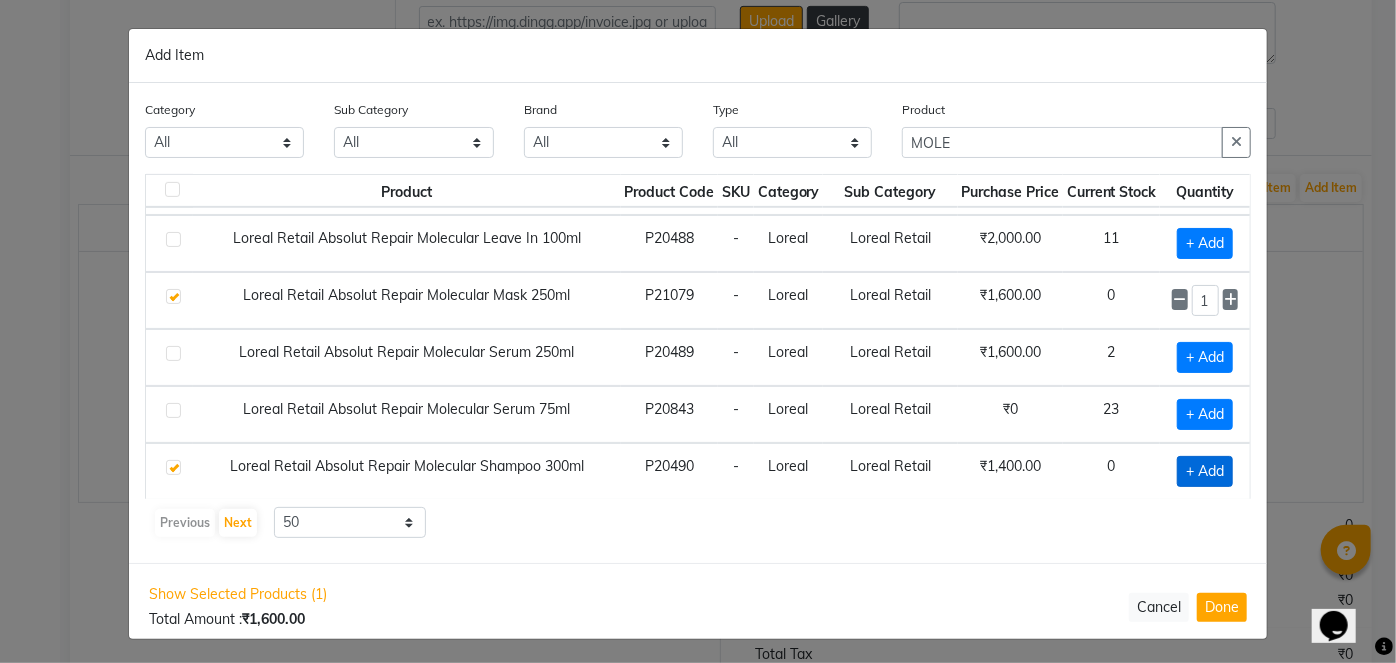 checkbox on "true" 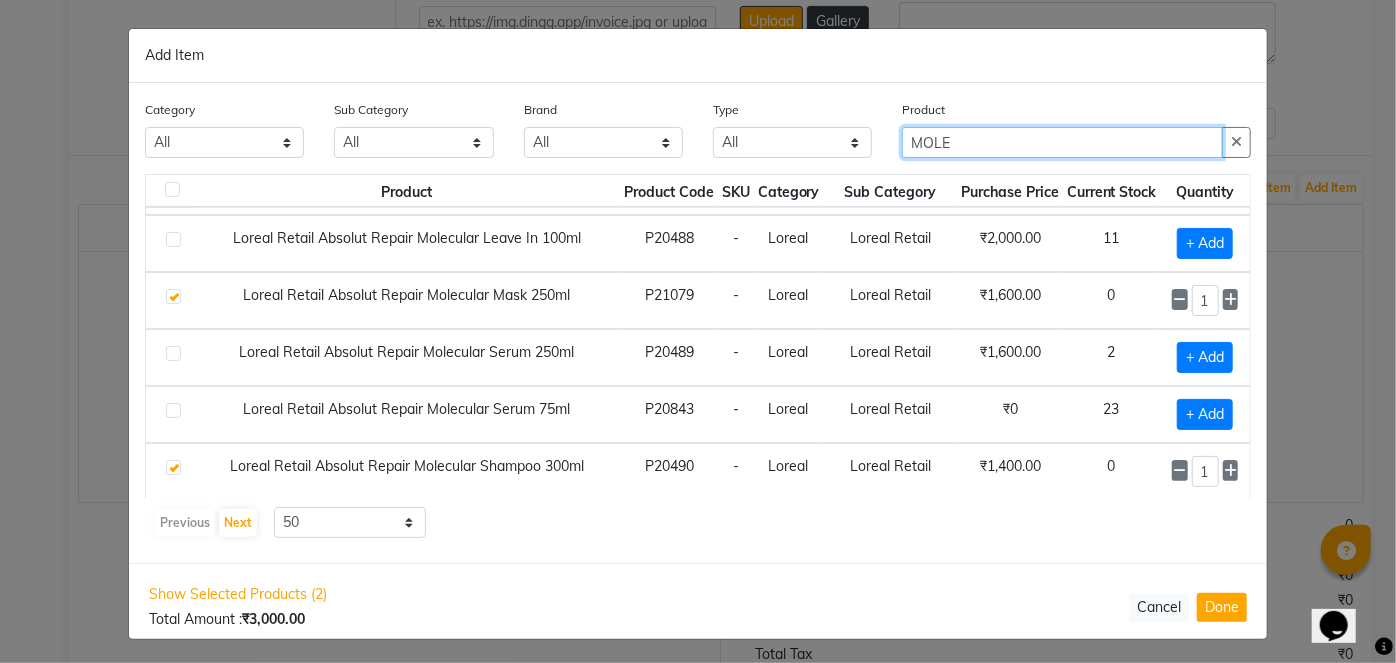 click on "MOLE" 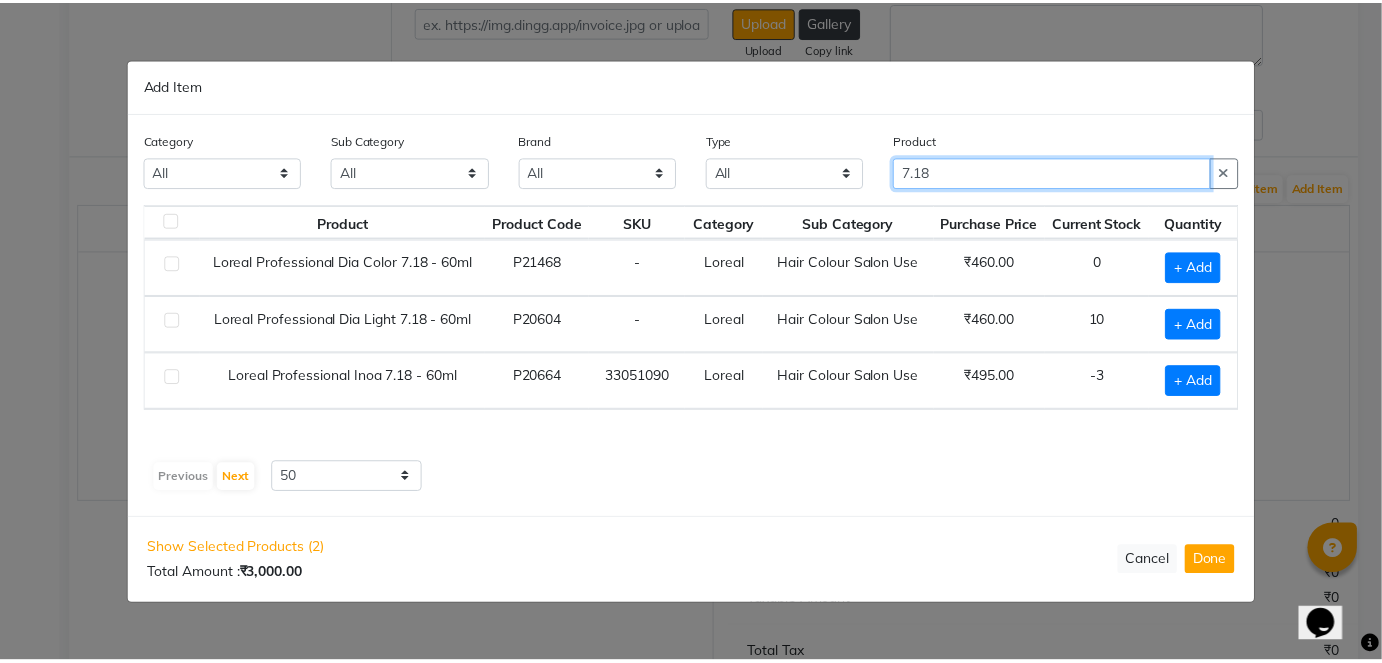 scroll, scrollTop: 0, scrollLeft: 0, axis: both 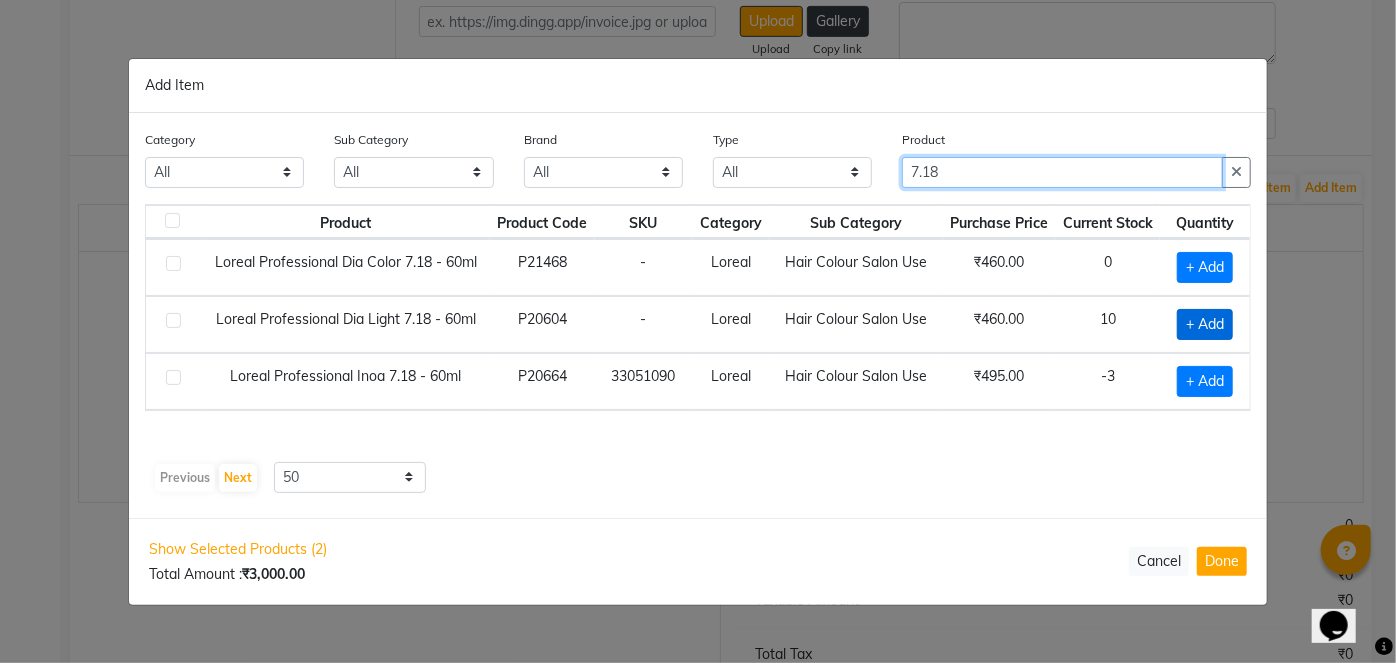 type on "7.18" 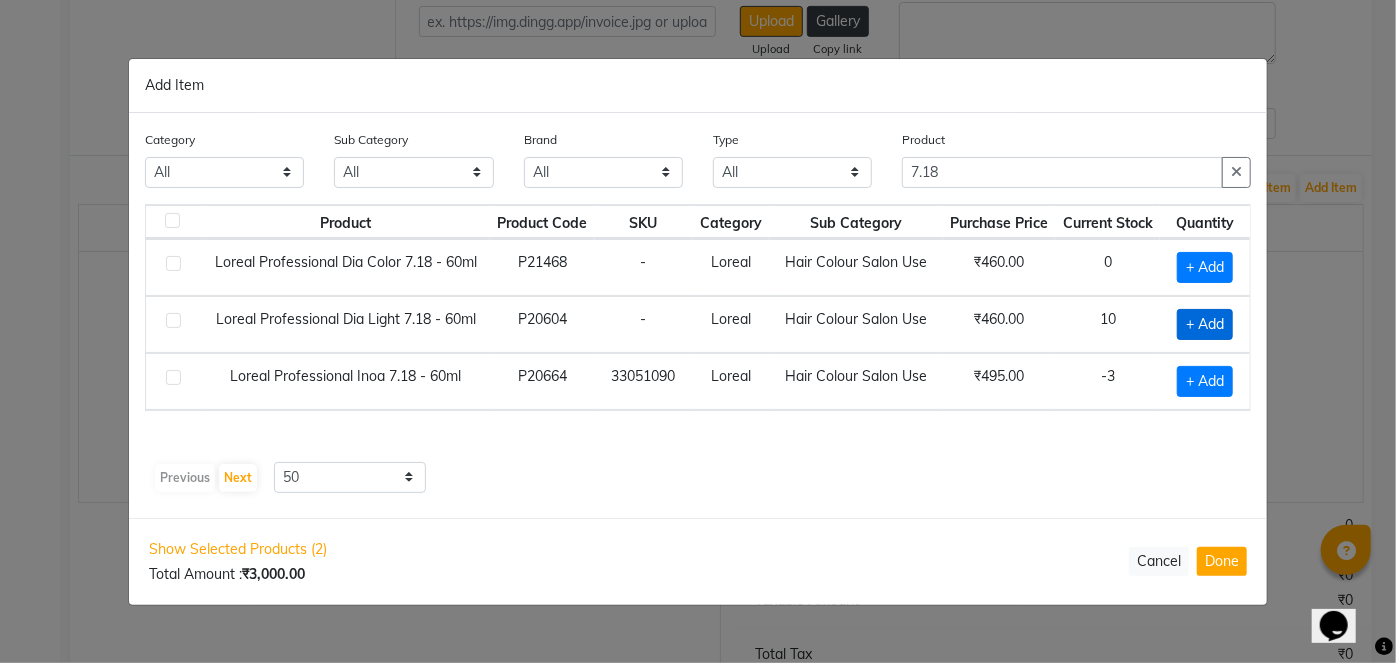 click on "+ Add" 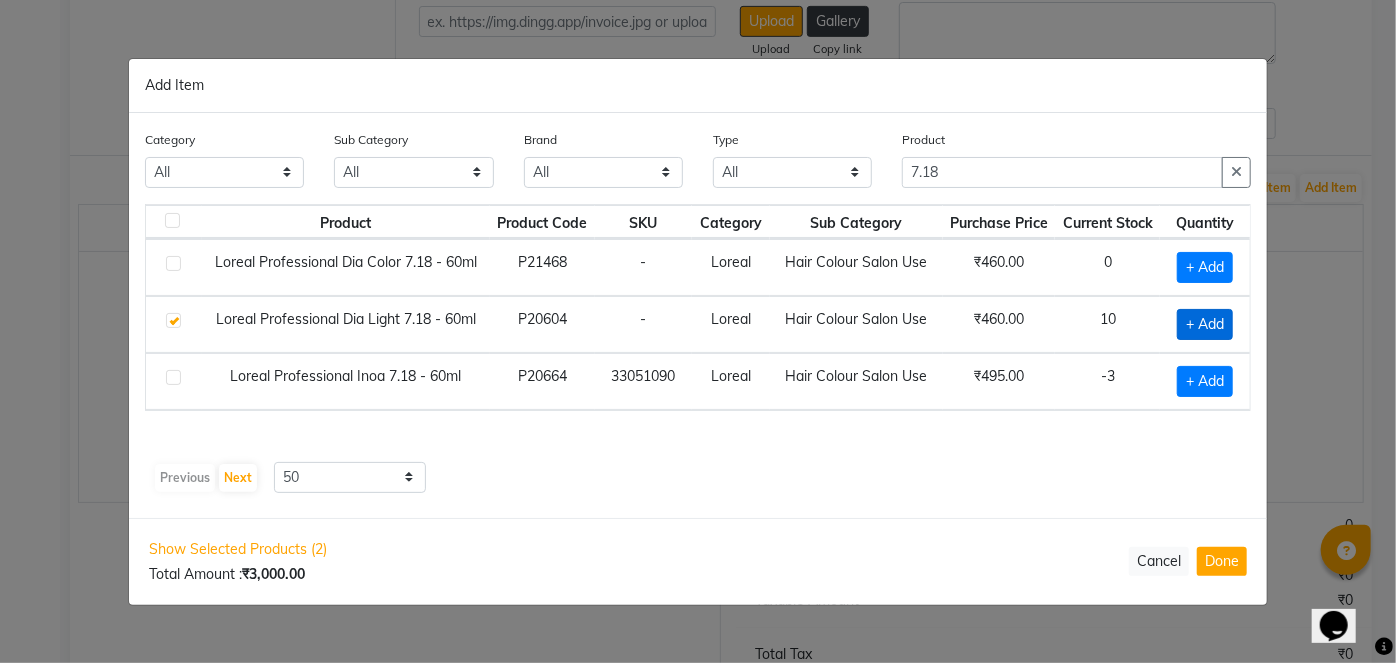 checkbox on "true" 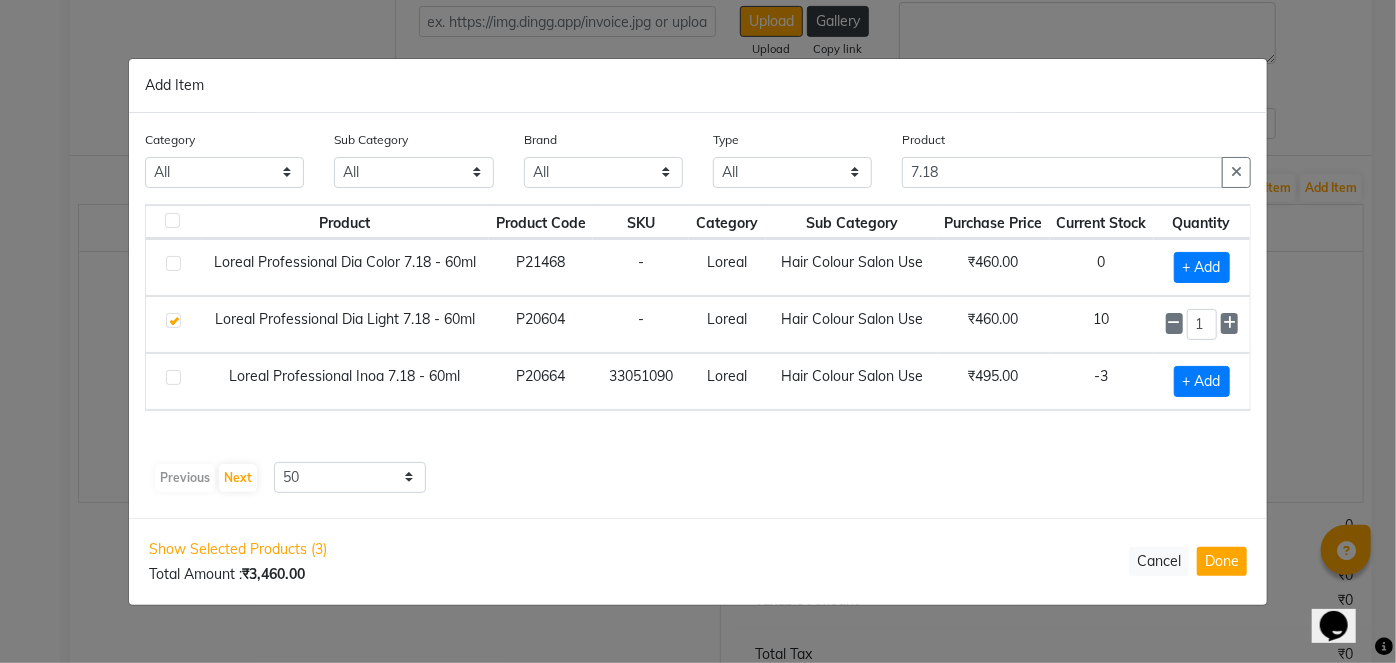 click on "1" 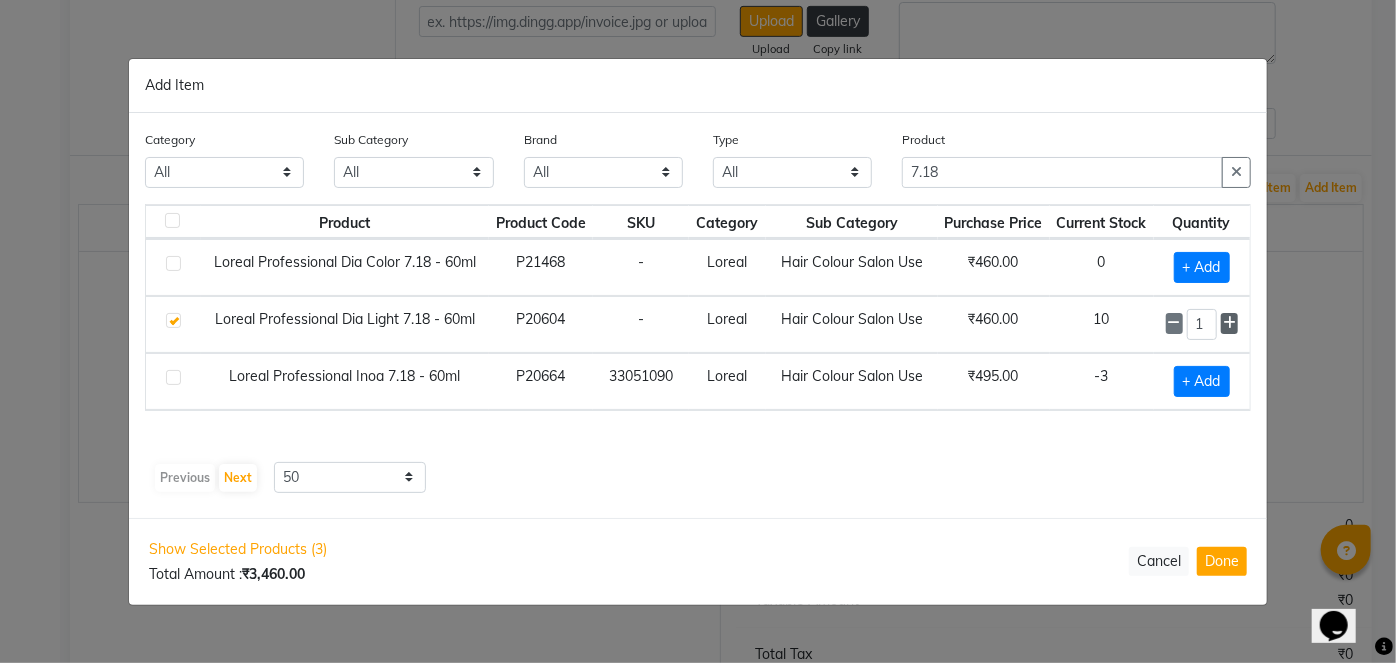 click 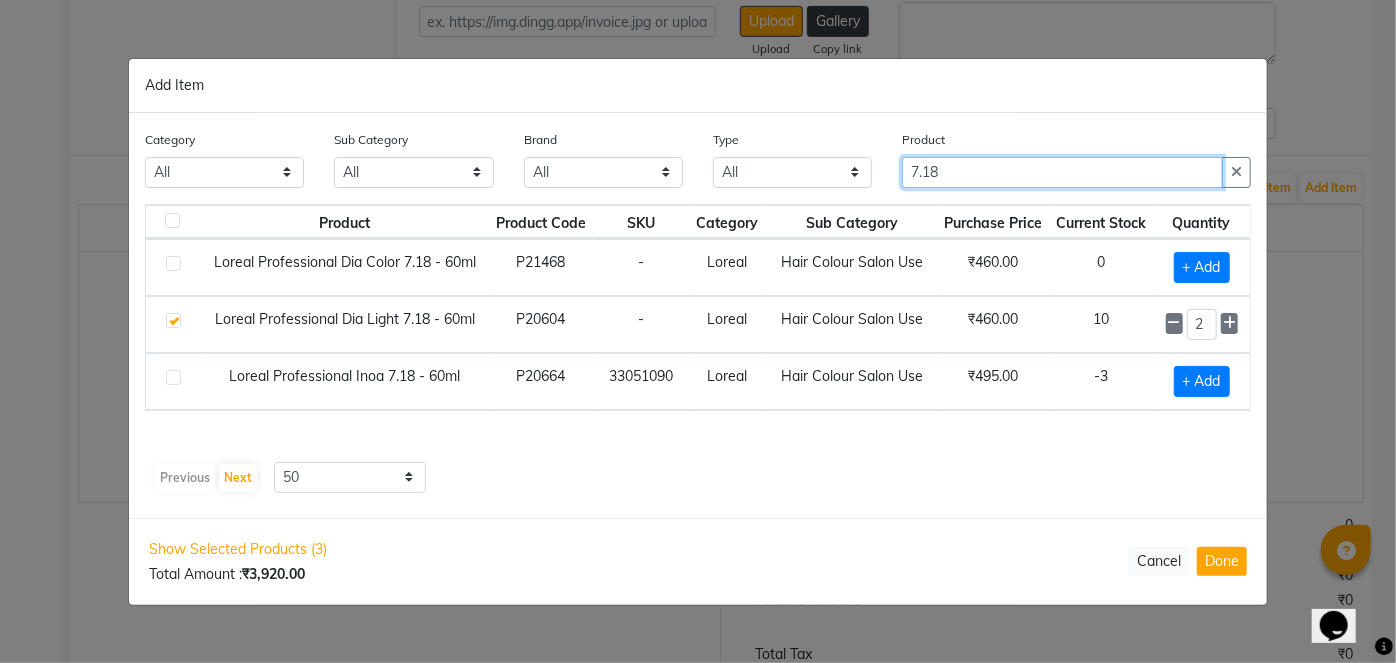 click on "7.18" 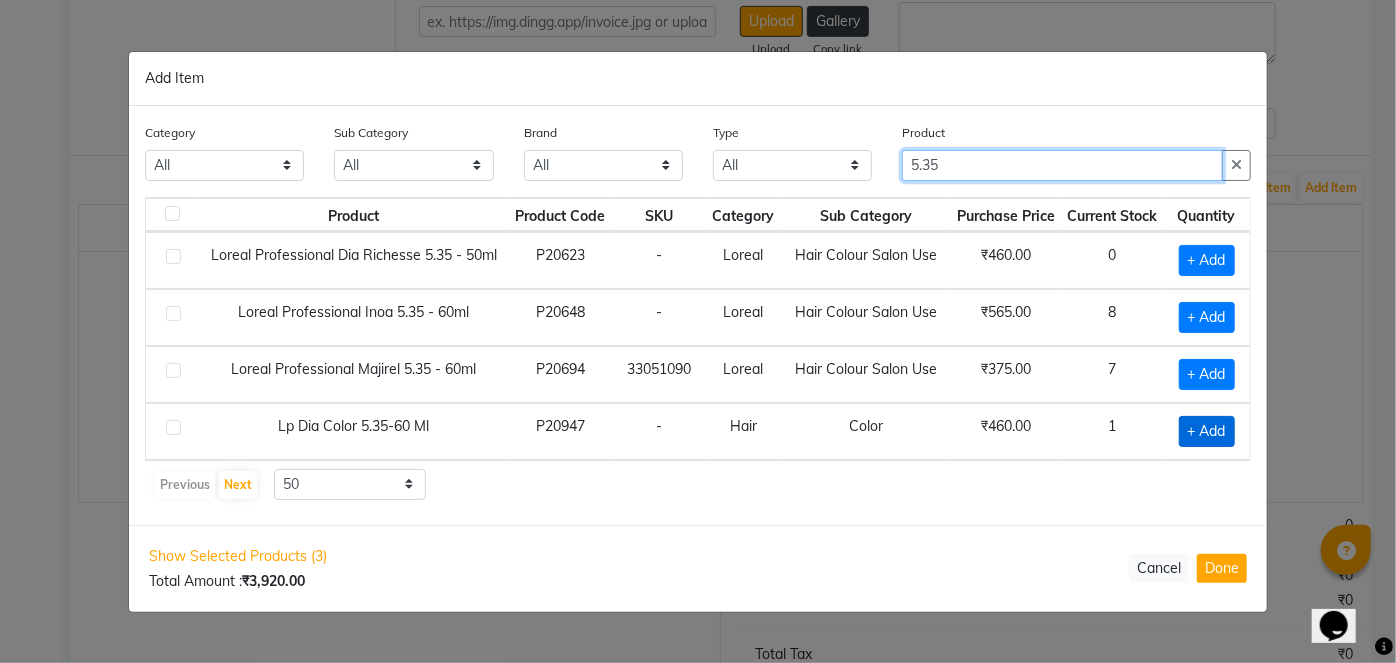 type on "5.35" 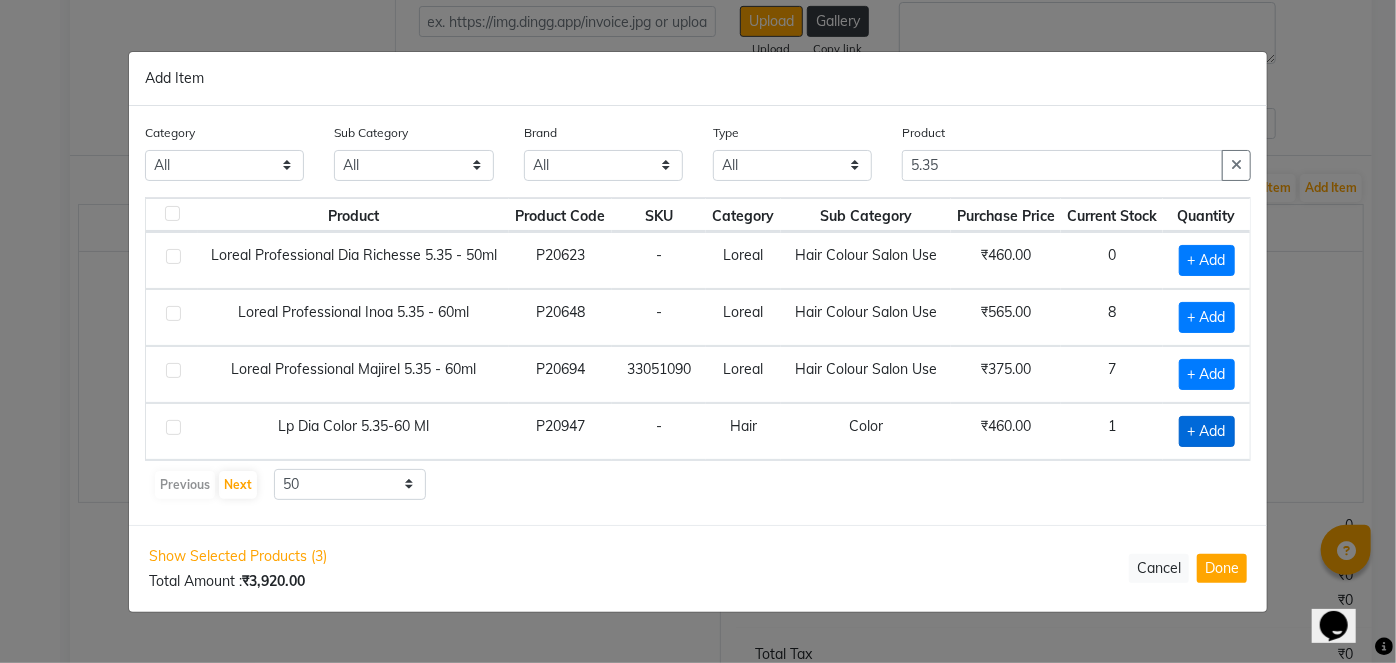 click on "+ Add" 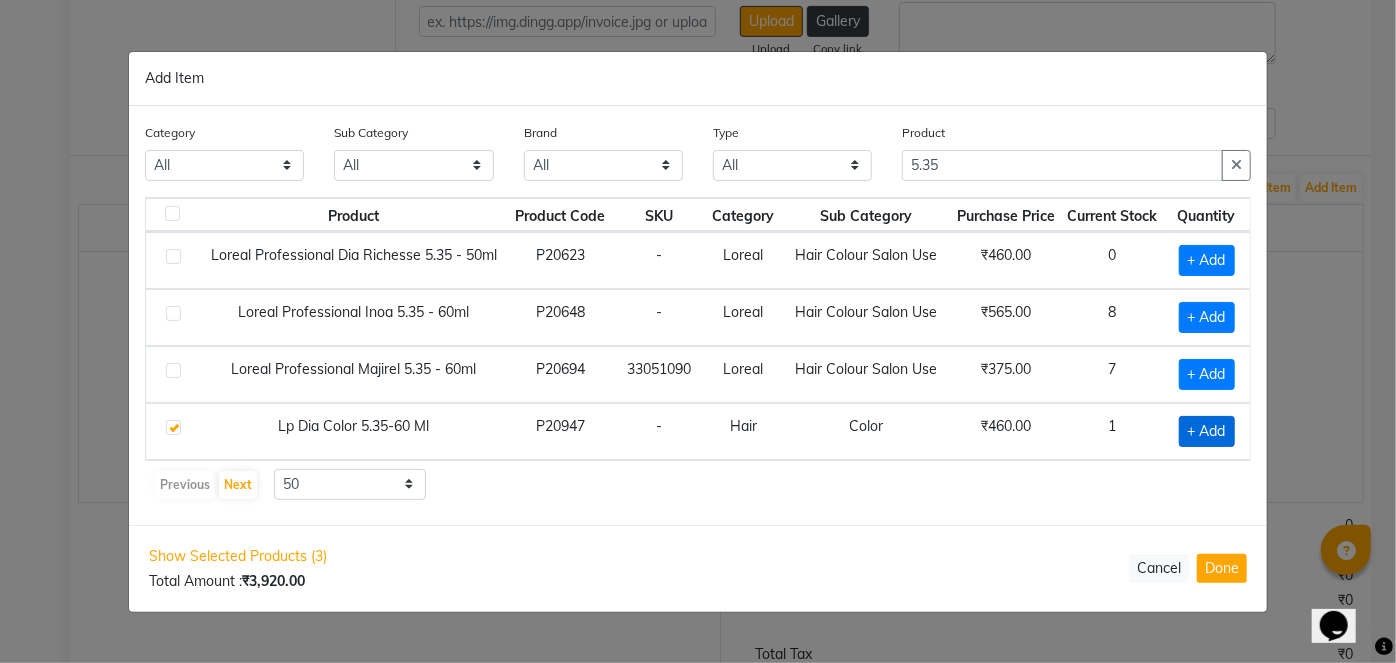 checkbox on "true" 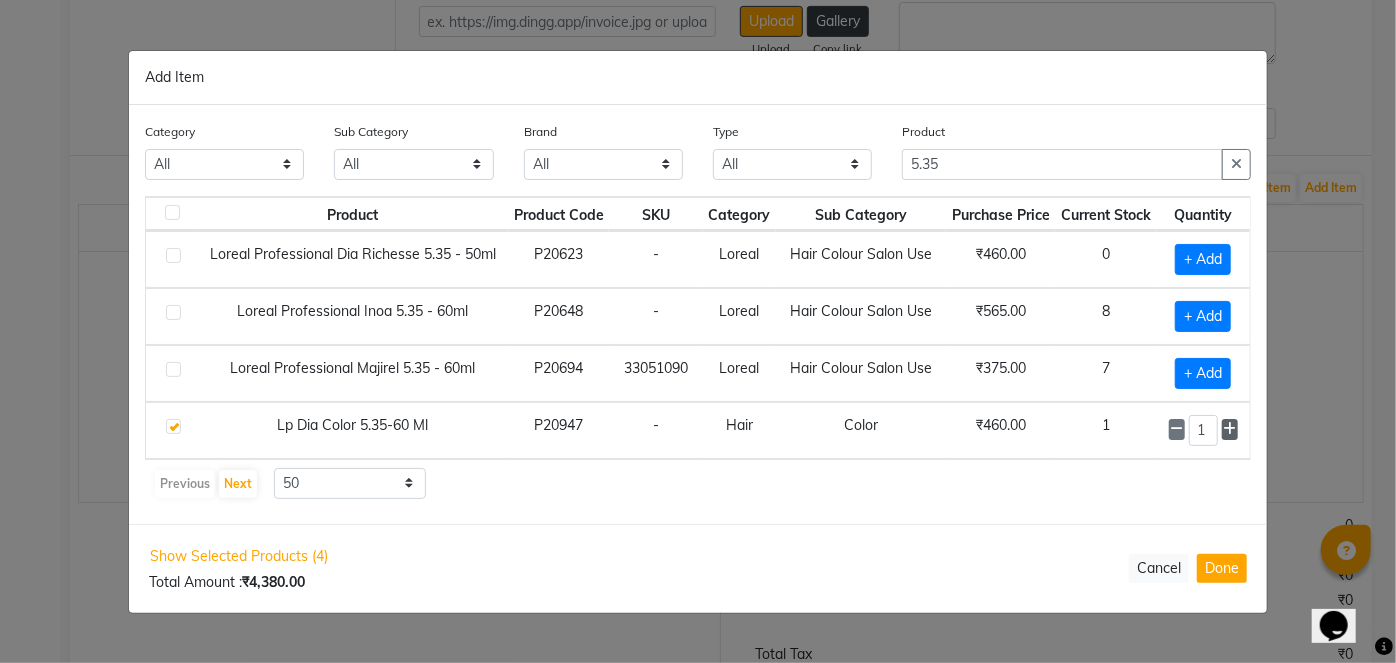 click 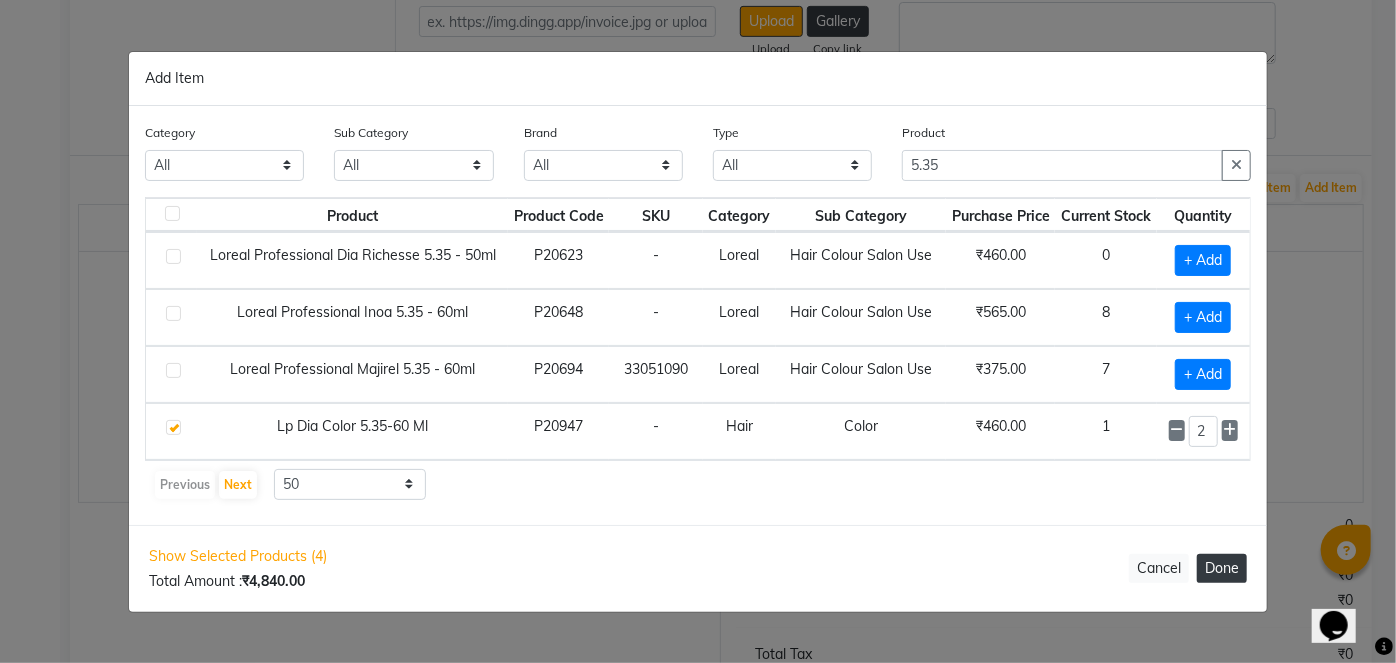 click on "Done" 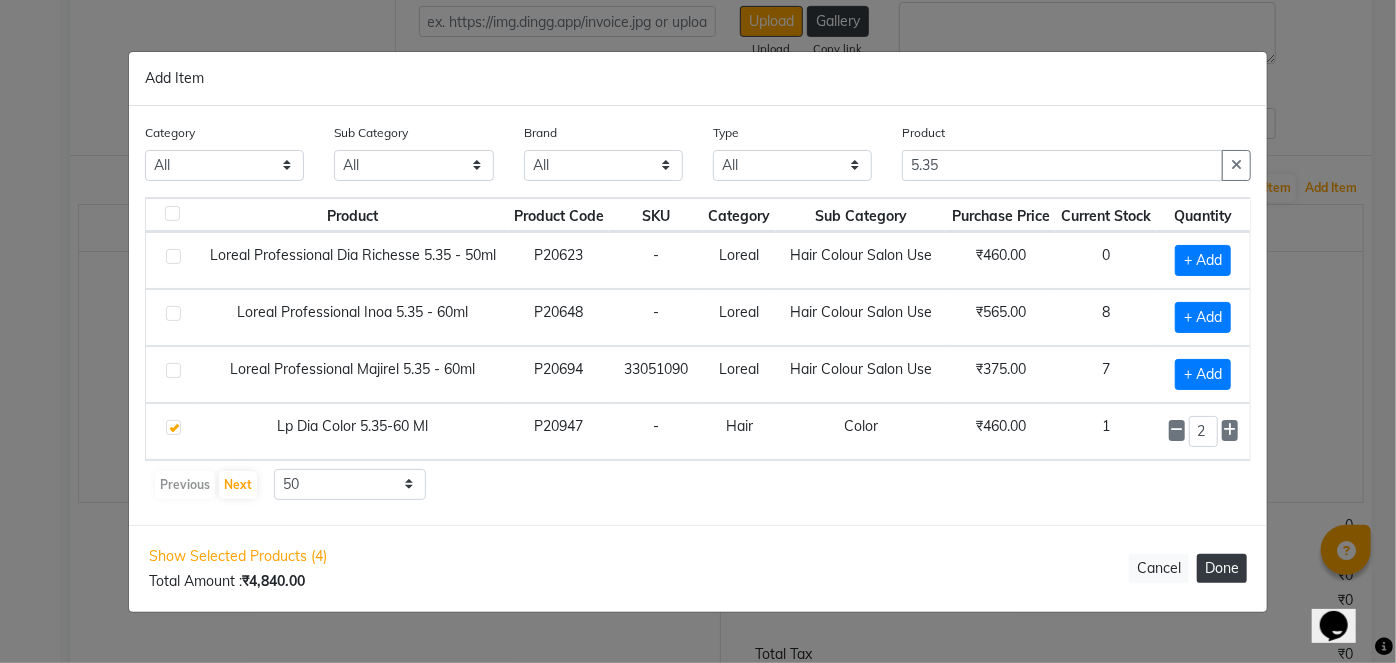 select on "2069" 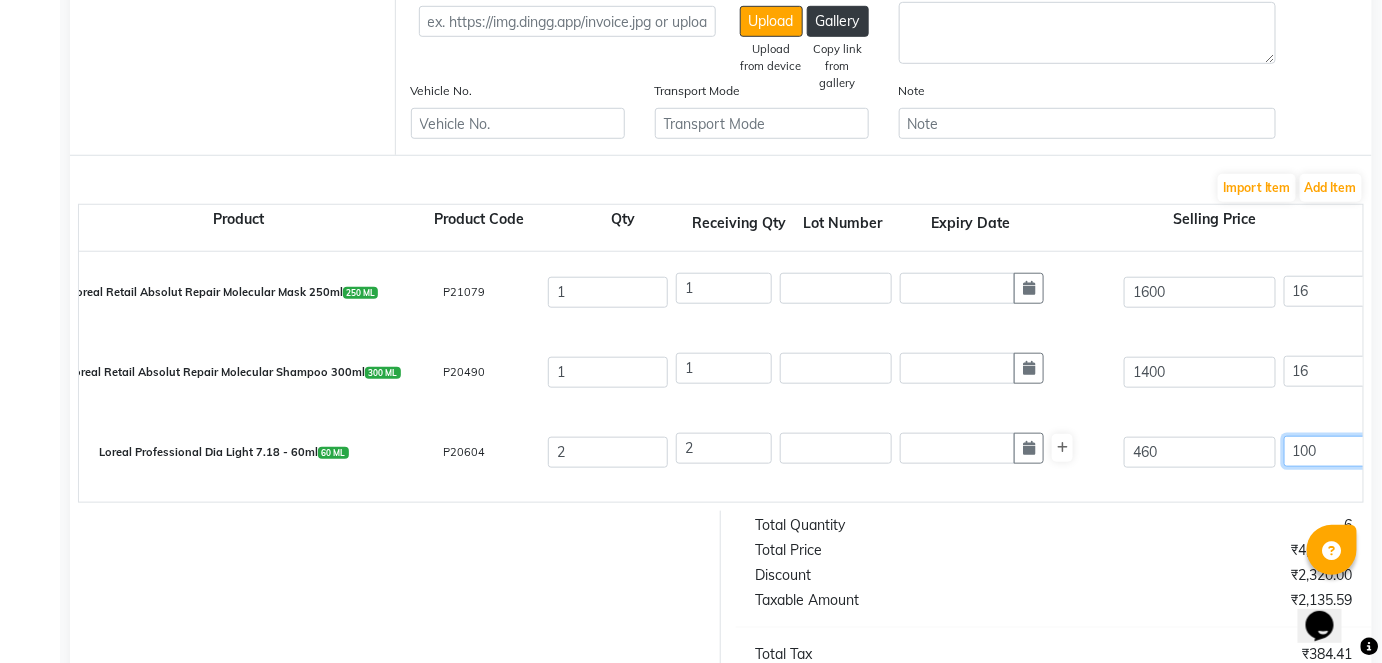 click on "100" 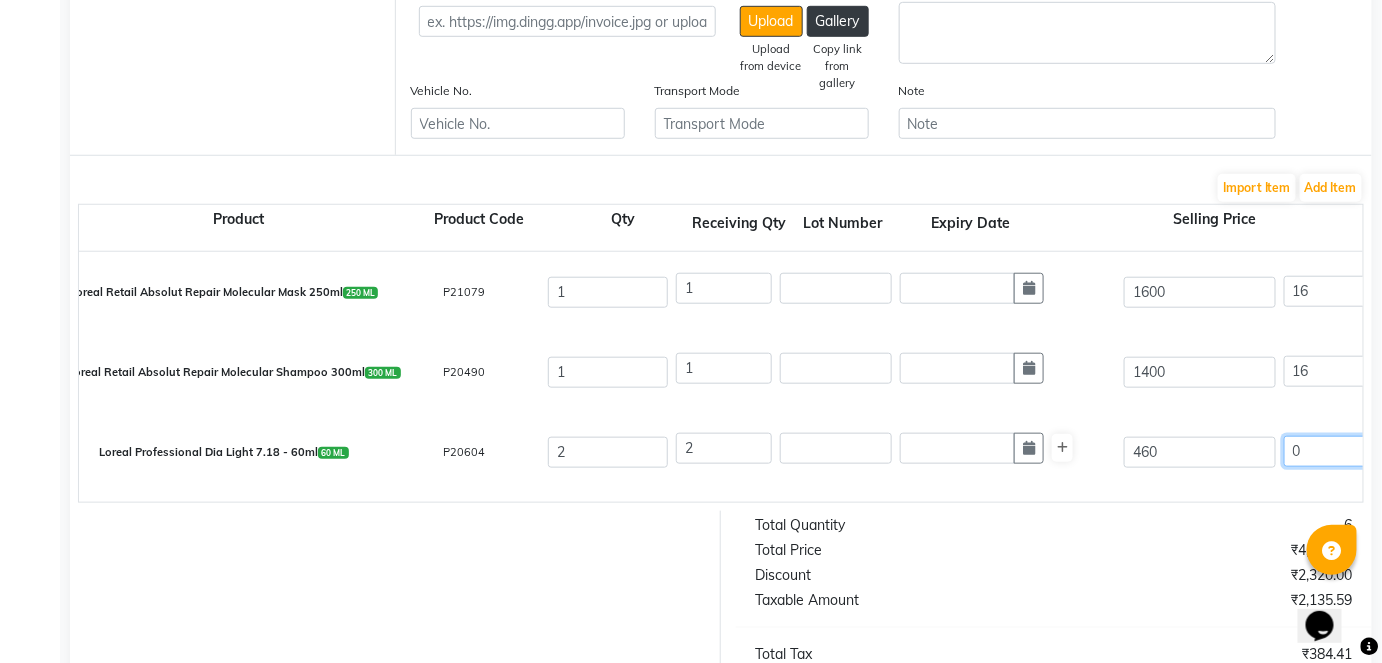 type on "0" 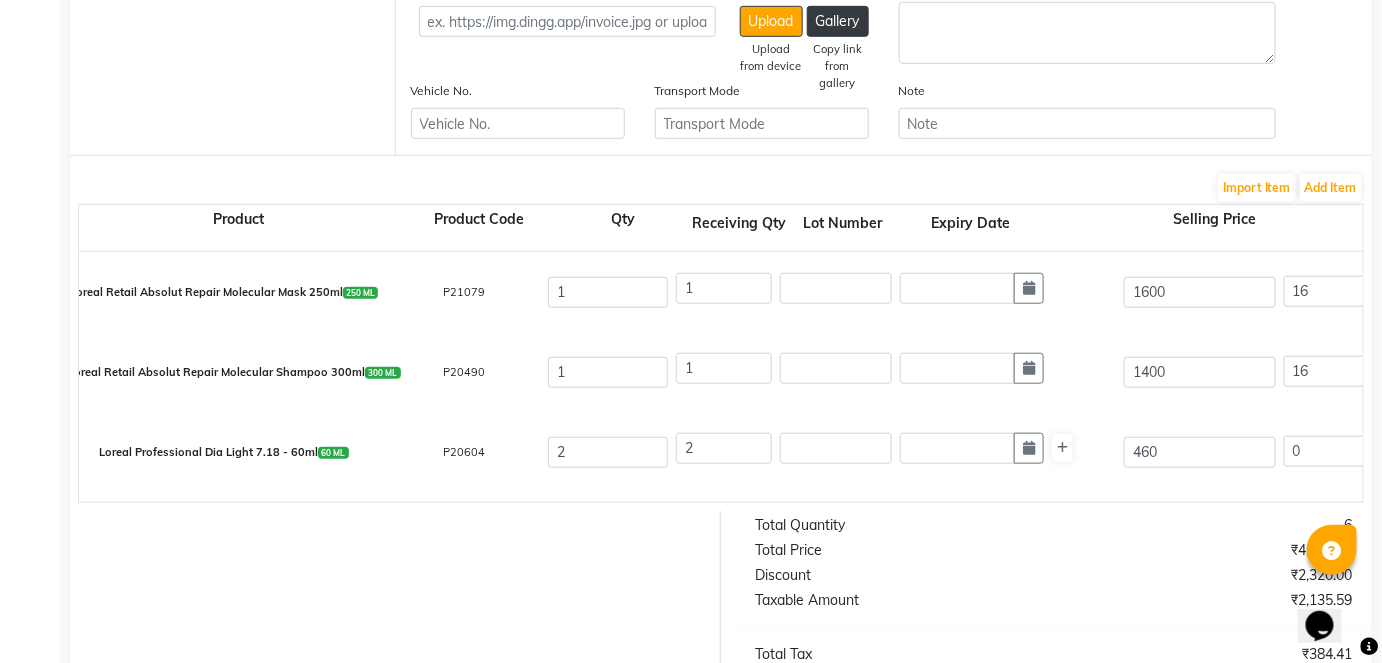 type on "0" 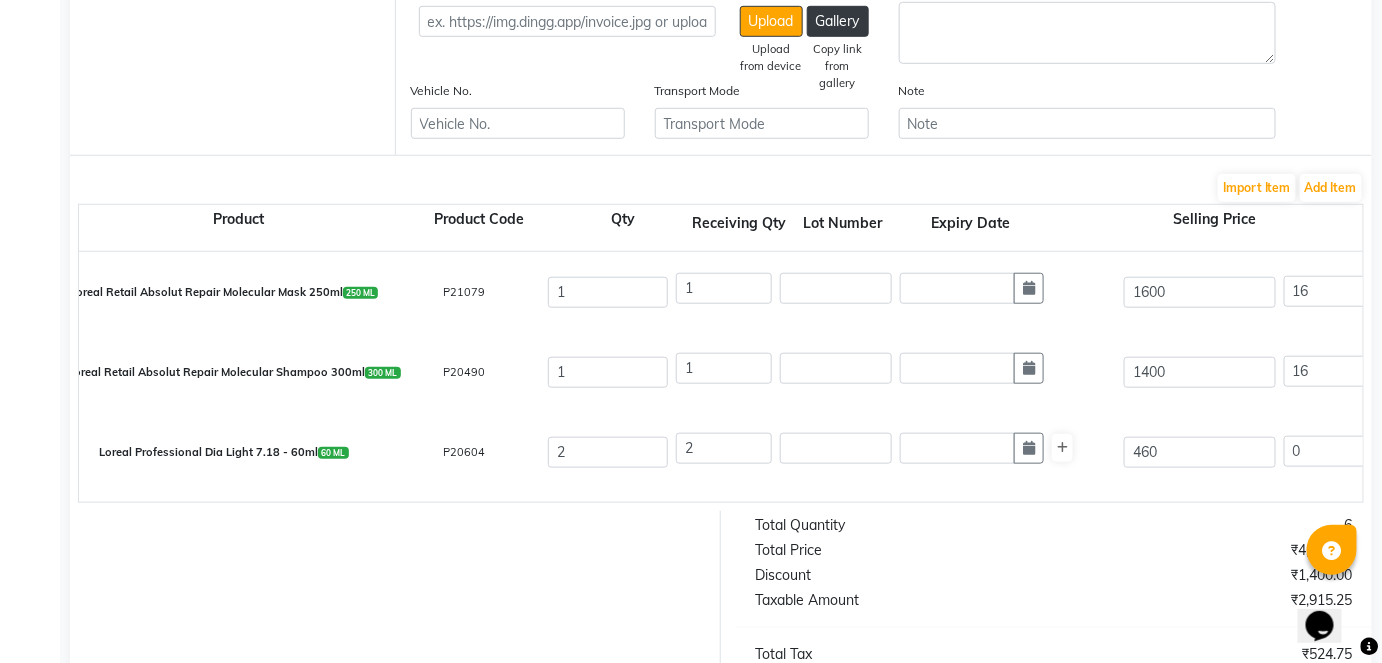 click on "Loreal Professional Dia Light 7.18 - 60ml  60 ML  P20604  2 2 460 0 % | 0 F 460 389.83 779.66 None GST (12%) (Any) IGST GST  (18%)  140.34 920" 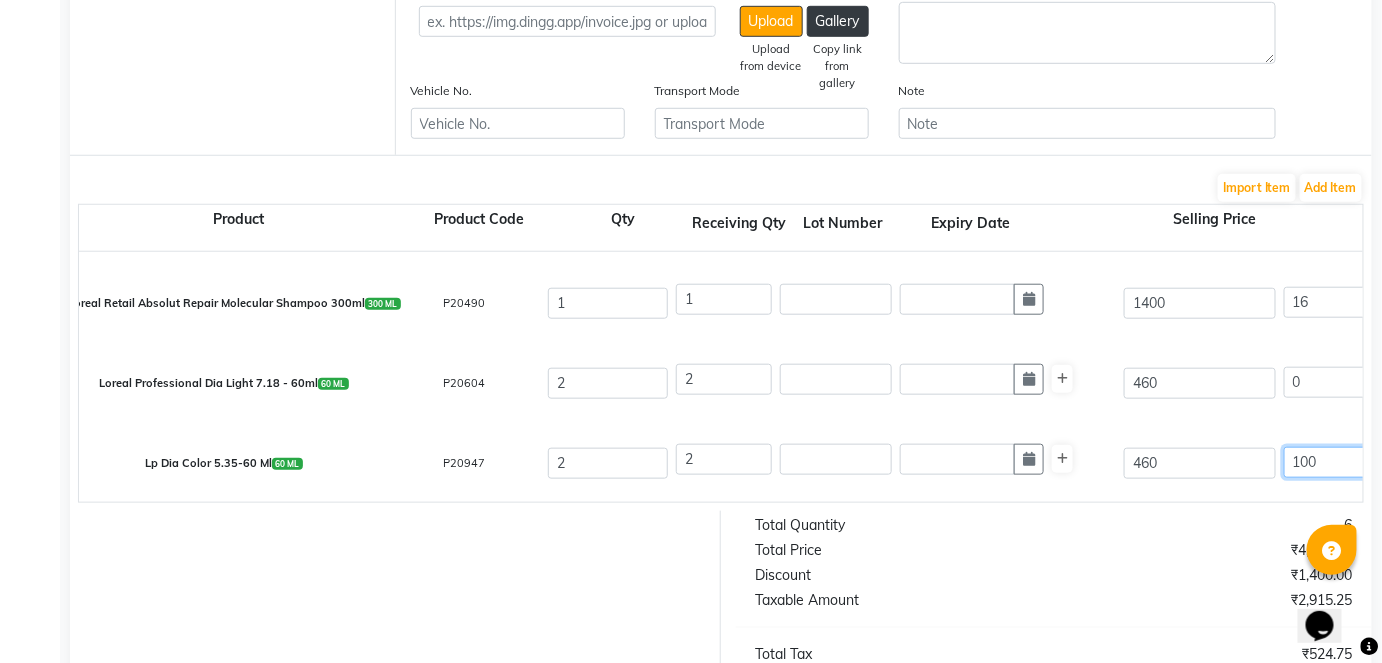 click on "100" 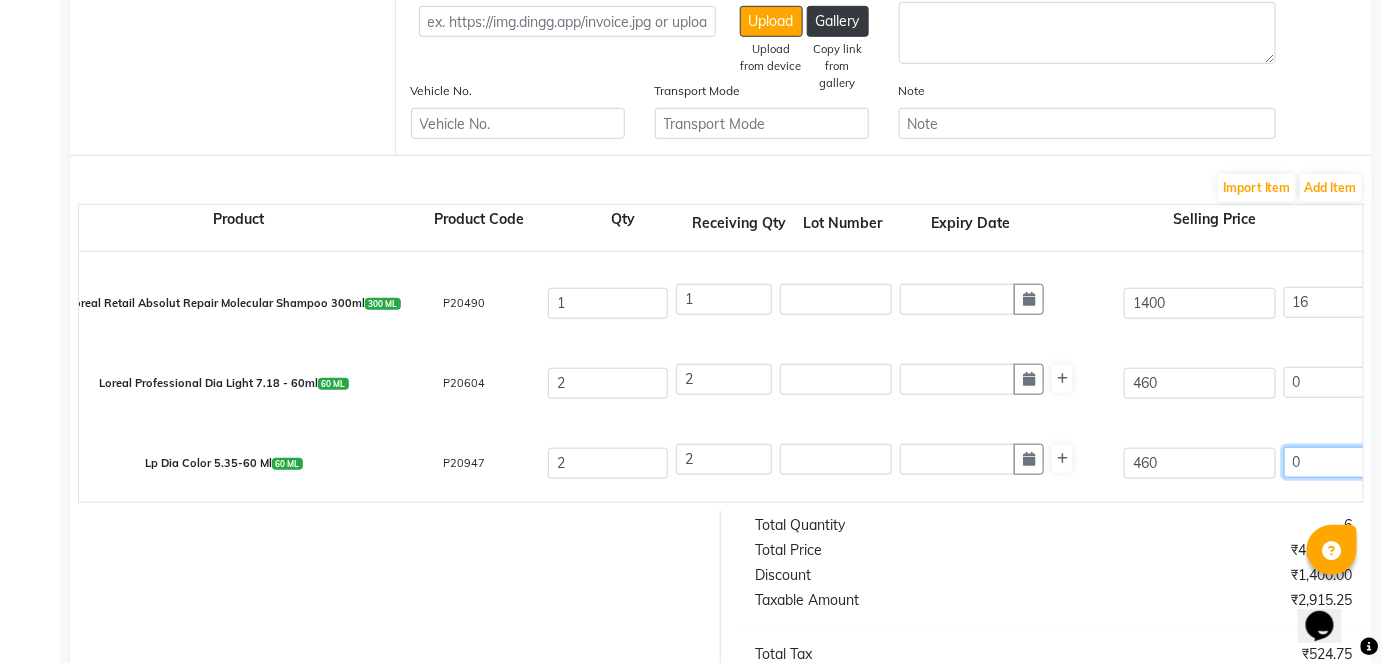 type on "0" 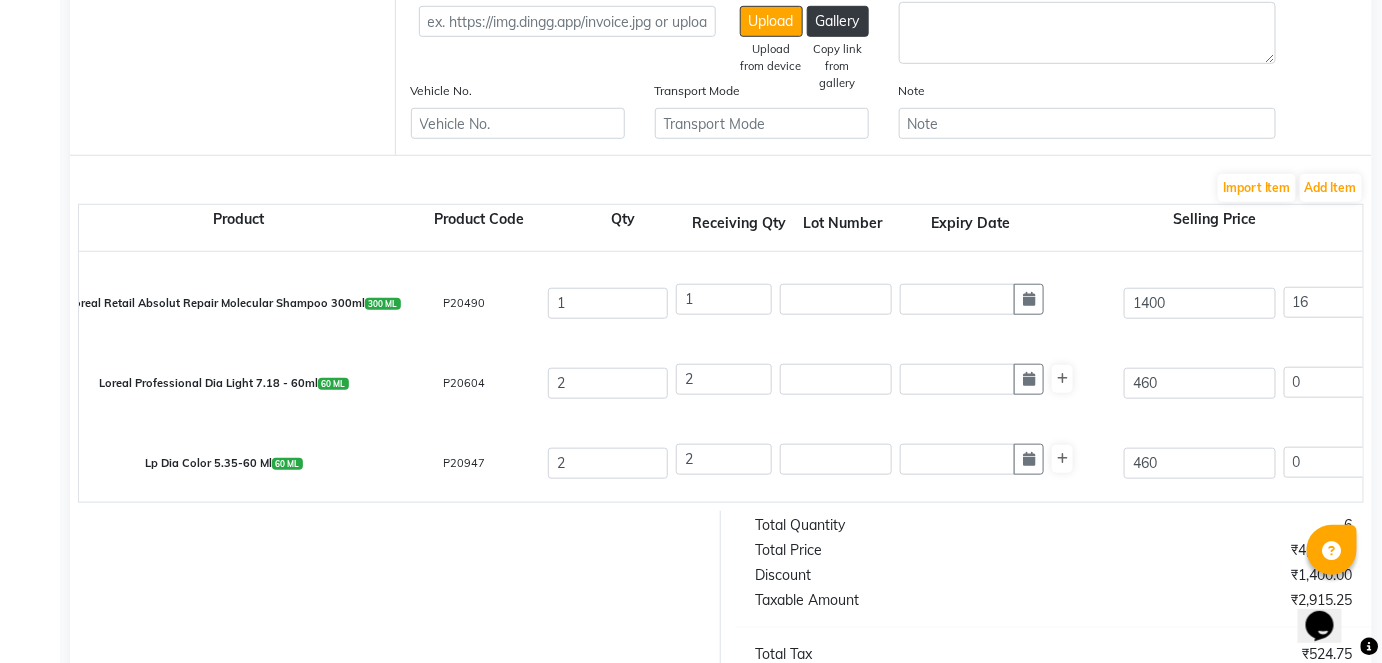 type on "0" 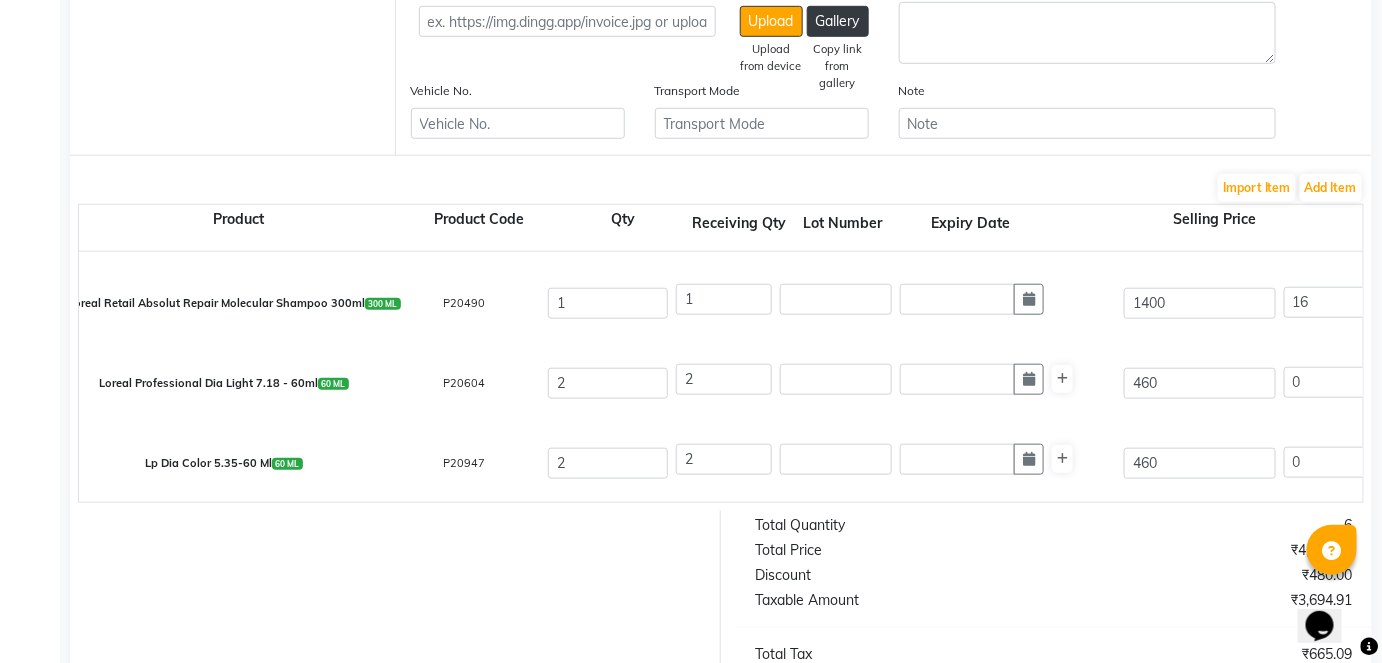 click on "Lp Dia Color 5.35-60 Ml  60 ML  P20947  2 2 460 0 % | 0 F 460 389.83 779.66 None GST (12%) (Any) IGST GST  (18%)  140.34 920" 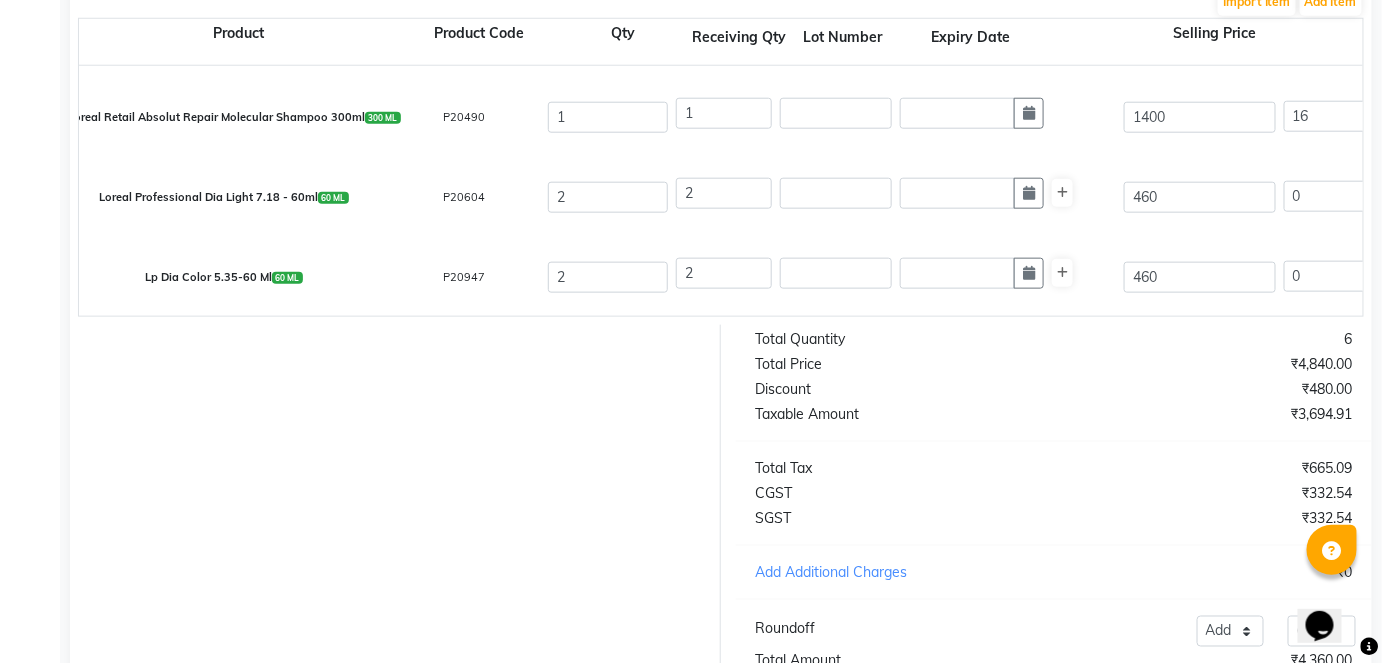 scroll, scrollTop: 627, scrollLeft: 0, axis: vertical 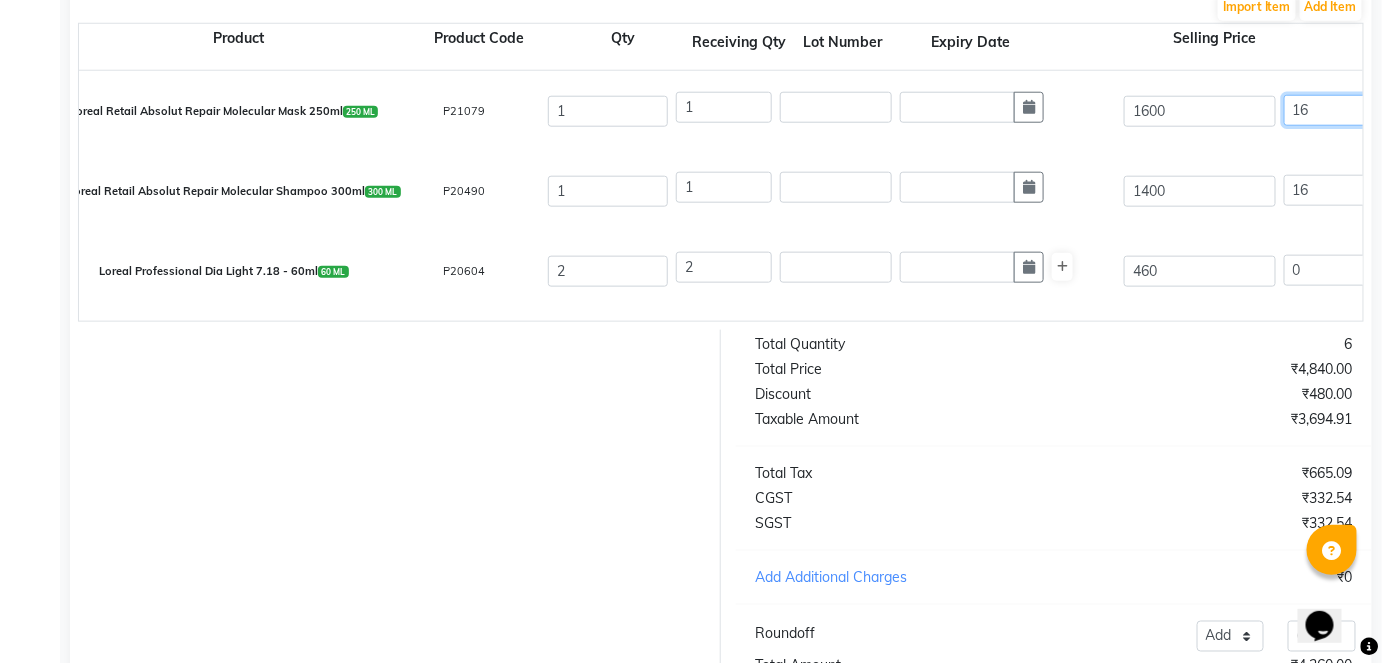 click on "16" 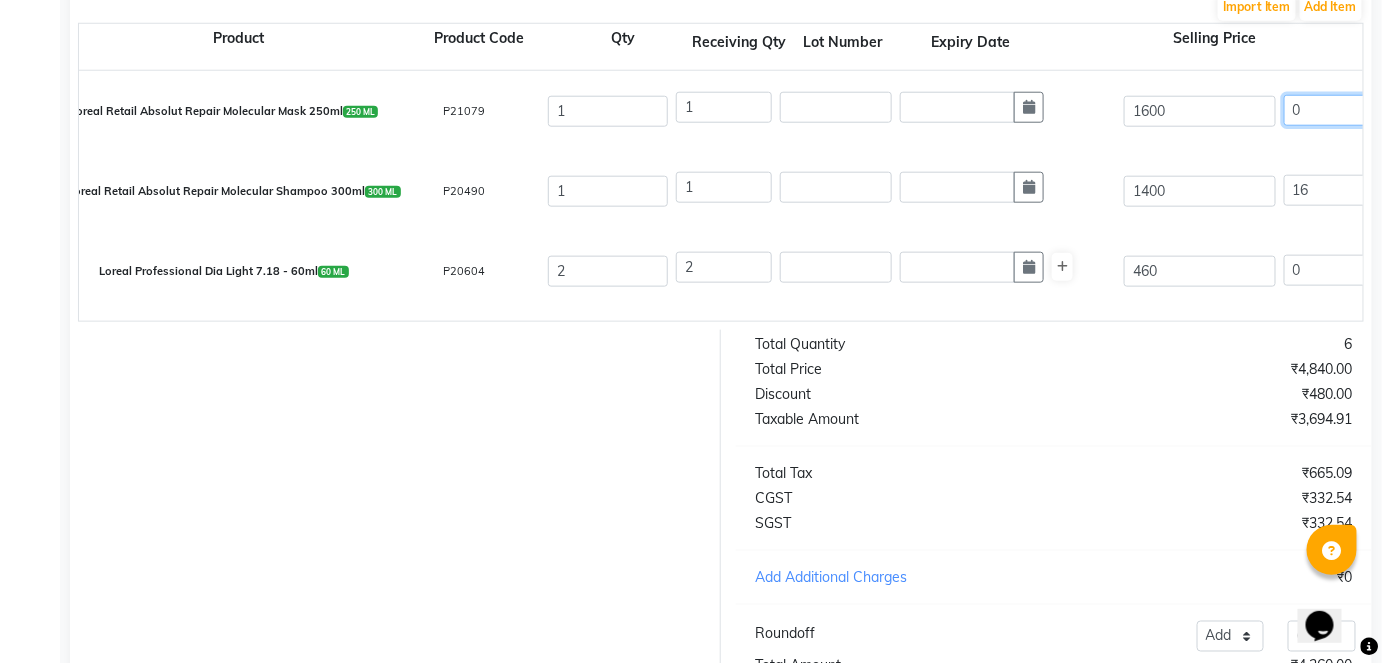 type on "0" 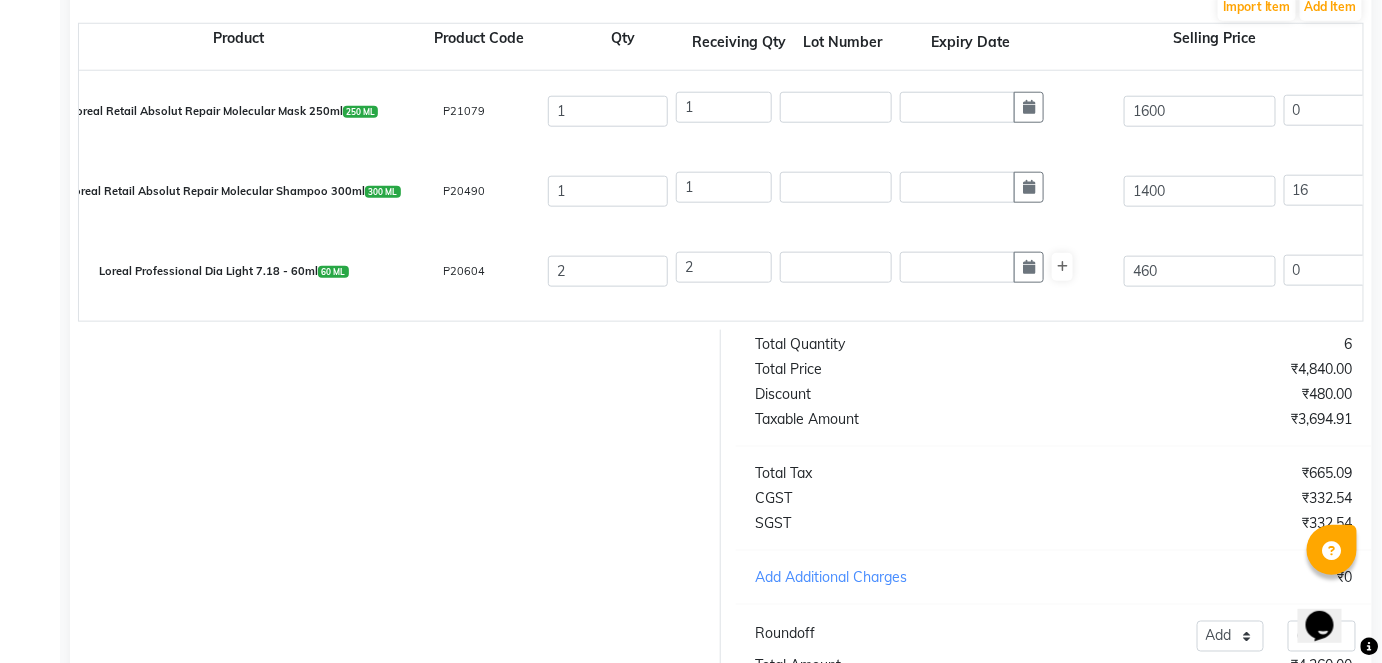 type on "0" 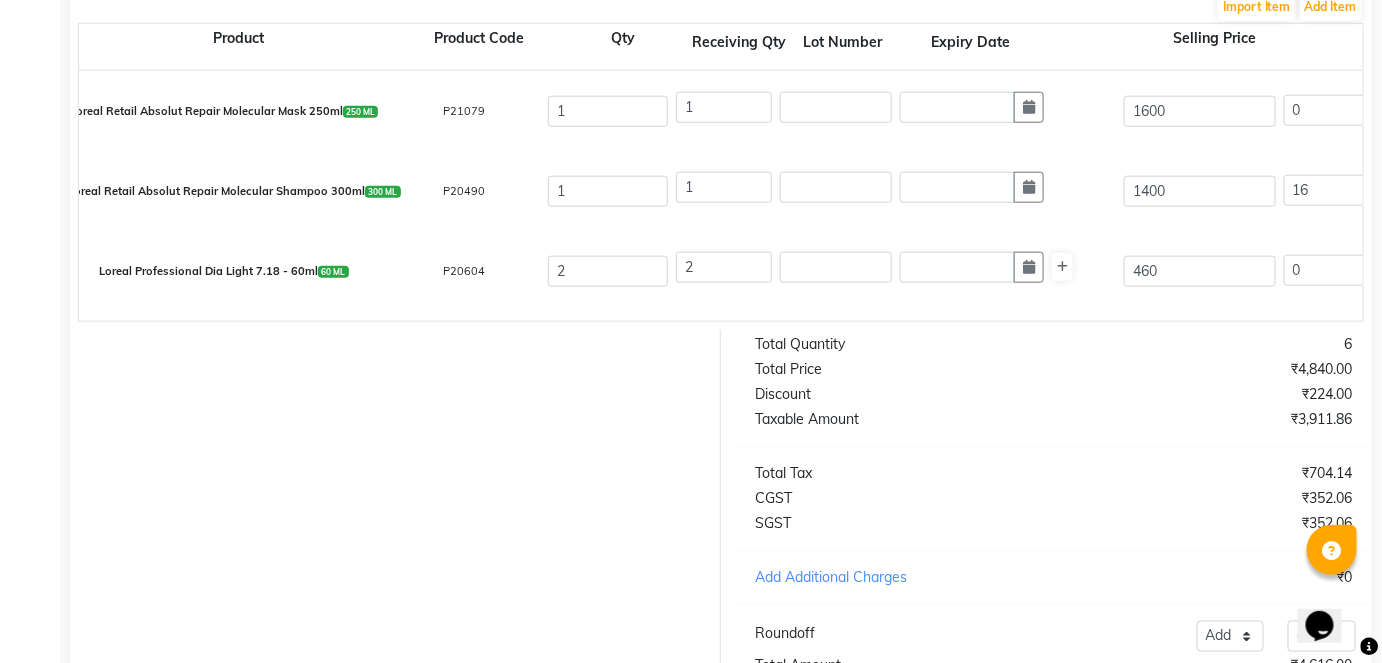 click on "Loreal Retail Absolut Repair Molecular Shampoo 300ml  300 ML  P20490  1 1 1400 16 % | 224 F 1176 996.61 996.61 None GST (12%) (Any) IGST GST  (18%)  179.39 1176" 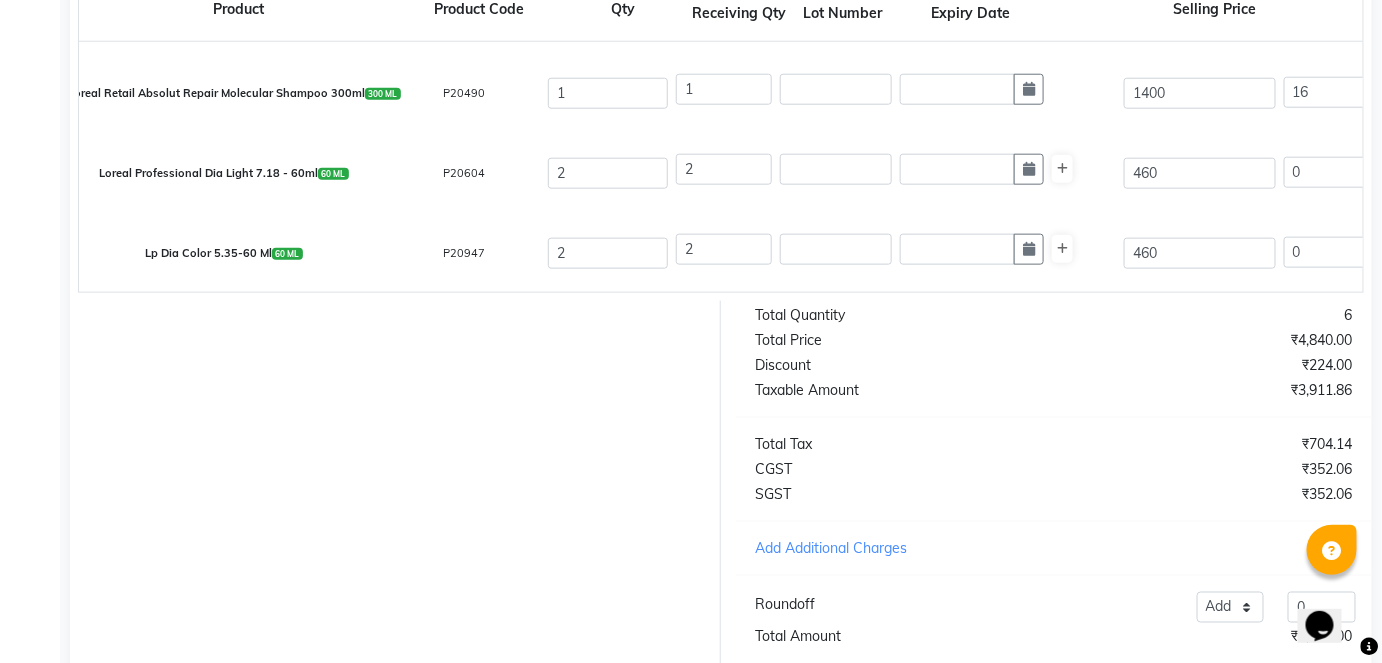 scroll, scrollTop: 656, scrollLeft: 0, axis: vertical 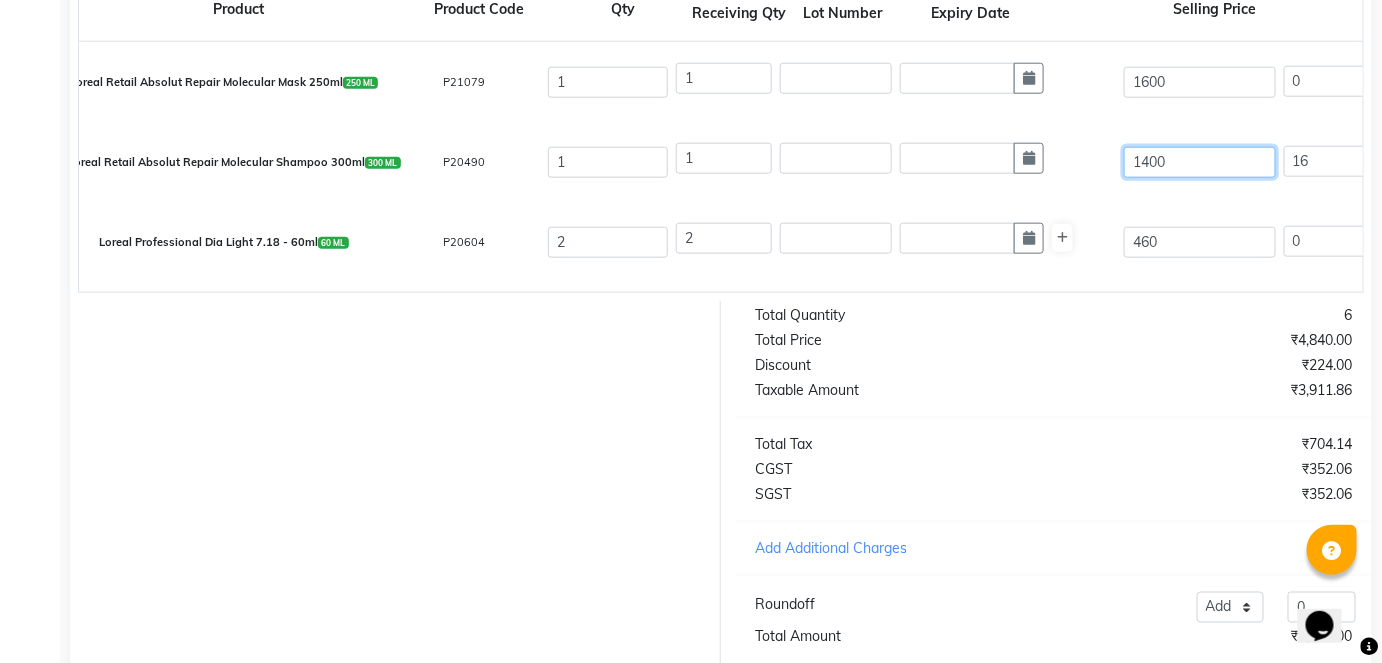 click on "1400" 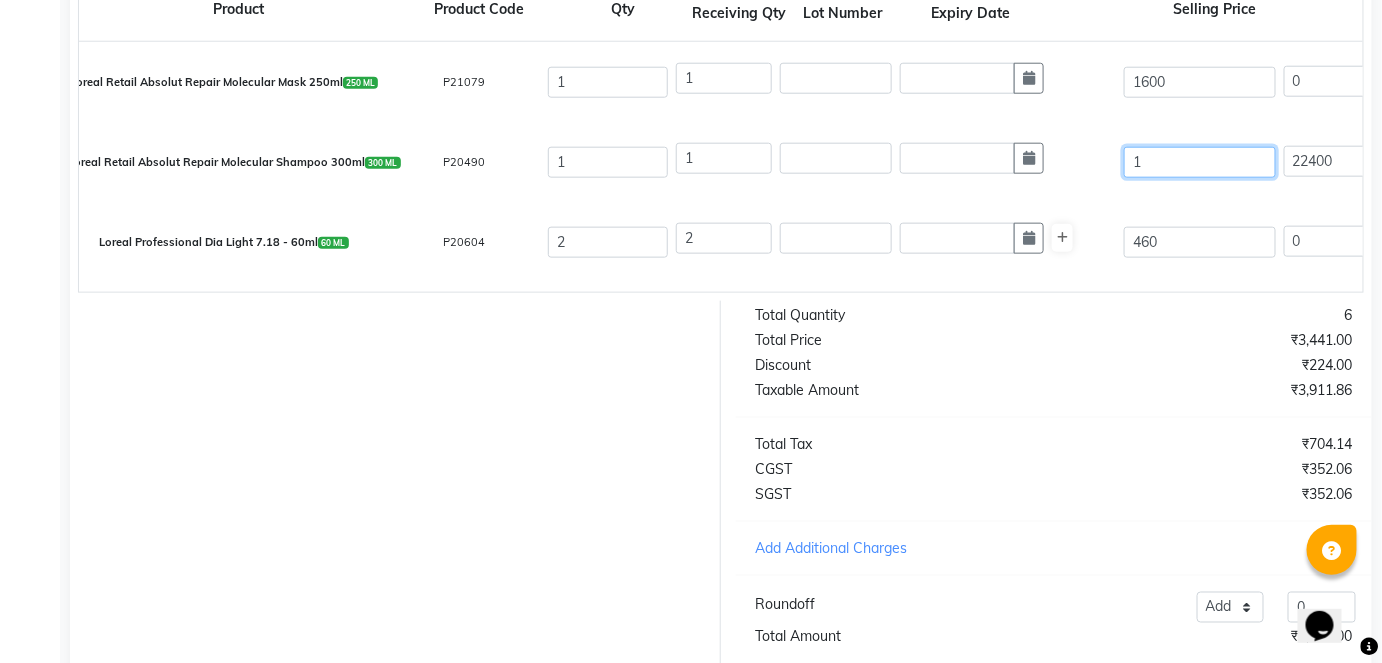 type on "14" 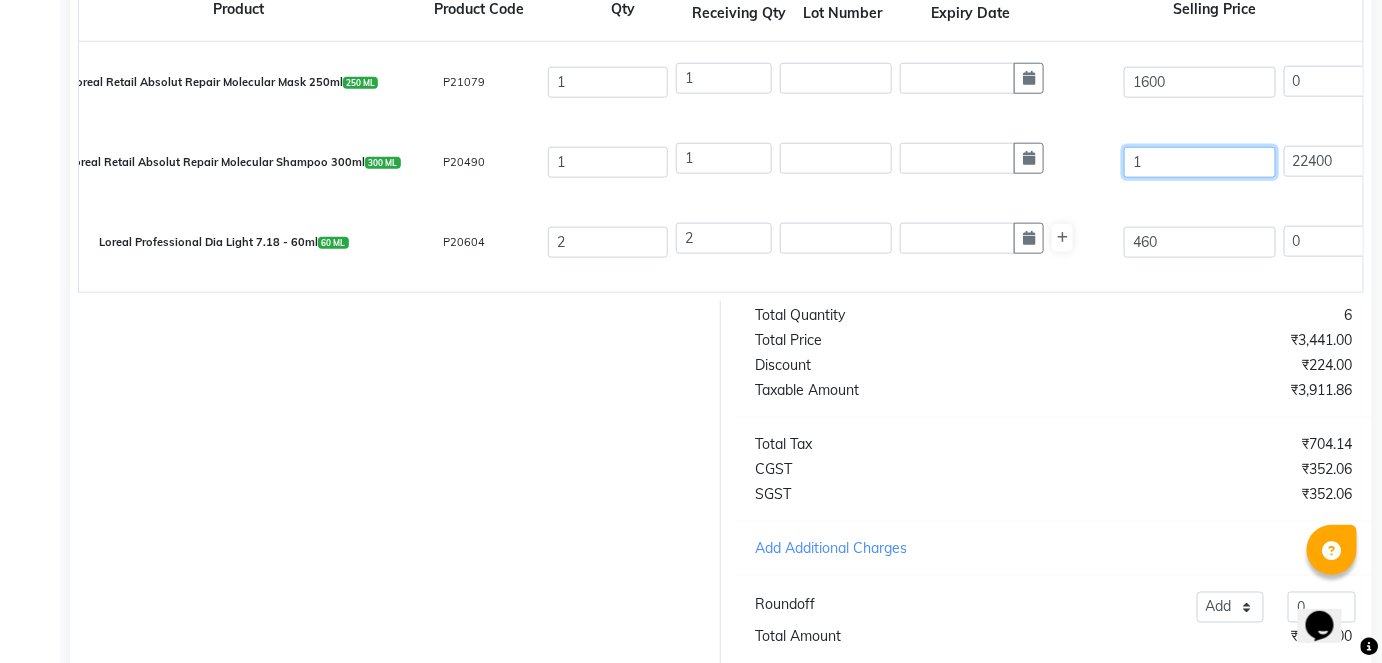 type on "1600" 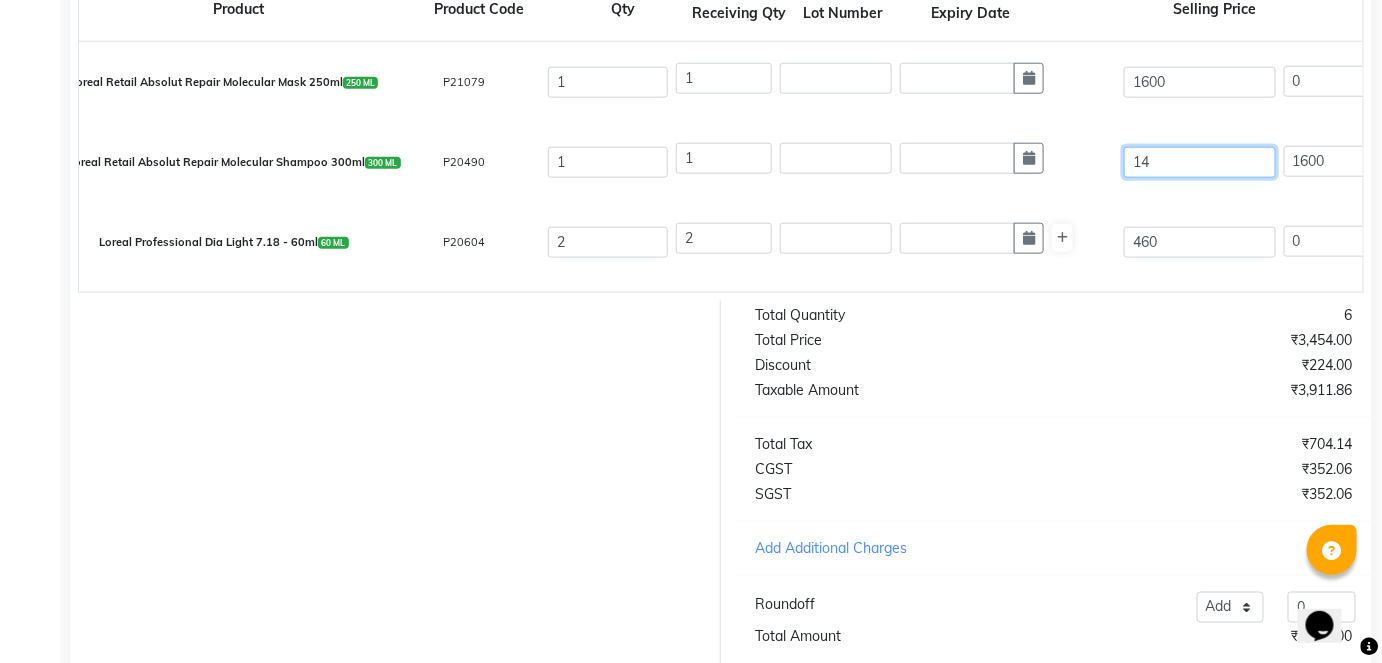 type on "149" 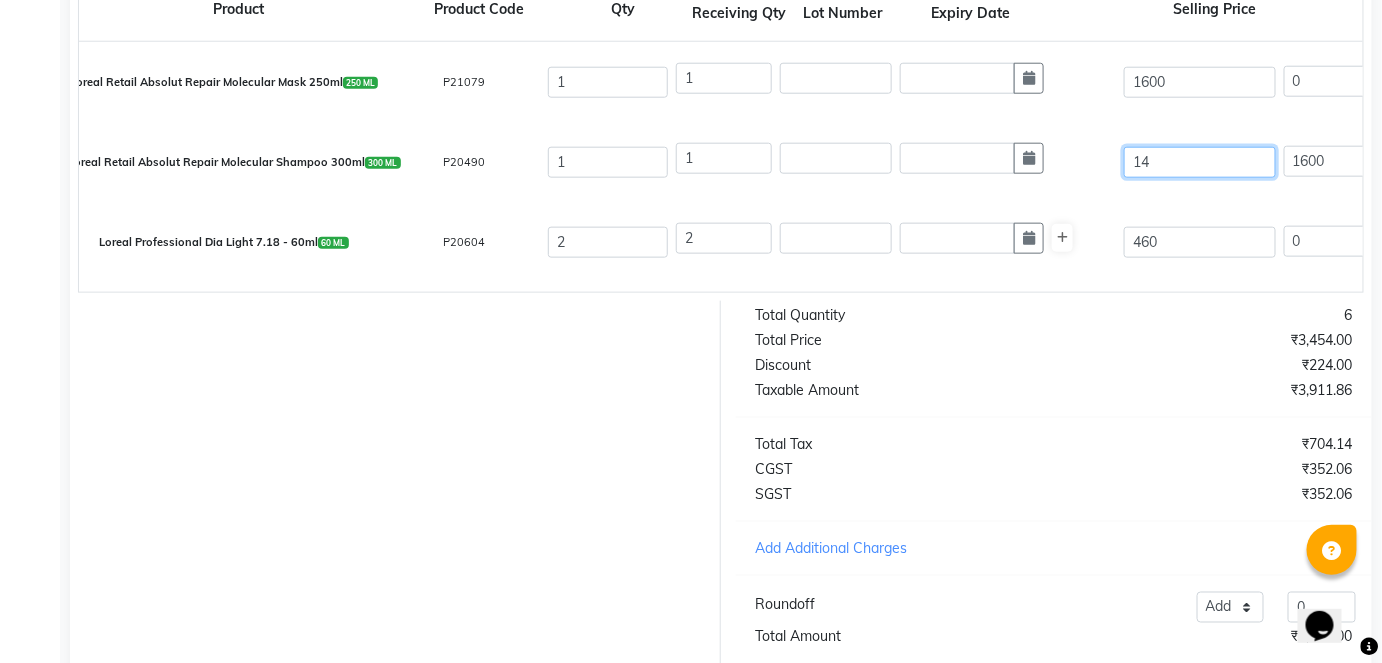 type on "150.34" 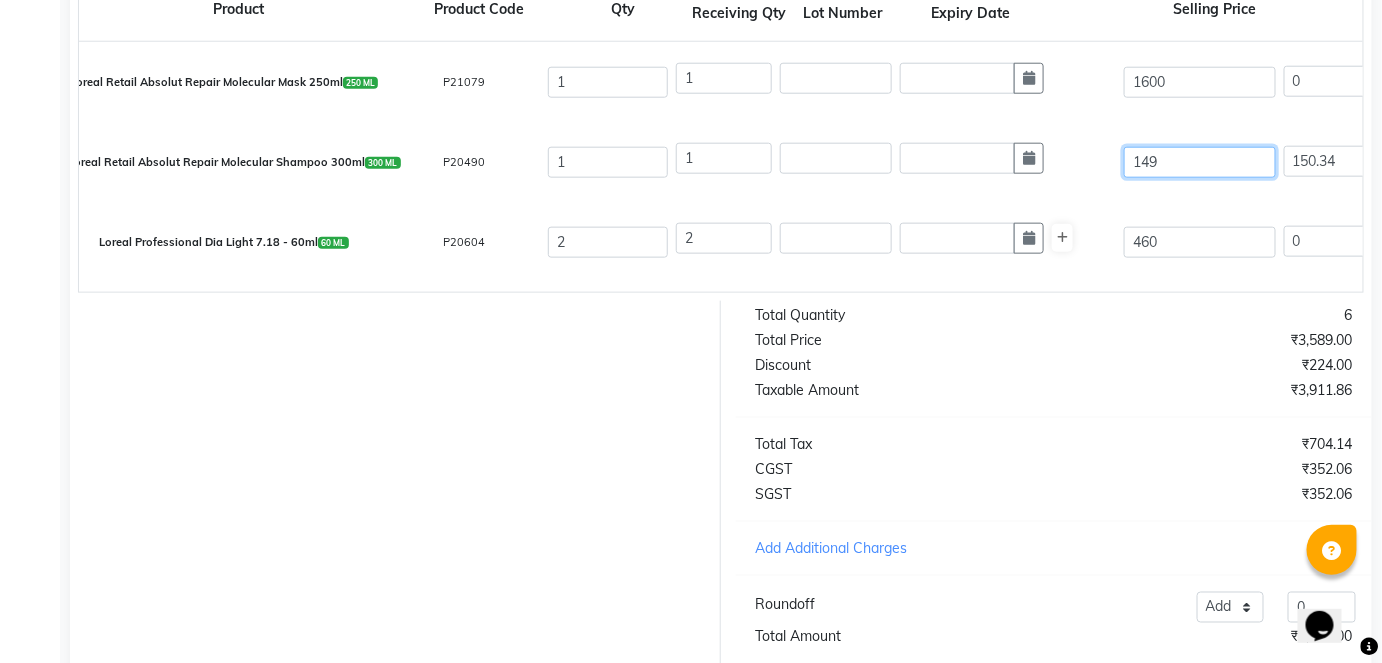 type on "1490" 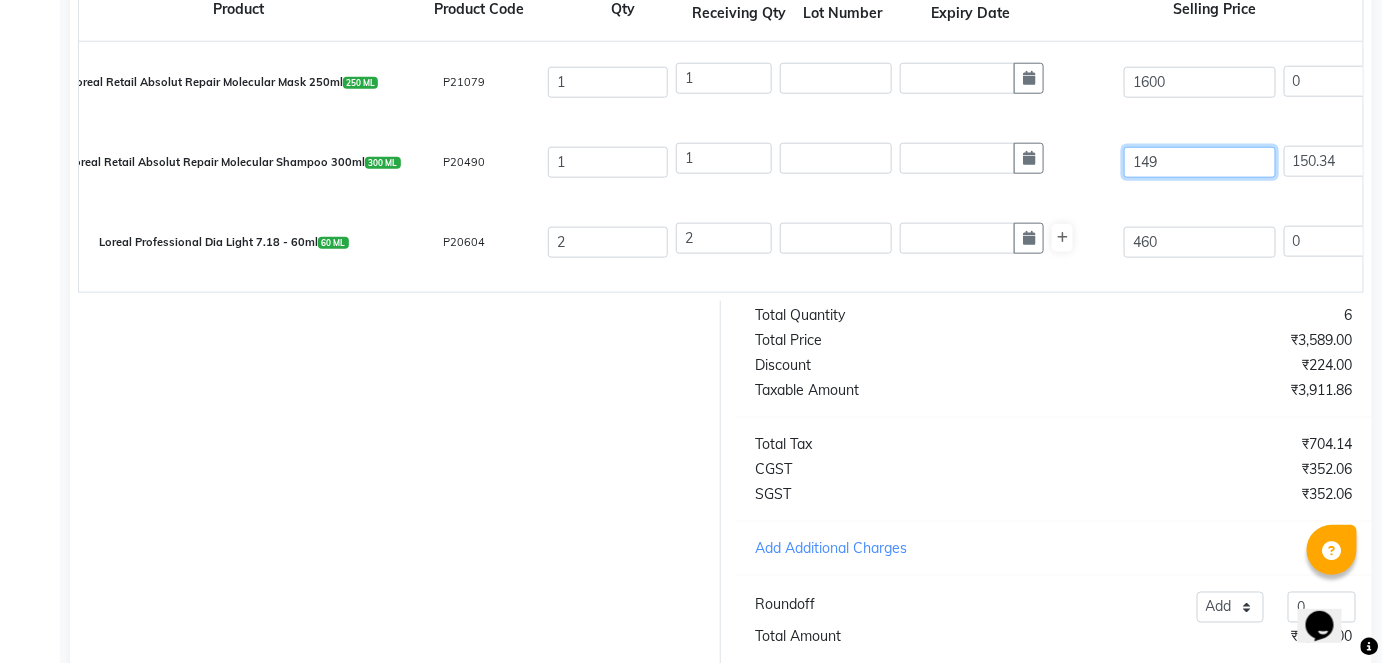 type on "15.03" 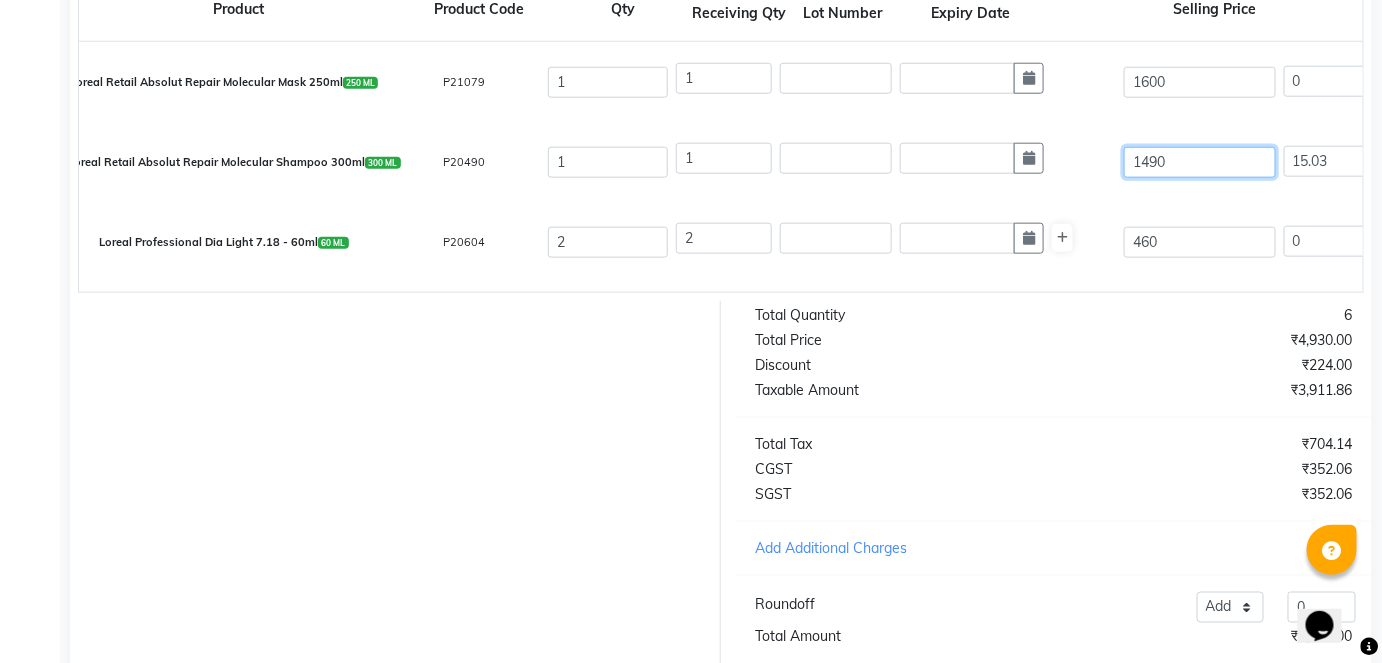 type on "1490" 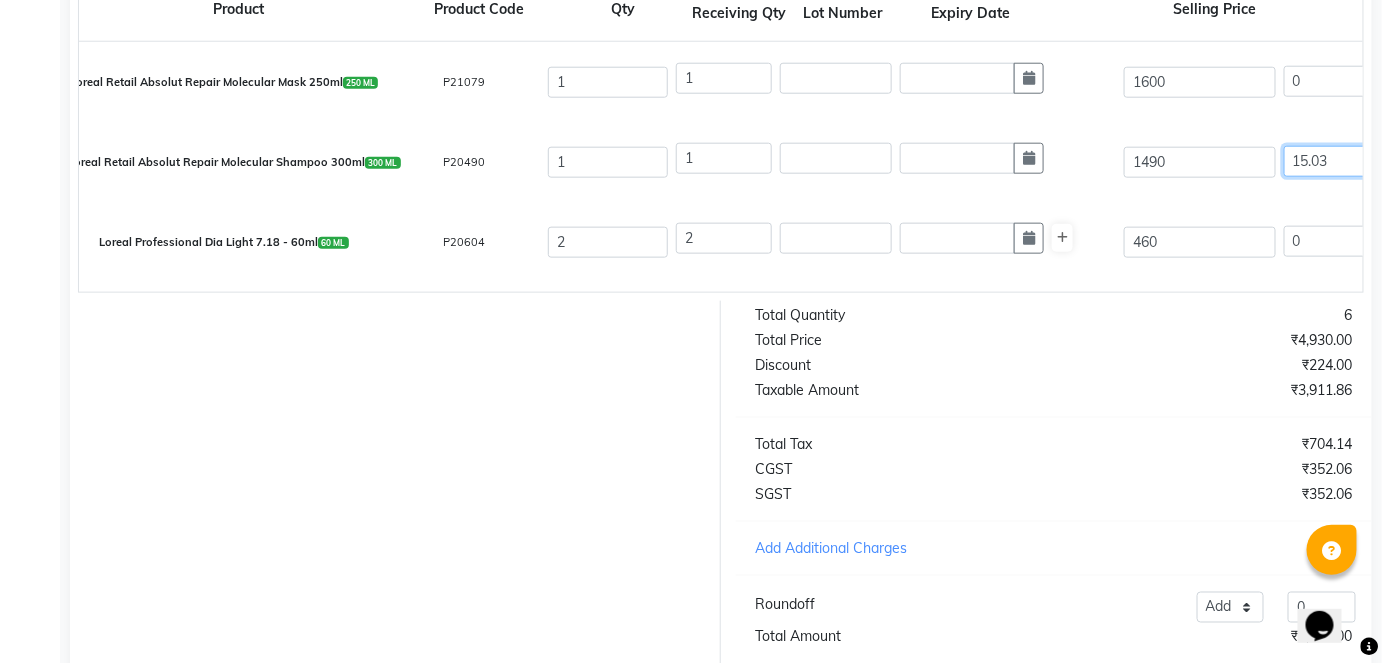 type on "21.07" 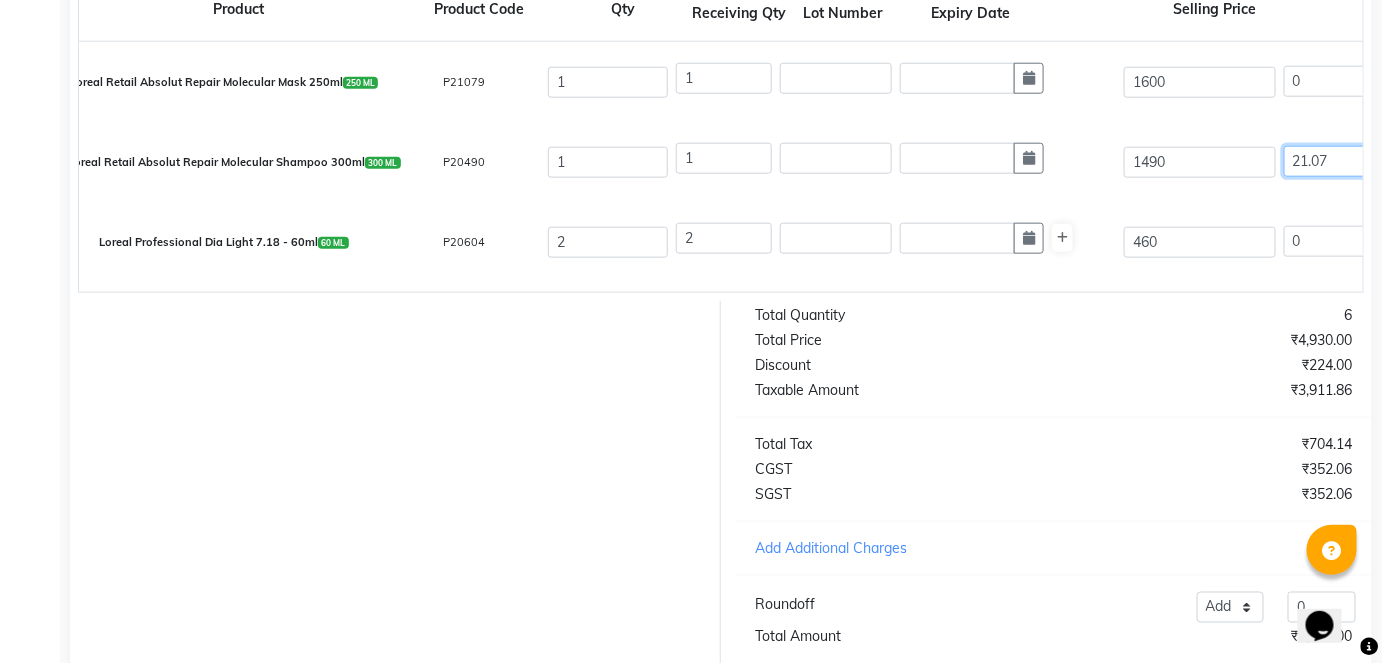 scroll, scrollTop: 0, scrollLeft: 19, axis: horizontal 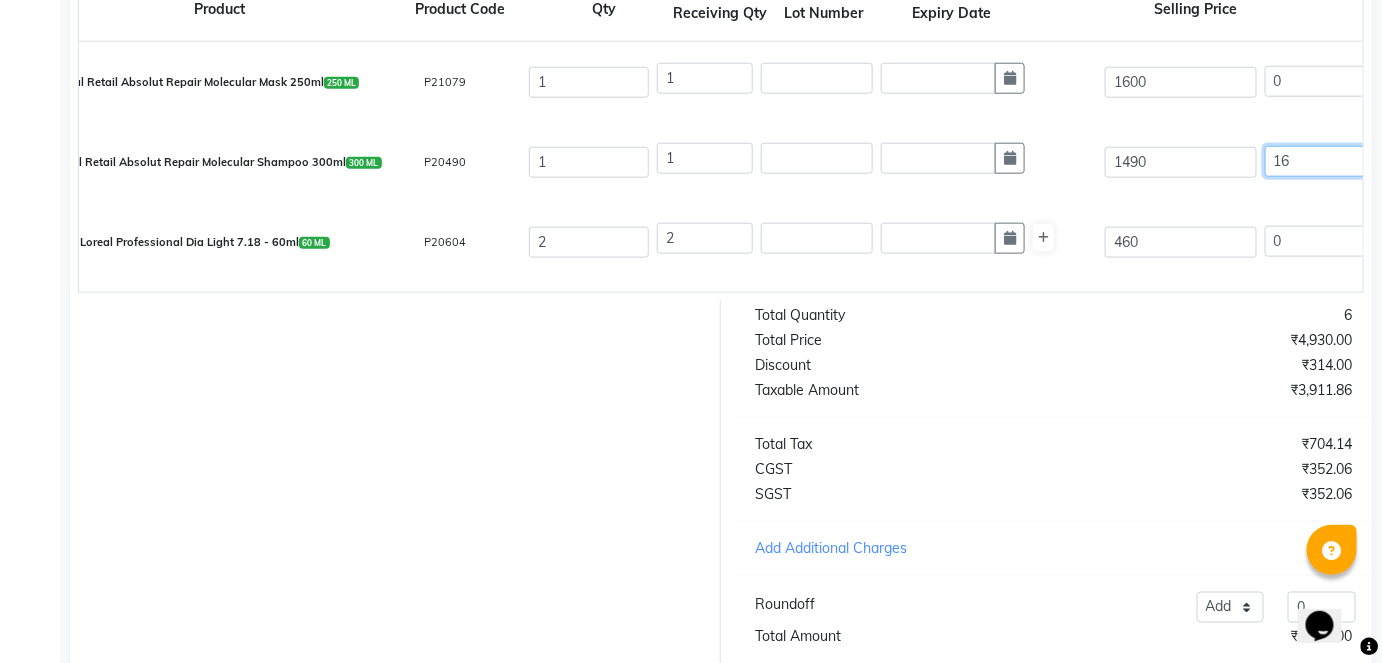 type on "16" 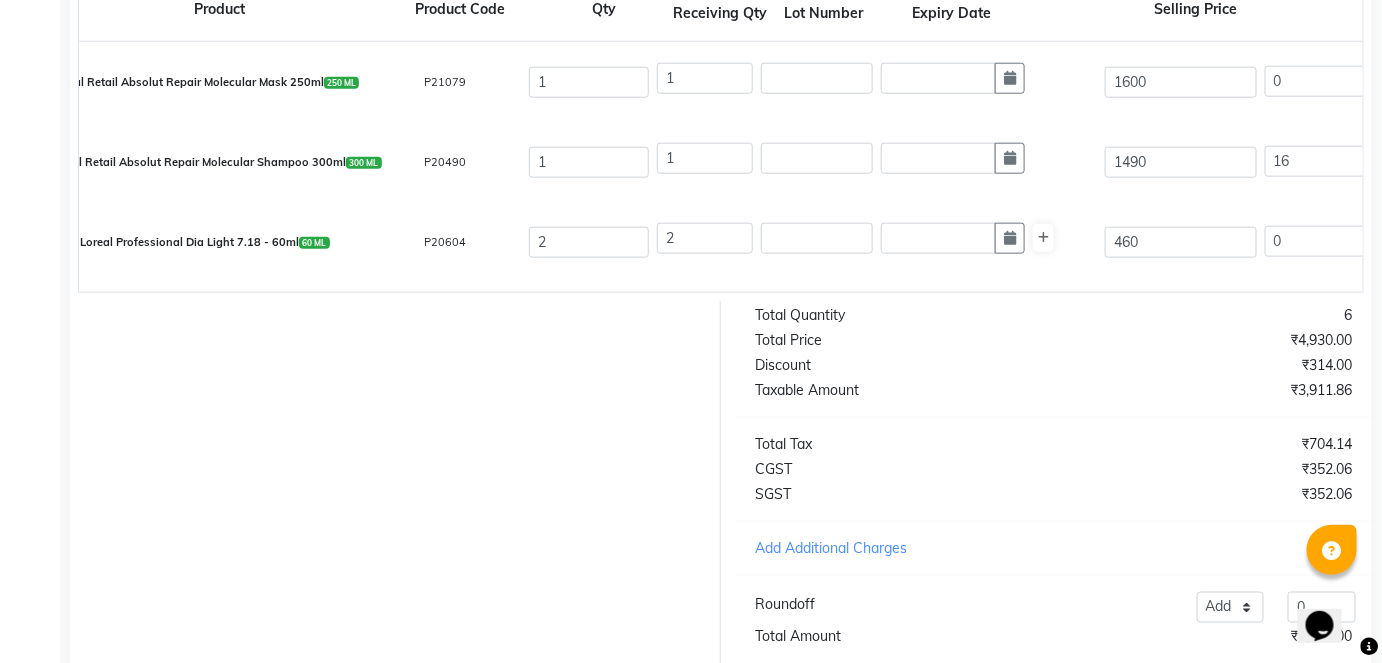 type on "238.4" 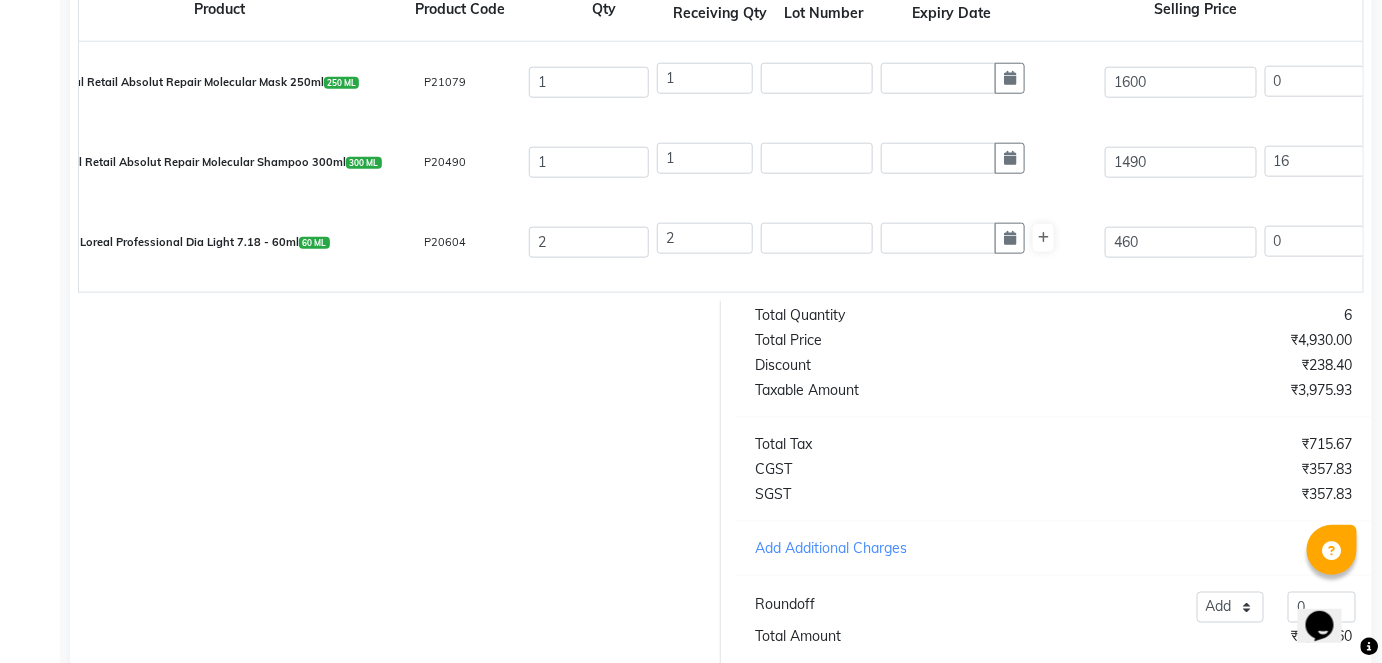 click on "1" 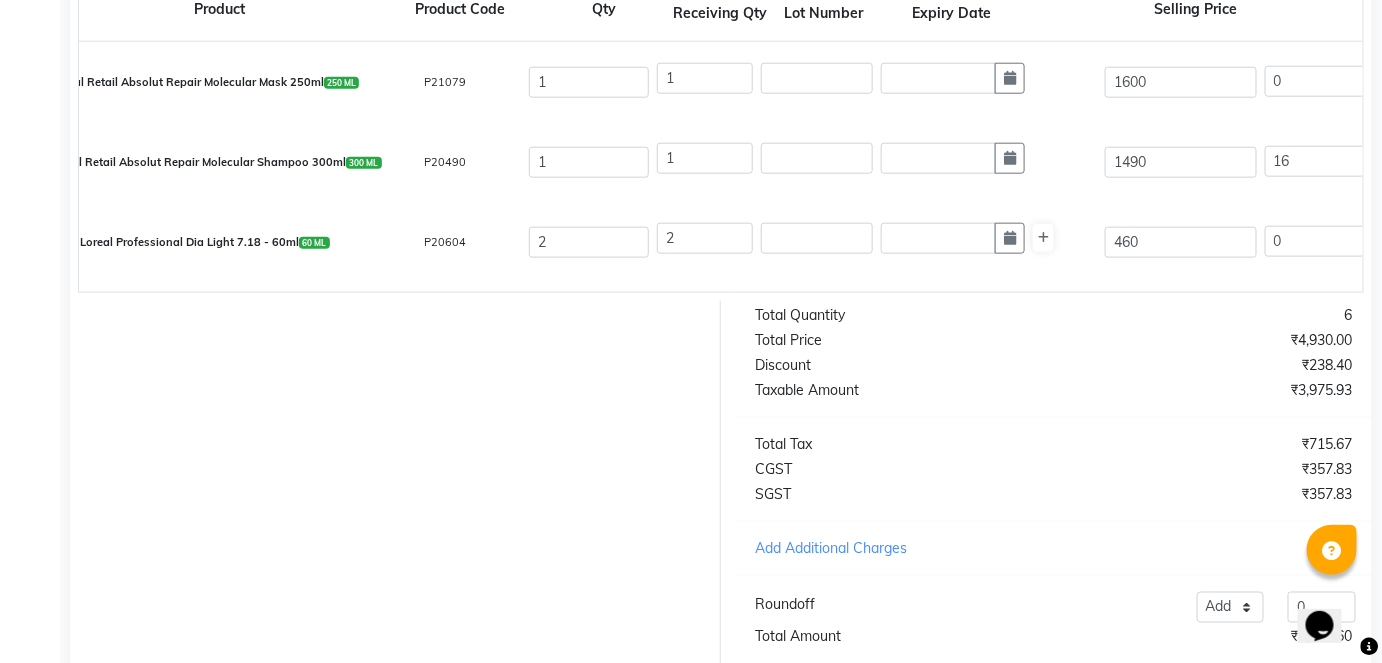 scroll, scrollTop: 786, scrollLeft: 0, axis: vertical 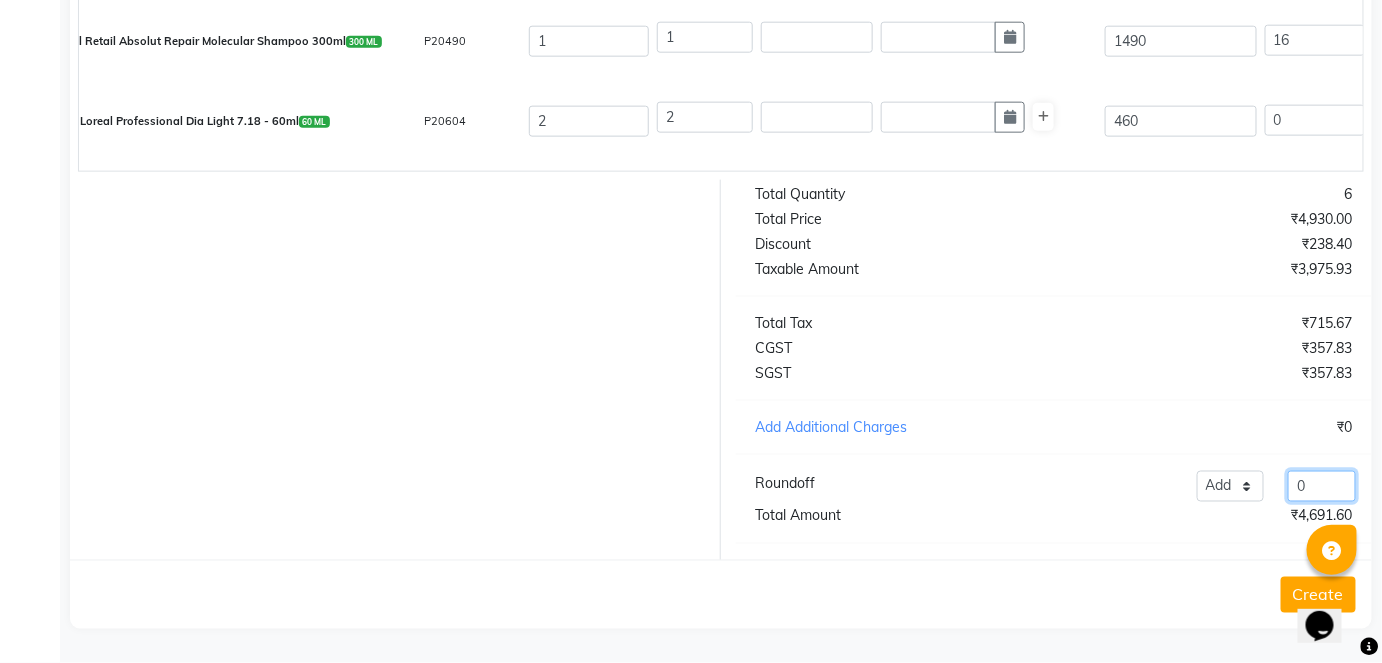 click on "0" 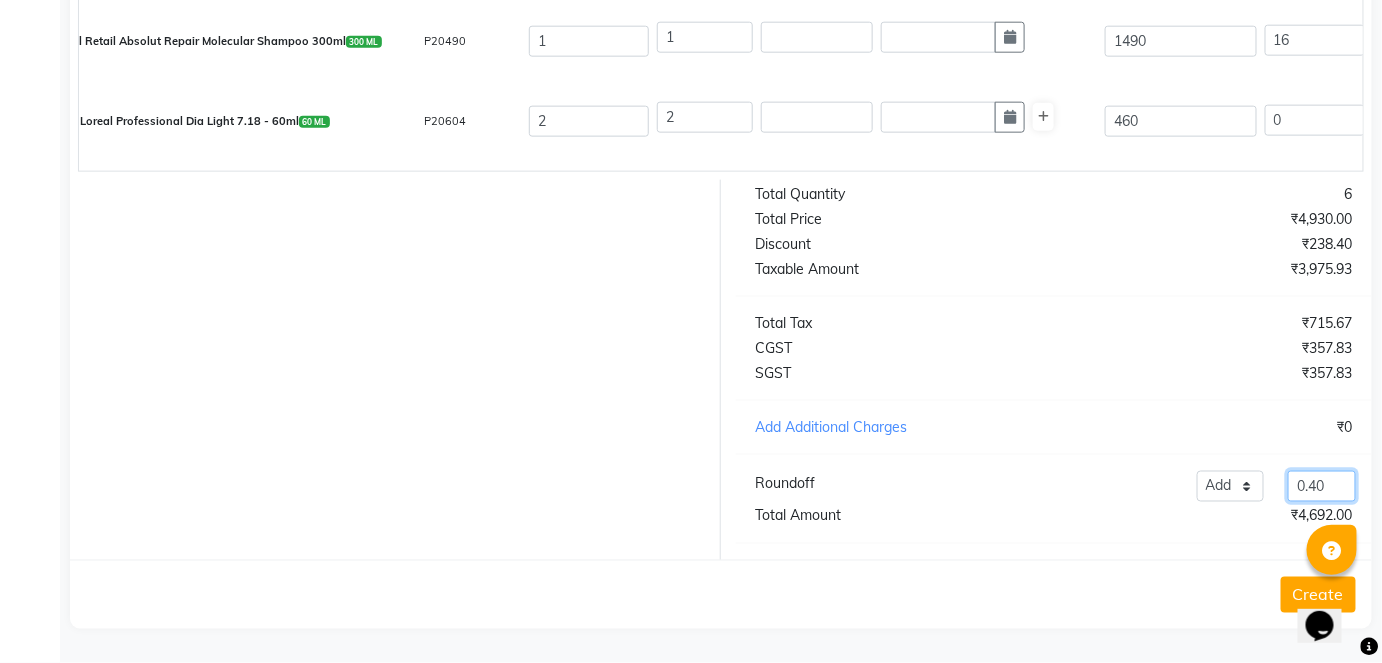type on "0.40" 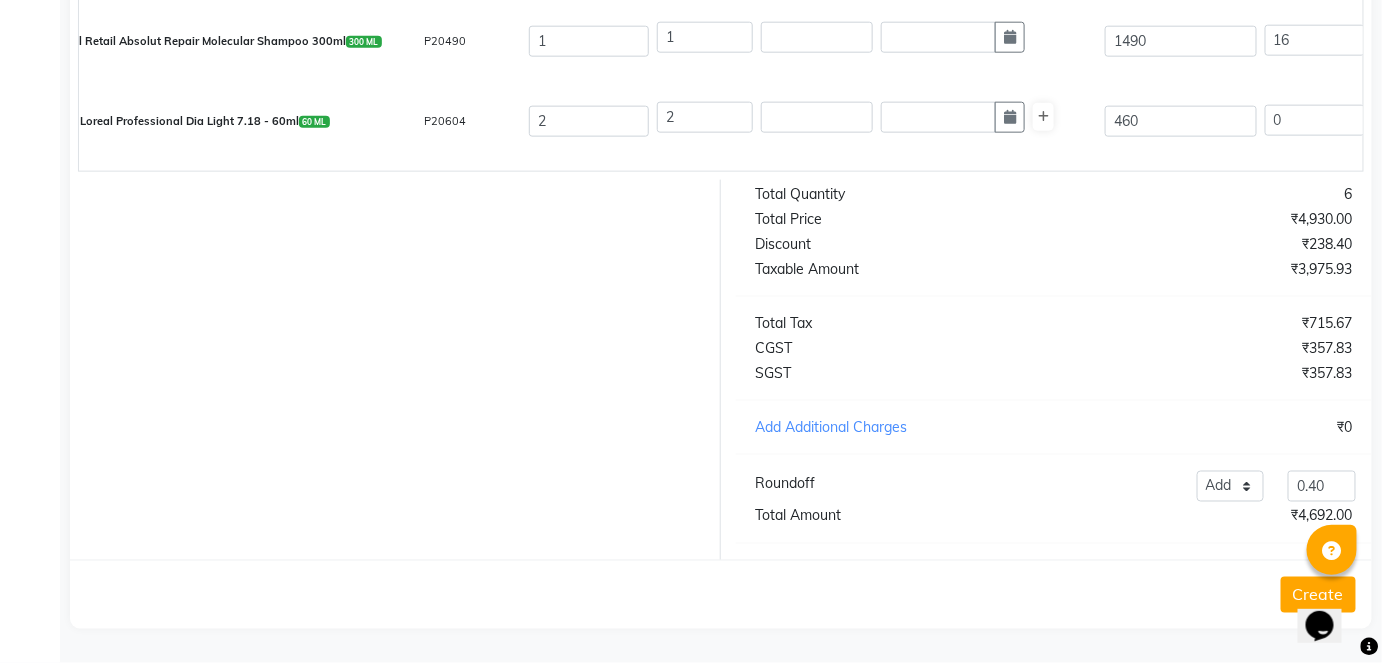 click on "Create" 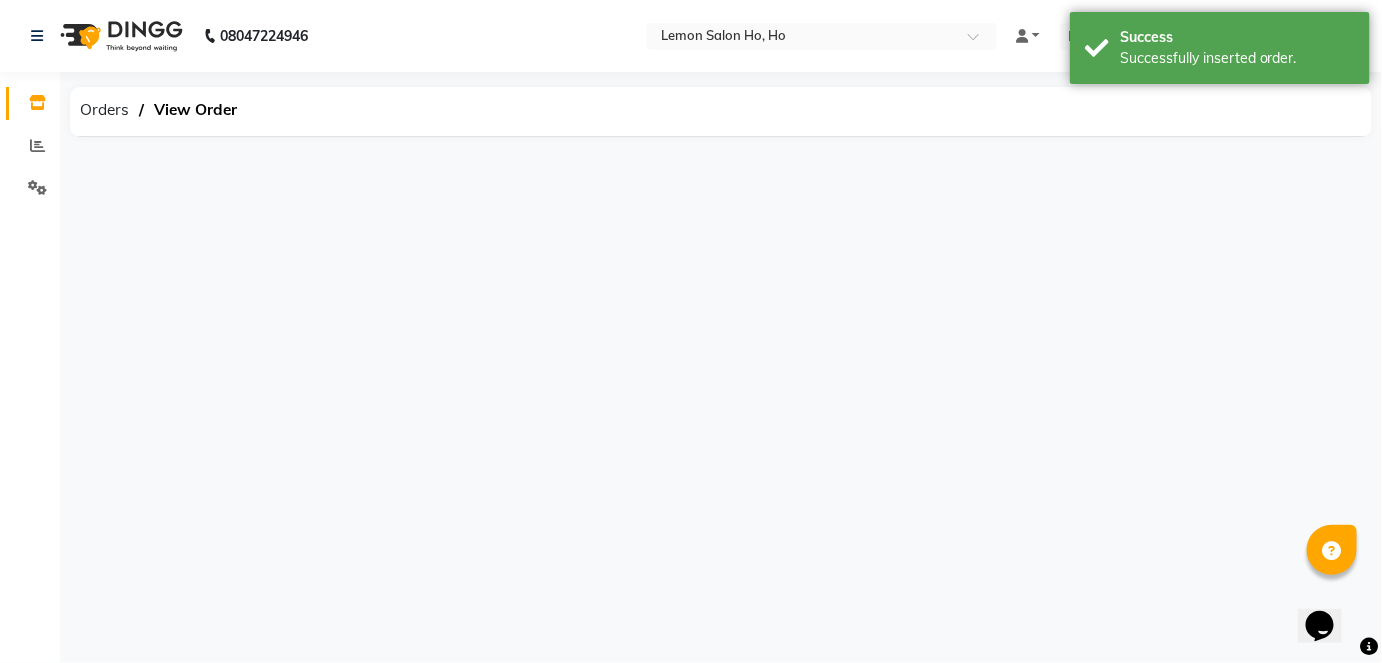 scroll, scrollTop: 0, scrollLeft: 0, axis: both 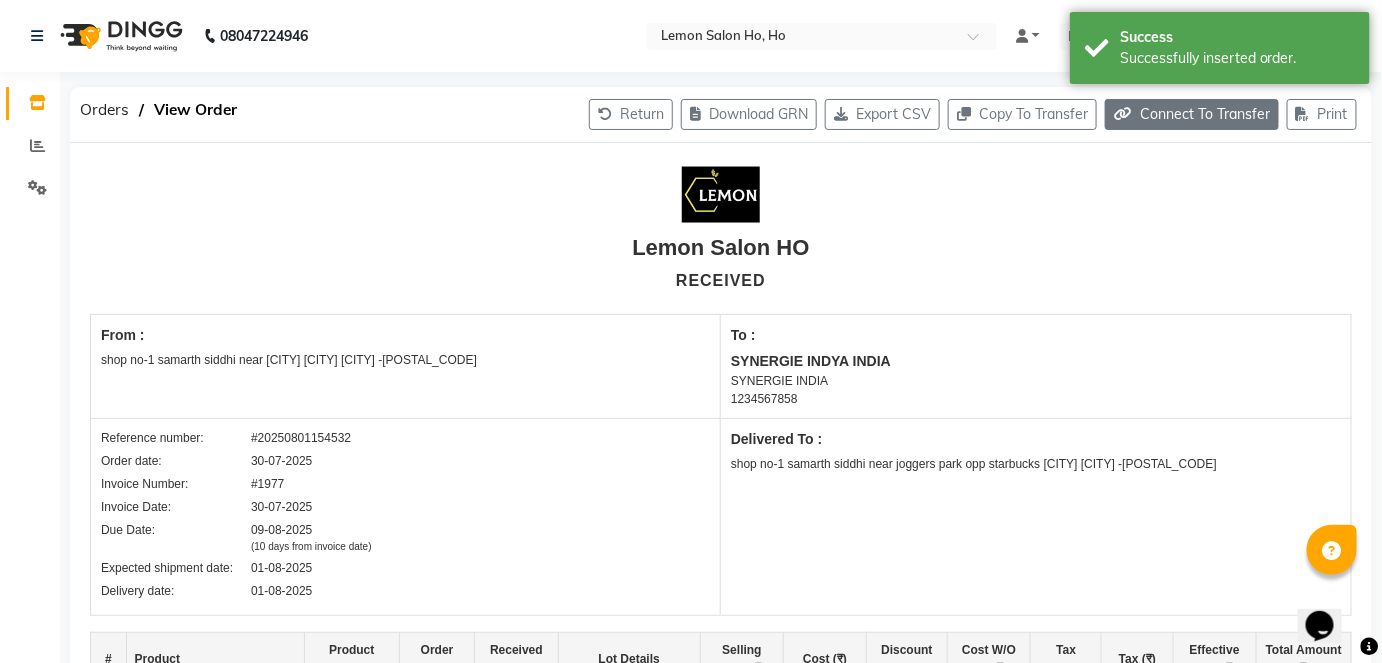 click on "Connect To Transfer" 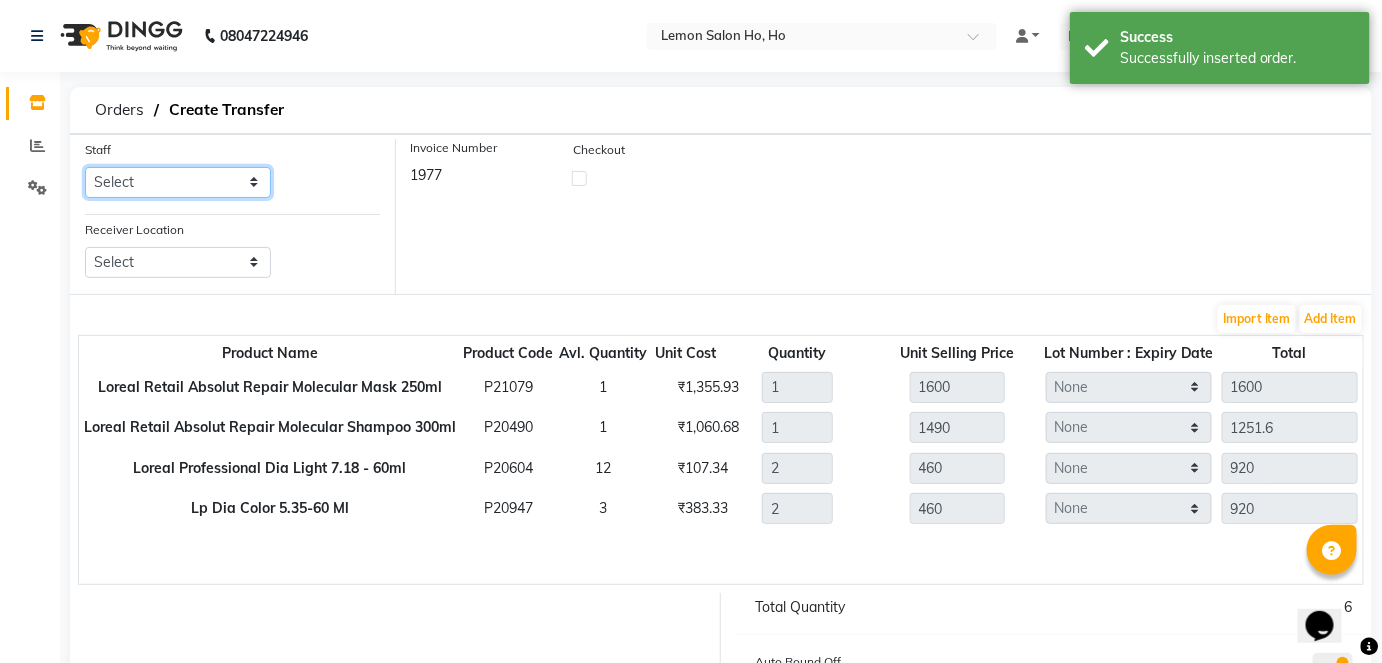 click on "Select Annie DC DINGG Support Farheen Ansari Kalpesh Kumavat  Mohammed Faisal Mukesh  Rohit Bhosle Roselooks Beauty  Runa Farah Das  Shadab" at bounding box center (178, 182) 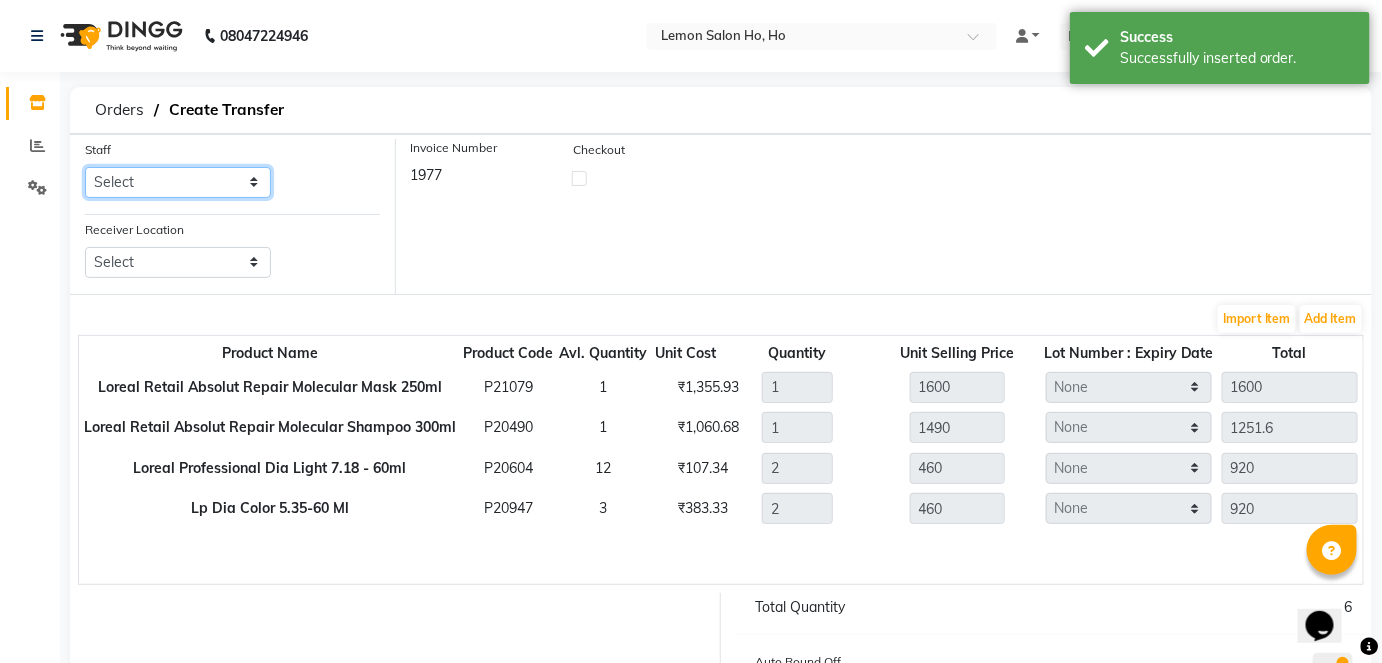 select on "34406" 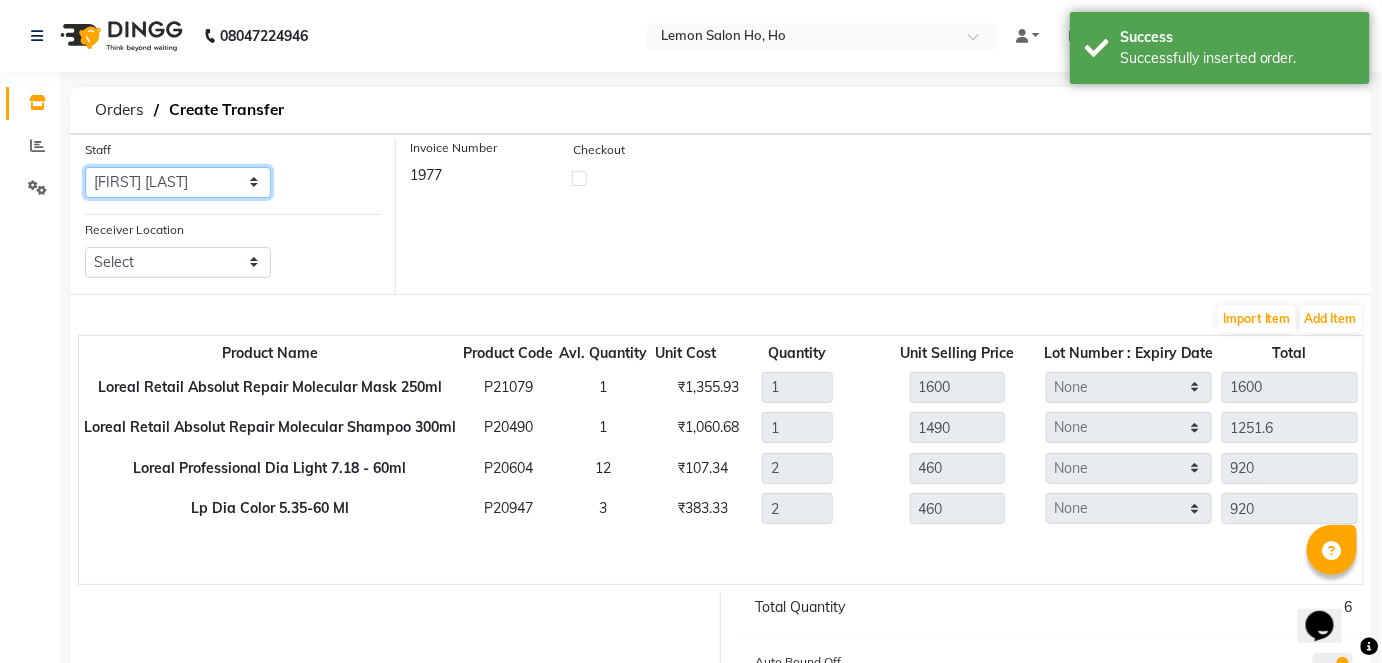 click on "Select Annie DC DINGG Support Farheen Ansari Kalpesh Kumavat  Mohammed Faisal Mukesh  Rohit Bhosle Roselooks Beauty  Runa Farah Das  Shadab" at bounding box center [178, 182] 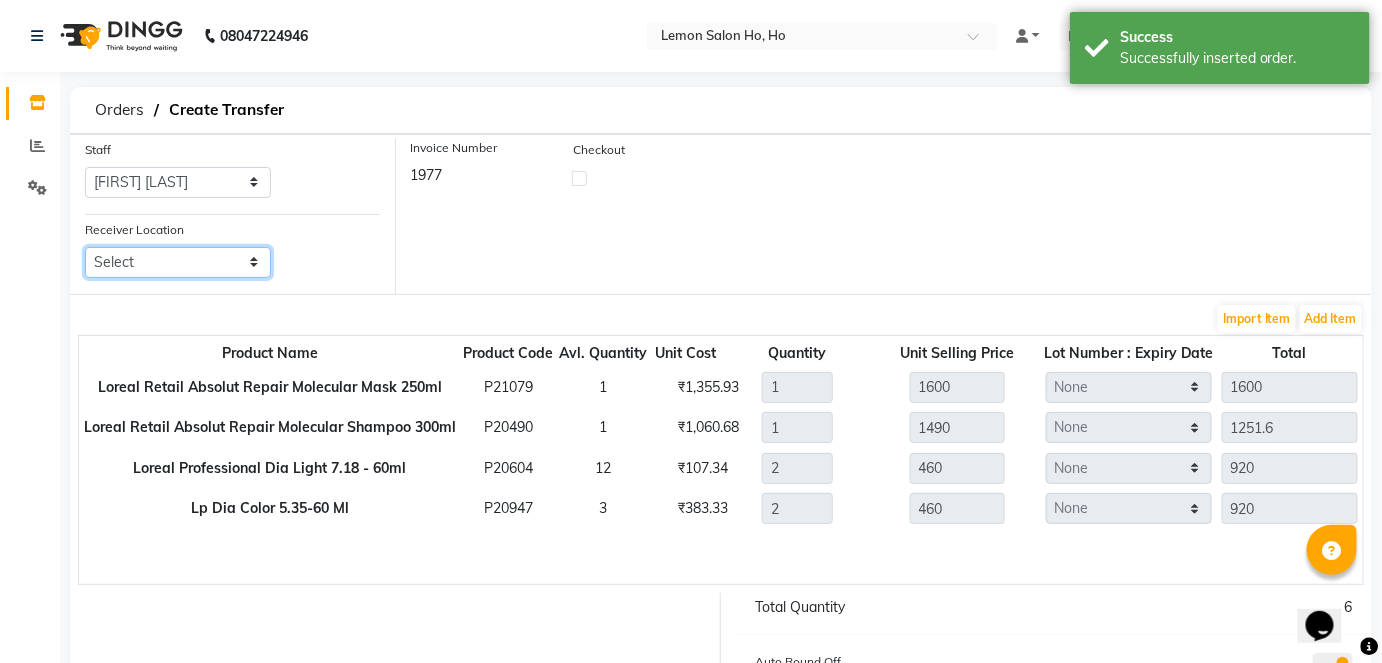click on "Select Lemon Salon, Lokhandwala  Lemon Salon, Malad Lemon Salon, Seven Bunglow Lemon Salon, Bandra Lemon Salon, Versova Lemon Salon, Goregaon Lemon Salon, Oshiwara Lemon Salon, Borivali Lemon Salon, Mira Road Lemon Salon, Kandivali Lemon Salon, Goregaon (W)" at bounding box center [178, 262] 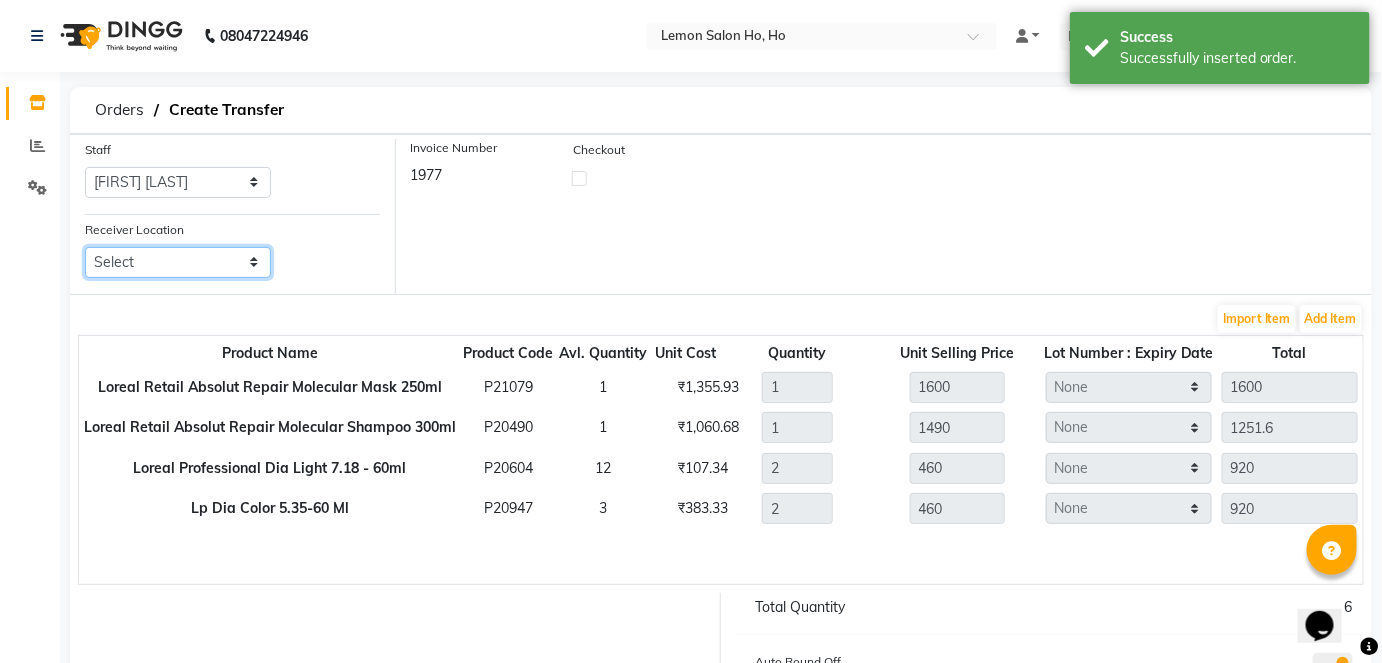 select on "953" 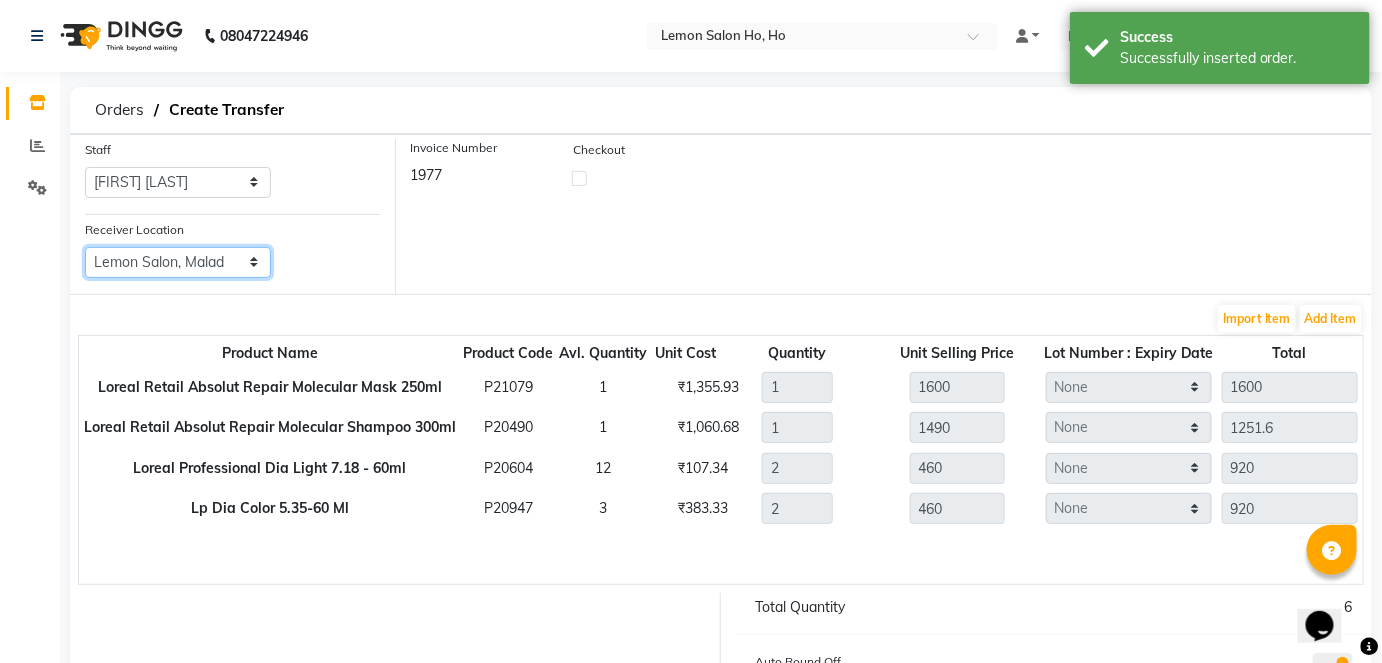 click on "Select Lemon Salon, Lokhandwala  Lemon Salon, Malad Lemon Salon, Seven Bunglow Lemon Salon, Bandra Lemon Salon, Versova Lemon Salon, Goregaon Lemon Salon, Oshiwara Lemon Salon, Borivali Lemon Salon, Mira Road Lemon Salon, Kandivali Lemon Salon, Goregaon (W)" at bounding box center (178, 262) 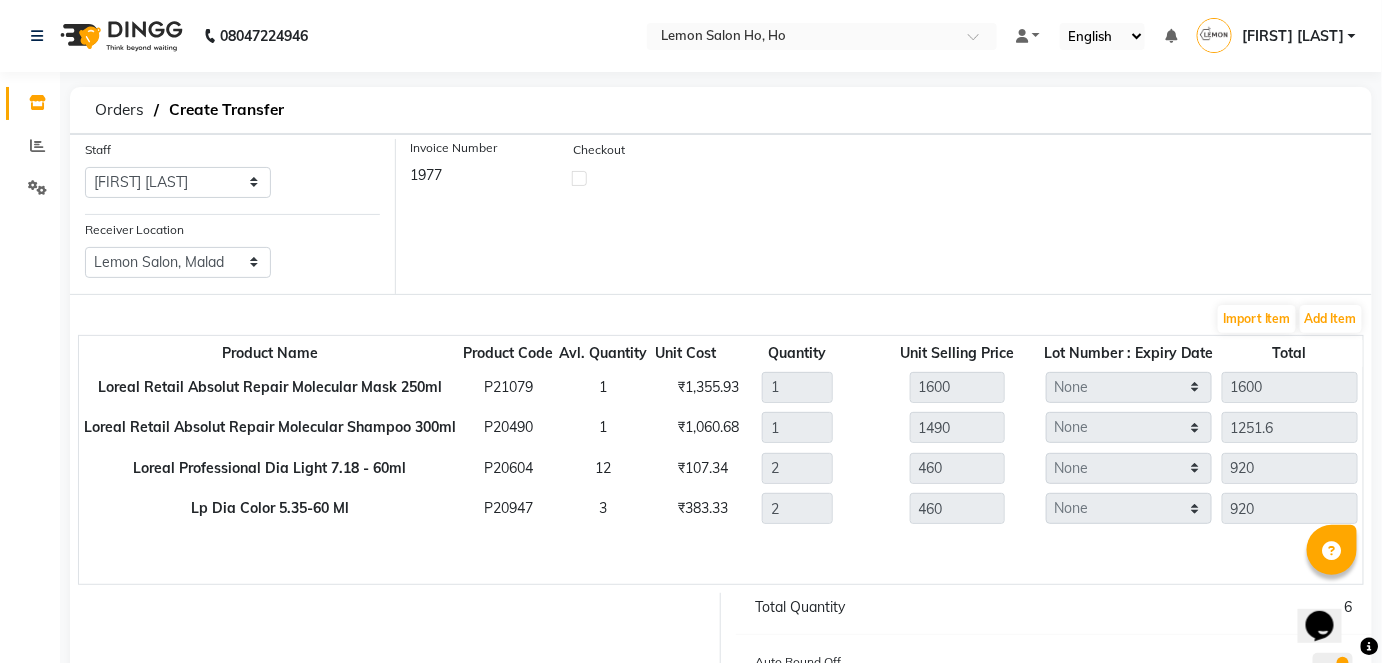 click 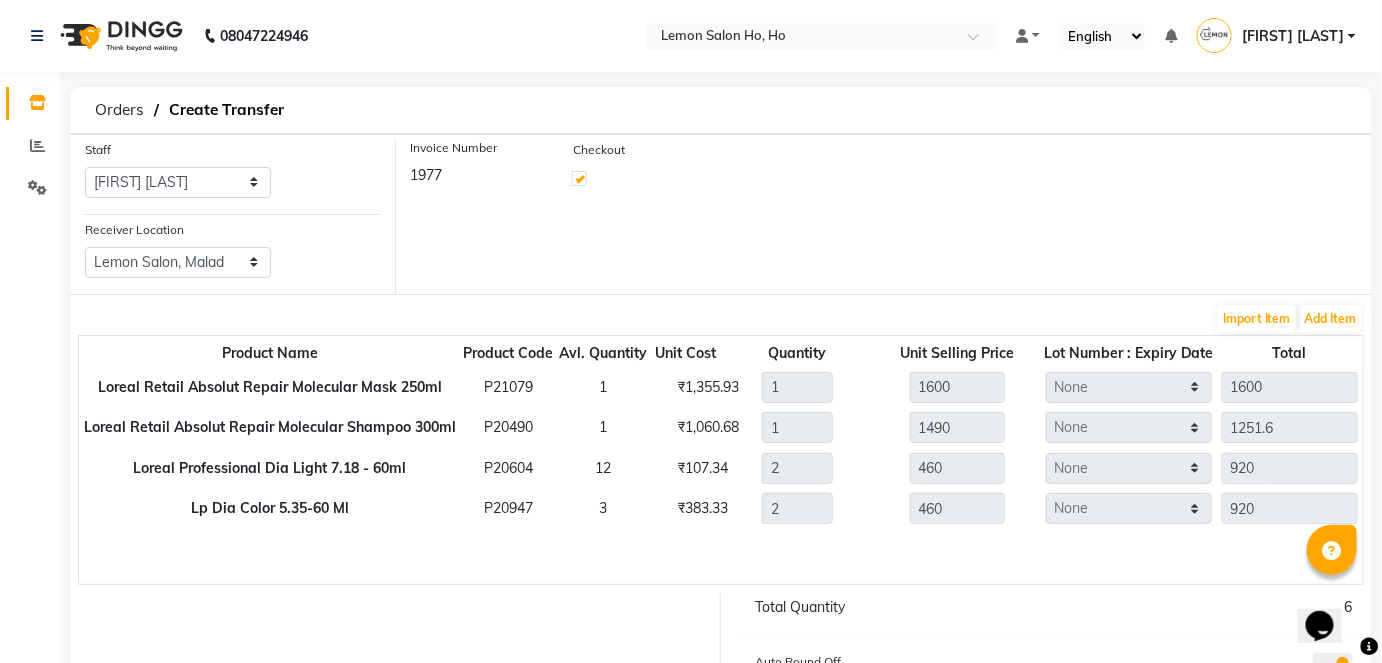 select on "true" 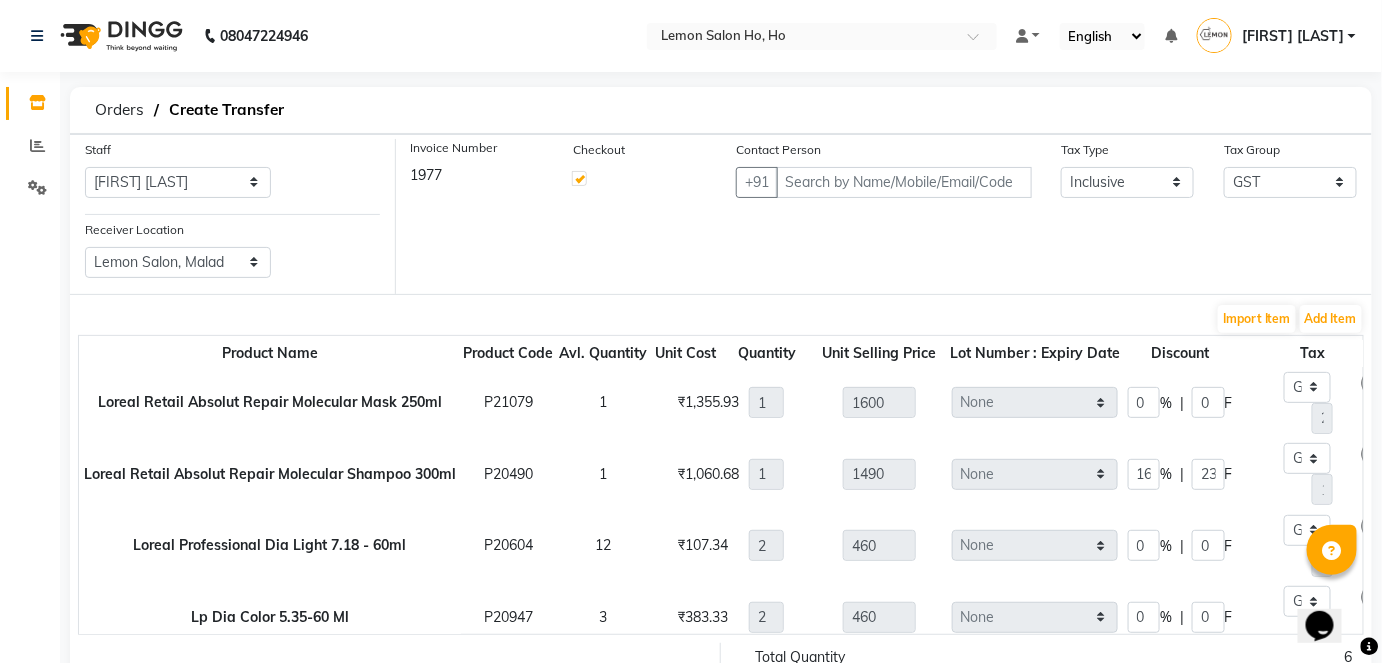 scroll, scrollTop: 312, scrollLeft: 0, axis: vertical 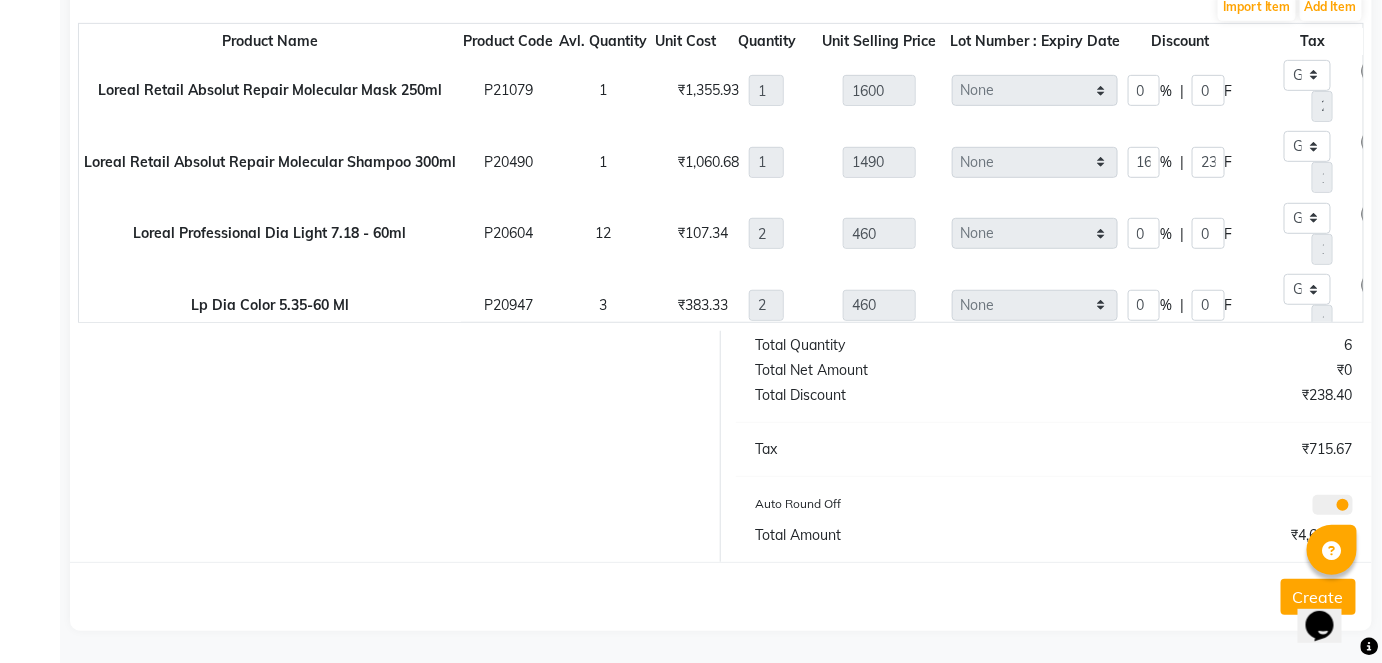 click on "Create" 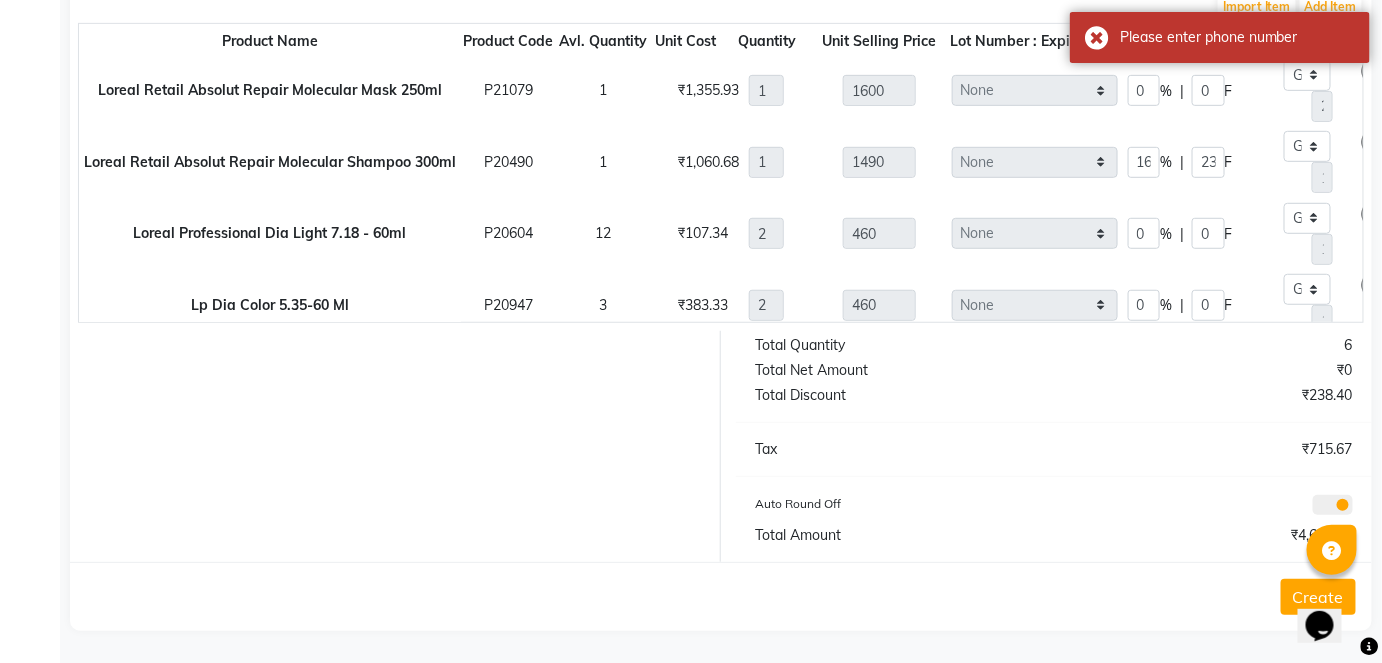 scroll, scrollTop: 0, scrollLeft: 0, axis: both 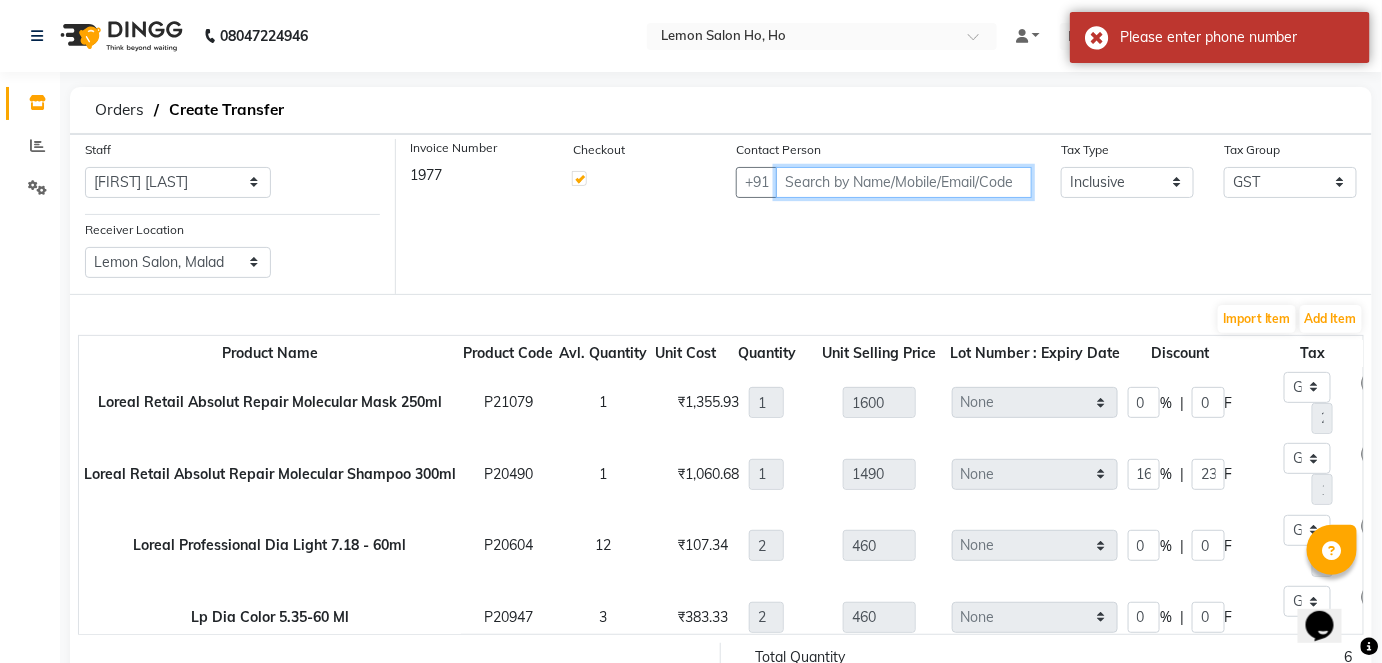 click at bounding box center [904, 182] 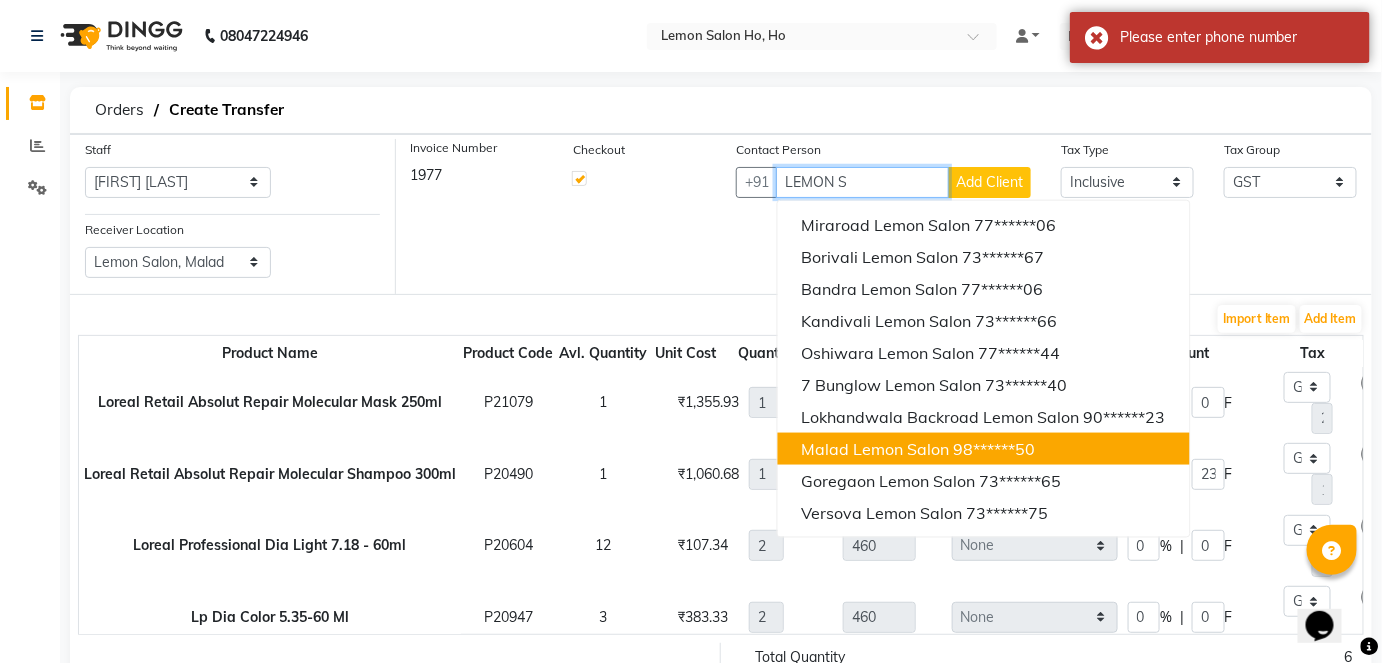 click on "[NAME] [NAME] Salon [PHONE]" at bounding box center (984, 448) 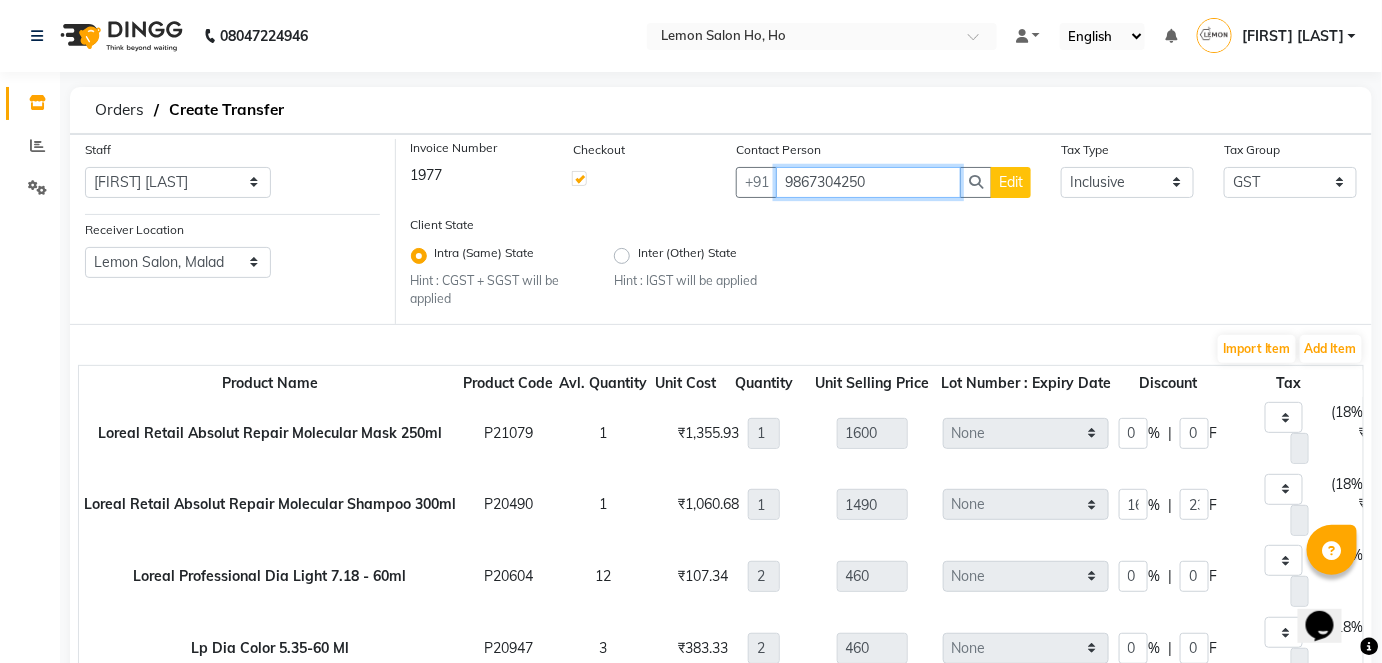scroll, scrollTop: 393, scrollLeft: 0, axis: vertical 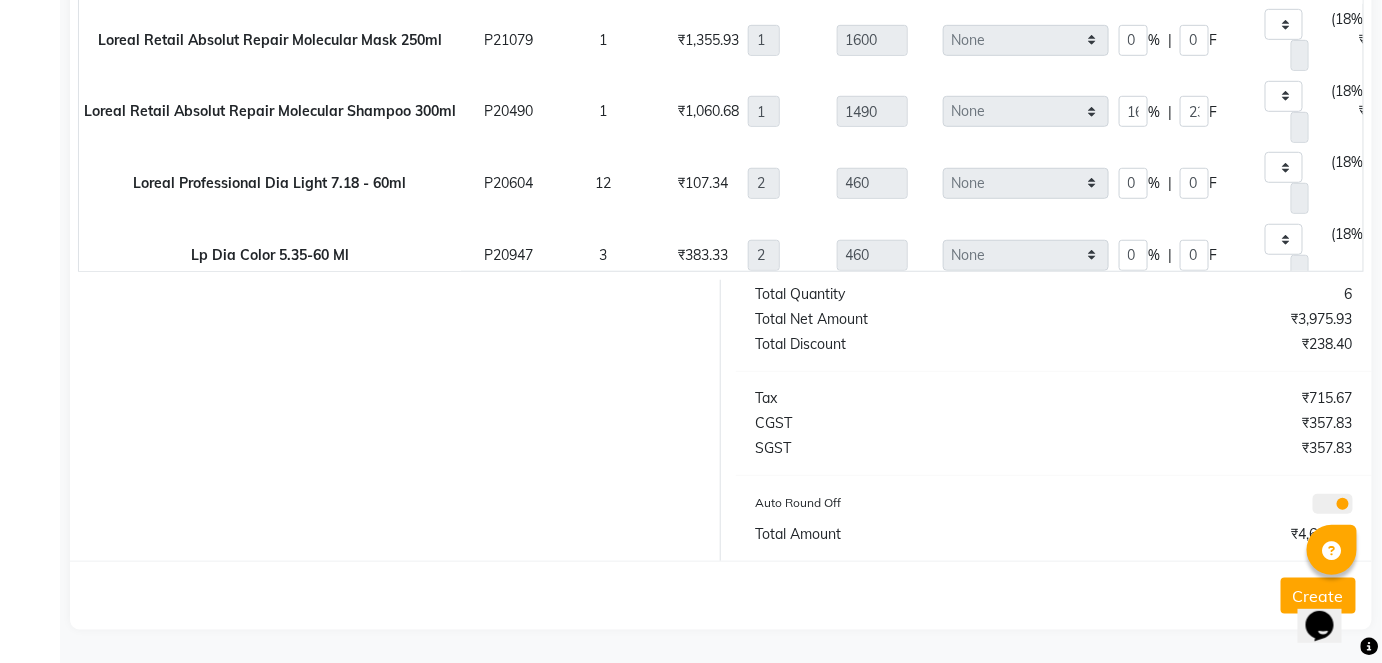 type on "9867304250" 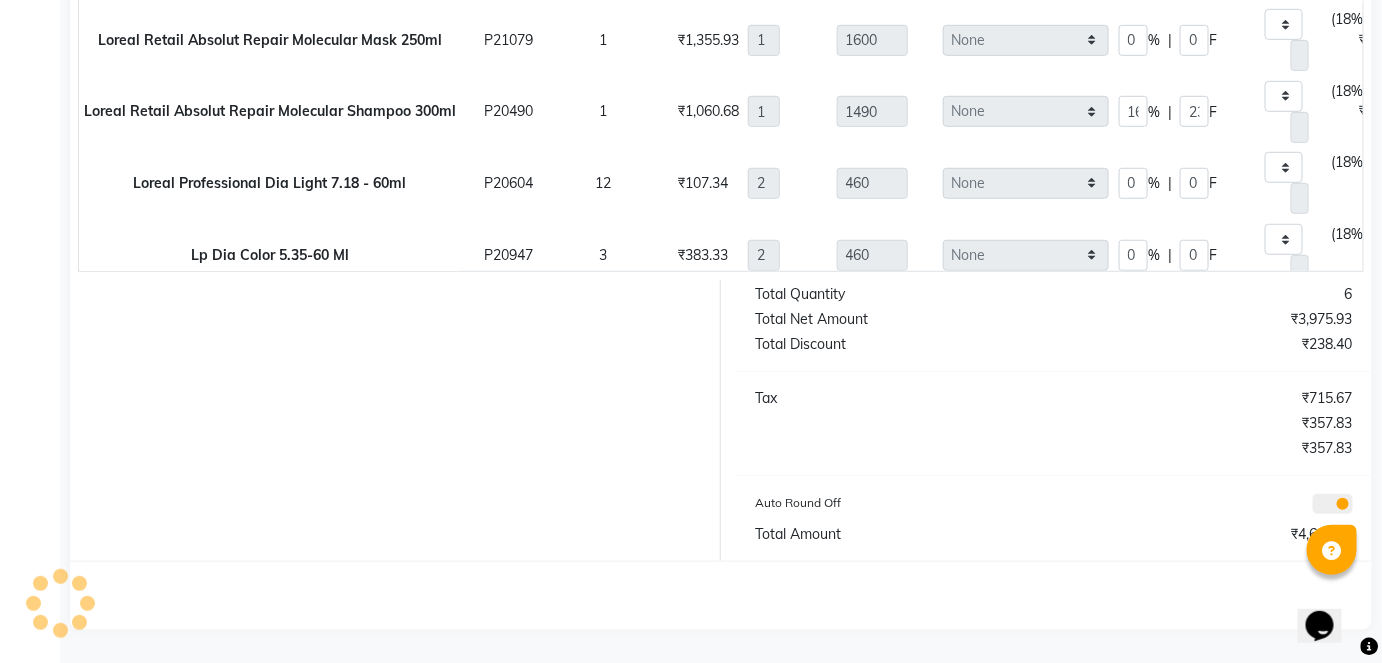 scroll, scrollTop: 0, scrollLeft: 0, axis: both 